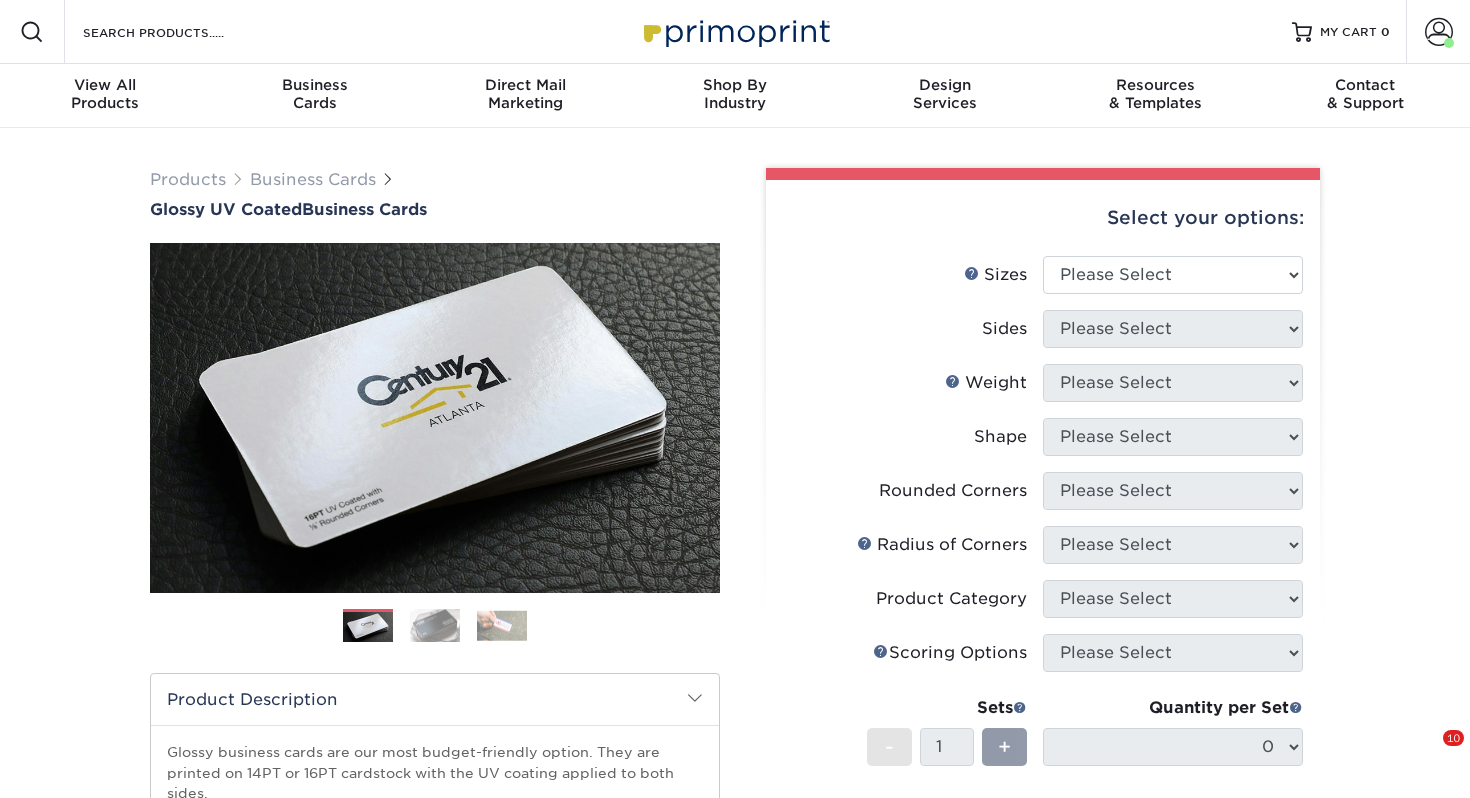scroll, scrollTop: 0, scrollLeft: 0, axis: both 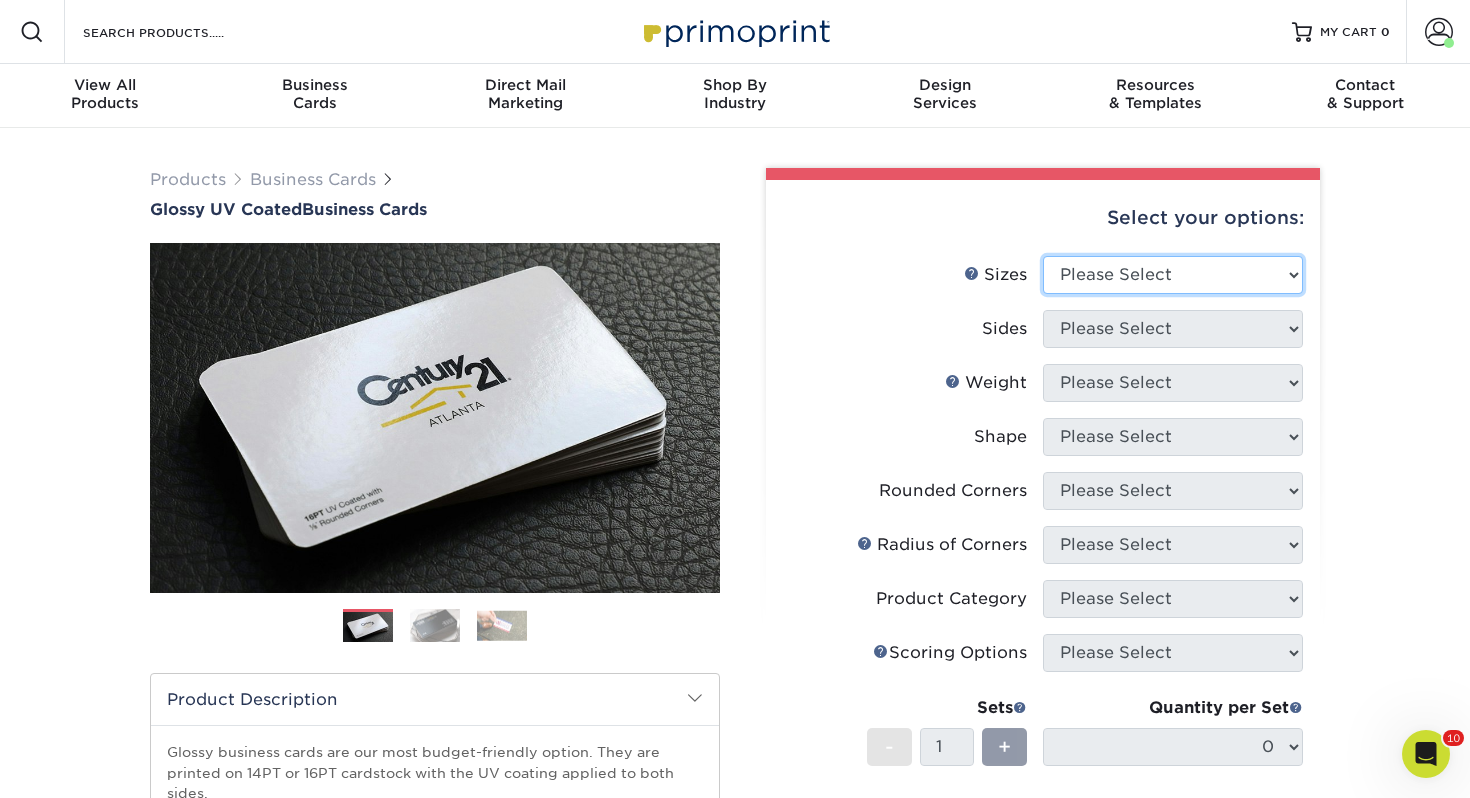 click on "Please Select
1.5" x 3.5"  - Mini
1.75" x 3.5" - Mini
2" x 2" - Square
2" x 3" - Mini
2" x 3.5" - Standard
2" x 7" - Foldover Card
2.125" x 3.375" - European
2.5" x 2.5" - Square 3.5" x 4" - Foldover Card" at bounding box center (1173, 275) 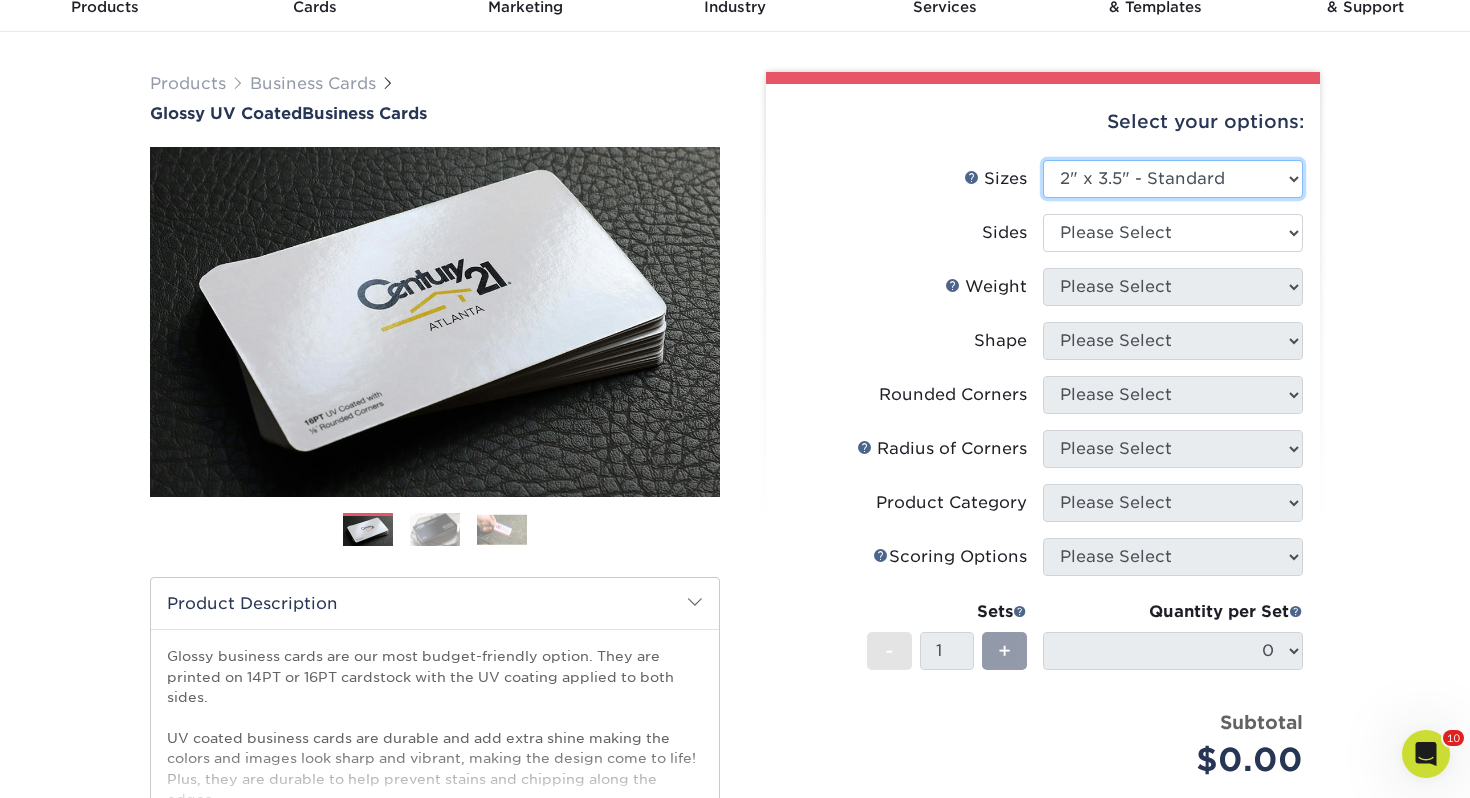 scroll, scrollTop: 97, scrollLeft: 0, axis: vertical 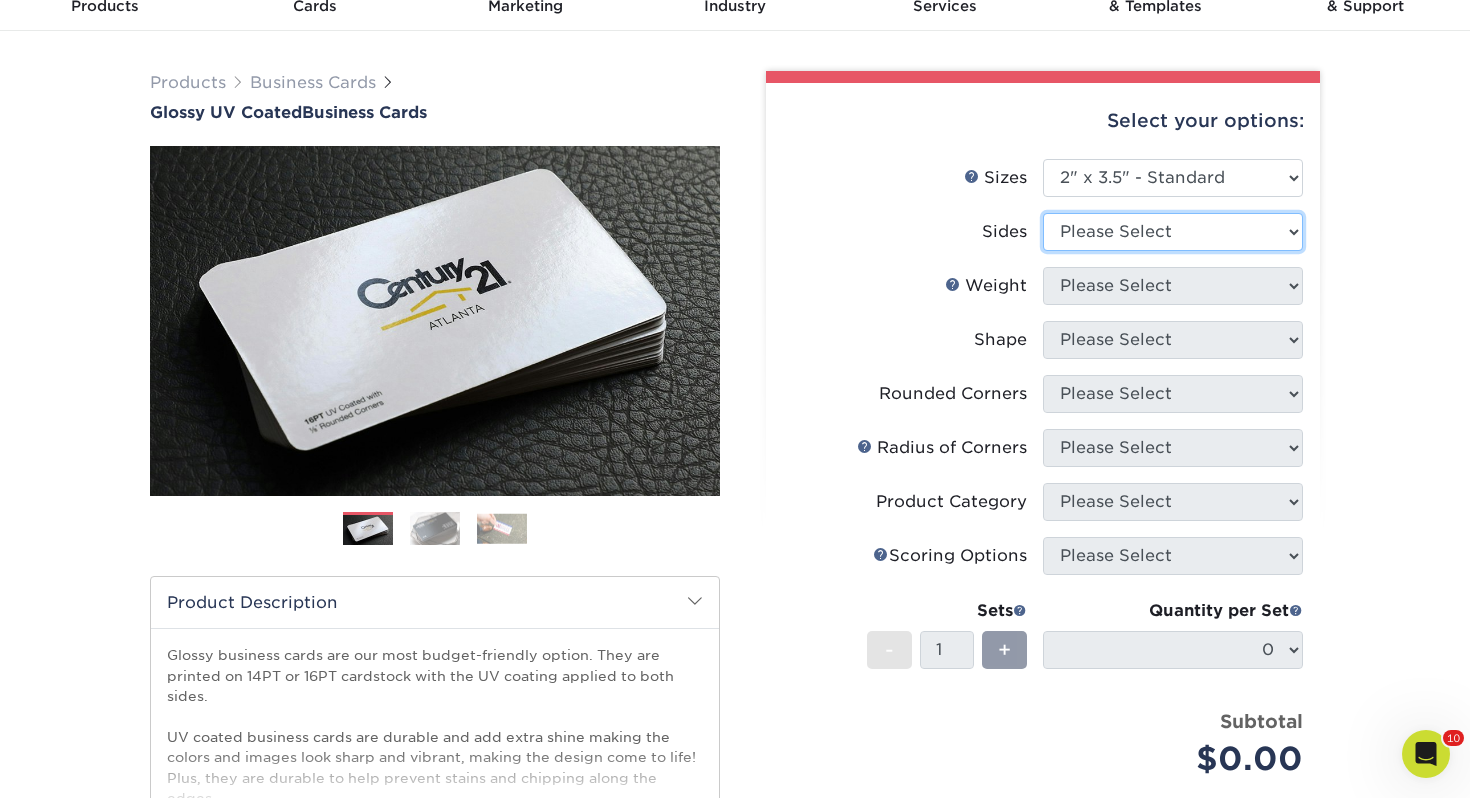 click on "Please Select Print Both Sides Print Front Only" at bounding box center [1173, 232] 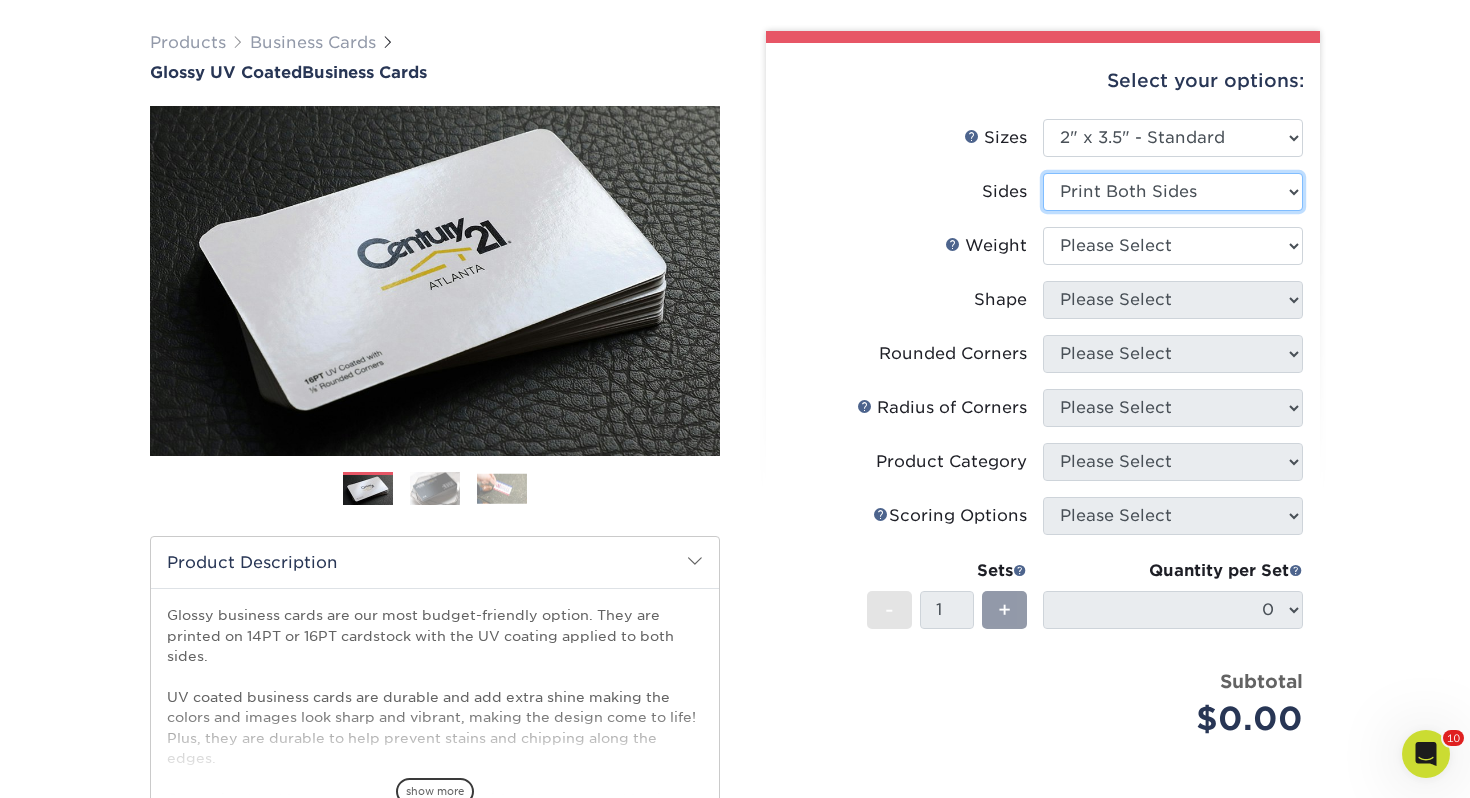scroll, scrollTop: 140, scrollLeft: 0, axis: vertical 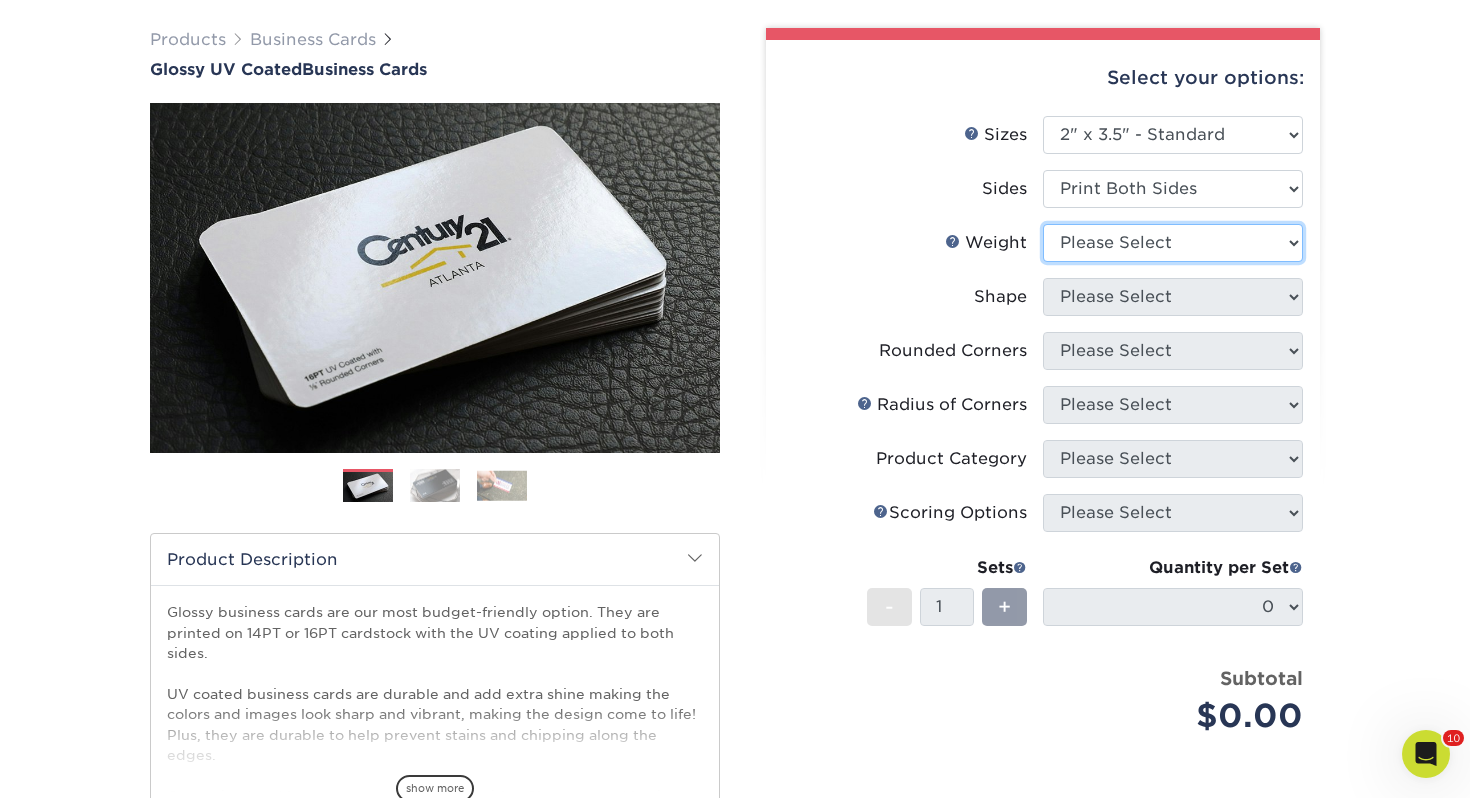 click on "Please Select 16PT 14PT" at bounding box center [1173, 243] 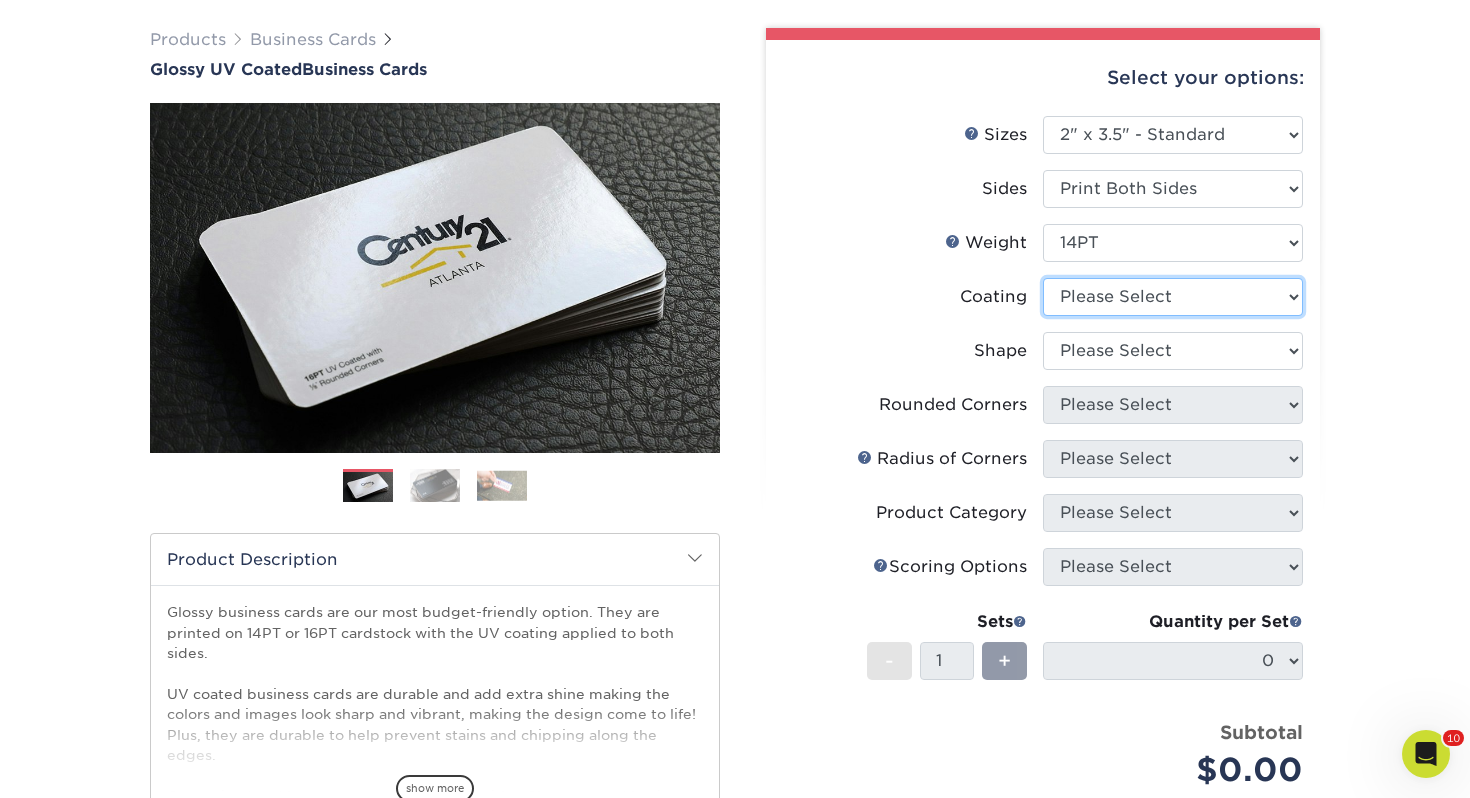 click at bounding box center (1173, 297) 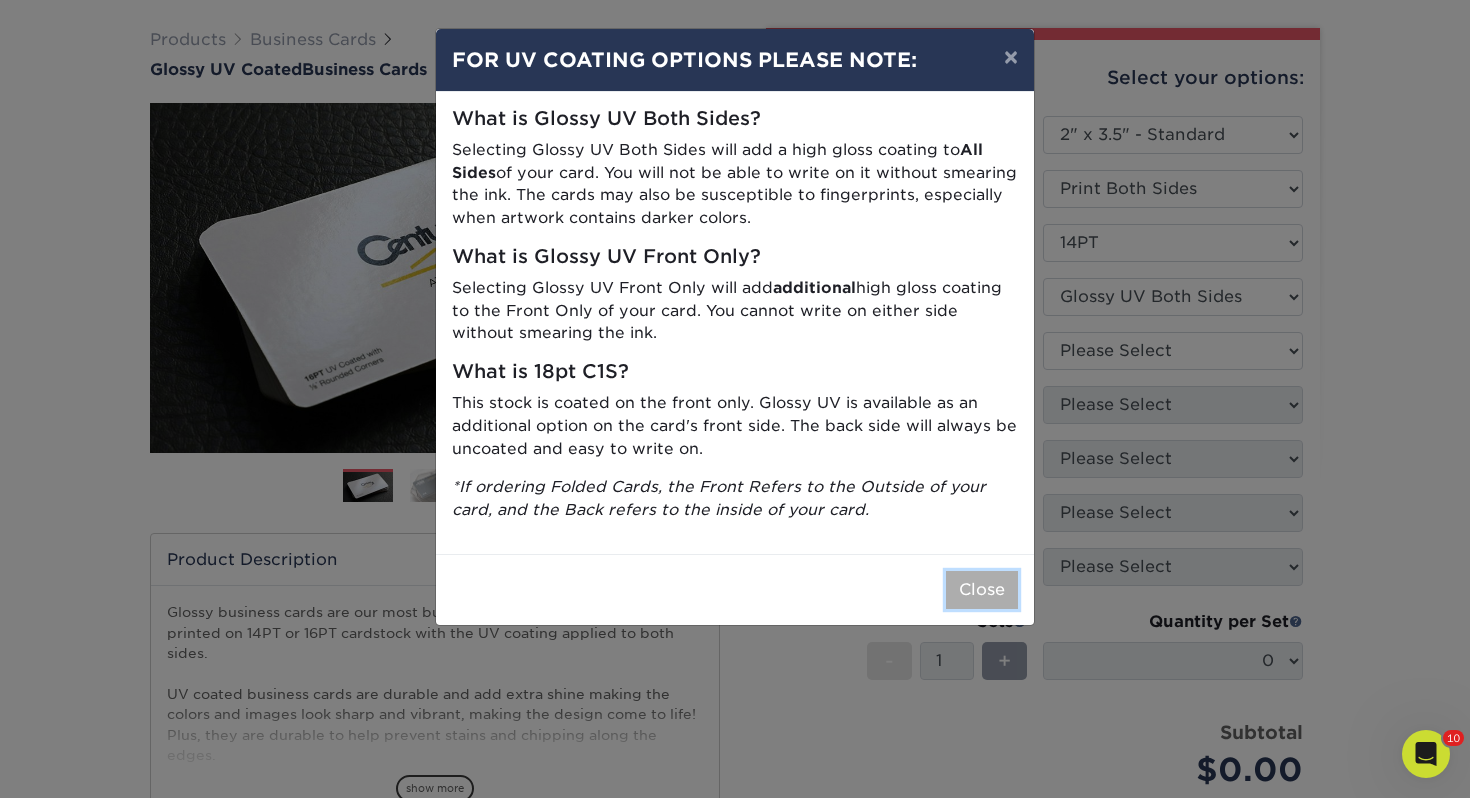 click on "Close" at bounding box center [982, 590] 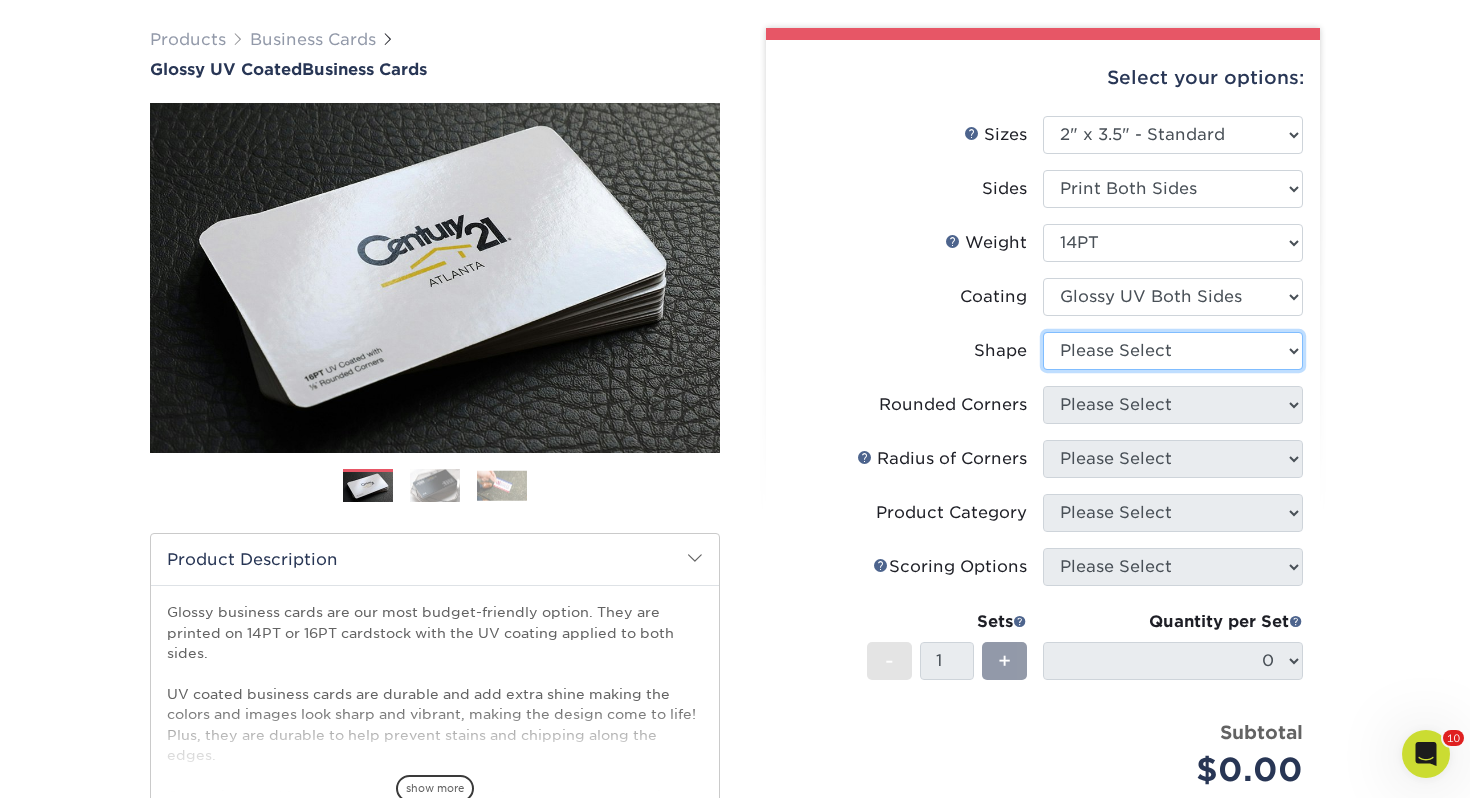 click on "Please Select Standard" at bounding box center (1173, 351) 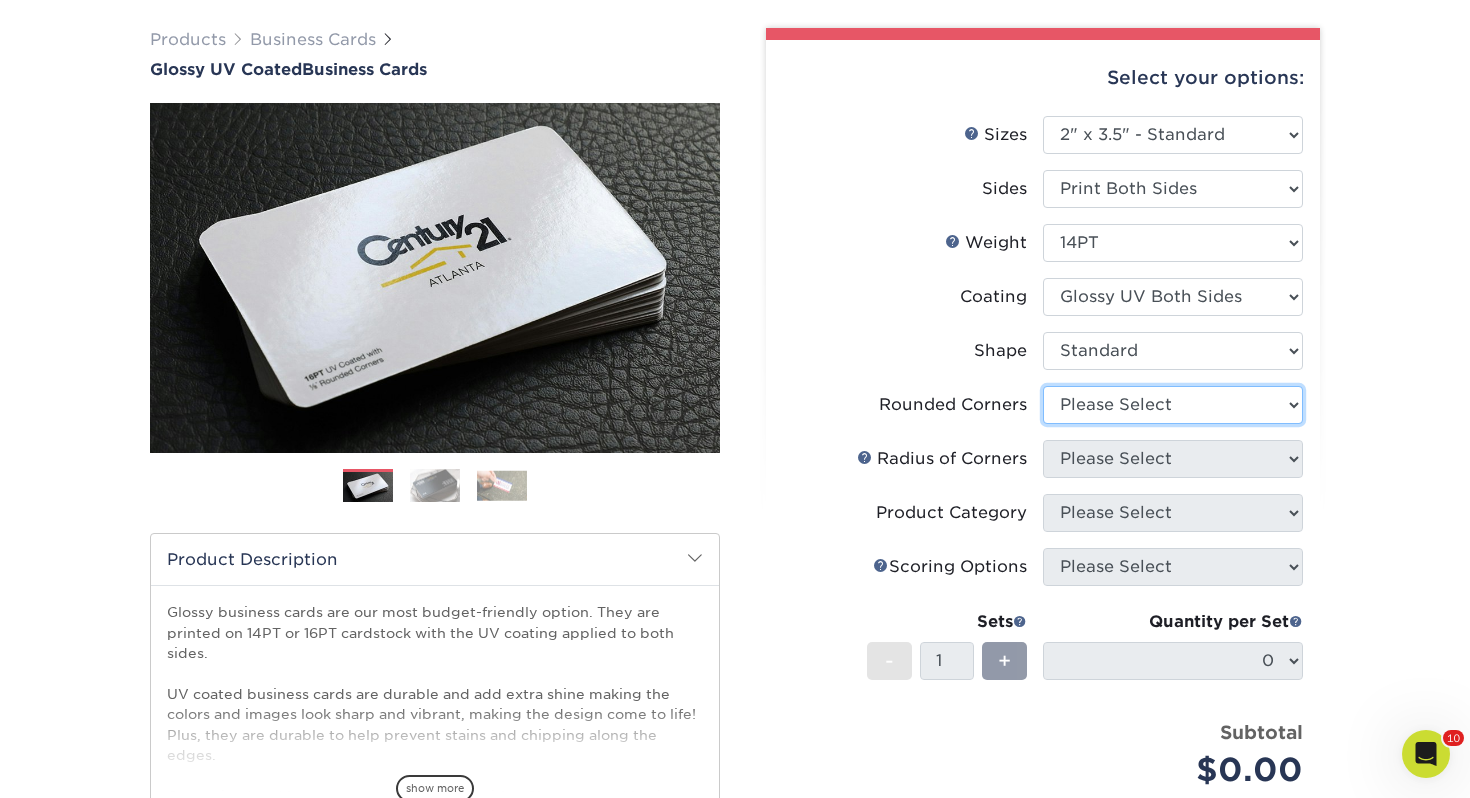 click on "Please Select
Yes - Round 2 Corners                                                    Yes - Round 4 Corners                                                    No" at bounding box center (1173, 405) 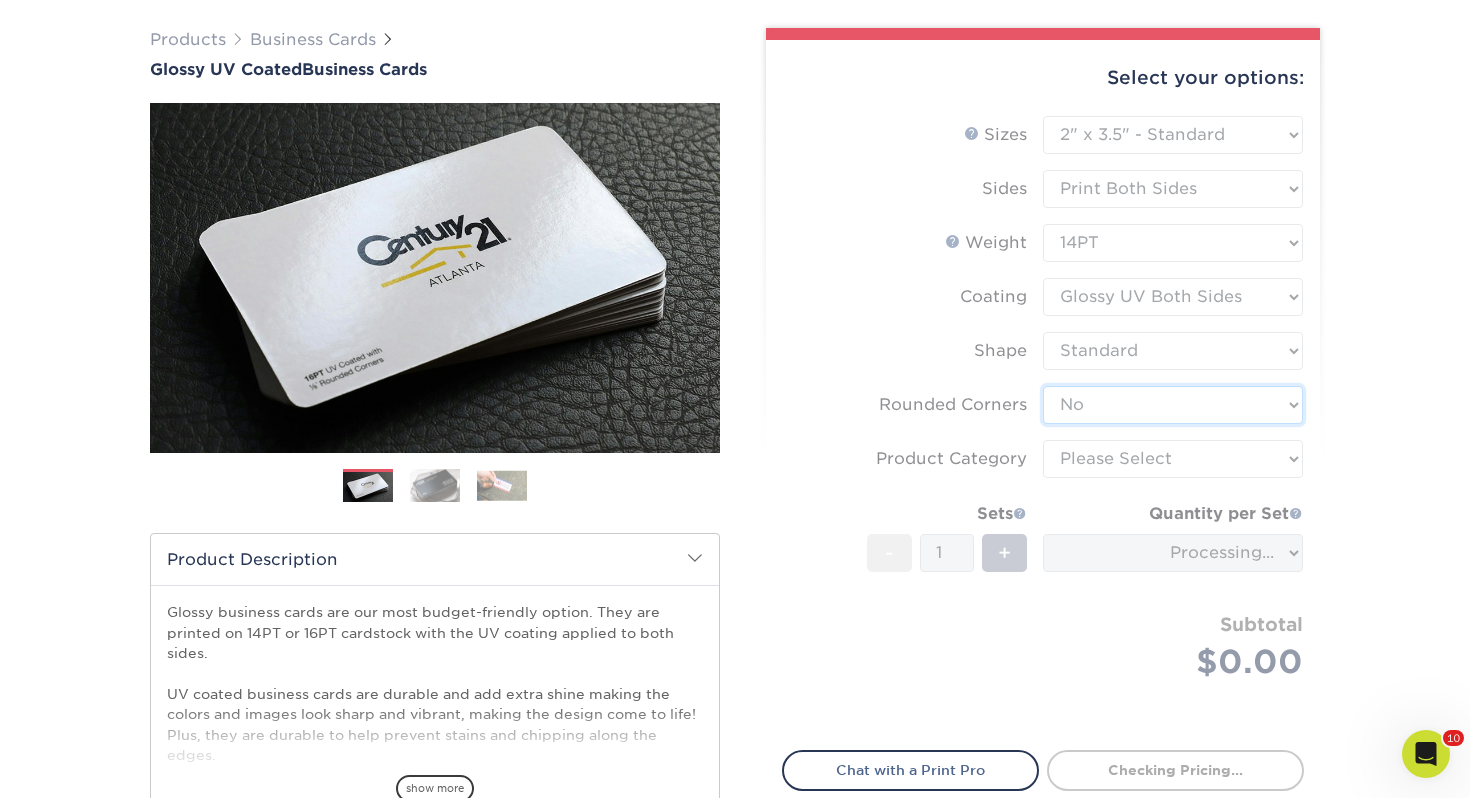 scroll, scrollTop: 195, scrollLeft: 0, axis: vertical 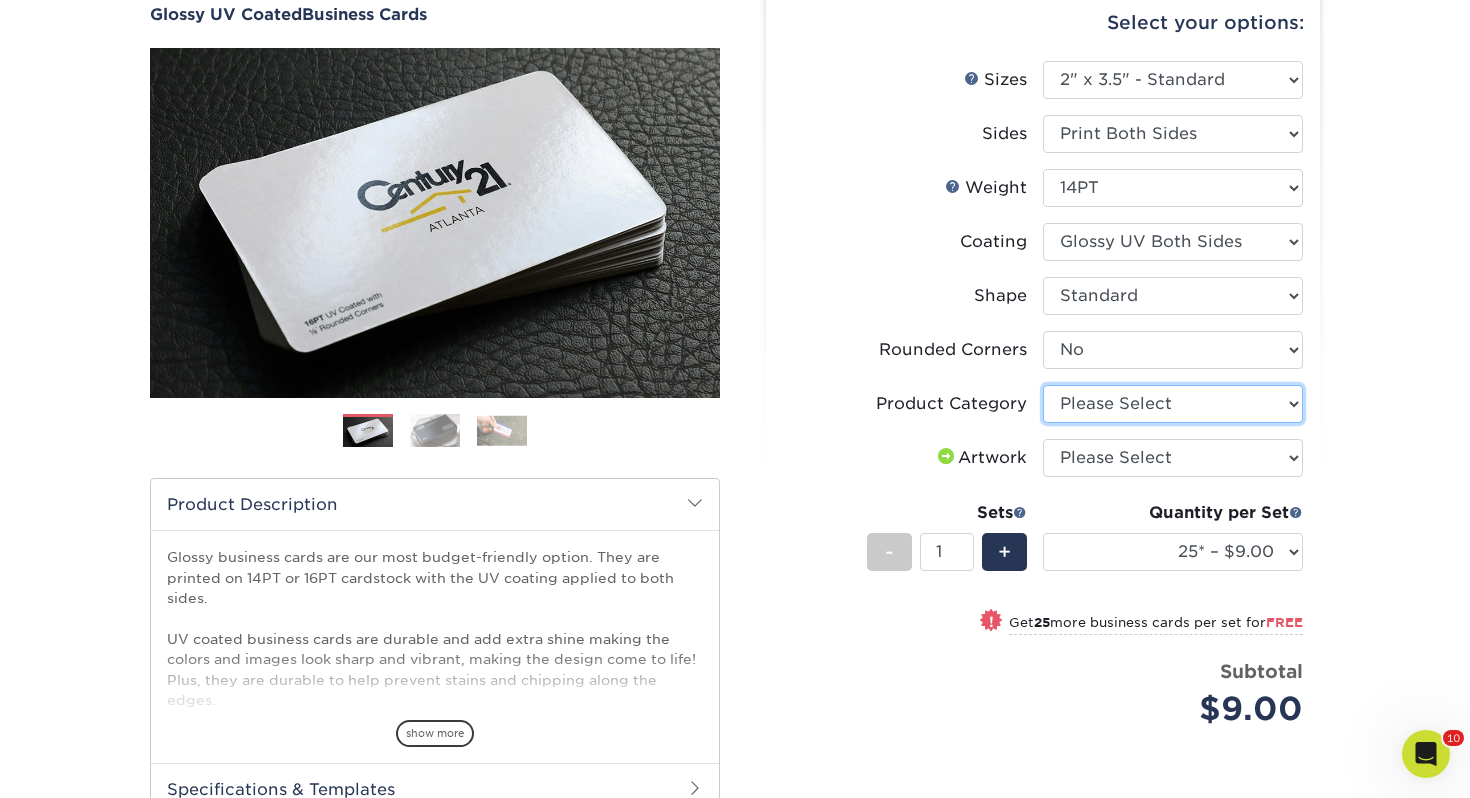 click on "Please Select Business Cards" at bounding box center (1173, 404) 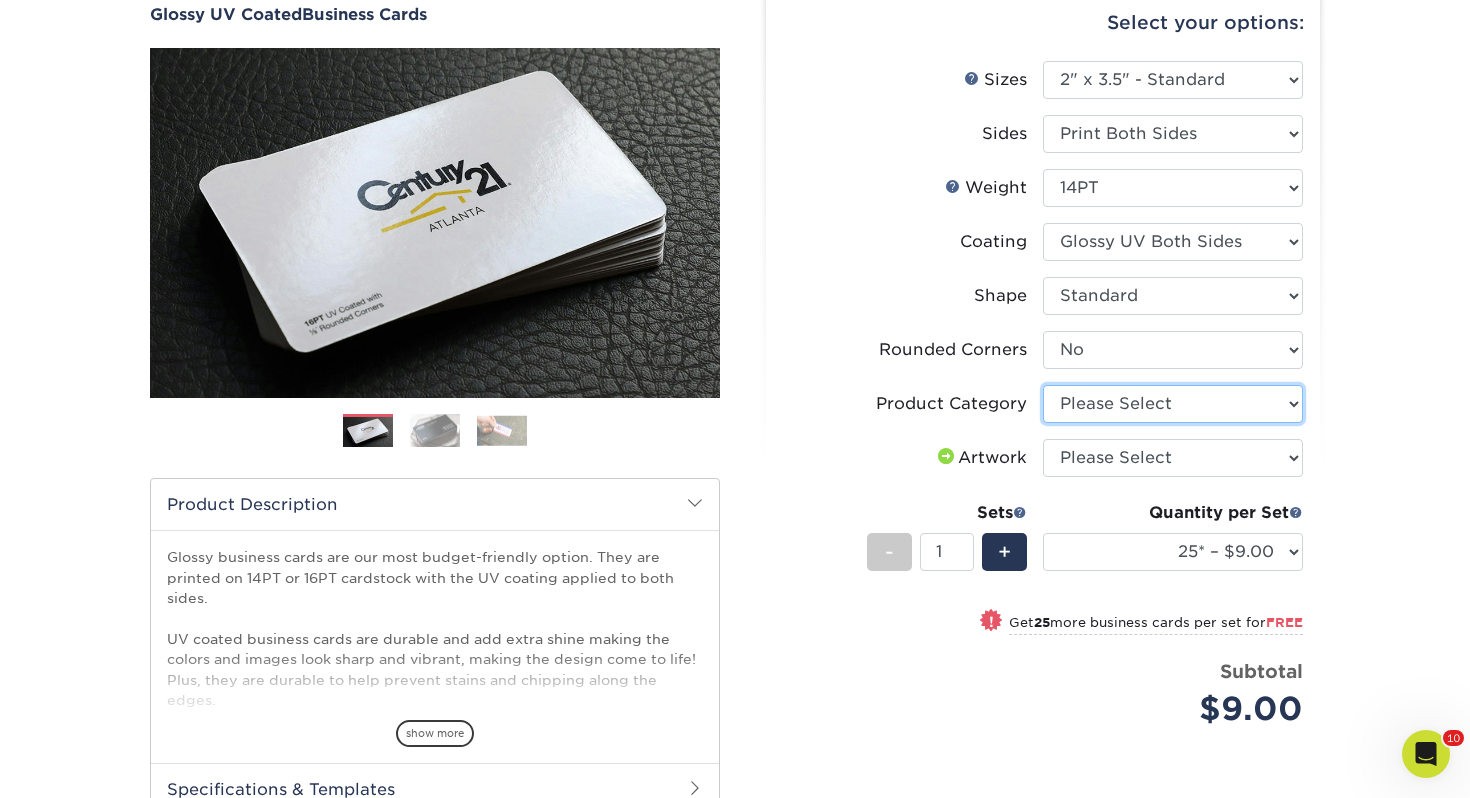 select on "3b5148f1-0588-4f88-a218-97bcfdce65c1" 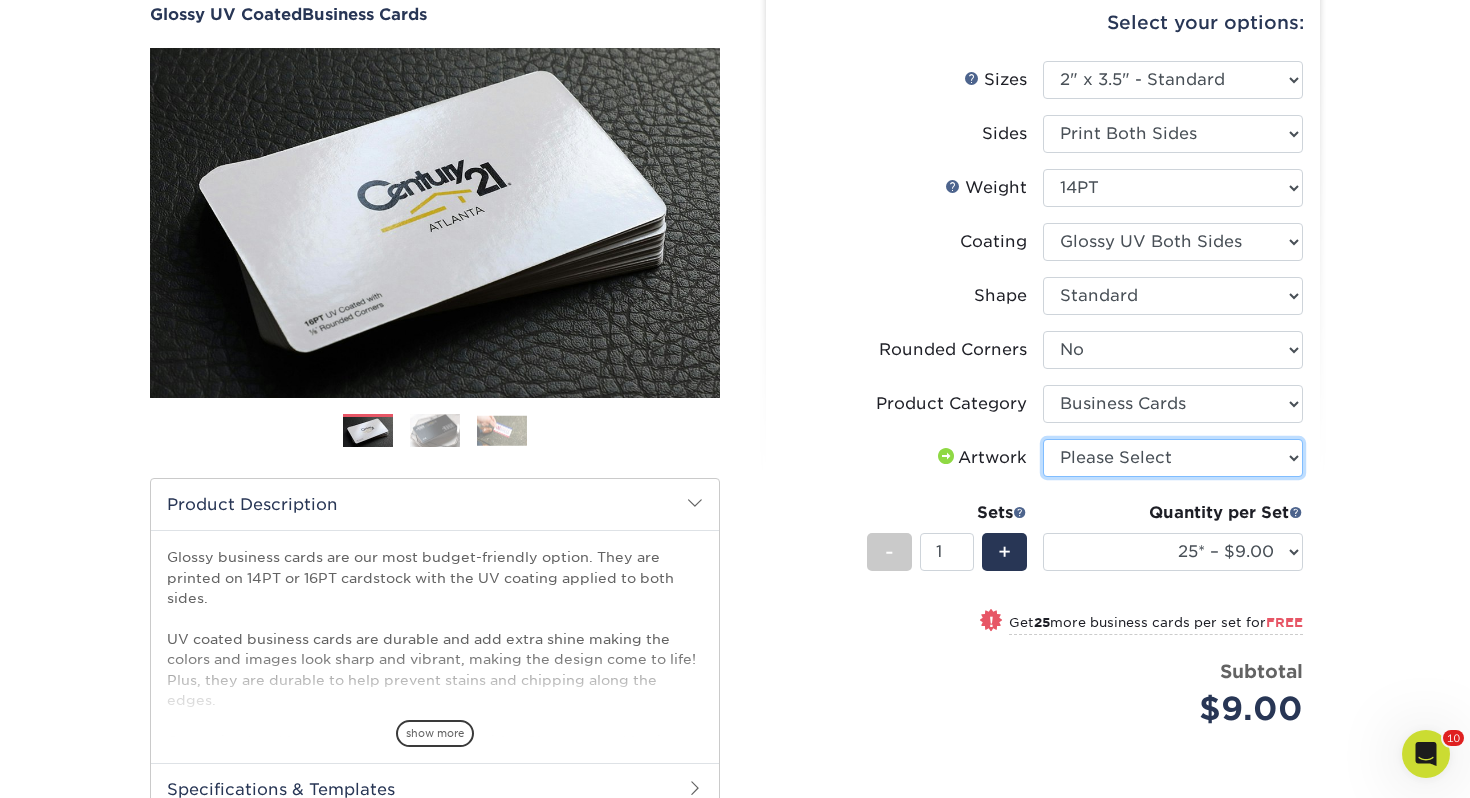 click on "Please Select I will upload files I need a design - $100" at bounding box center (1173, 458) 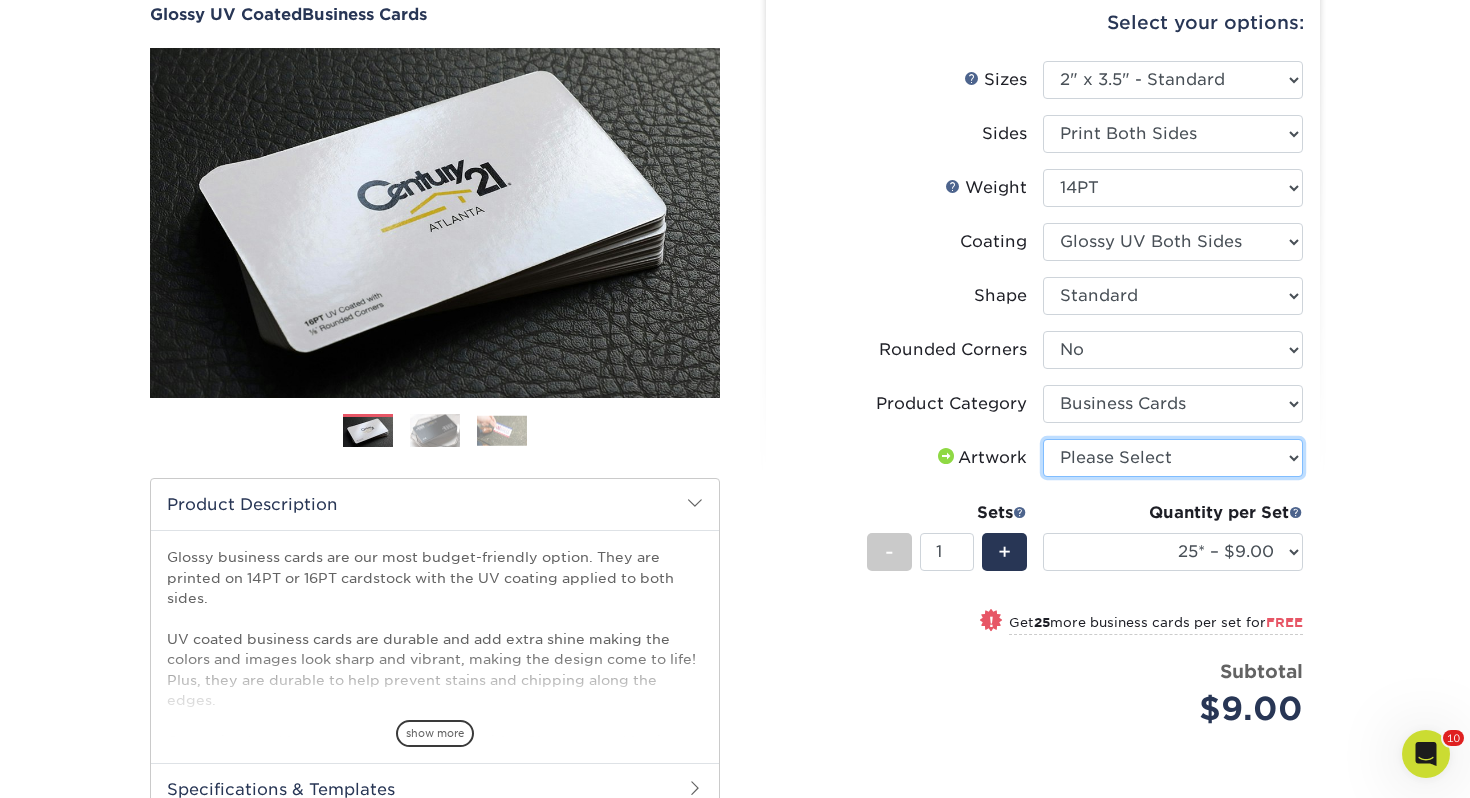 select on "upload" 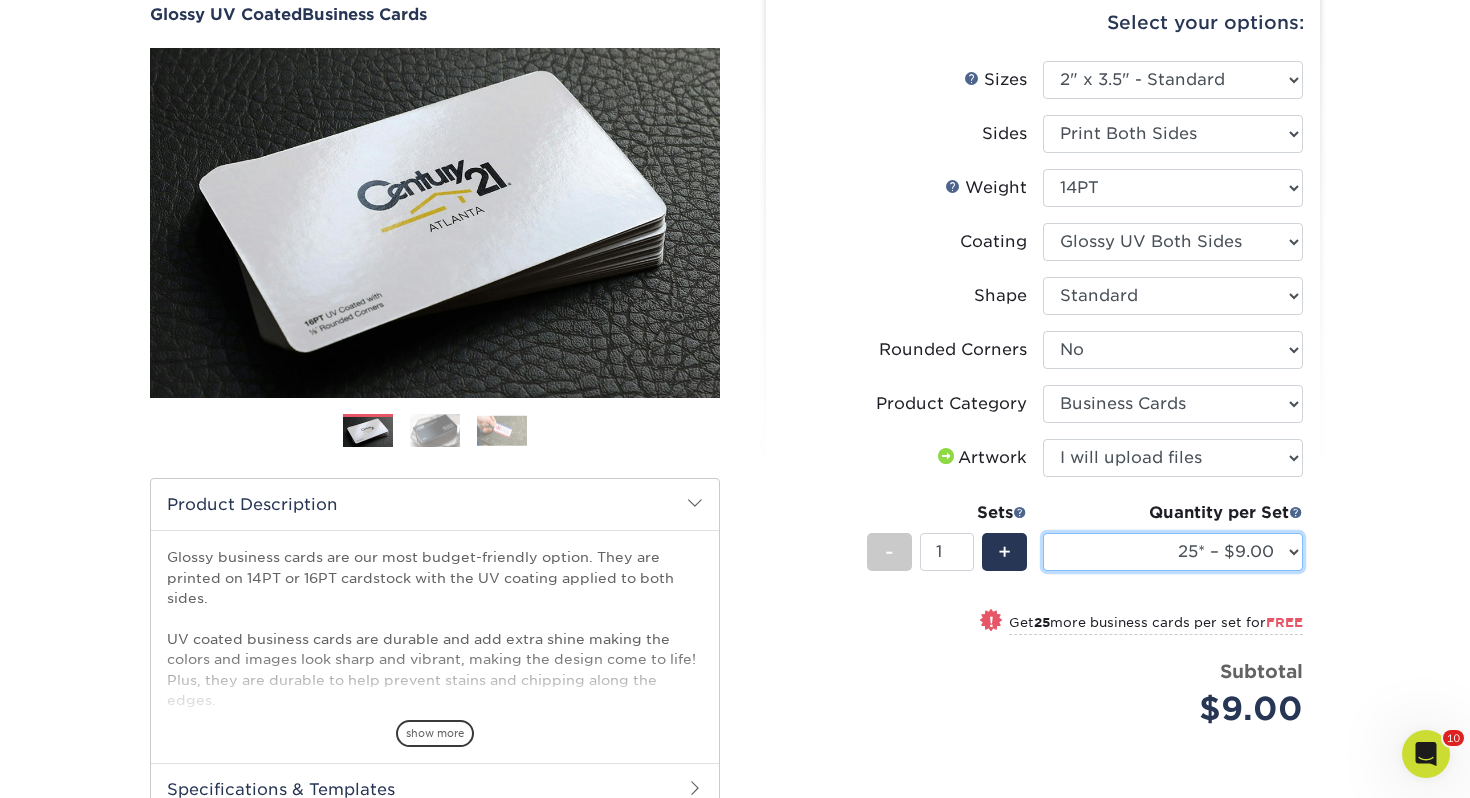click on "25* – $9.00 50* – $9.00 100* – $9.00 250* – $17.00 500 – $33.00 1000 – $42.00 2500 – $75.00 5000 – $143.00 7500 – $206.00 10000 – $252.00 15000 – $371.00 20000 – $487.00 25000 – $603.00 30000 – $719.00 35000 – $835.00 40000 – $951.00 45000 – $1063.00 50000 – $1175.00 55000 – $1283.00 60000 – $1395.00 65000 – $1507.00 70000 – $1616.00 75000 – $1724.00 80000 – $1832.00 85000 – $1909.00 90000 – $2044.00 95000 – $2153.00 100000 – $2253.00" at bounding box center (1173, 552) 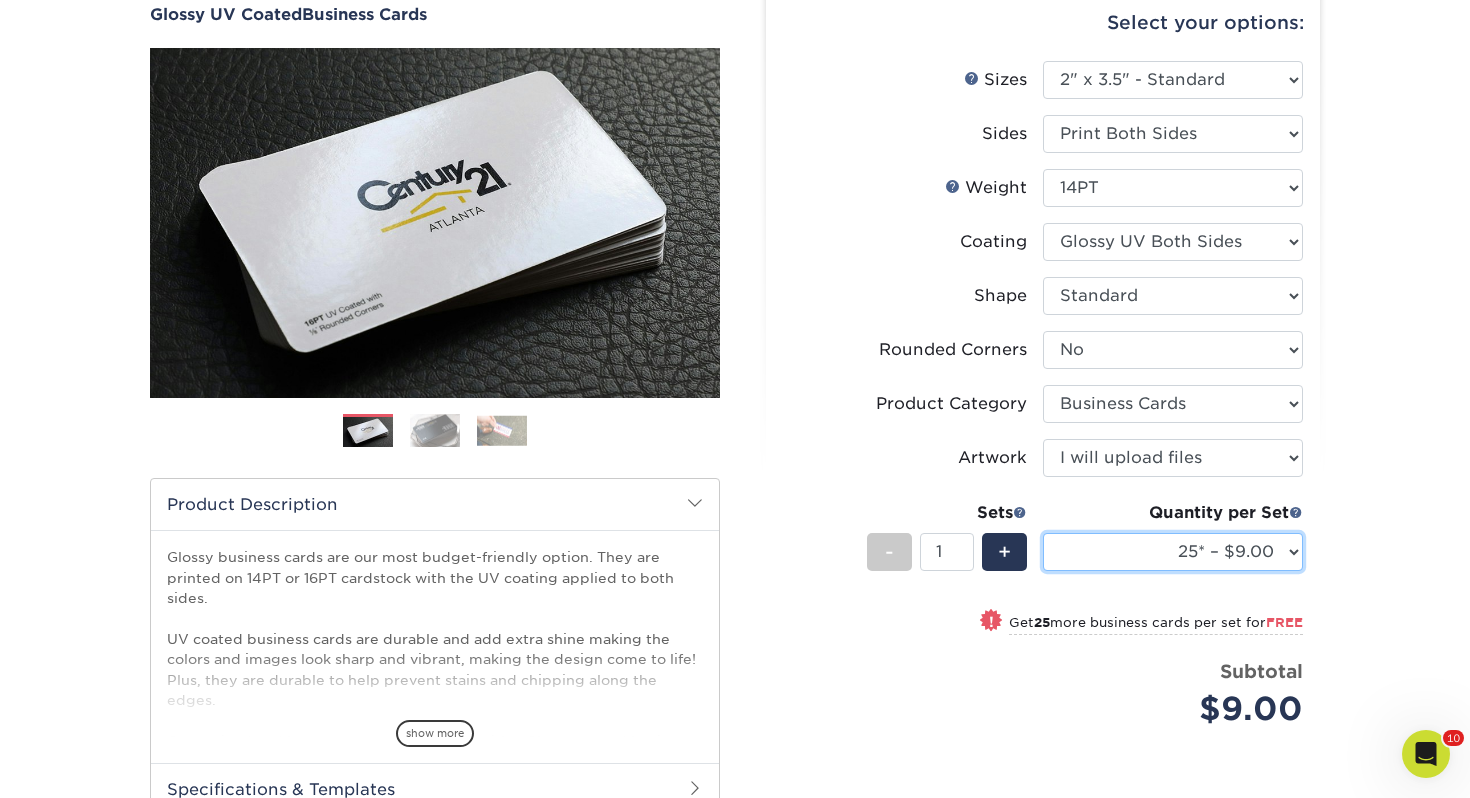 select on "250* – $17.00" 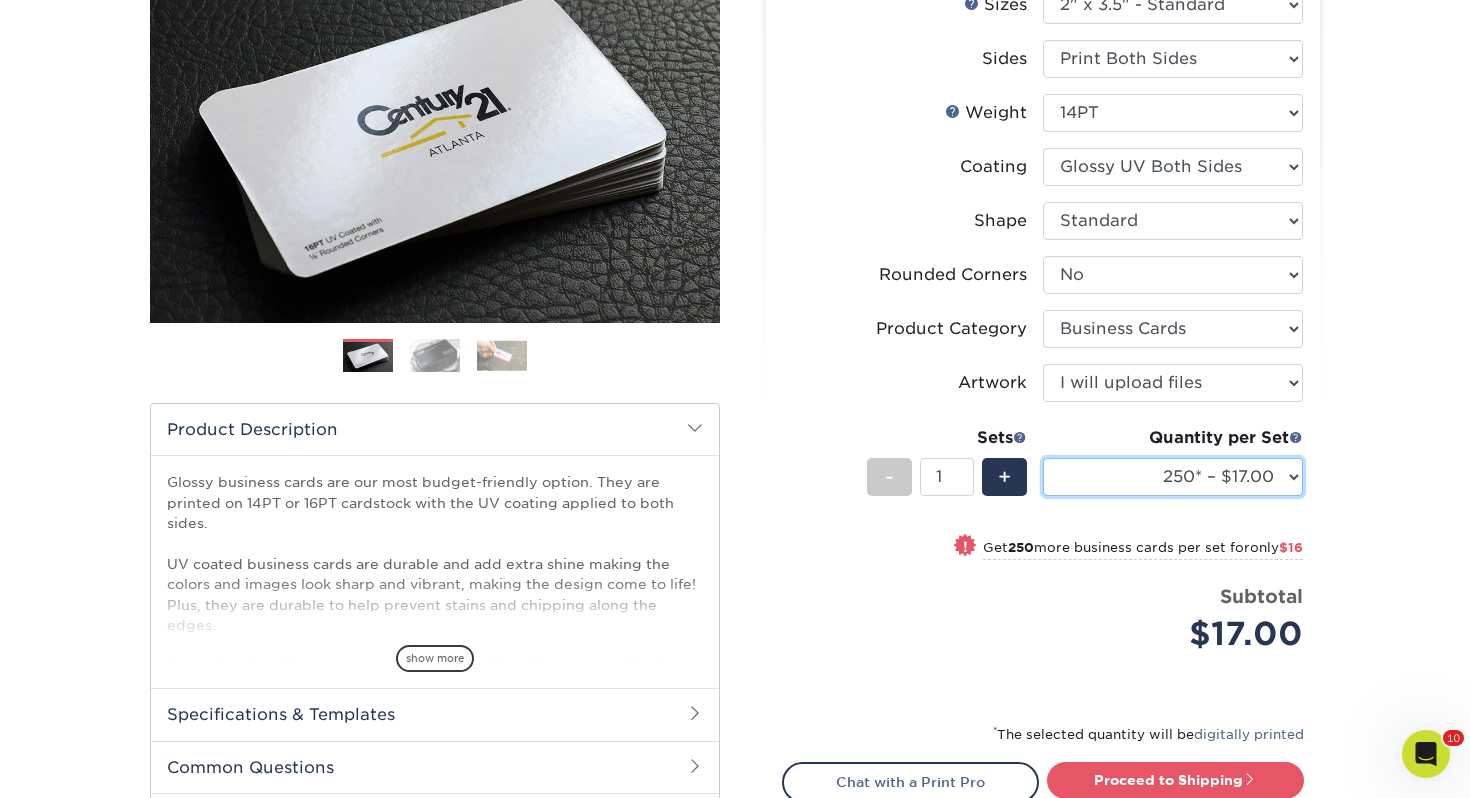 scroll, scrollTop: 291, scrollLeft: 0, axis: vertical 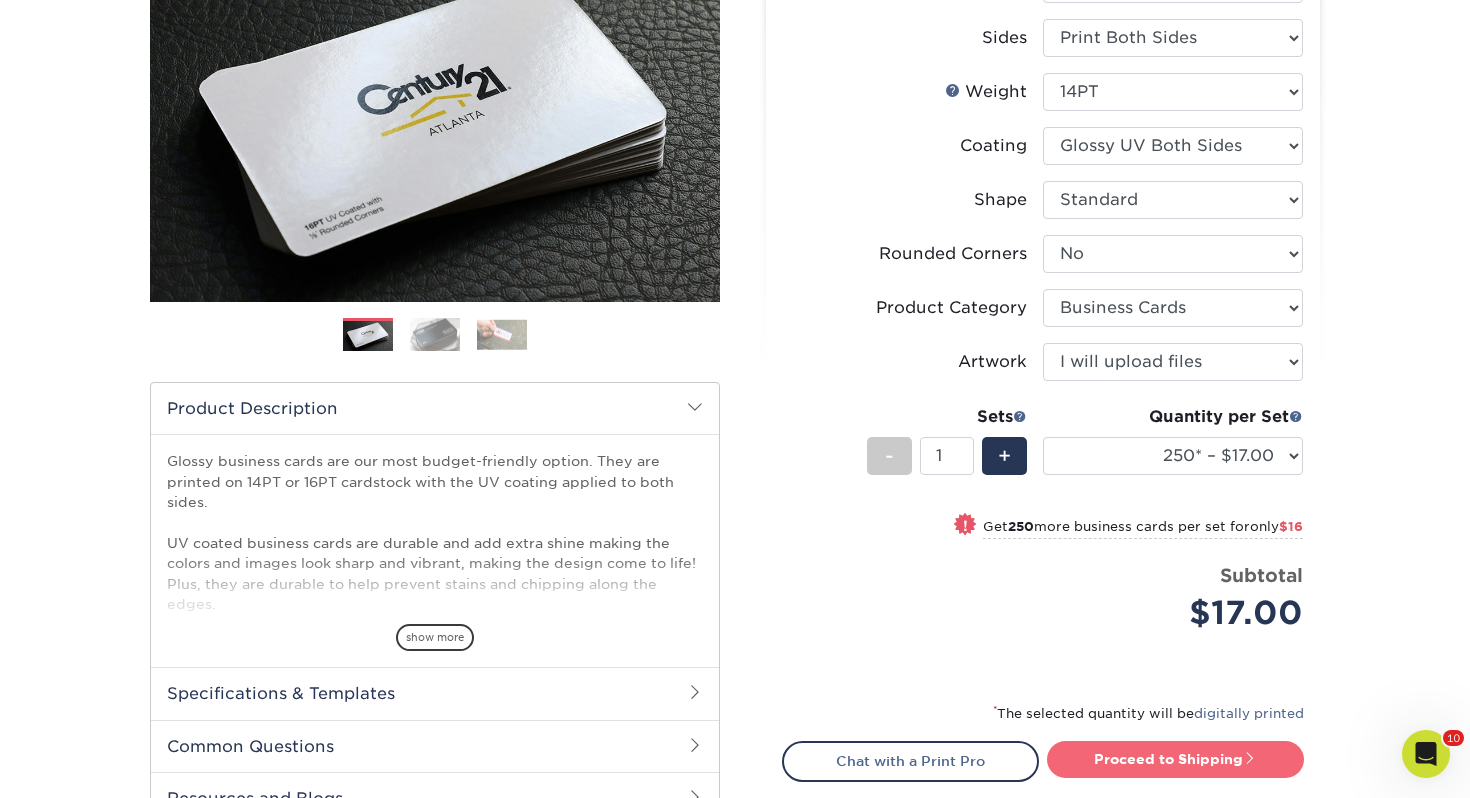 click on "Proceed to Shipping" at bounding box center [1175, 759] 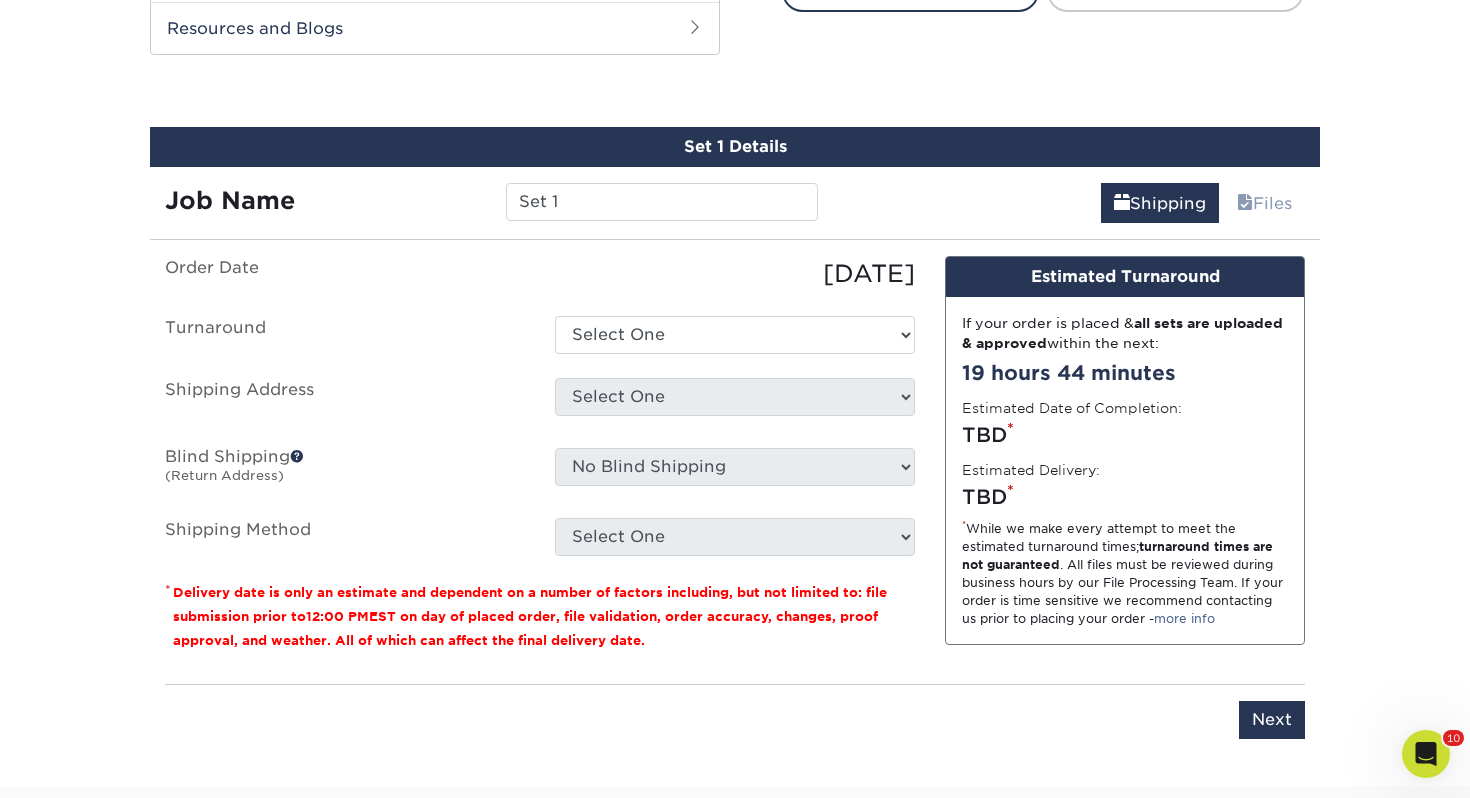 scroll, scrollTop: 1086, scrollLeft: 0, axis: vertical 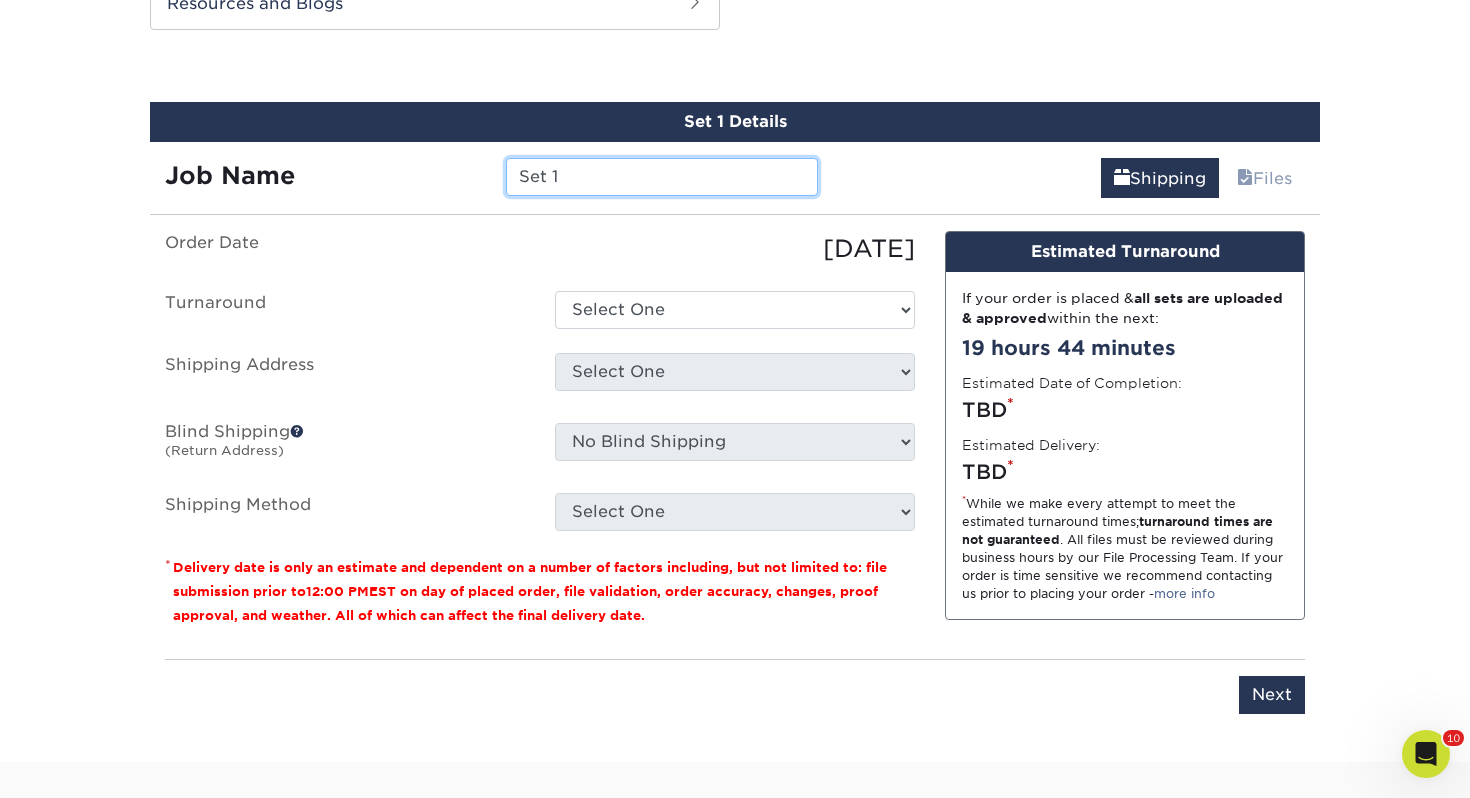 drag, startPoint x: 607, startPoint y: 195, endPoint x: 267, endPoint y: 157, distance: 342.11694 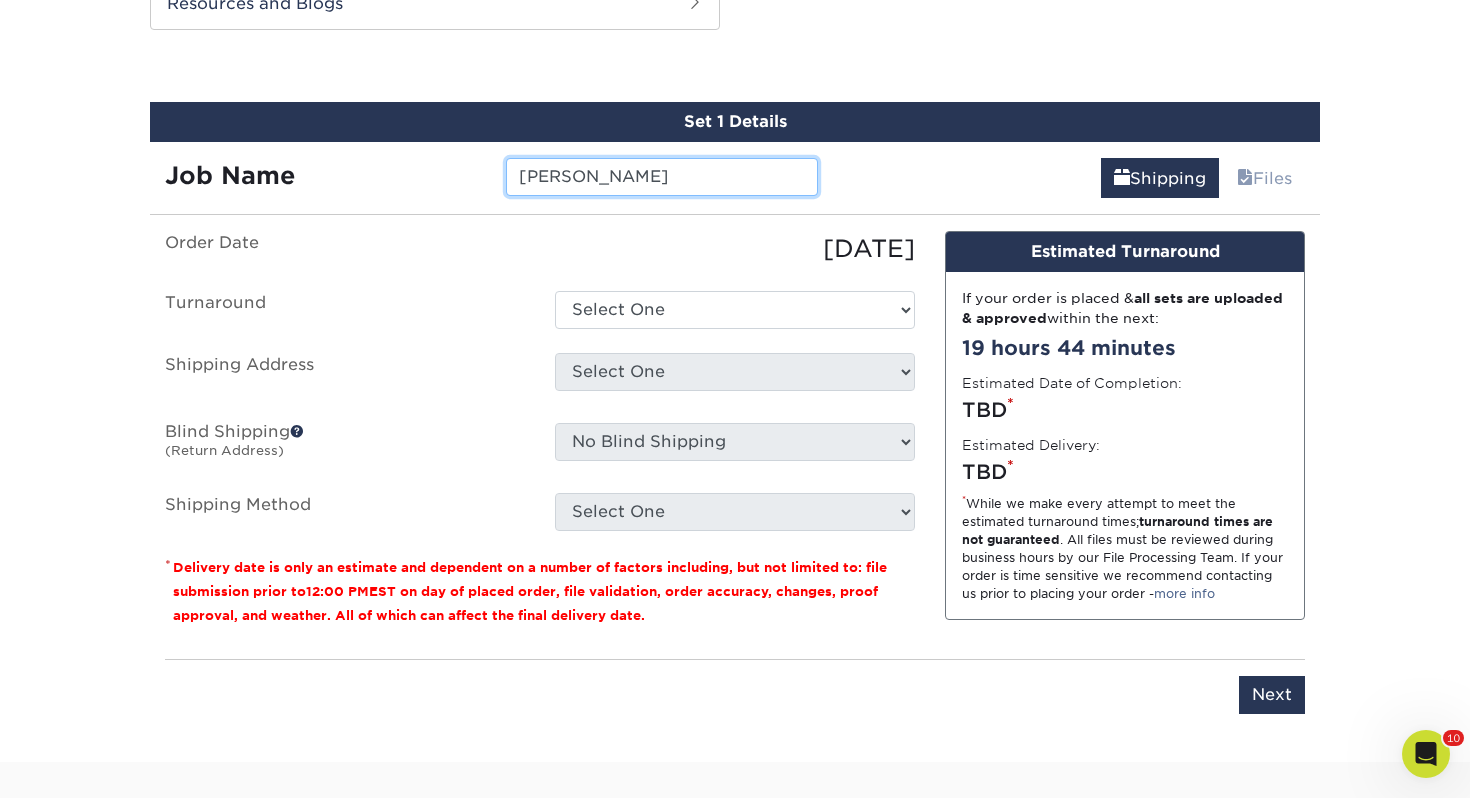type on "Kailyn Turner" 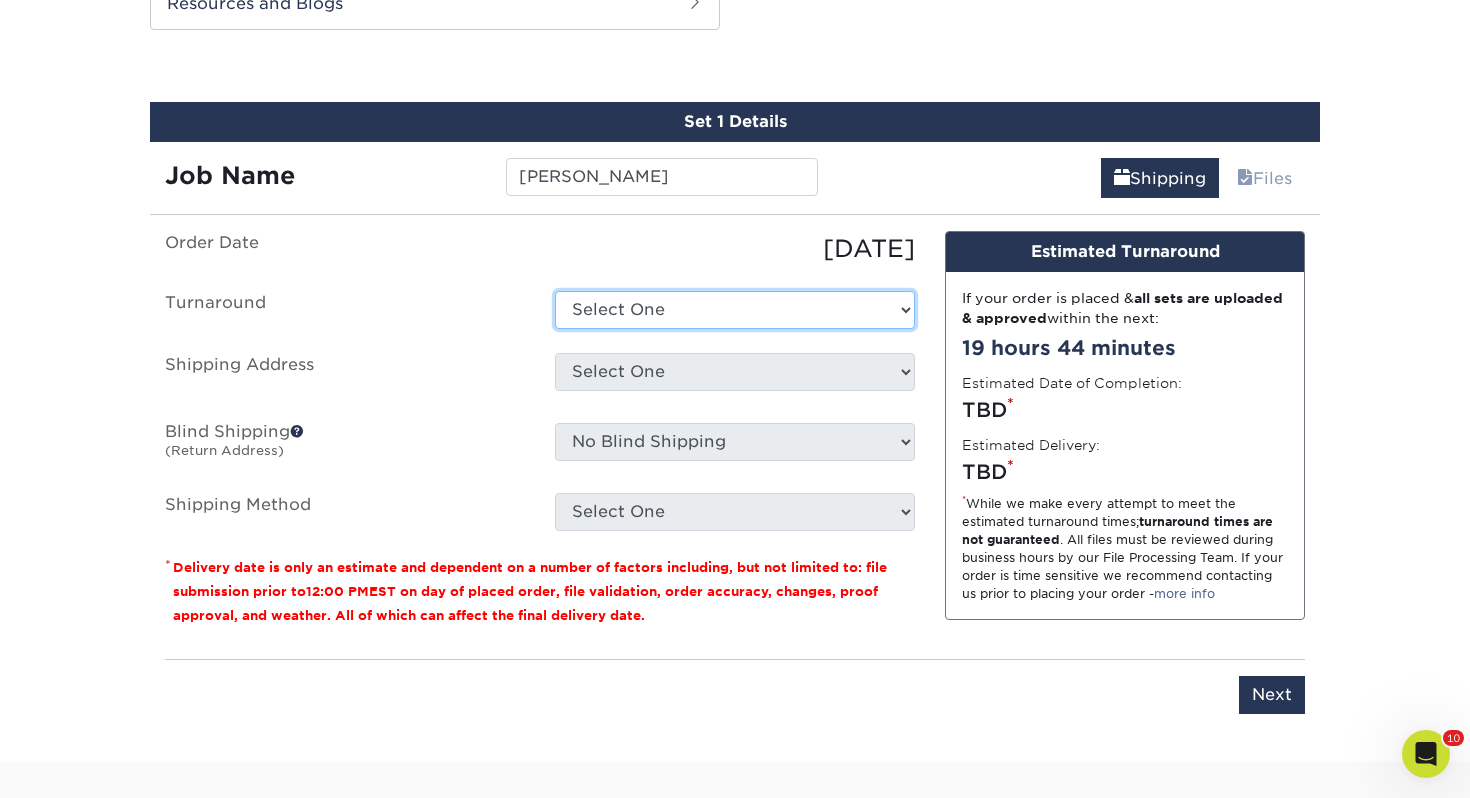 click on "Select One 2-4 Business Days 2 Day Next Business Day" at bounding box center [735, 310] 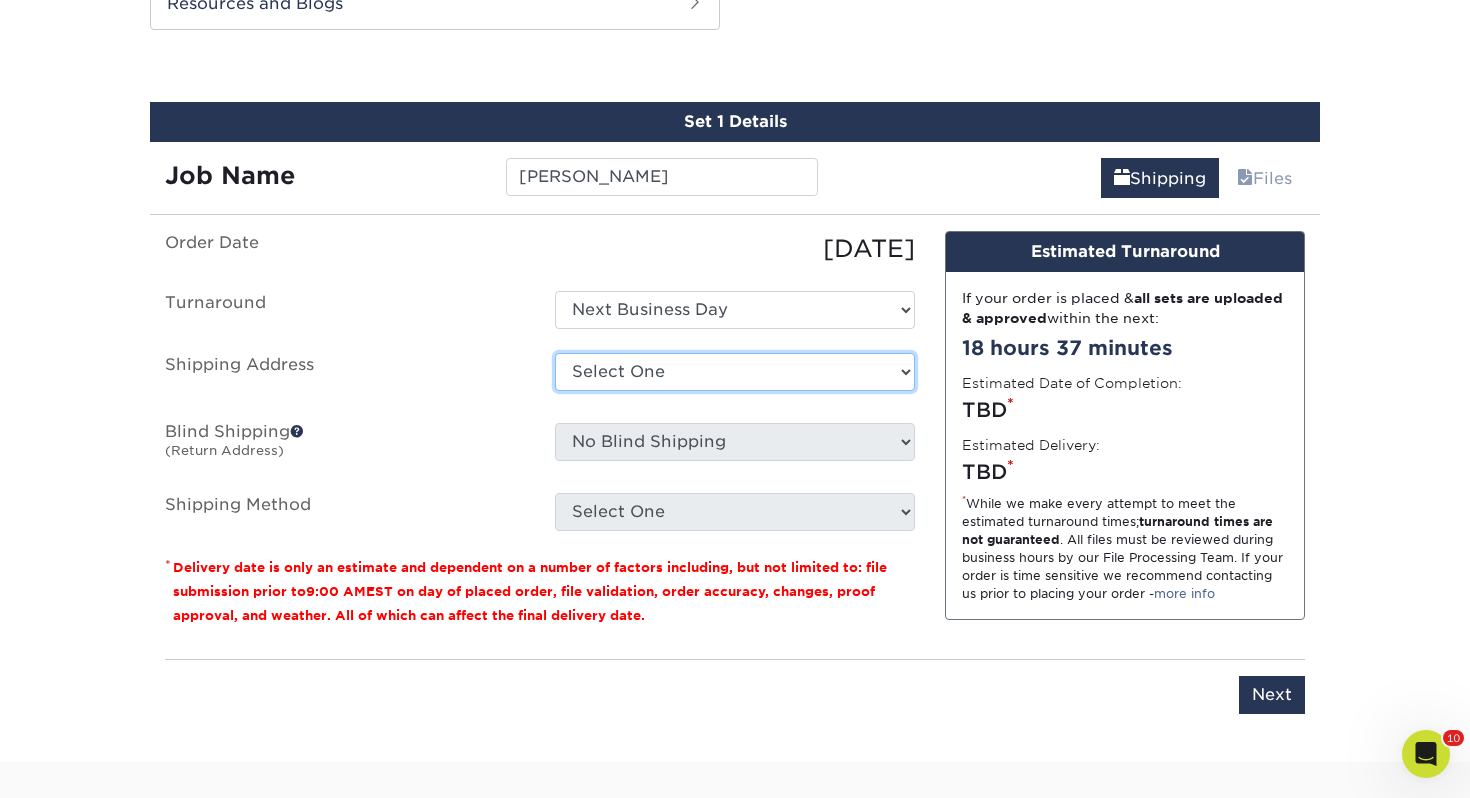 click on "Select One
Adrian, MI Akron, OH" at bounding box center (735, 372) 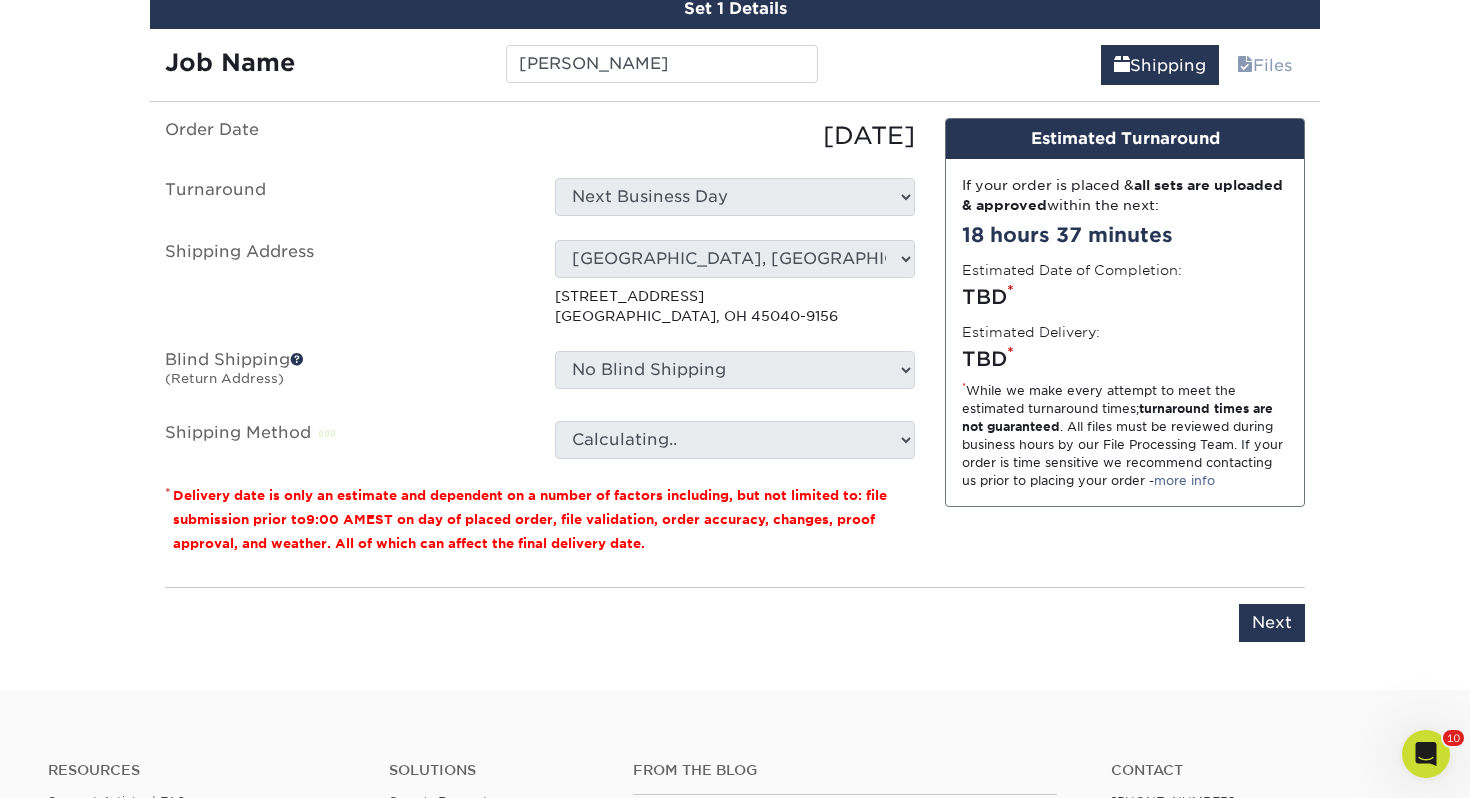 scroll, scrollTop: 1214, scrollLeft: 0, axis: vertical 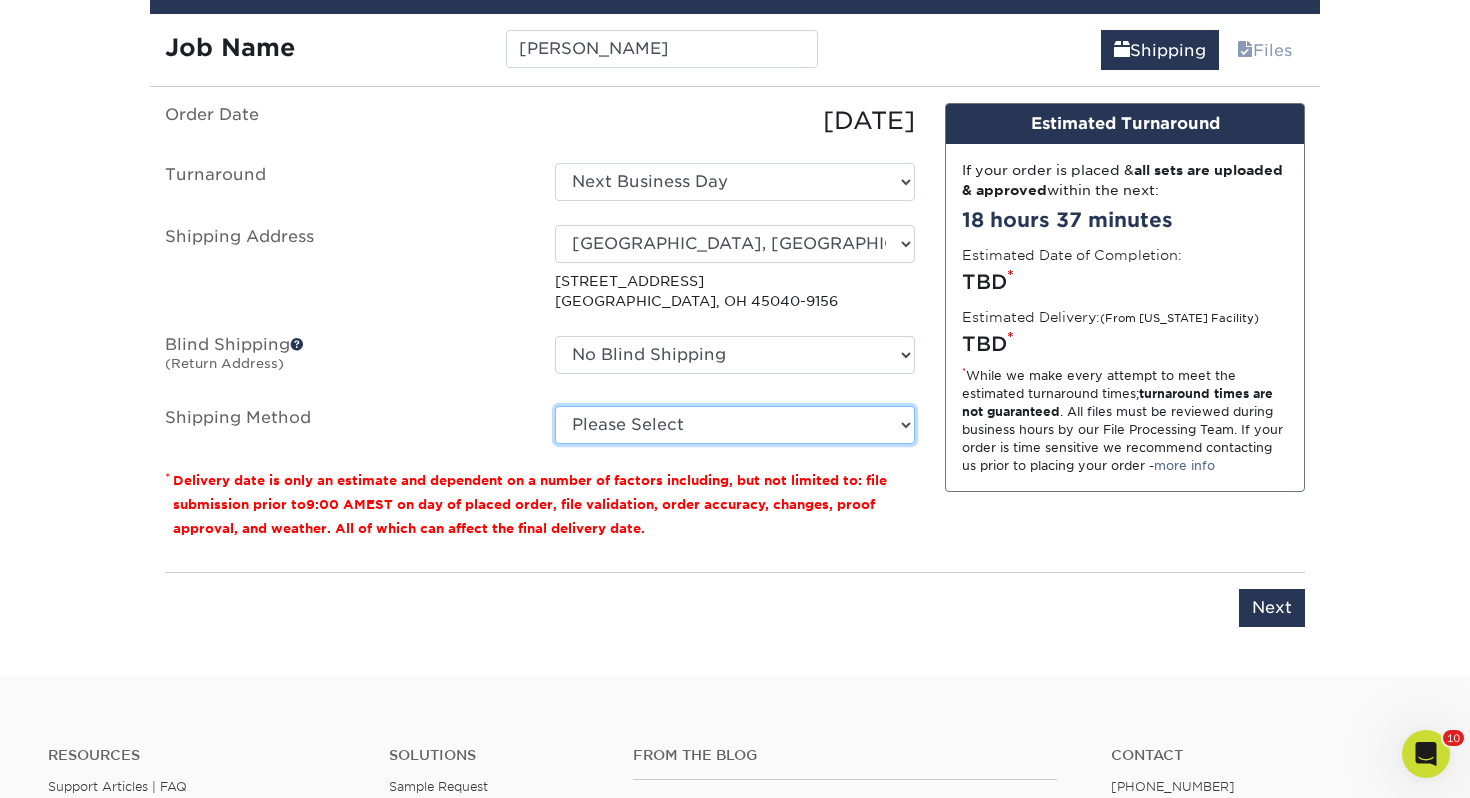 click on "Please Select Ground Shipping (+$7.84) 3 Day Shipping Service (+$14.77) 2 Day Air Shipping (+$15.23) Next Day Shipping by 5pm (+$17.55) Next Day Shipping by 12 noon (+$18.47) Next Day Air Early A.M. (+$94.43)" at bounding box center [735, 425] 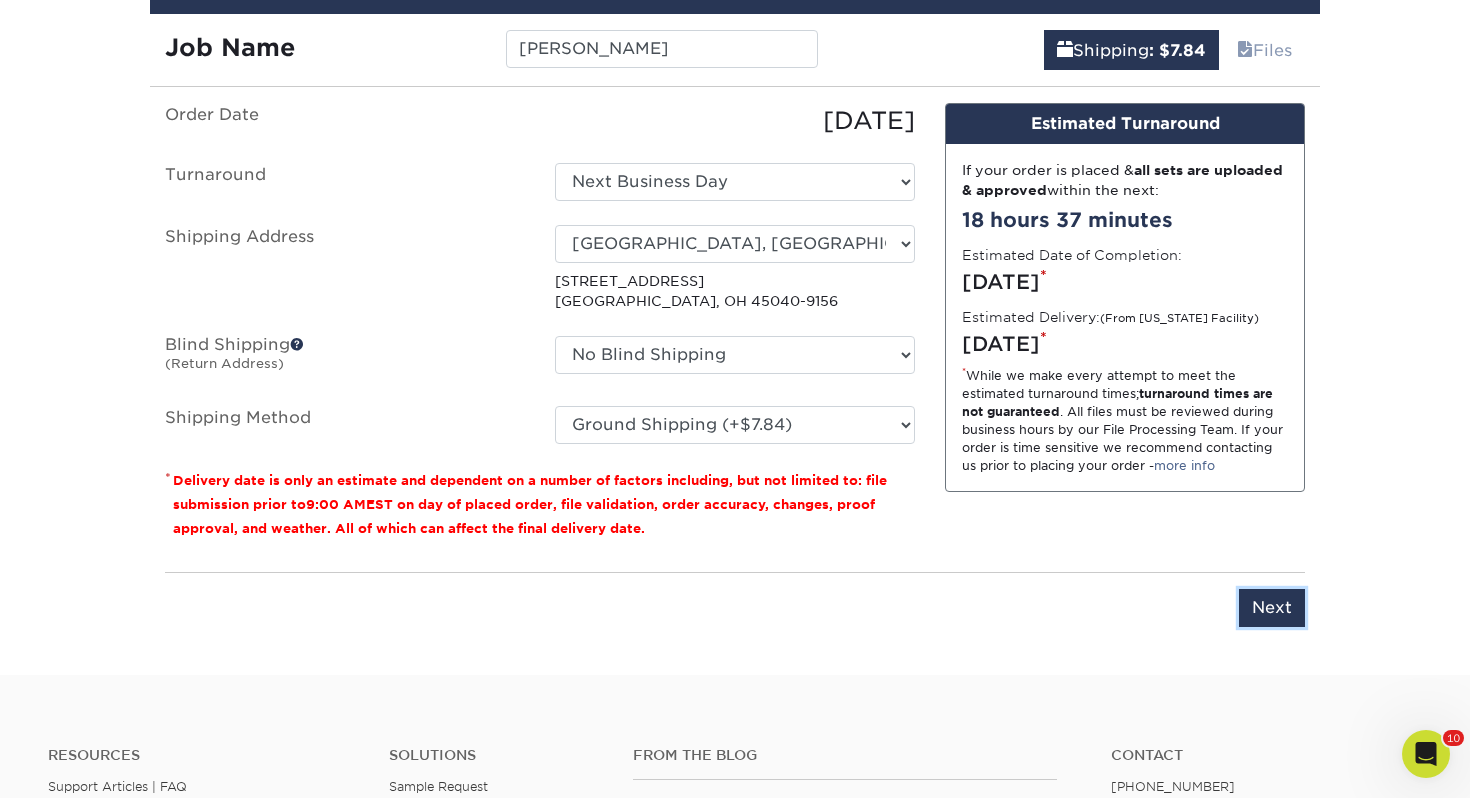 click on "Next" at bounding box center [1272, 608] 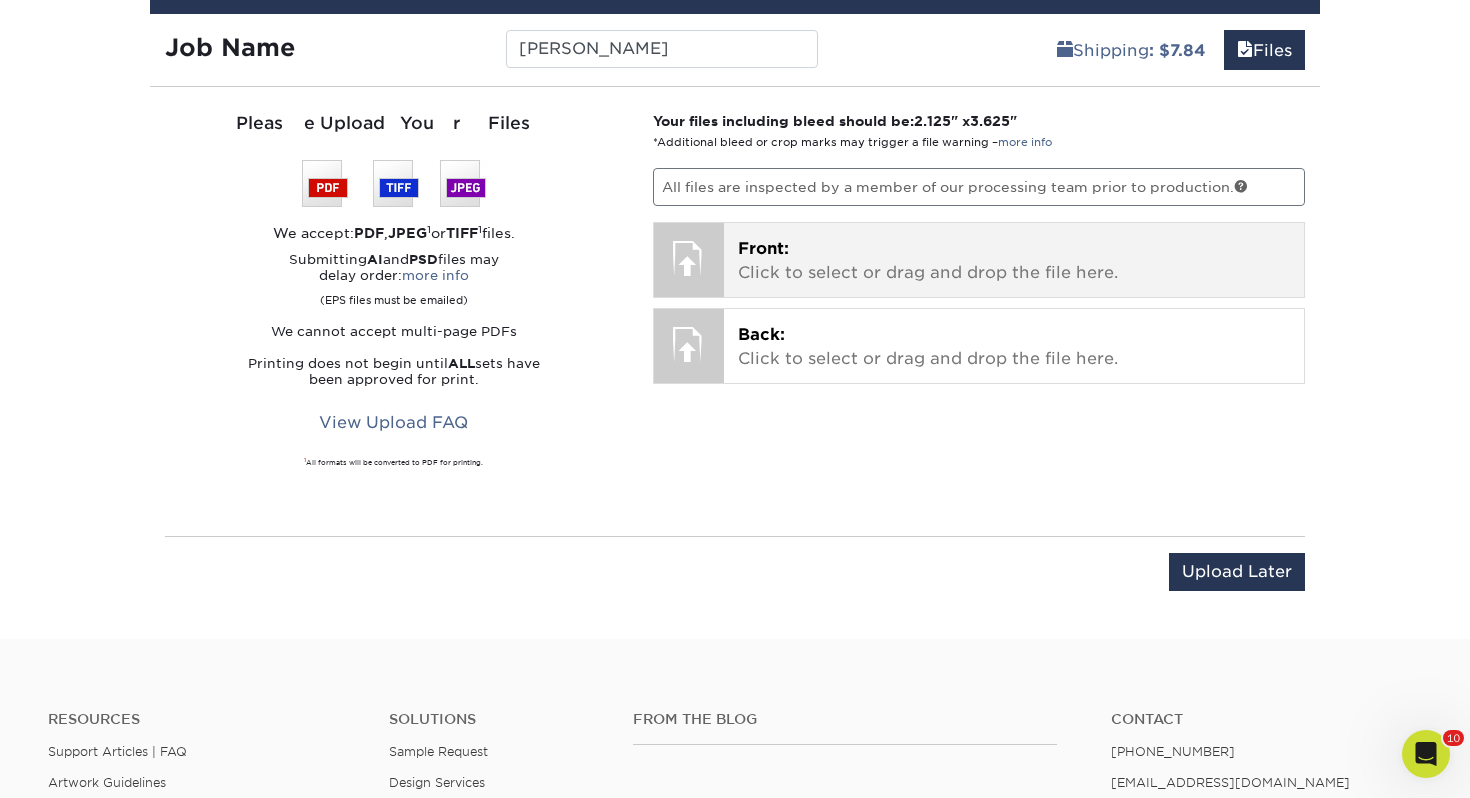 click on "Front: Click to select or drag and drop the file here." at bounding box center [1014, 261] 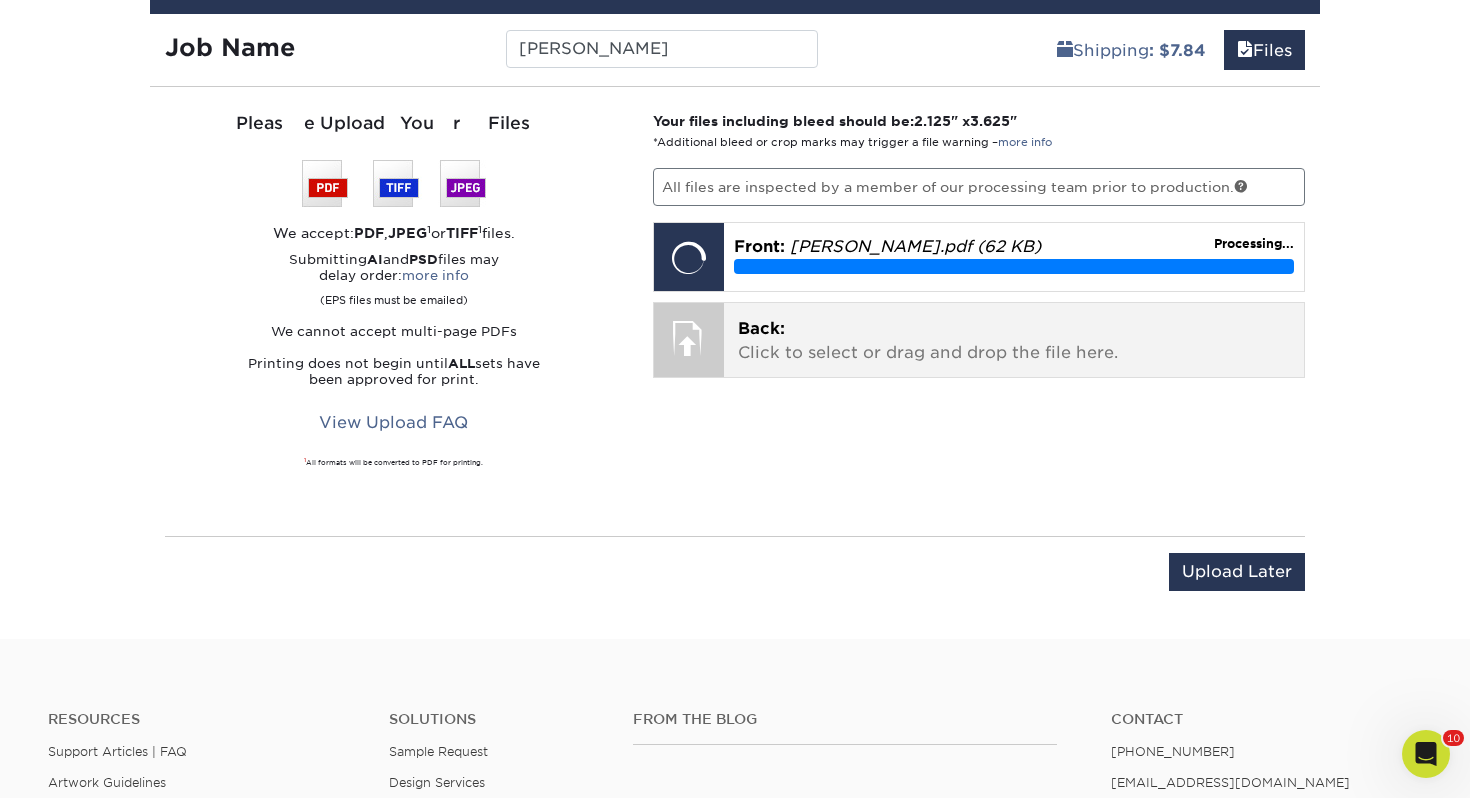 click on "Back: Click to select or drag and drop the file here." at bounding box center (1014, 341) 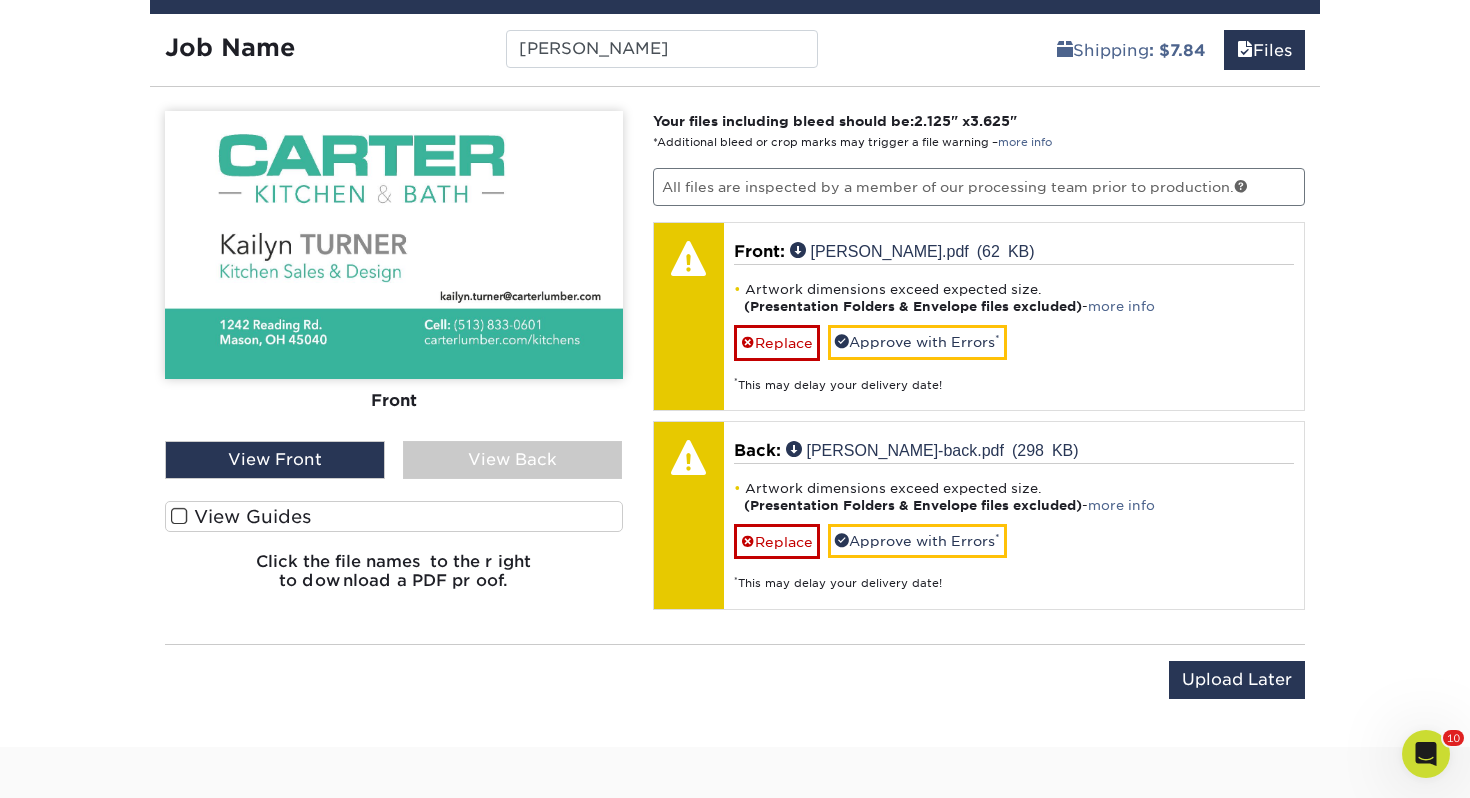 click on "View Guides" at bounding box center (394, 521) 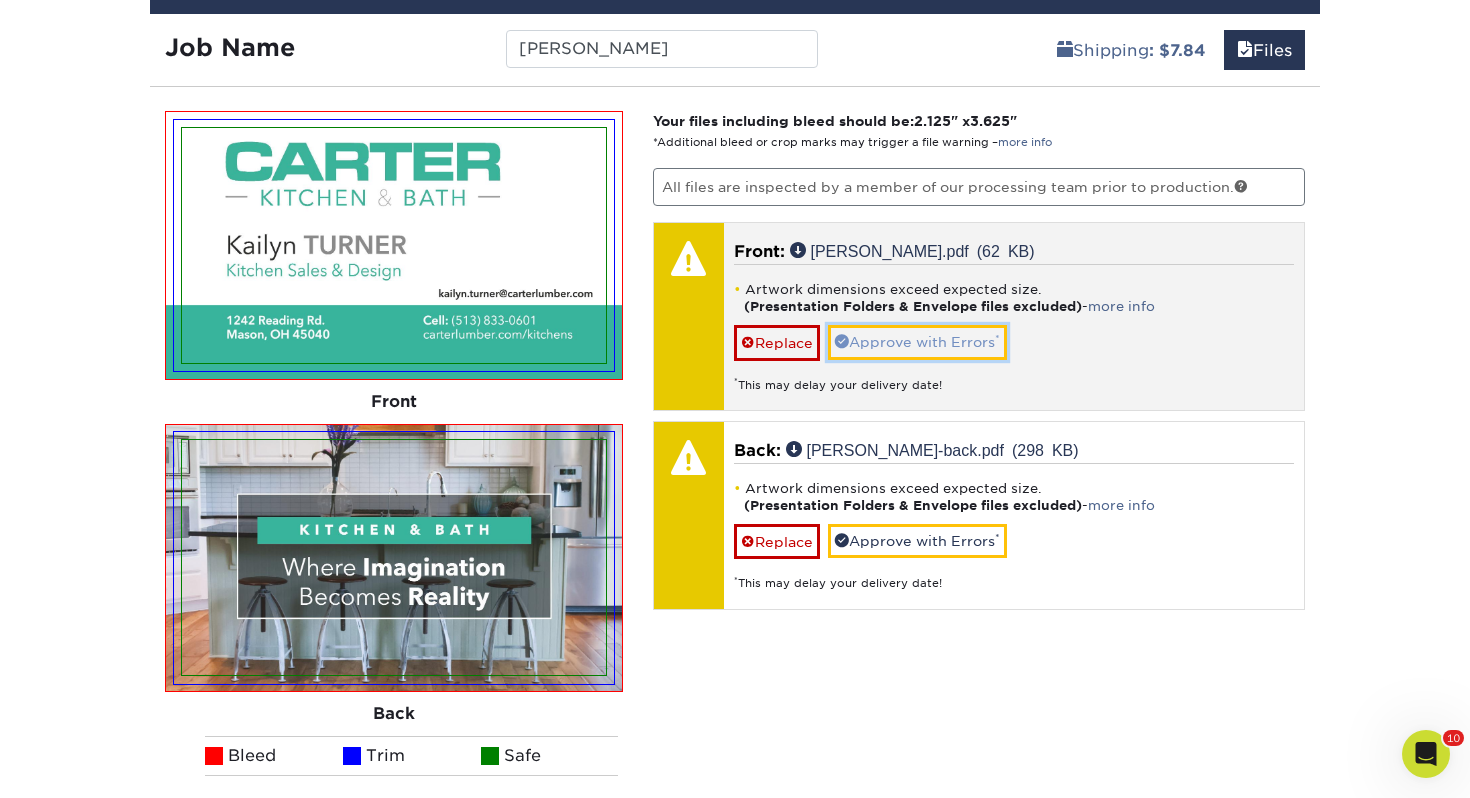 click on "Approve with Errors *" at bounding box center [917, 342] 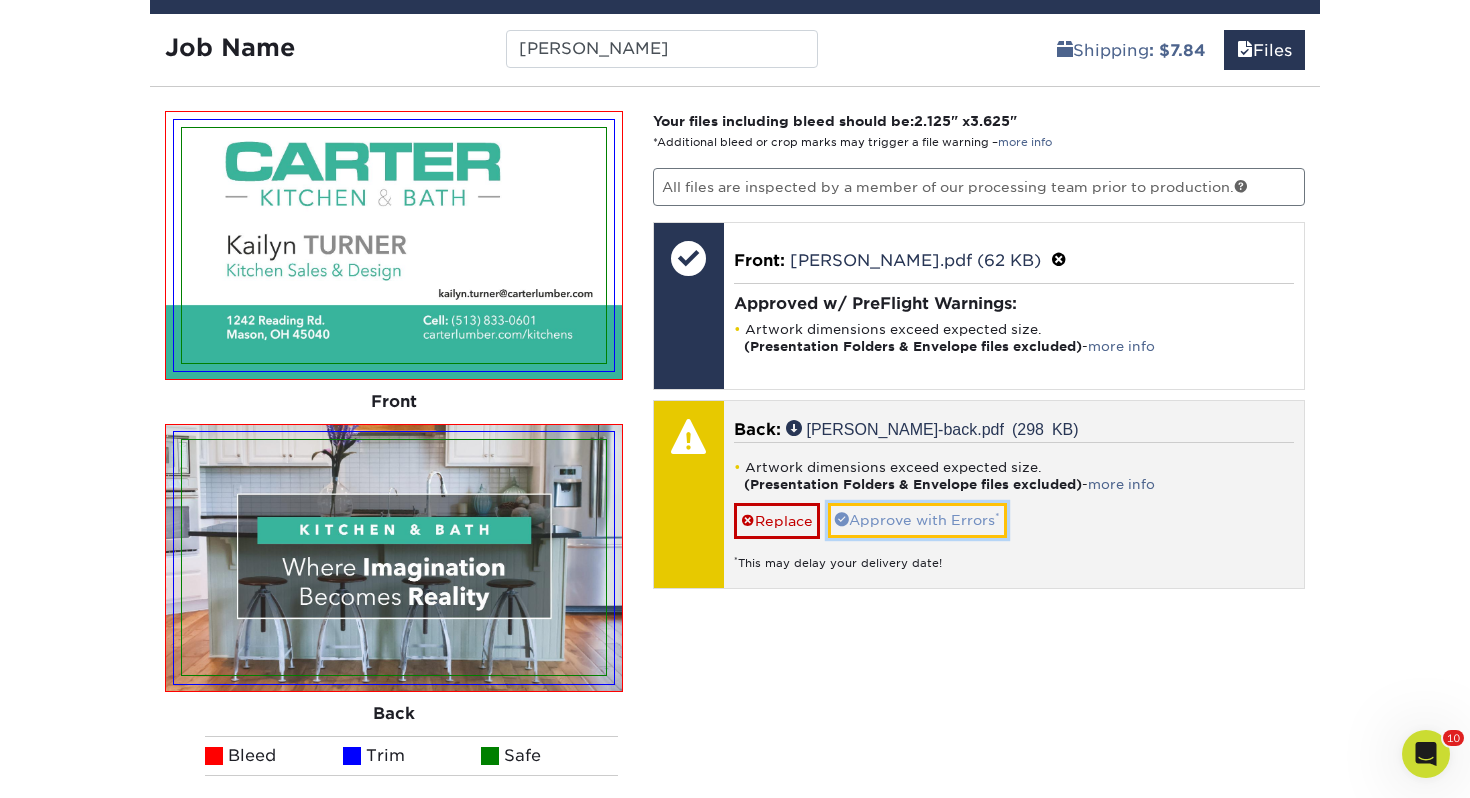 click on "Approve with Errors *" at bounding box center (917, 520) 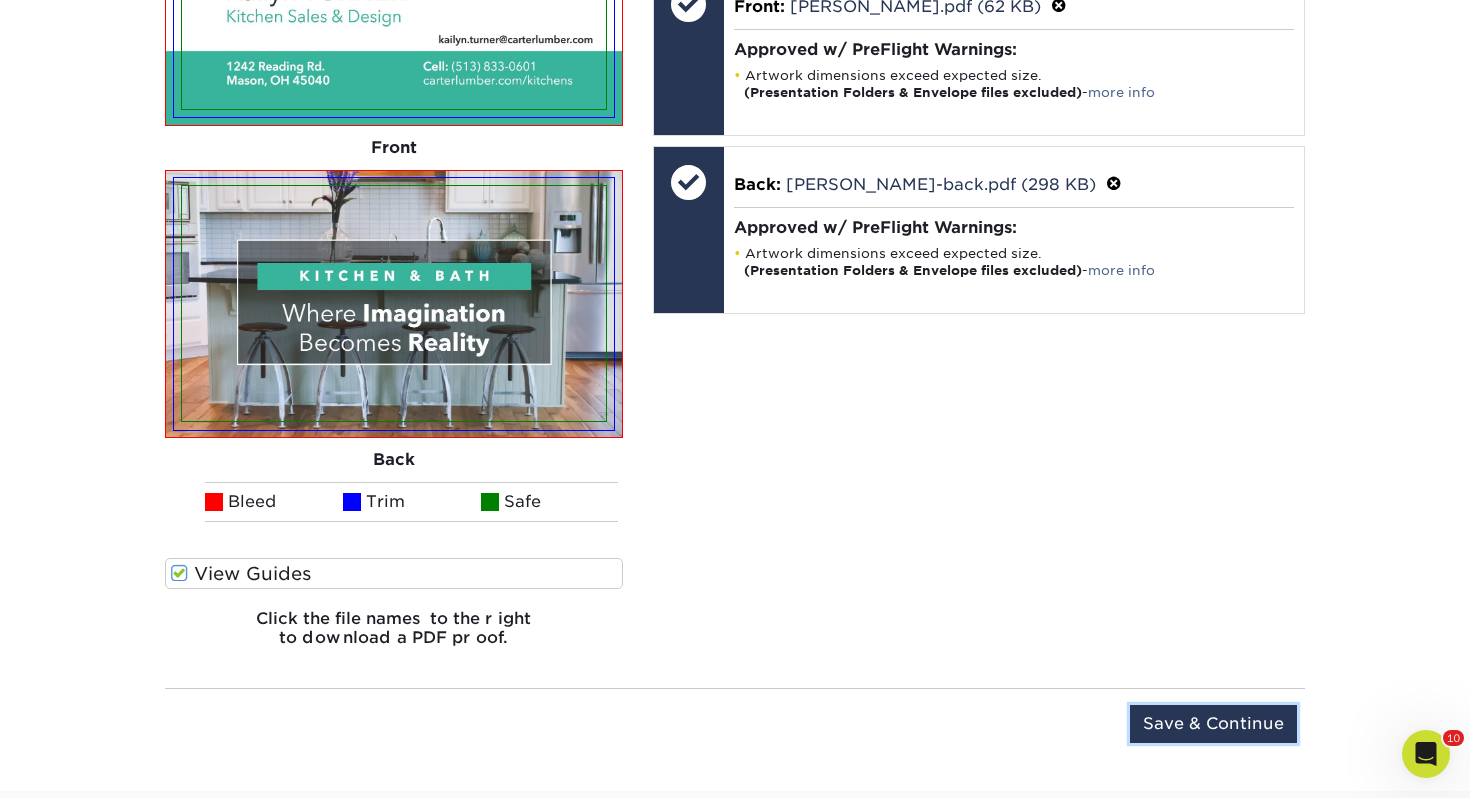 click on "Save & Continue" at bounding box center (1213, 724) 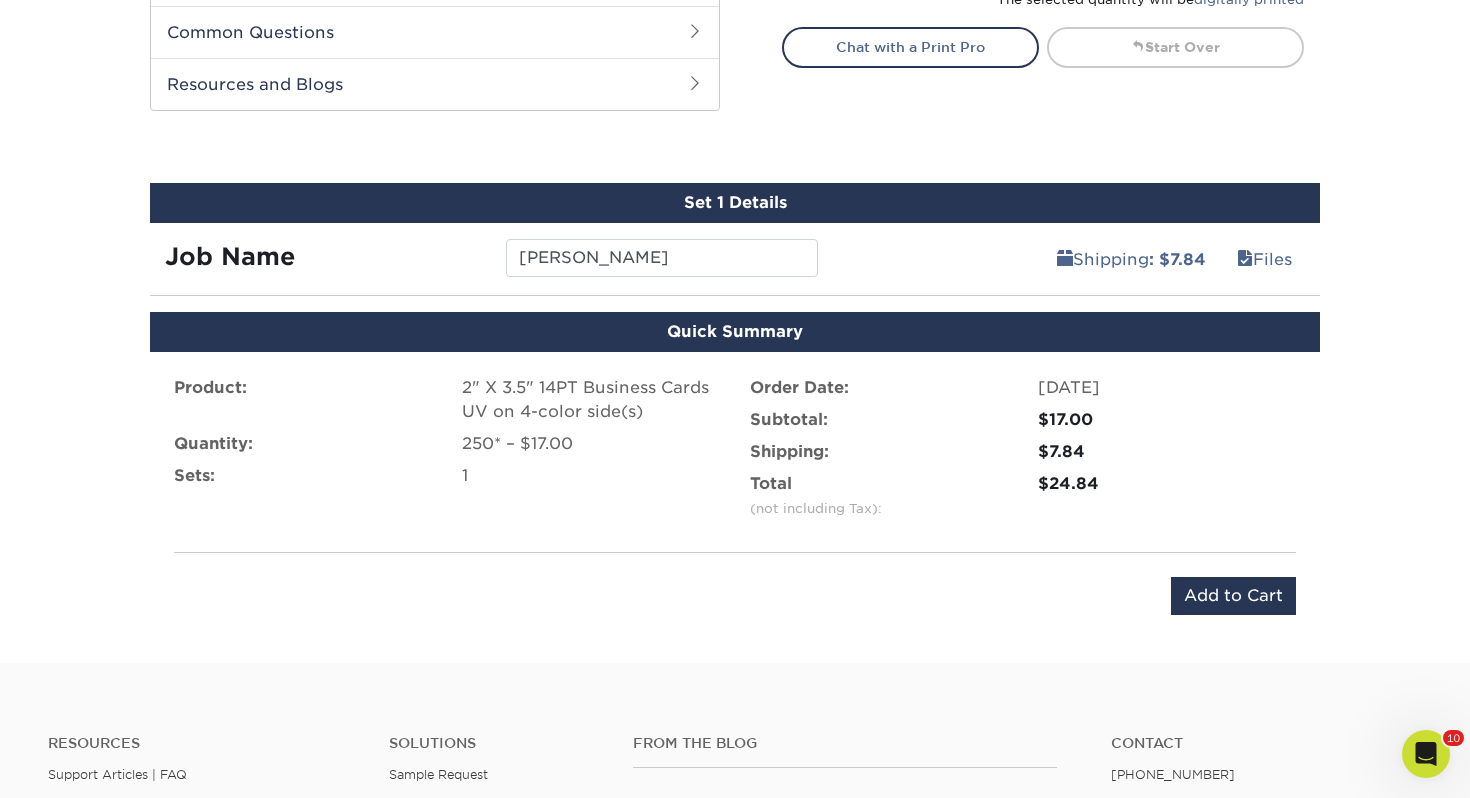scroll, scrollTop: 971, scrollLeft: 0, axis: vertical 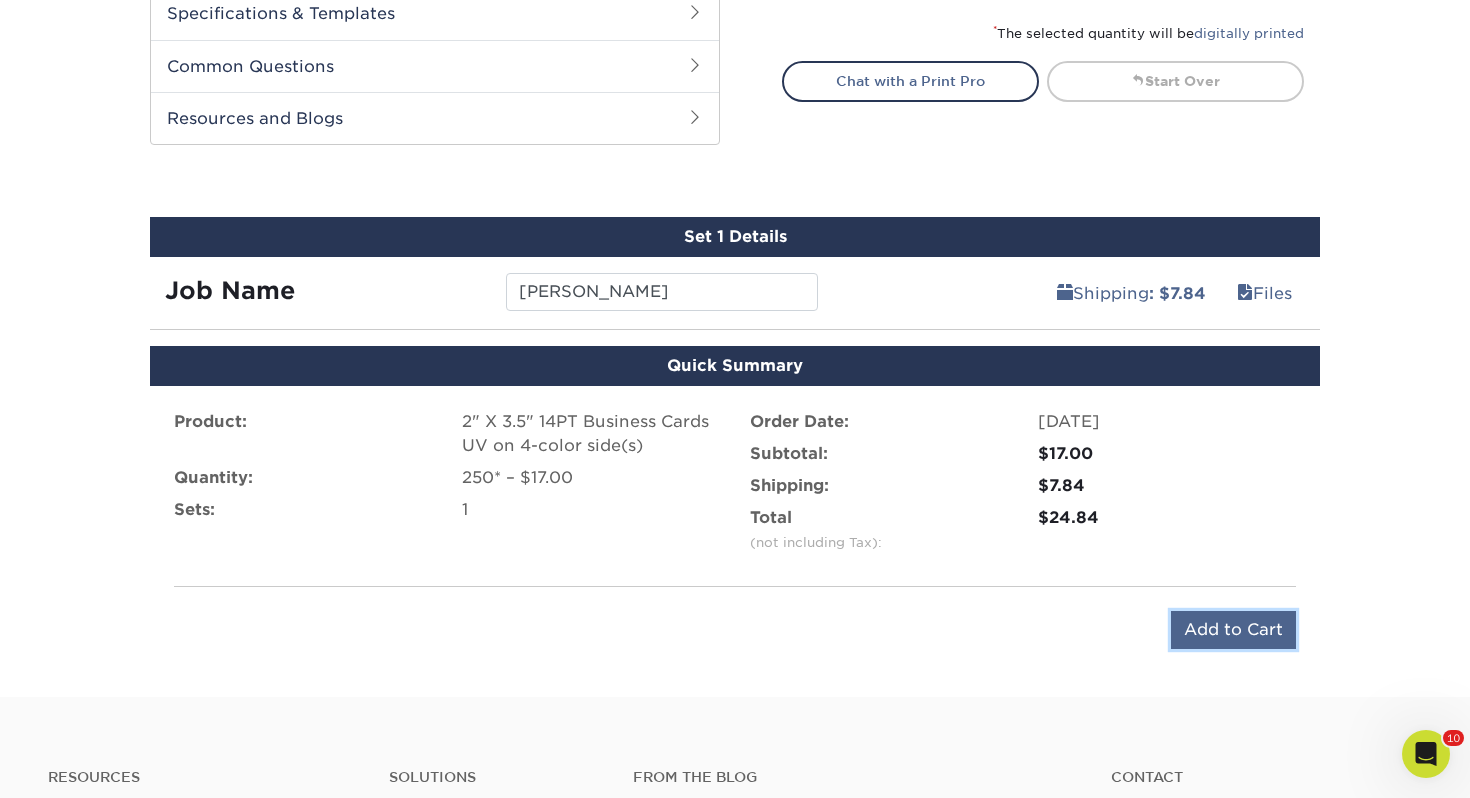 click on "Add to Cart" at bounding box center [1233, 630] 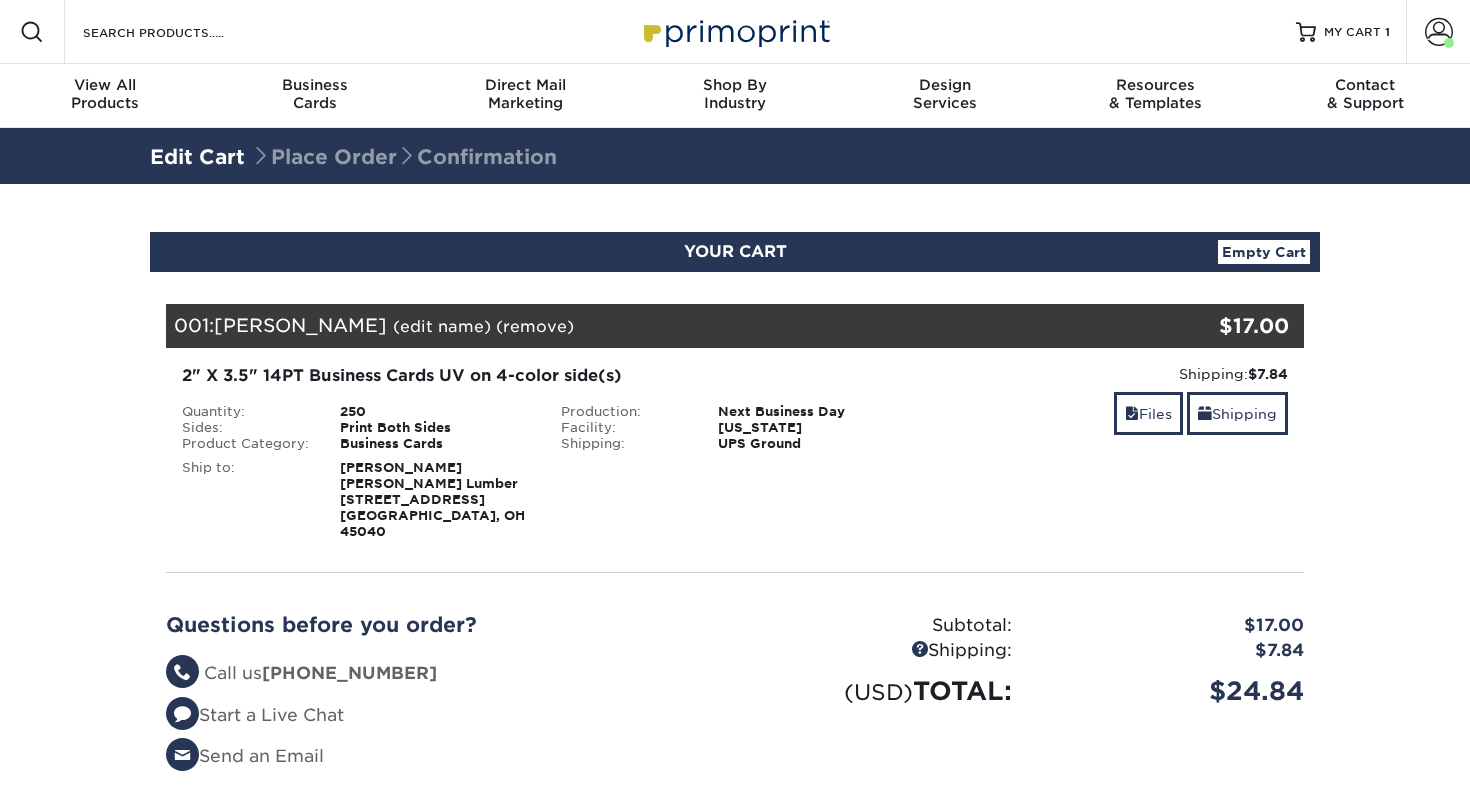 select on "108252" 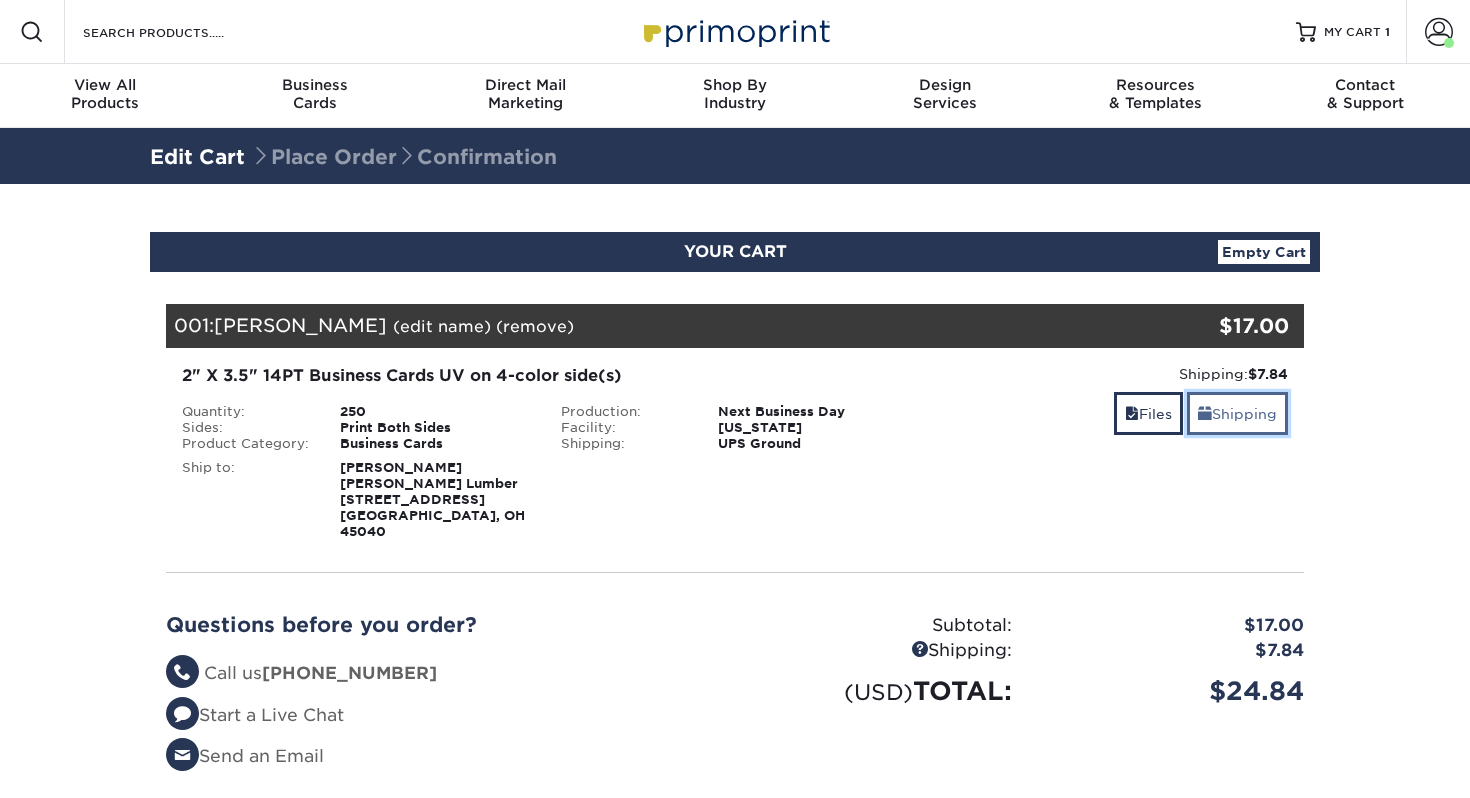 click on "Shipping" at bounding box center [1237, 413] 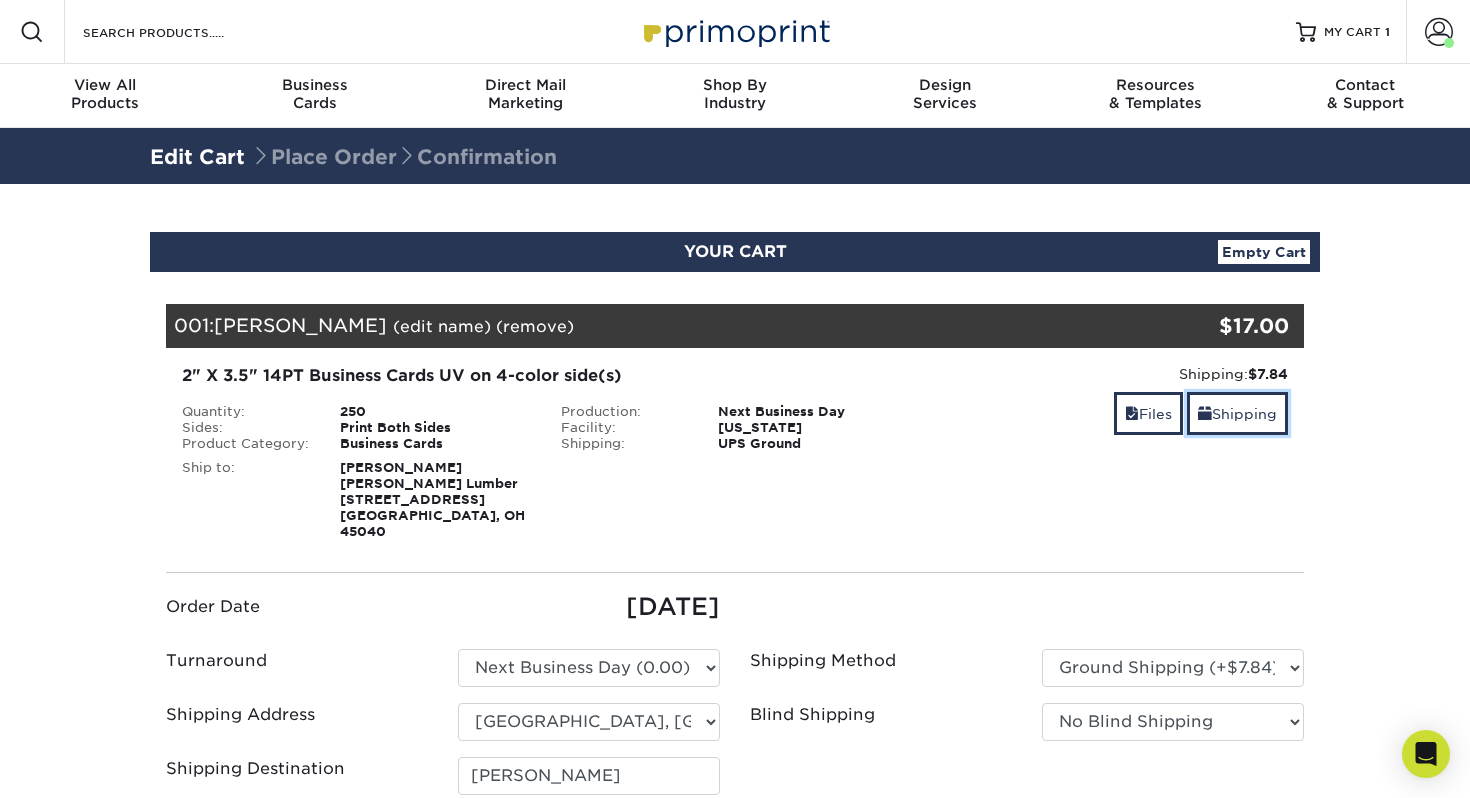scroll, scrollTop: 118, scrollLeft: 0, axis: vertical 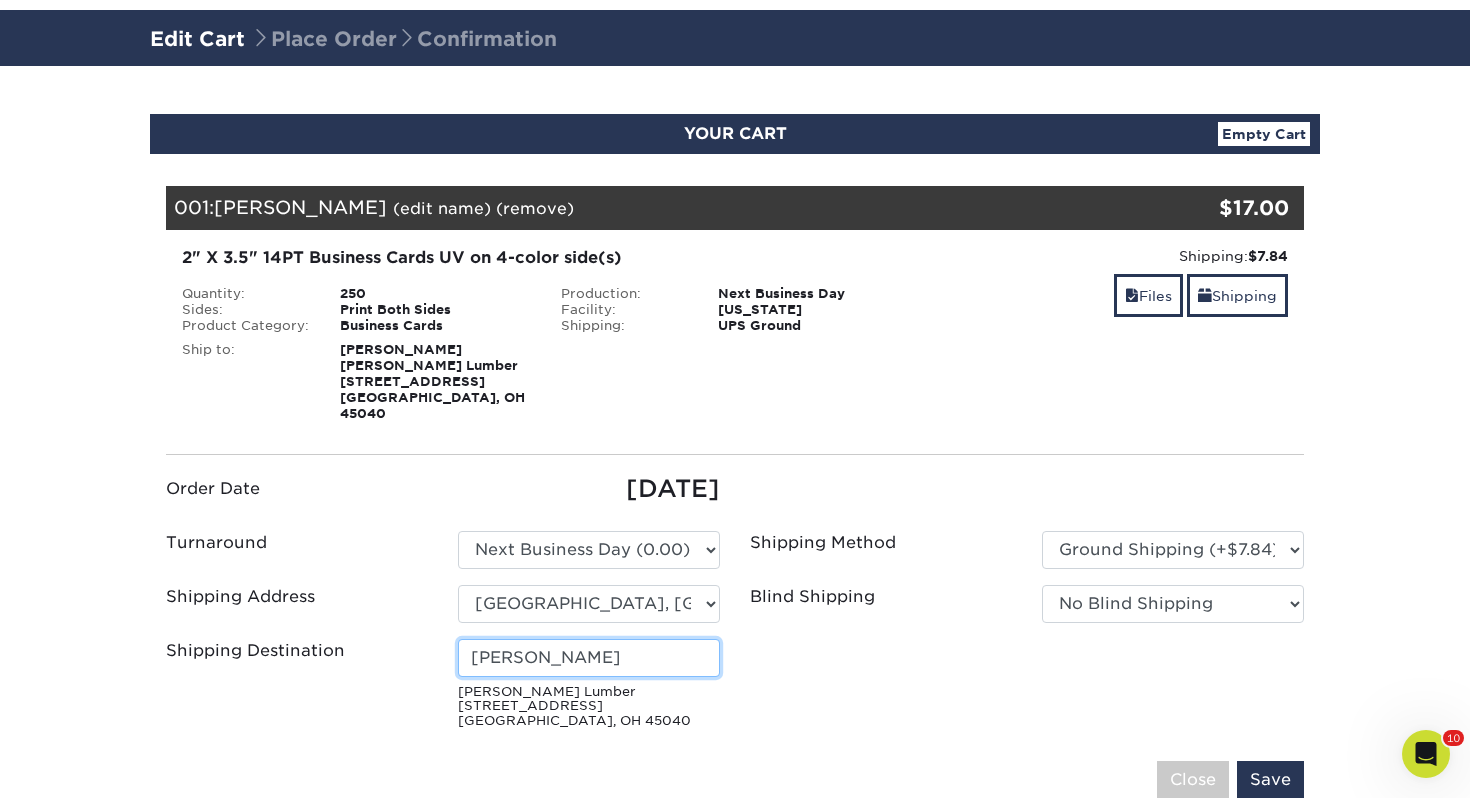 drag, startPoint x: 610, startPoint y: 644, endPoint x: -20, endPoint y: 593, distance: 632.0609 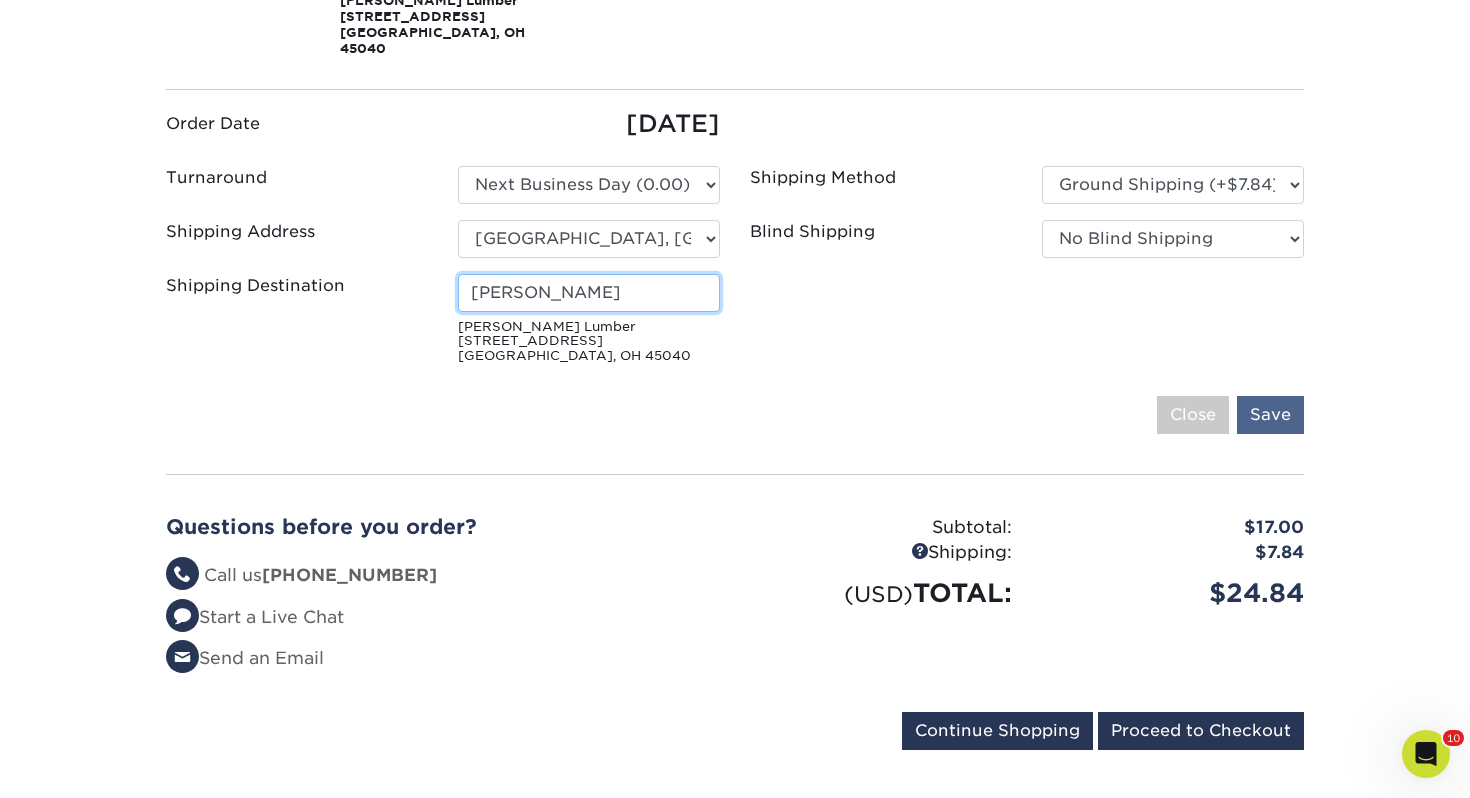 scroll, scrollTop: 488, scrollLeft: 0, axis: vertical 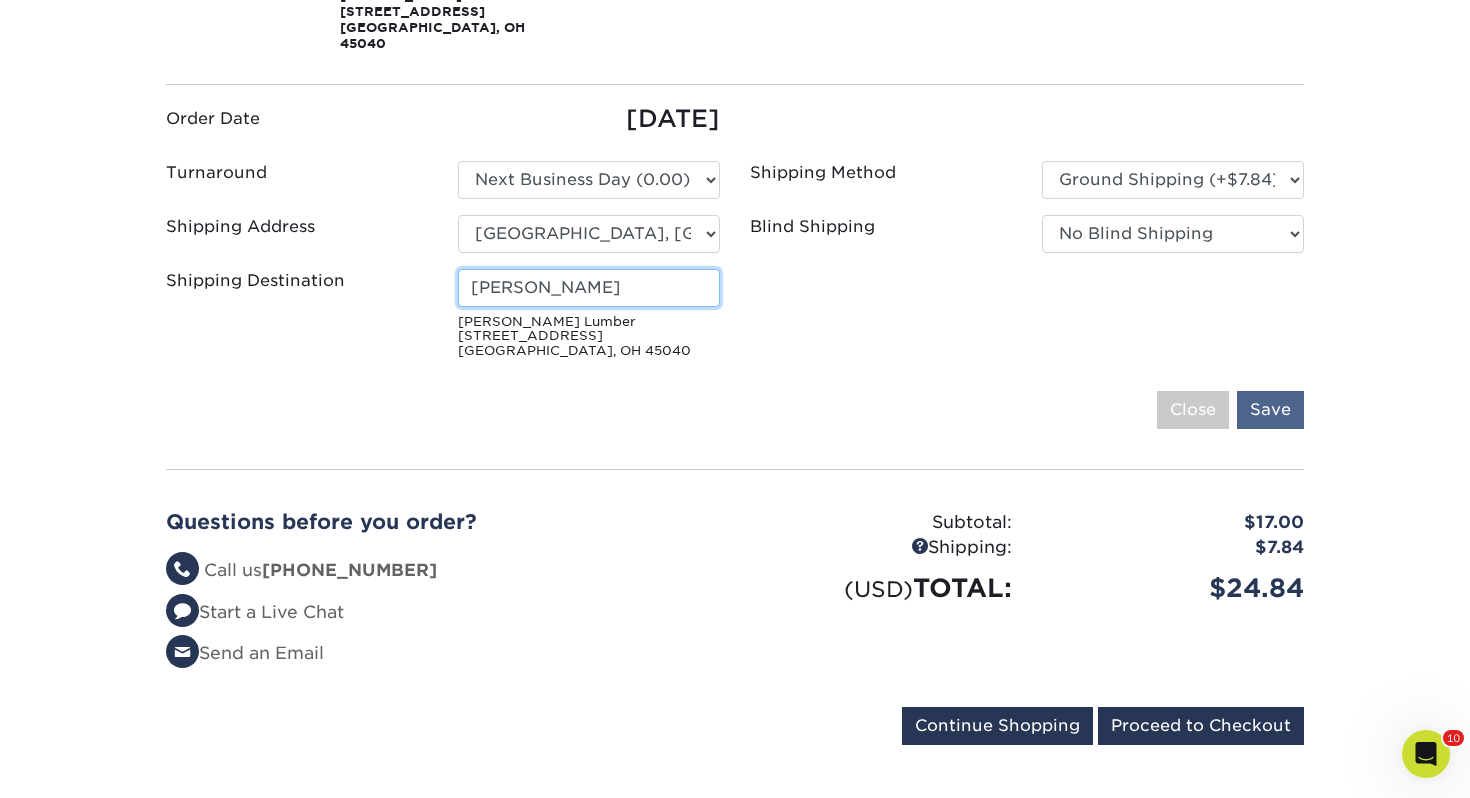 type on "[PERSON_NAME]" 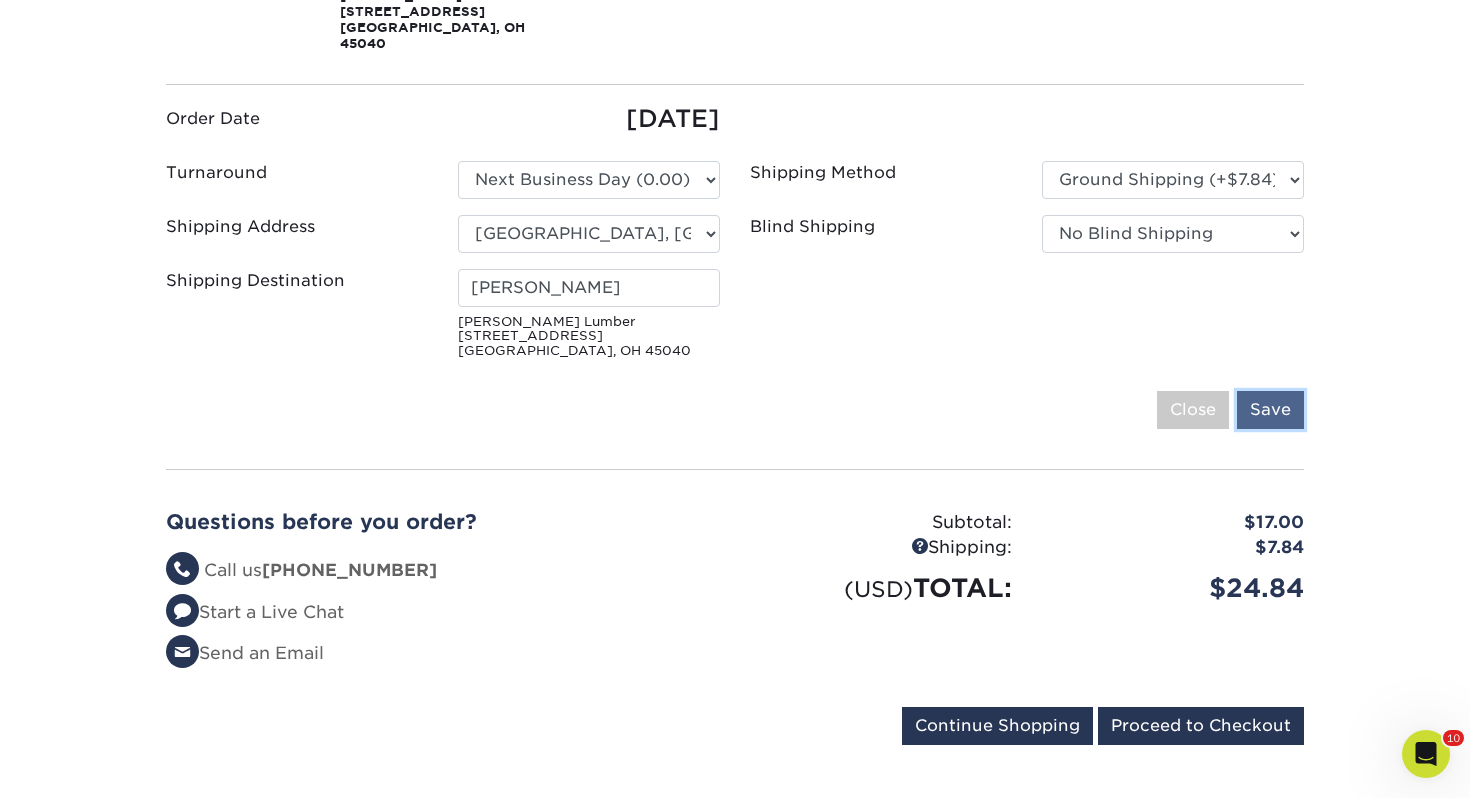 click on "Save" at bounding box center [1270, 410] 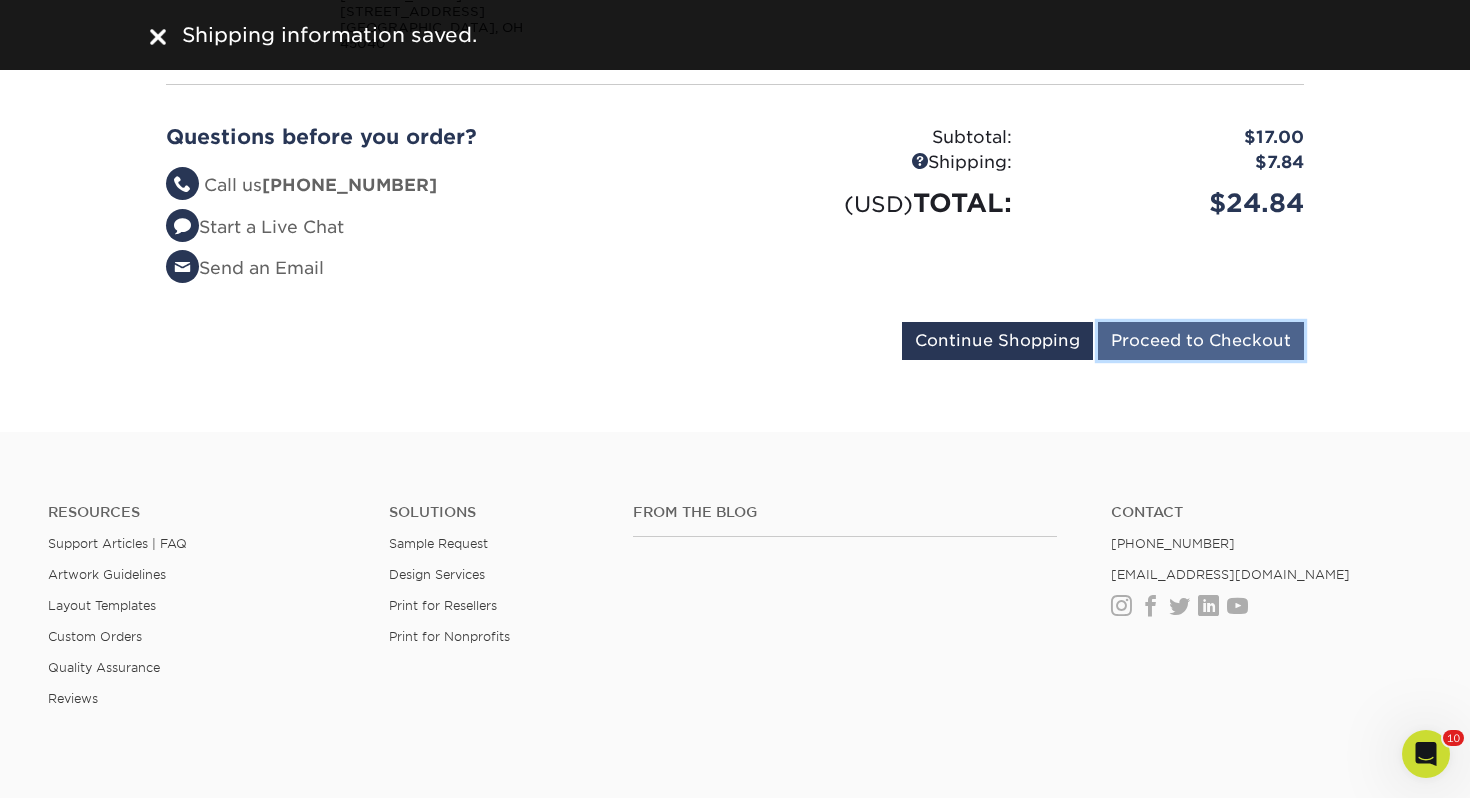 click on "Proceed to Checkout" at bounding box center [1201, 341] 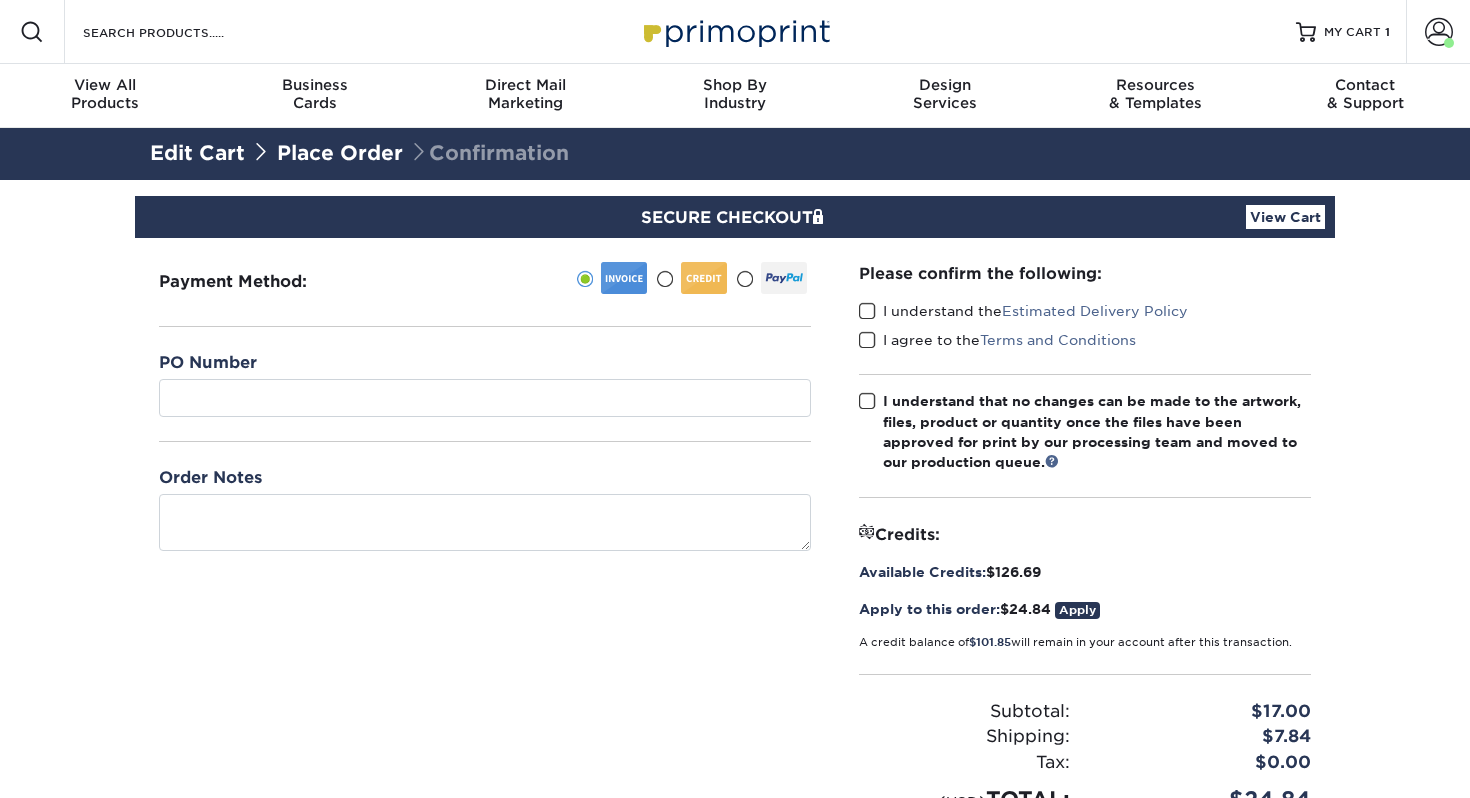 scroll, scrollTop: 0, scrollLeft: 0, axis: both 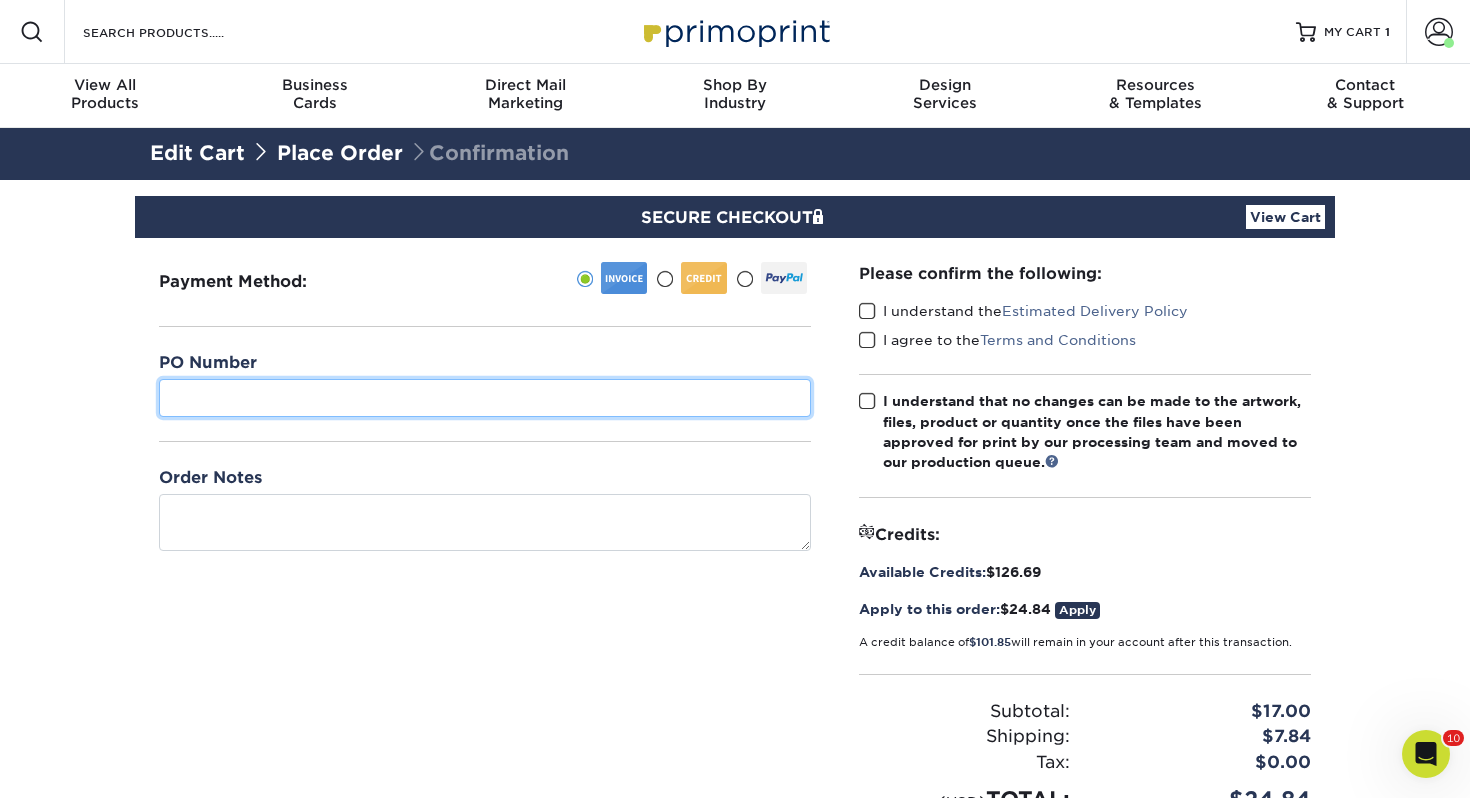 click at bounding box center [485, 398] 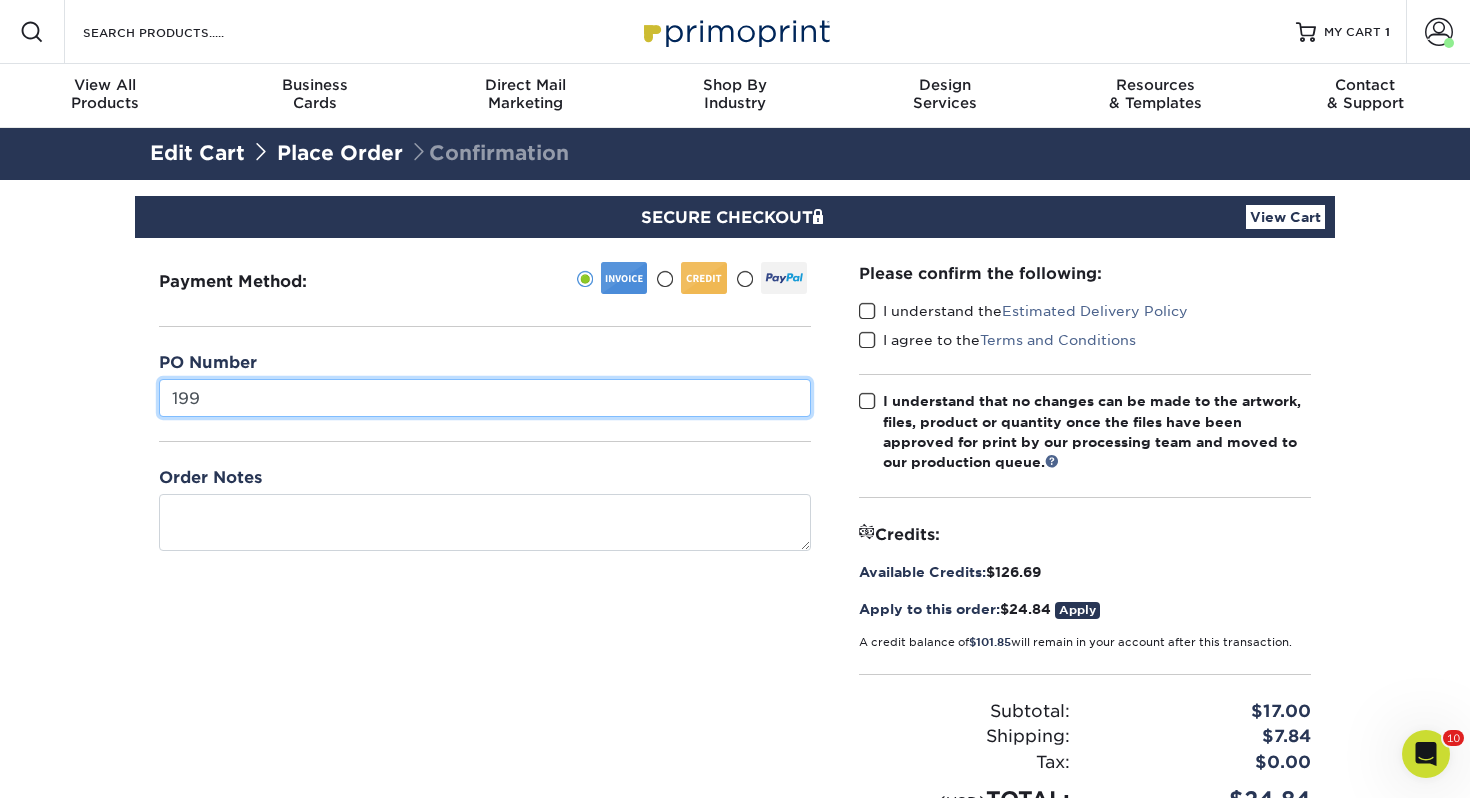 type on "199" 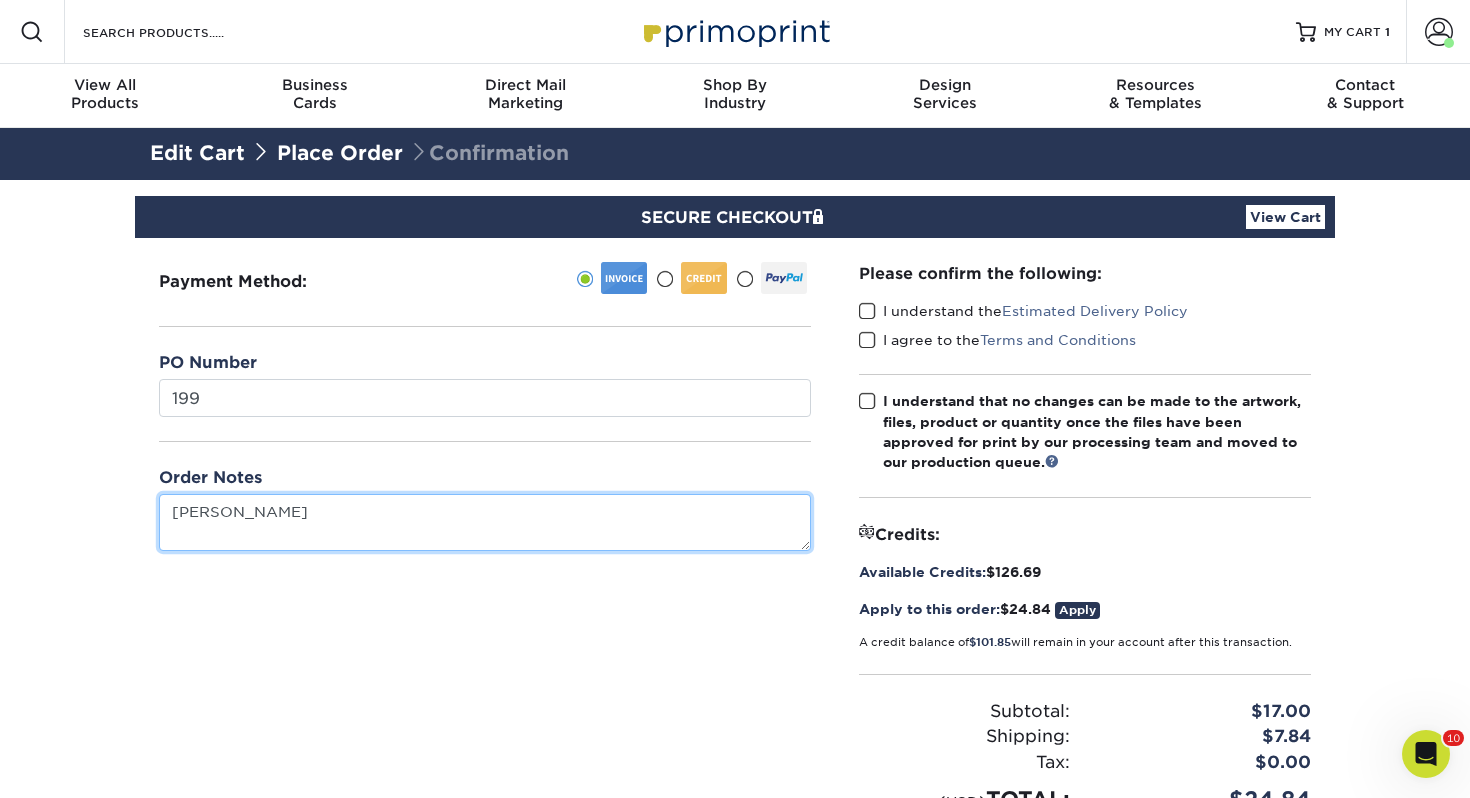 type on "Kailyn Turner" 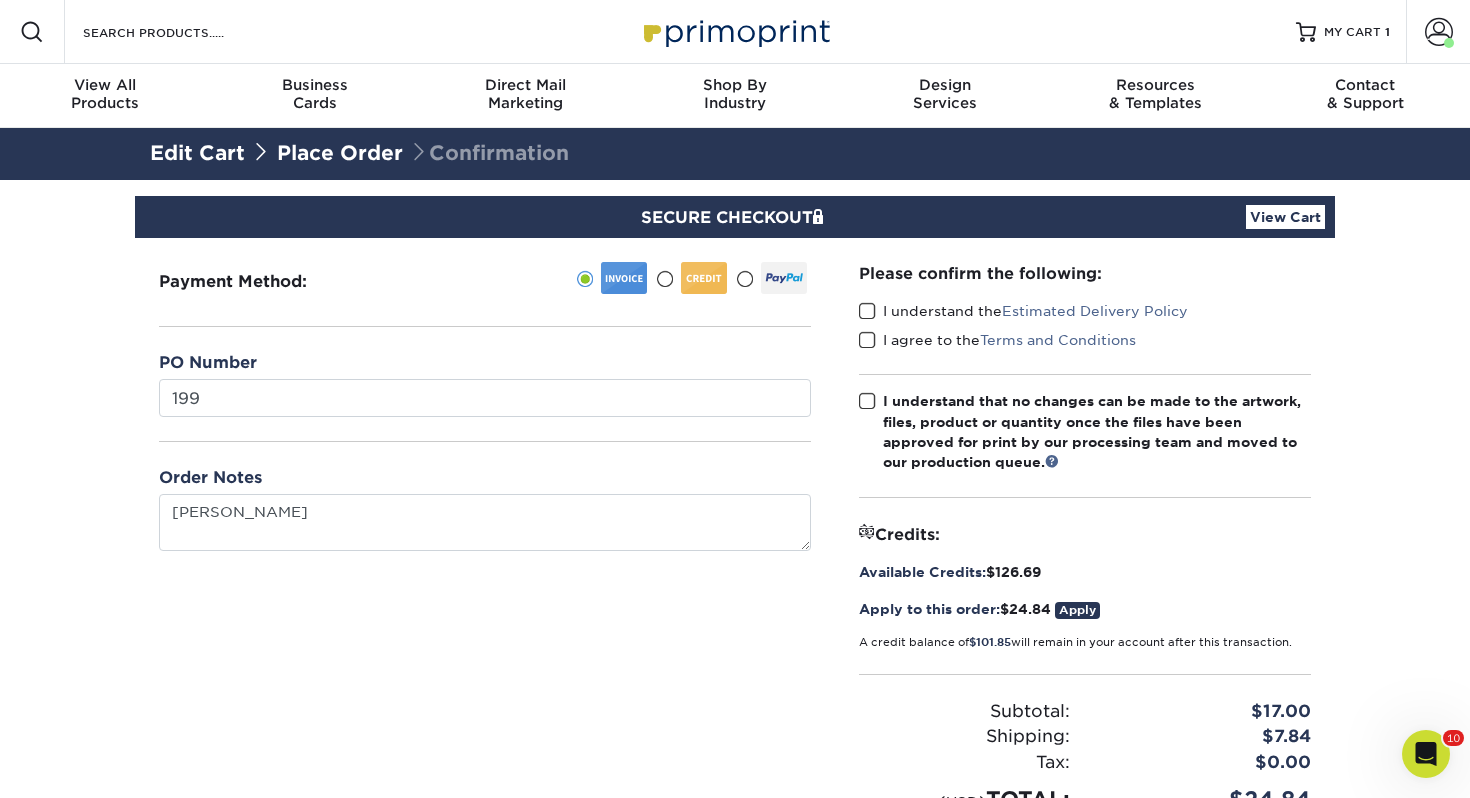 click on "Please confirm the following:
I understand the  Estimated Delivery Policy
I agree to the  Terms and Conditions
Apply  $ 0.00" at bounding box center (1085, 539) 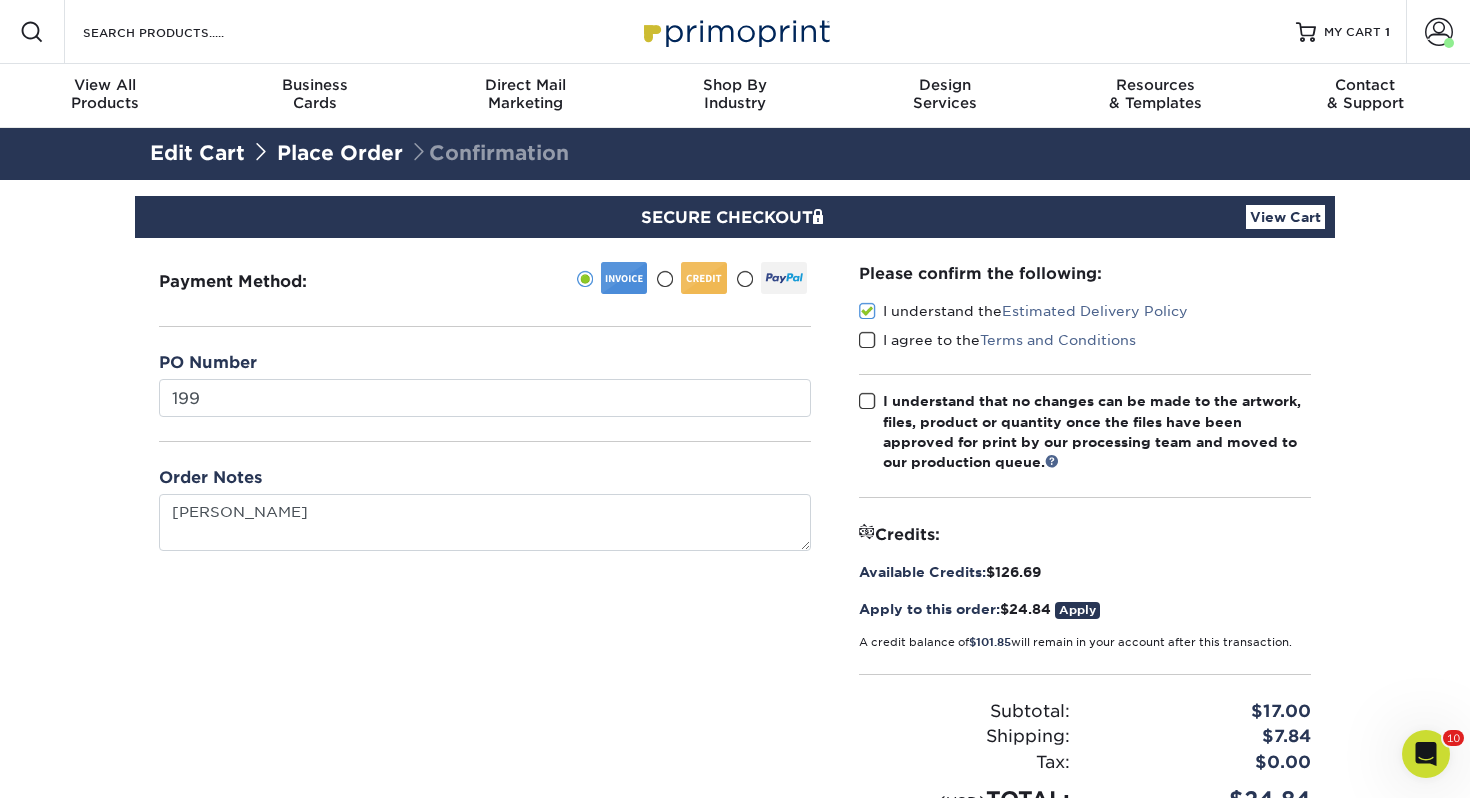 drag, startPoint x: 870, startPoint y: 336, endPoint x: 876, endPoint y: 391, distance: 55.326305 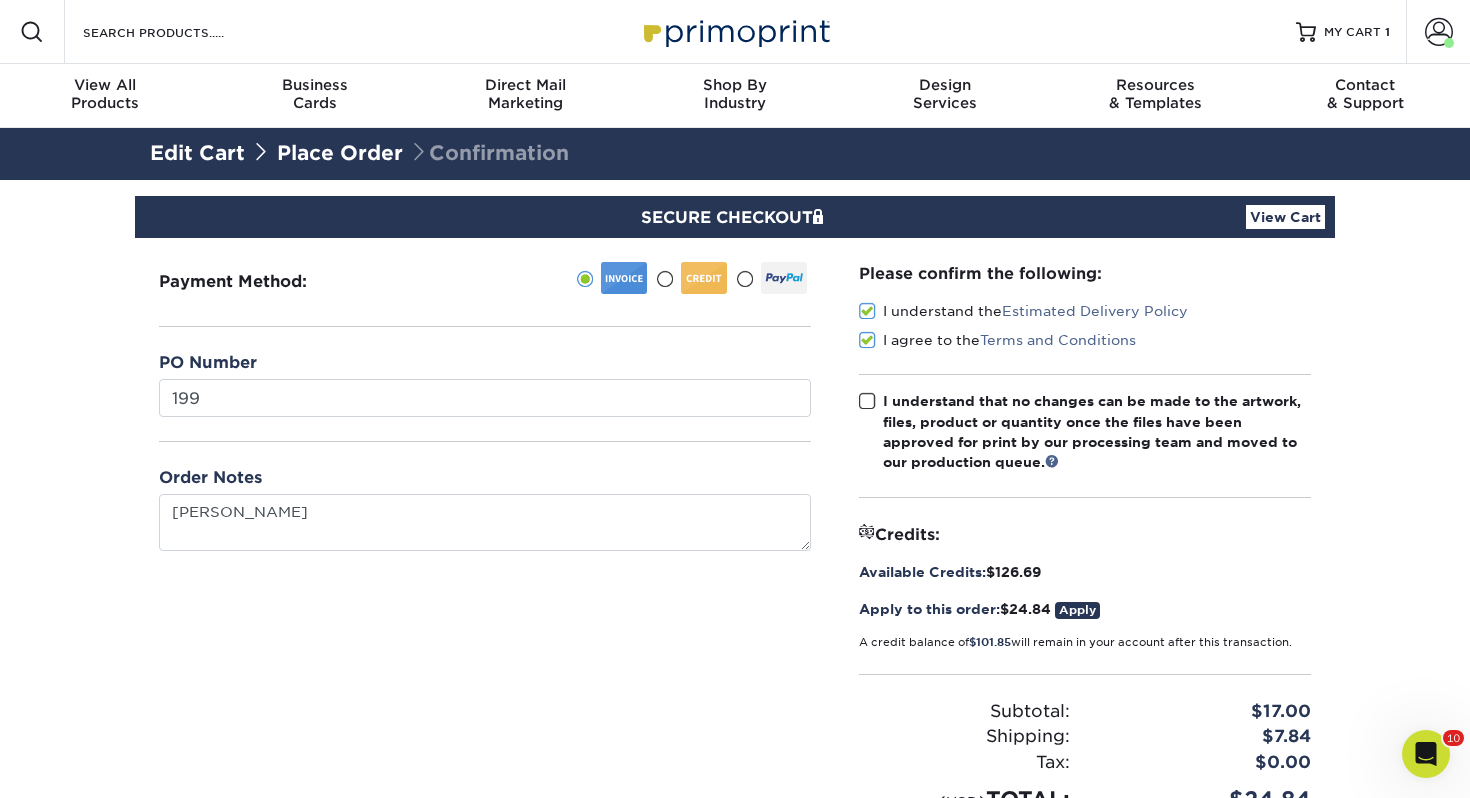 click on "I understand that no changes can be made to the artwork, files, product or quantity once the files have been approved for print by our processing team and moved to our production queue." at bounding box center (1085, 432) 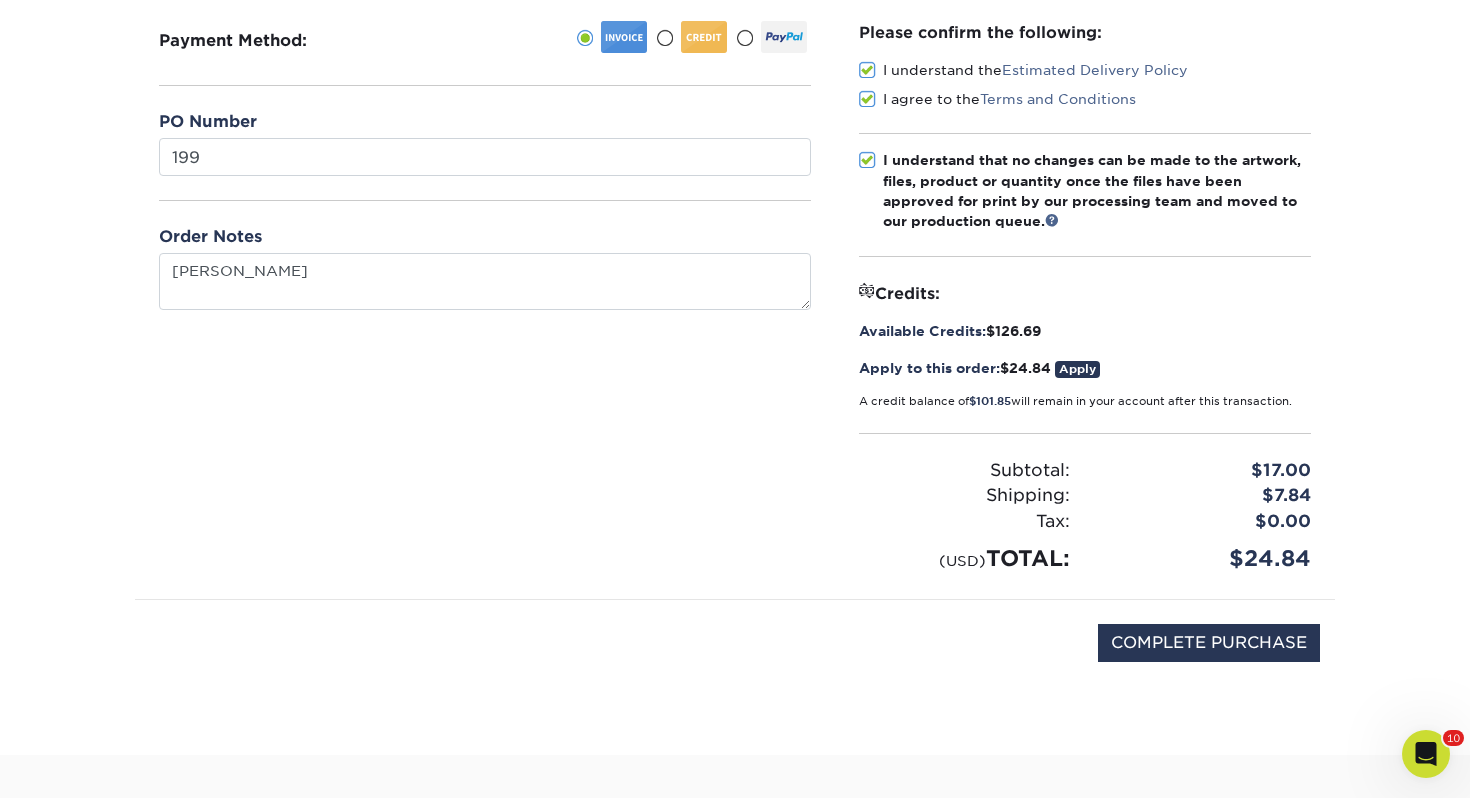 scroll, scrollTop: 357, scrollLeft: 0, axis: vertical 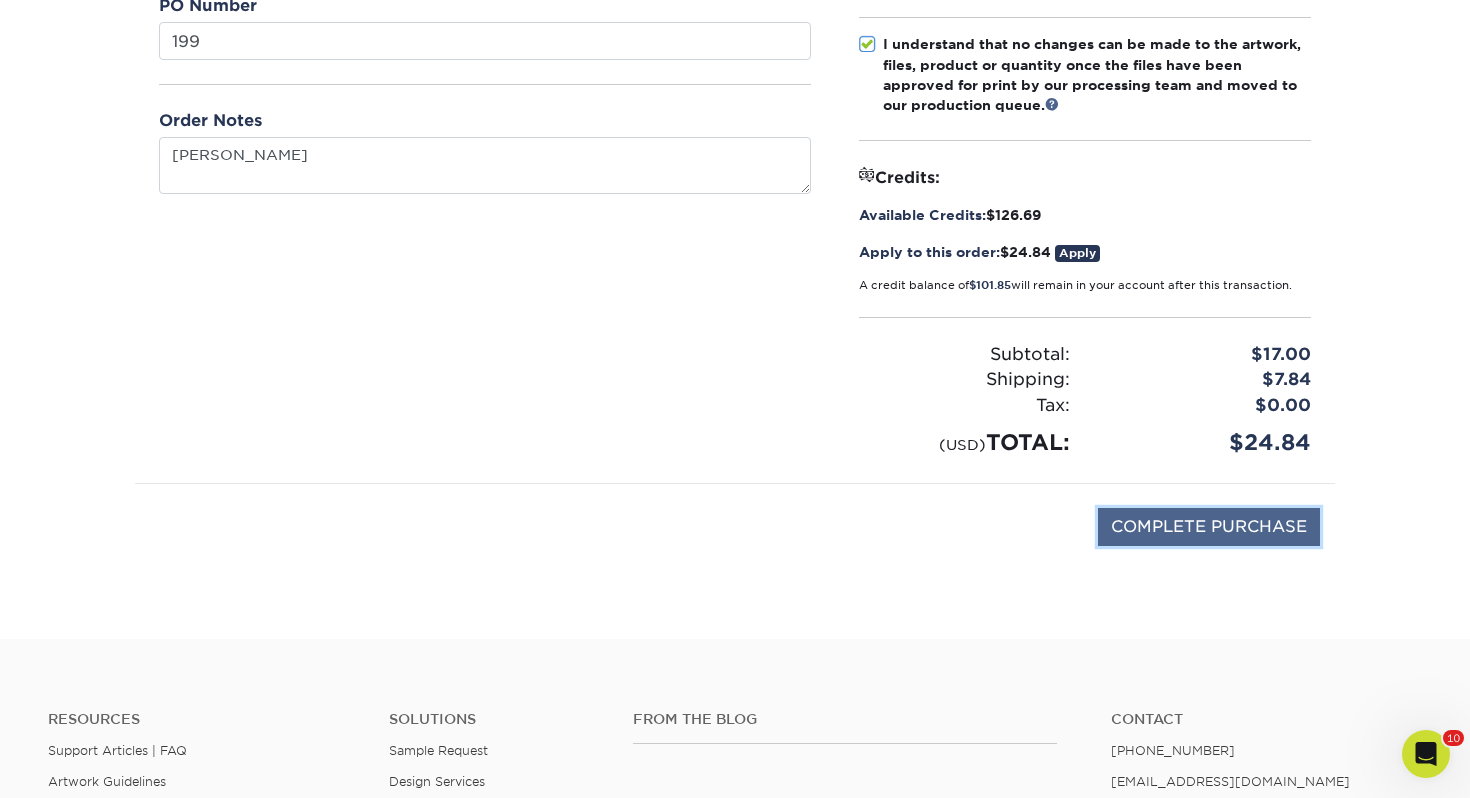 click on "COMPLETE PURCHASE" at bounding box center [1209, 527] 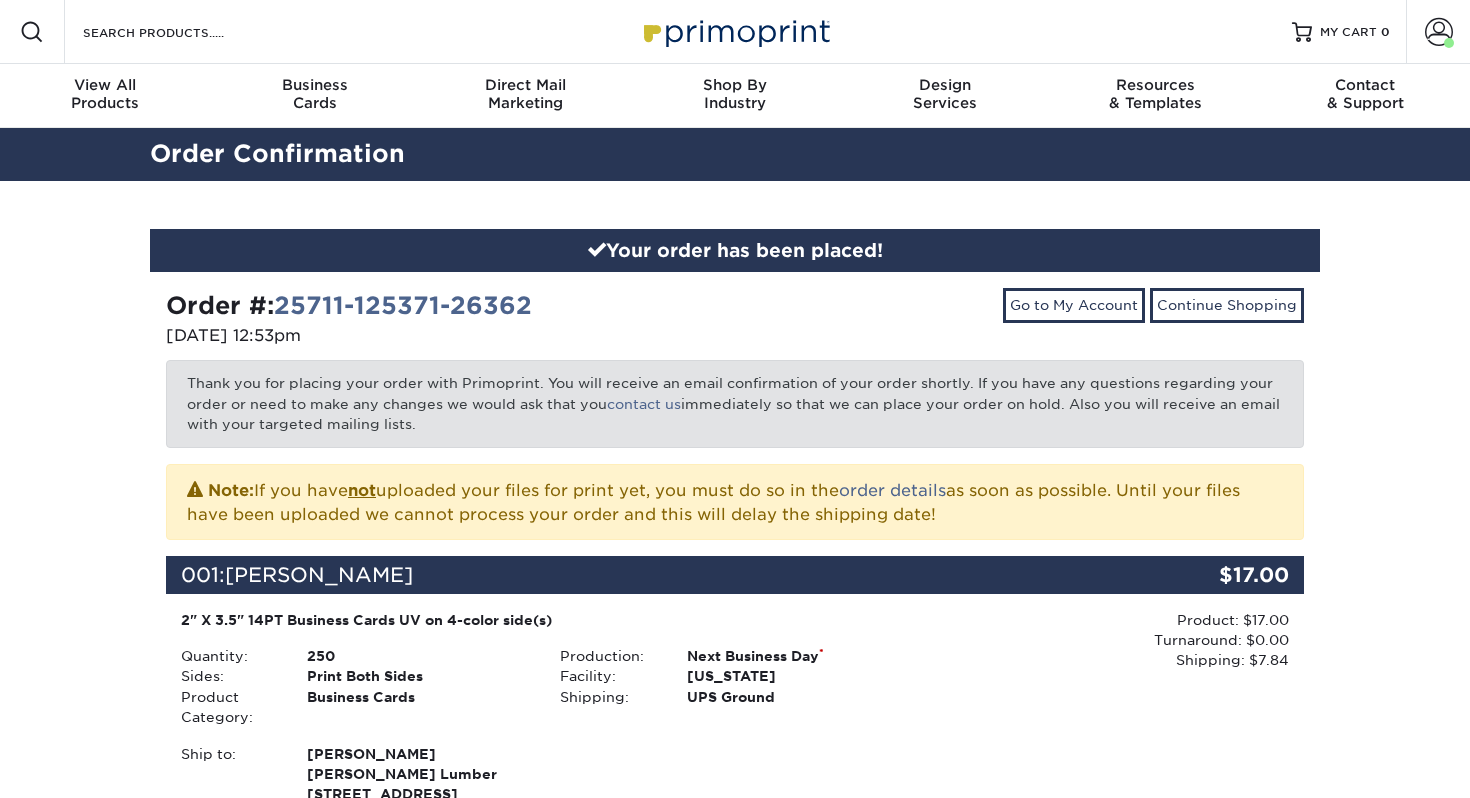 scroll, scrollTop: 0, scrollLeft: 0, axis: both 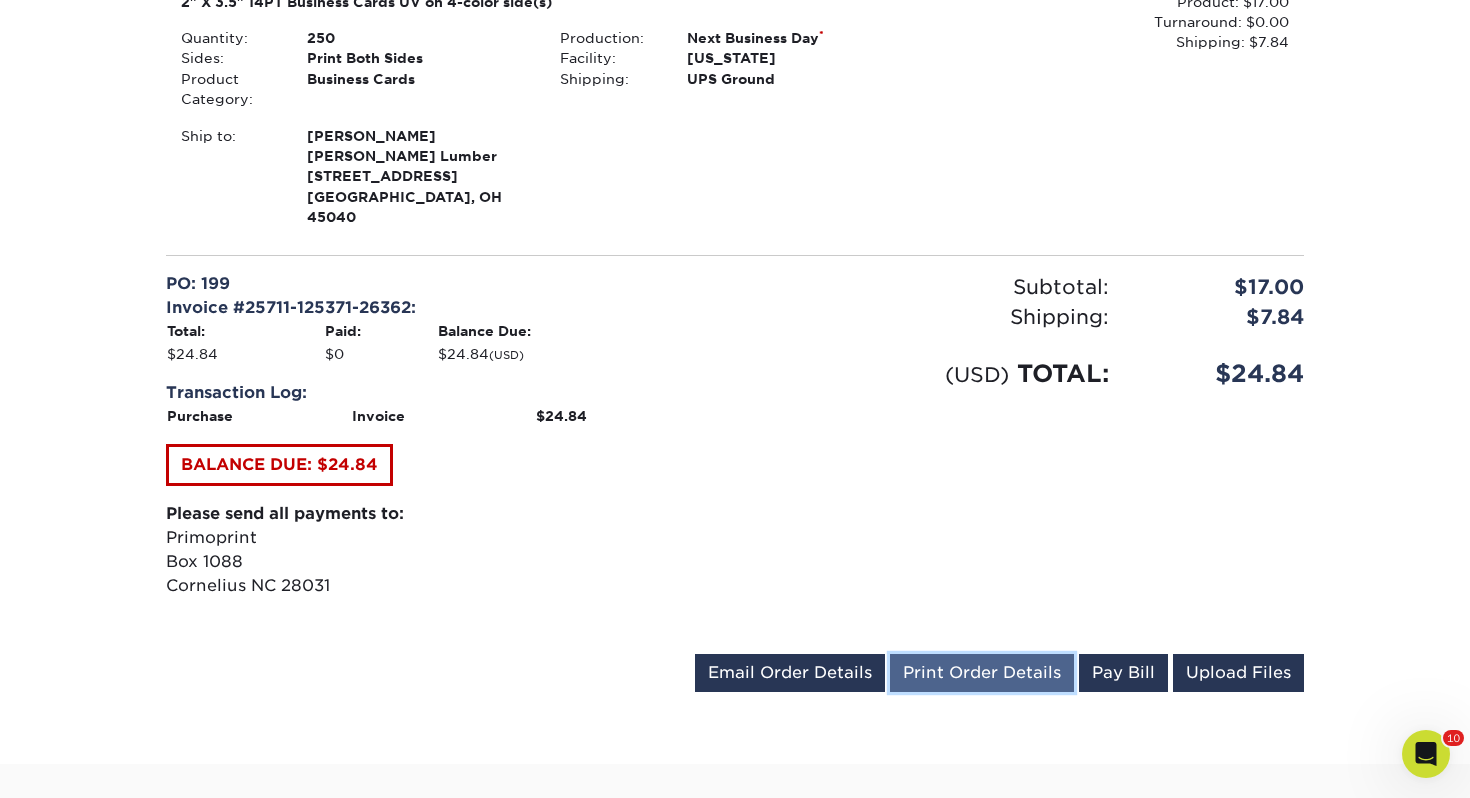 click on "Print Order Details" at bounding box center [982, 673] 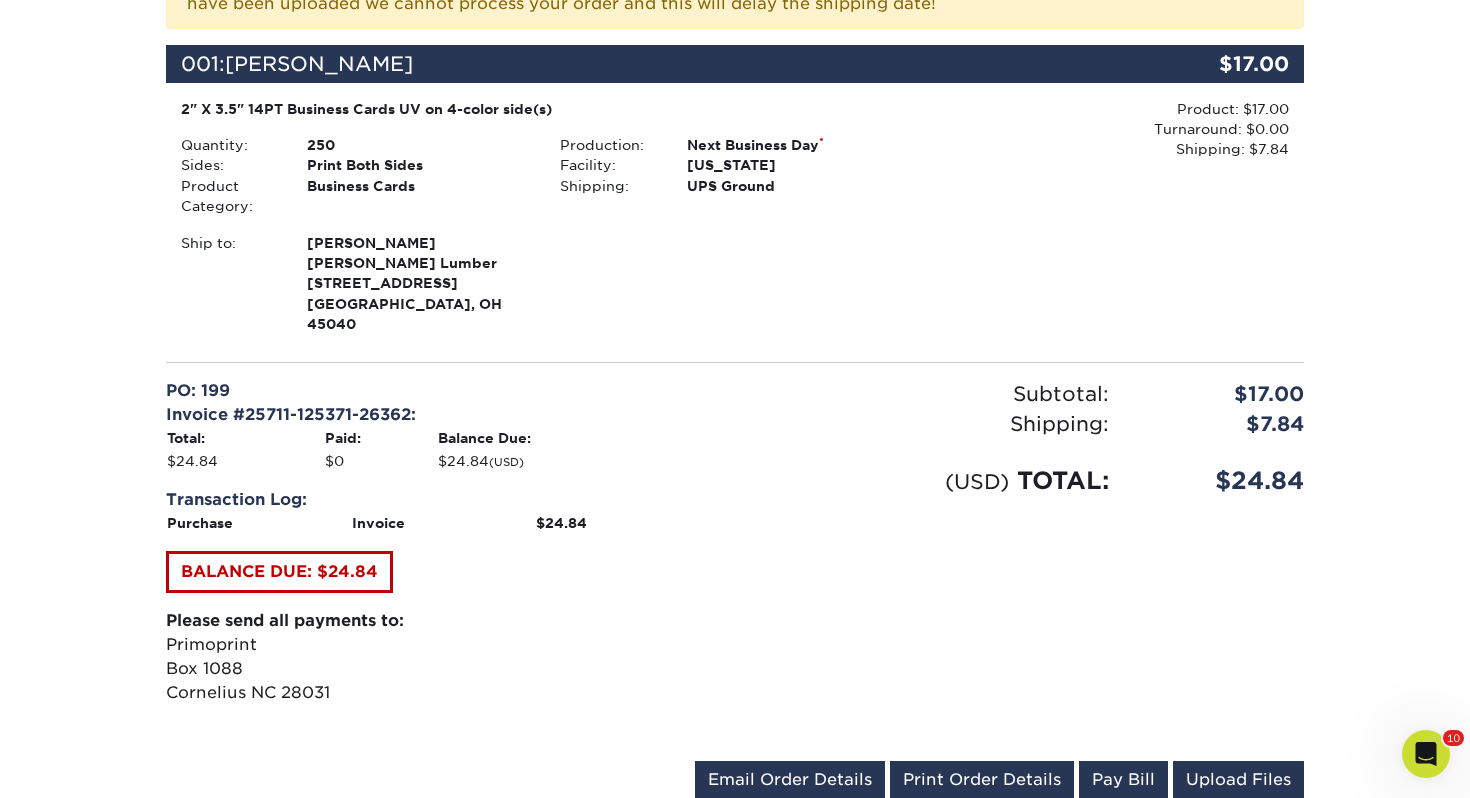 scroll, scrollTop: 0, scrollLeft: 0, axis: both 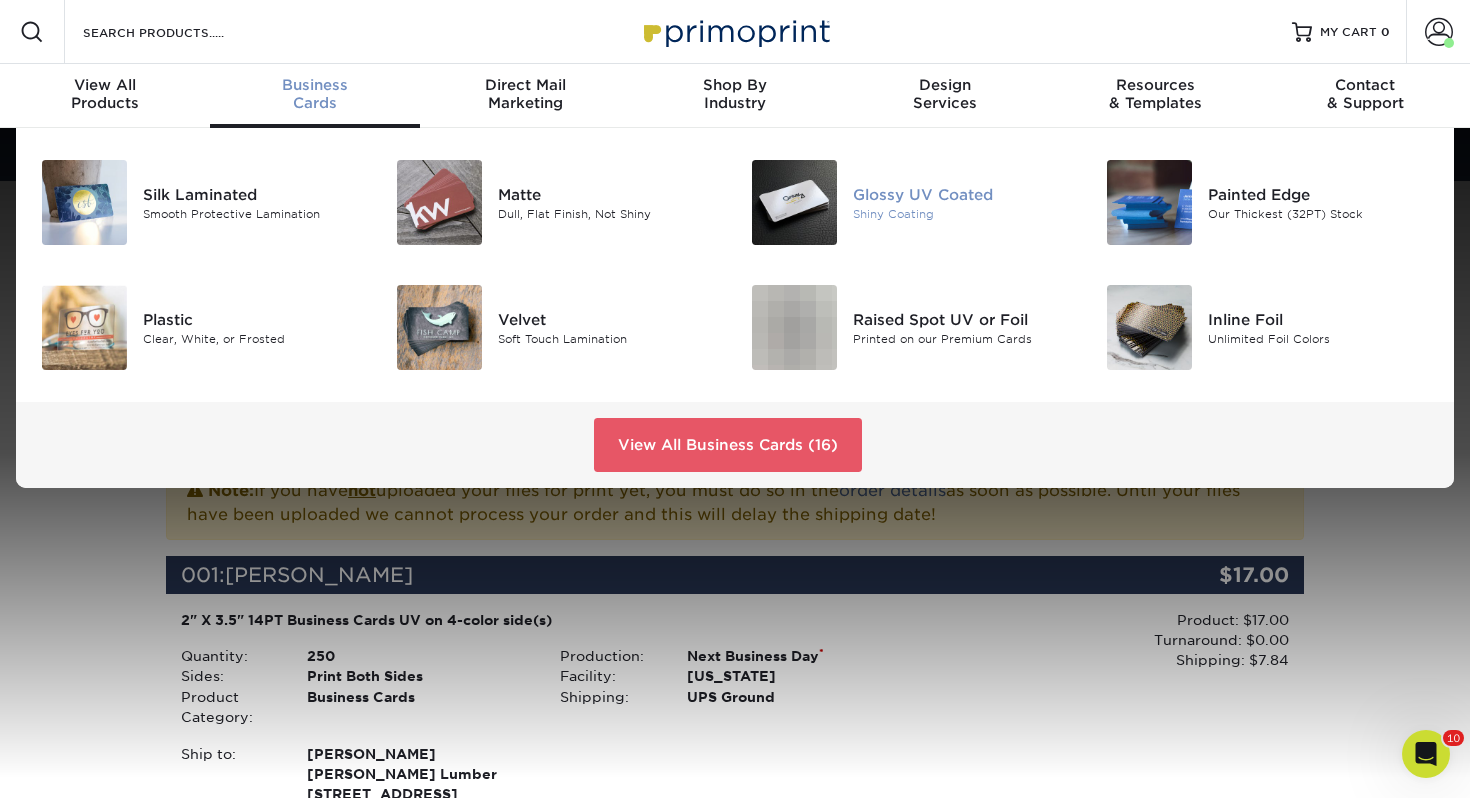 click on "Glossy UV Coated" at bounding box center (964, 194) 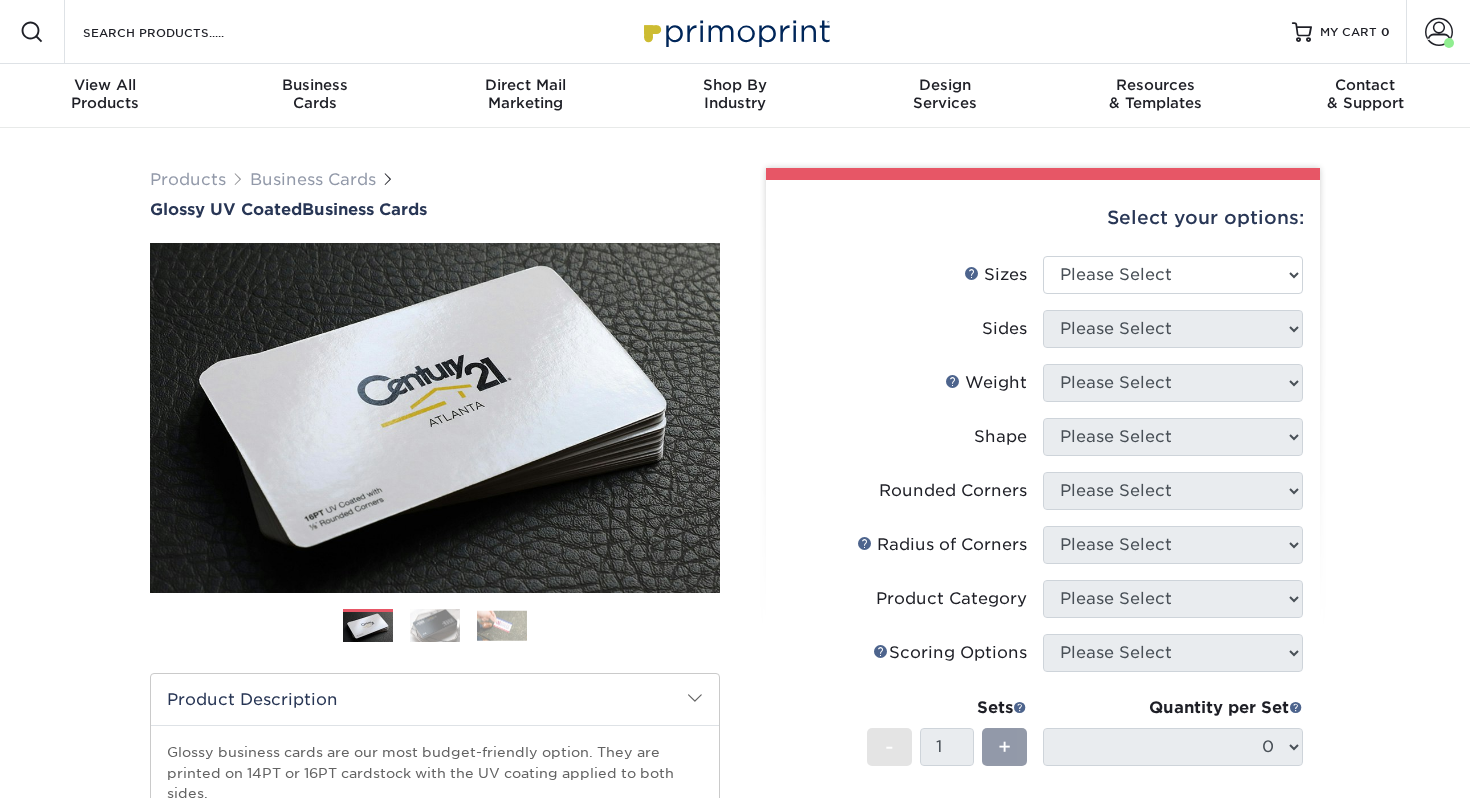 scroll, scrollTop: 0, scrollLeft: 0, axis: both 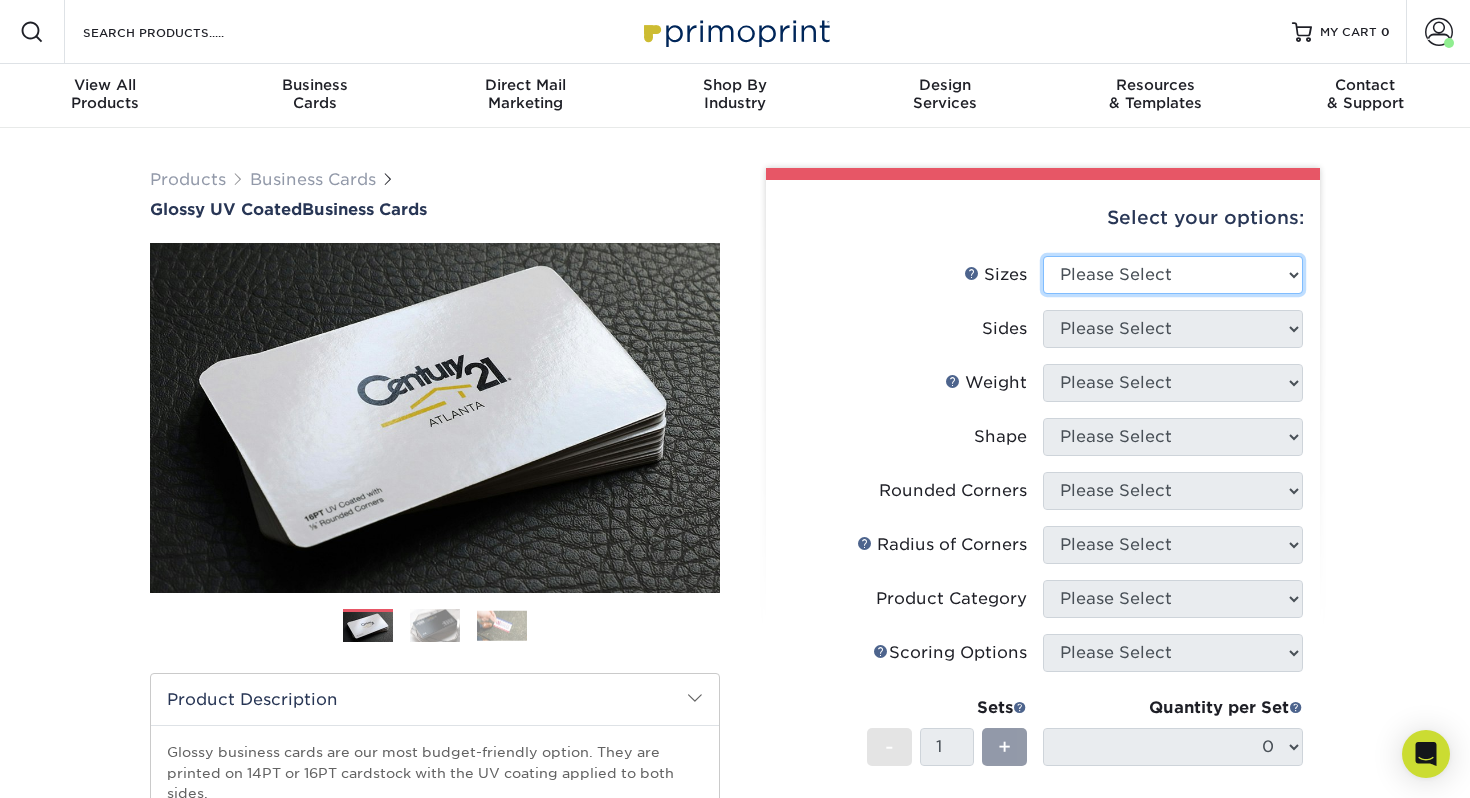 click on "Please Select
1.5" x 3.5"  - Mini
1.75" x 3.5" - Mini
2" x 2" - Square
2" x 3" - Mini
2" x 3.5" - Standard
2" x 7" - Foldover Card
2.125" x 3.375" - European
2.5" x 2.5" - Square 3.5" x 4" - Foldover Card" at bounding box center (1173, 275) 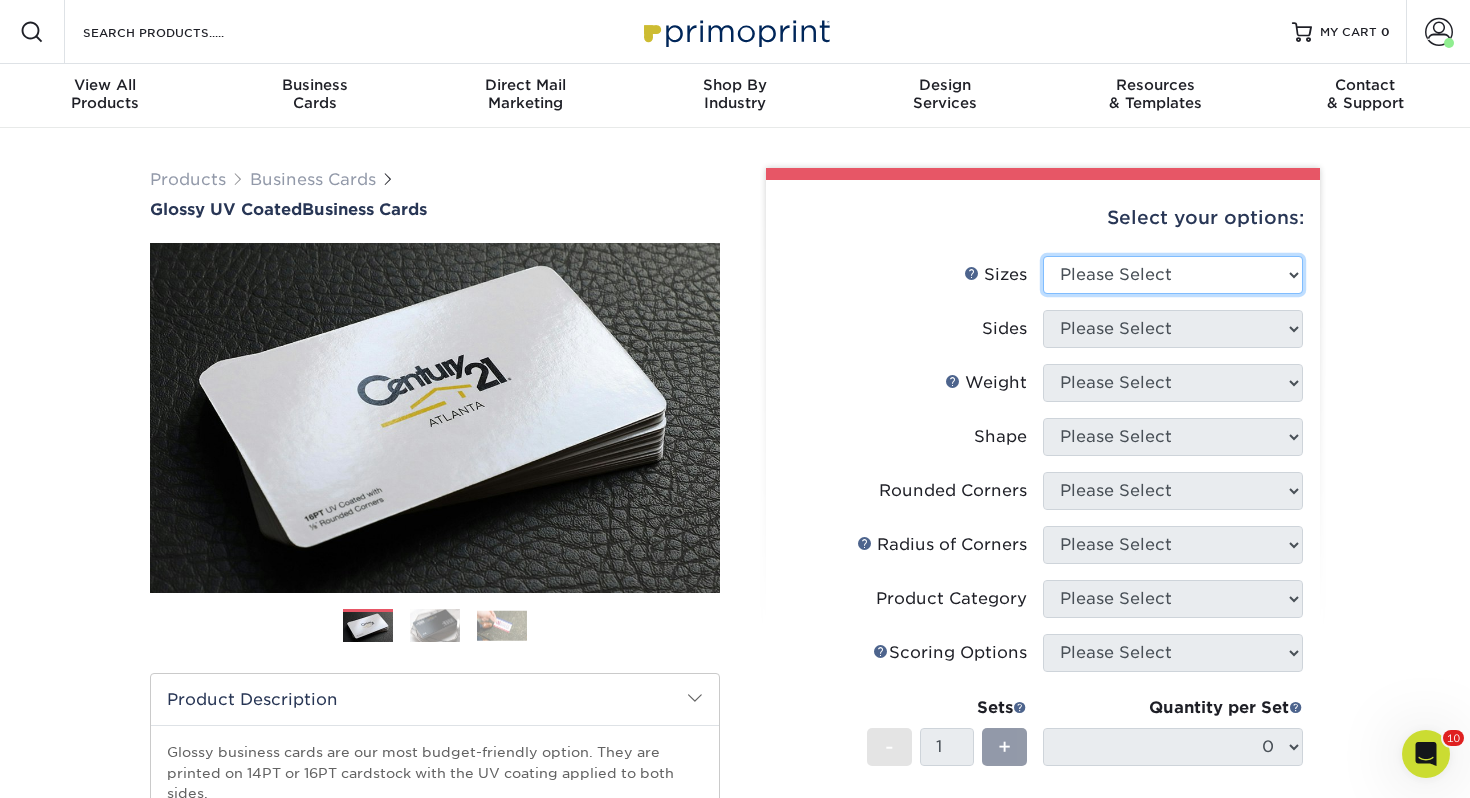 scroll, scrollTop: 0, scrollLeft: 0, axis: both 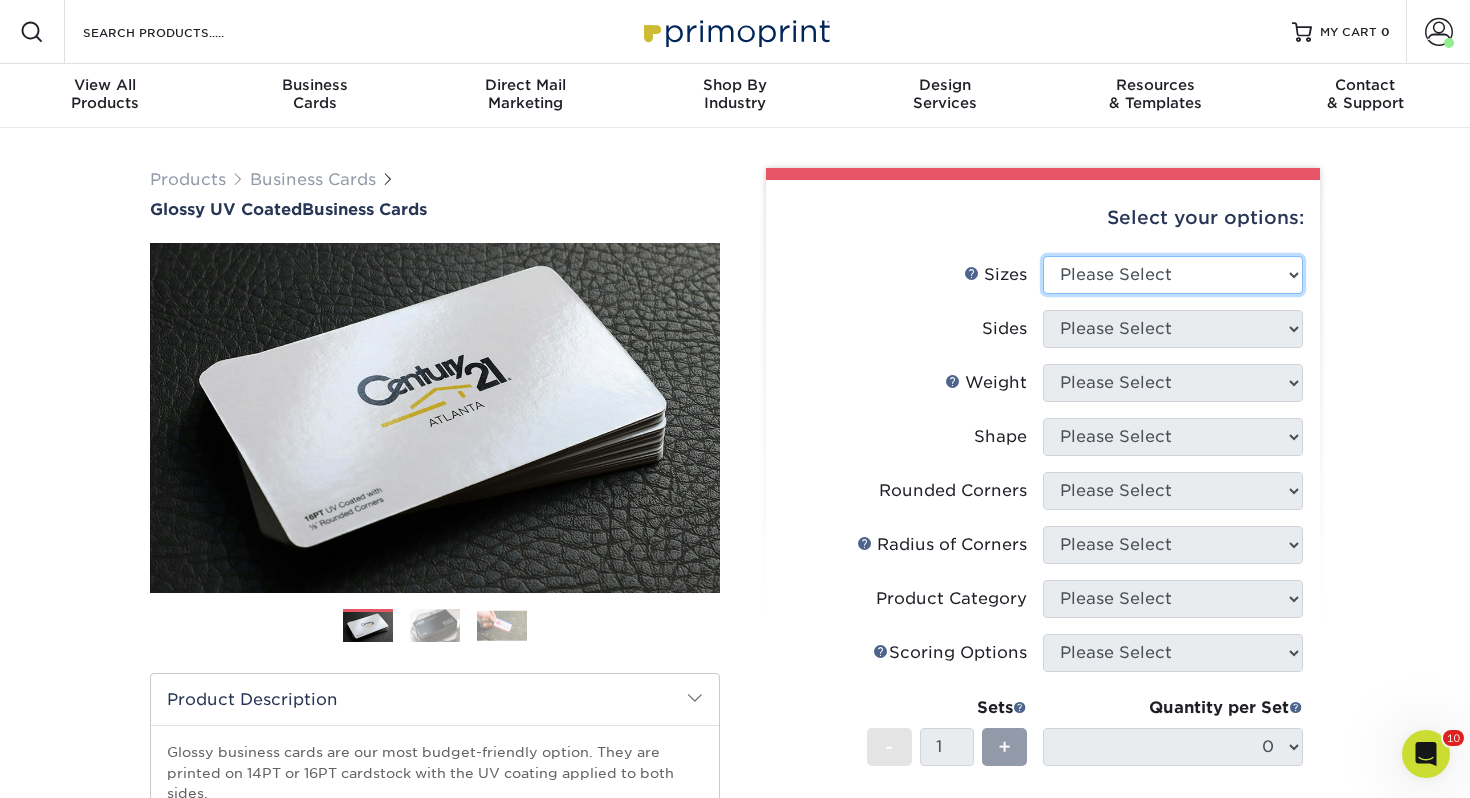 select on "2.00x3.50" 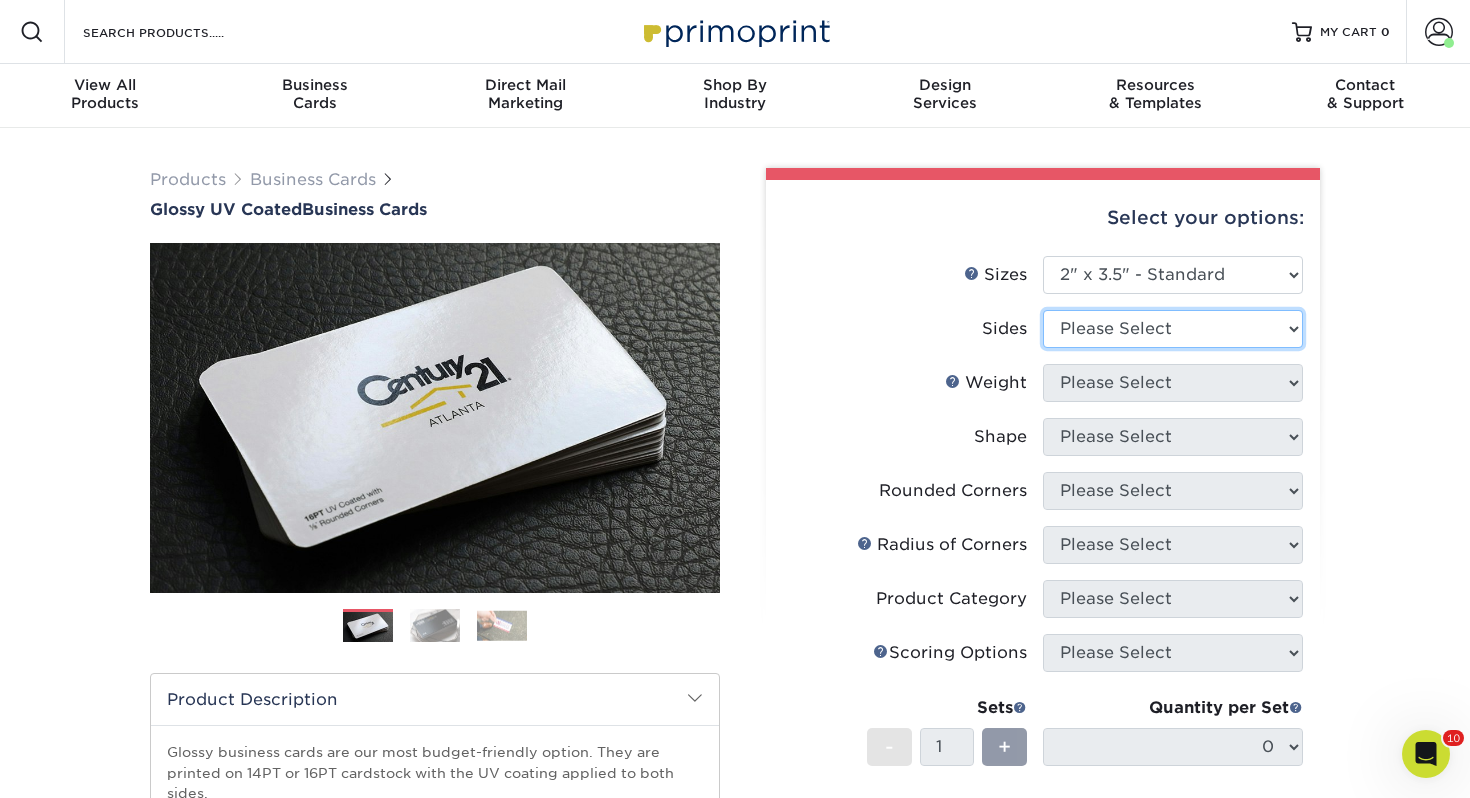 click on "Please Select Print Both Sides Print Front Only" at bounding box center (1173, 329) 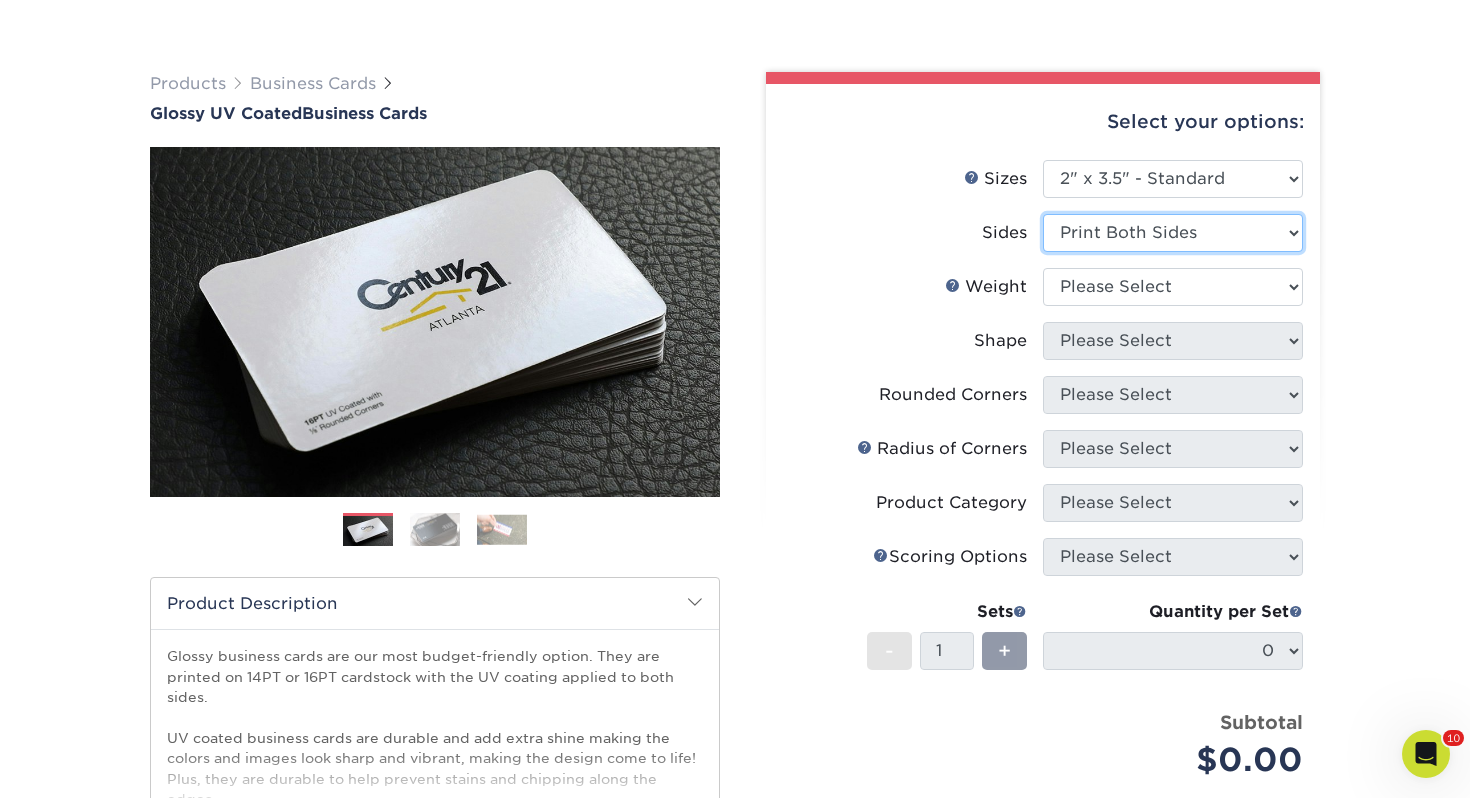 scroll, scrollTop: 107, scrollLeft: 0, axis: vertical 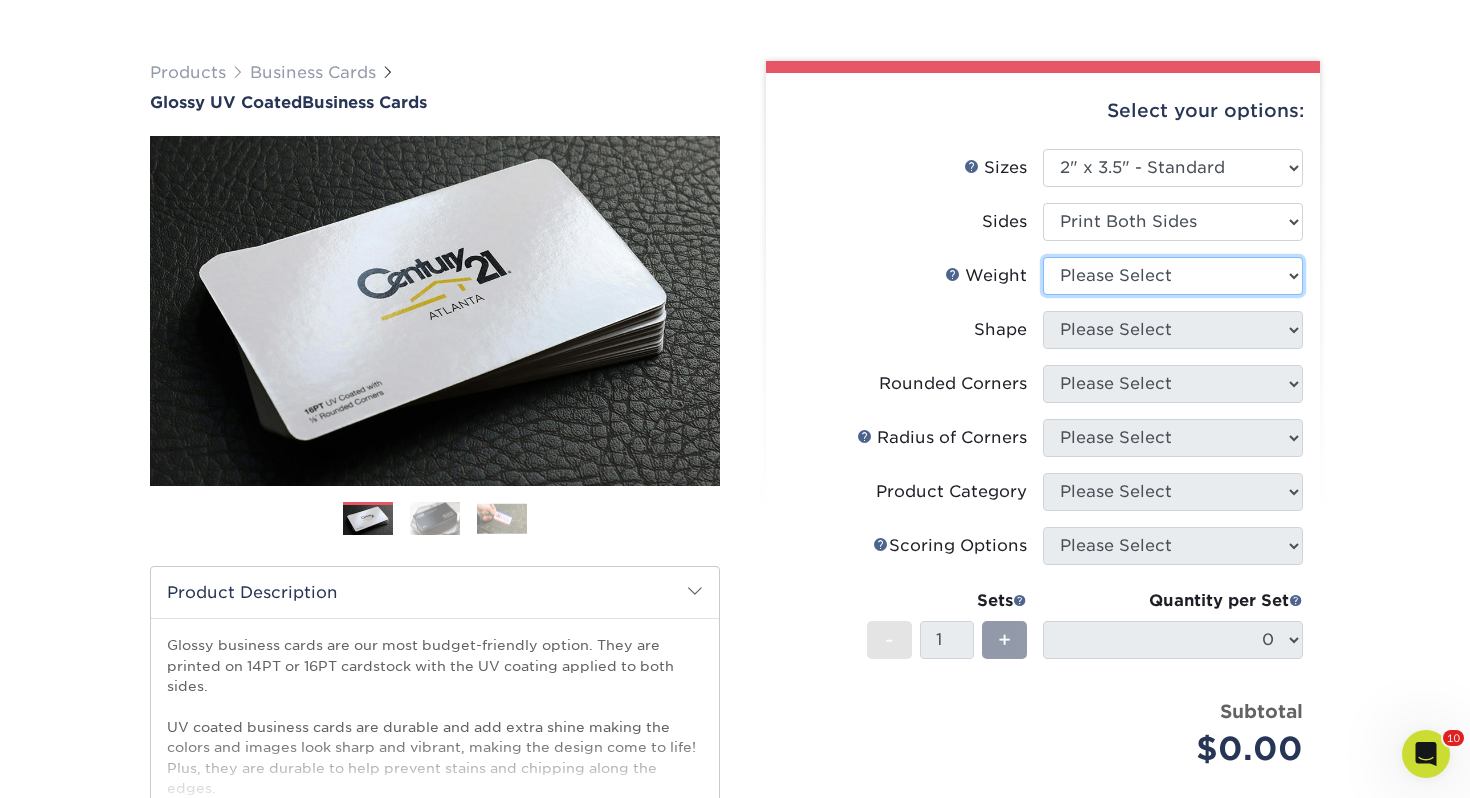 click on "Please Select 16PT 14PT" at bounding box center (1173, 276) 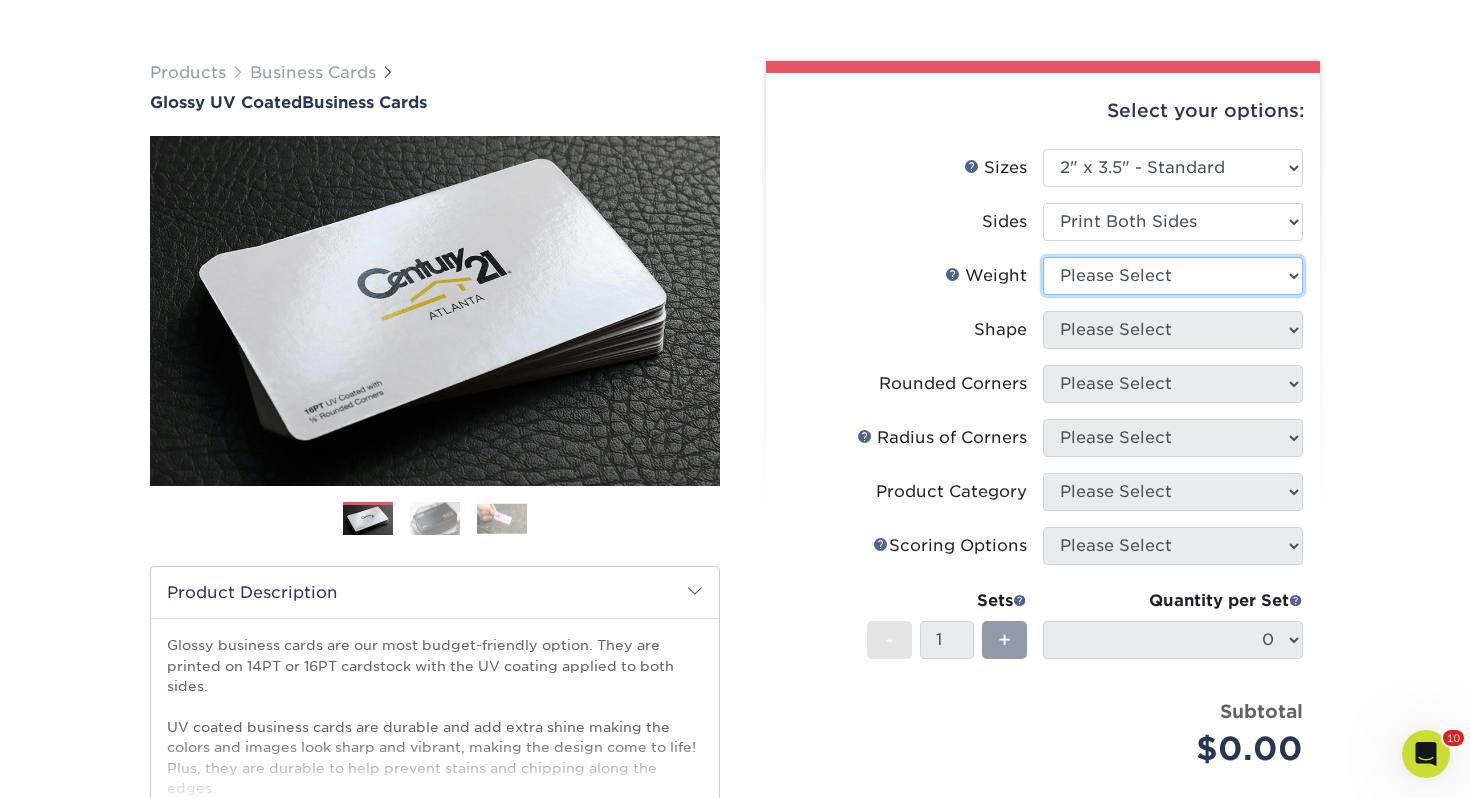 select on "14PT" 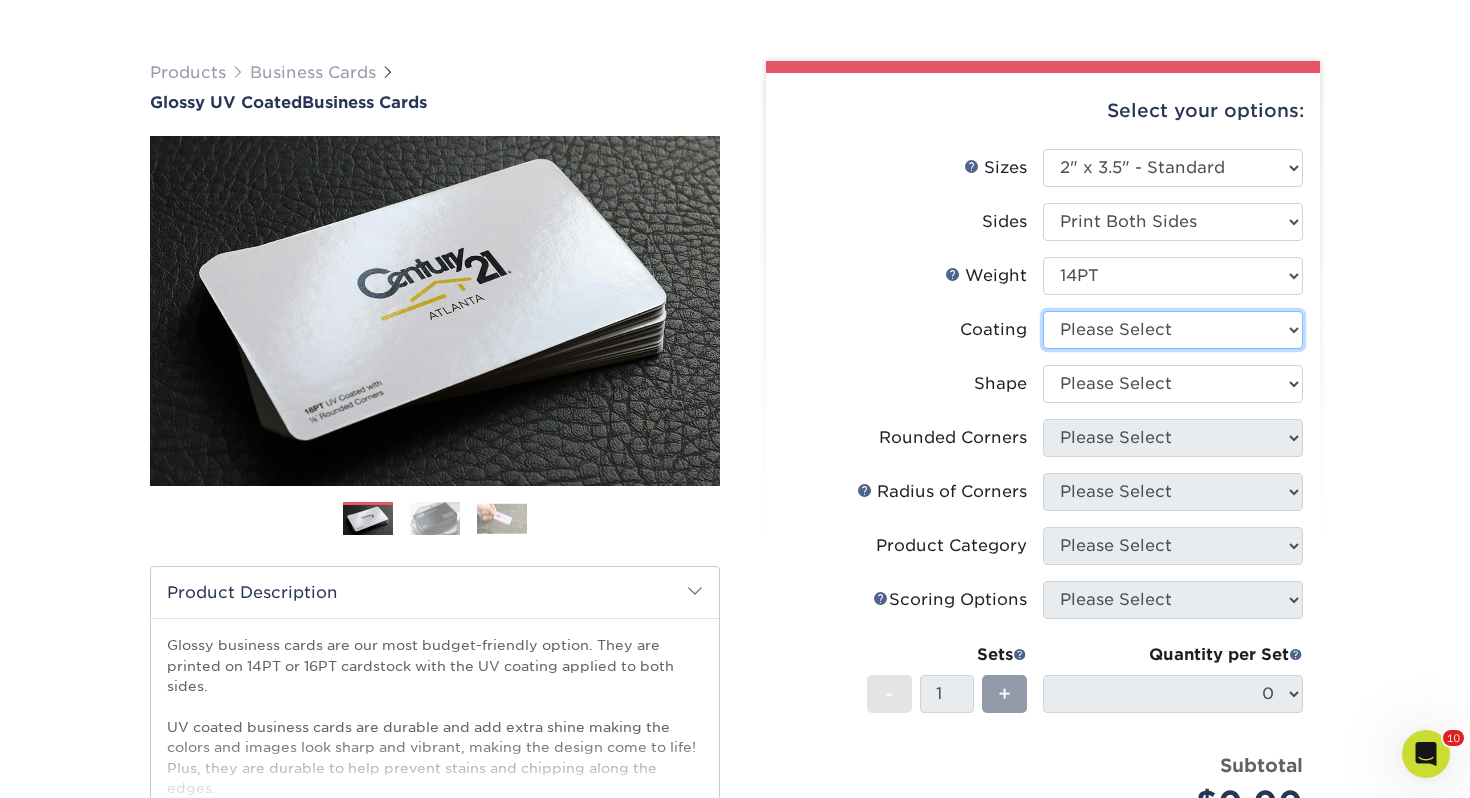 click at bounding box center (1173, 330) 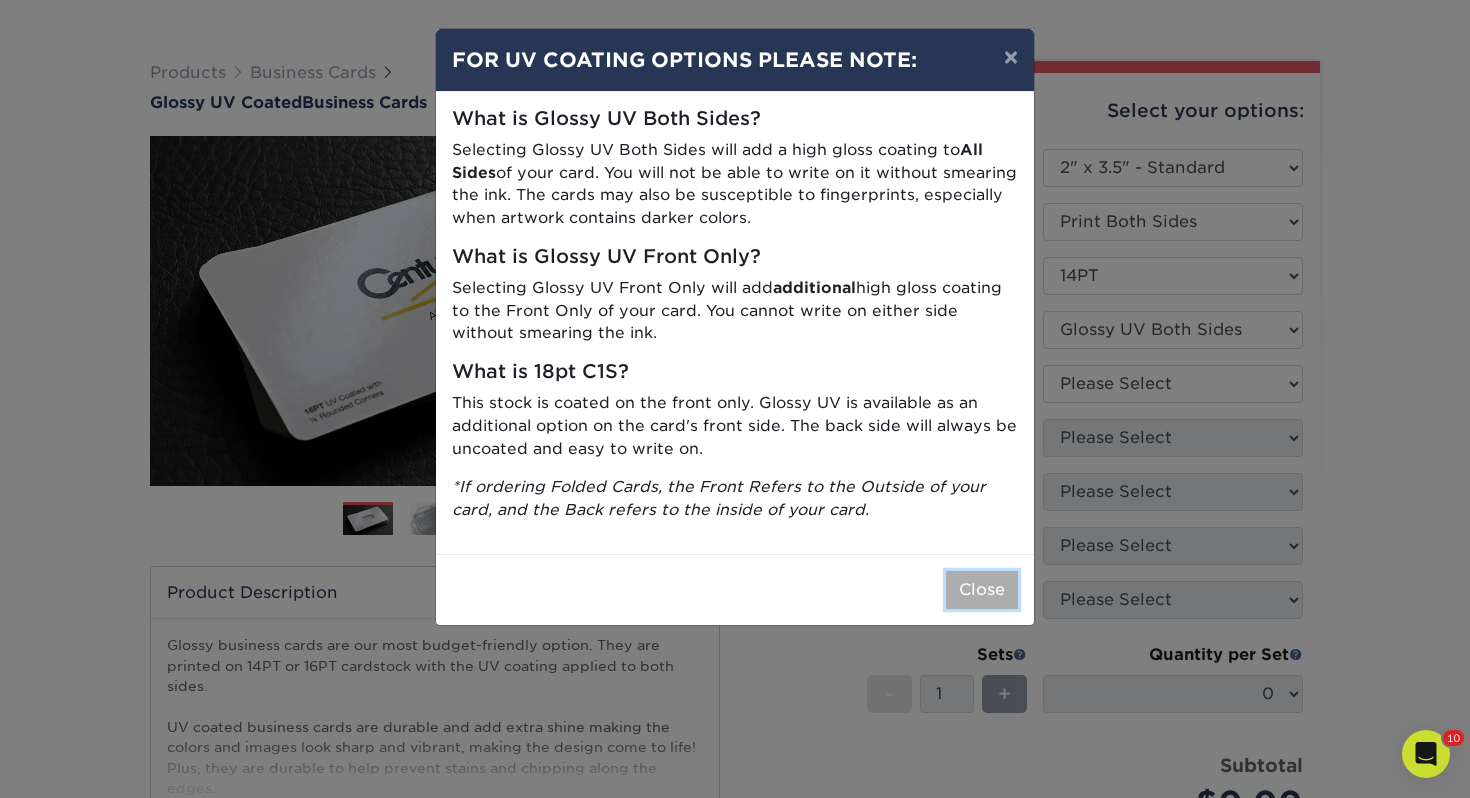 drag, startPoint x: 991, startPoint y: 579, endPoint x: 981, endPoint y: 527, distance: 52.95281 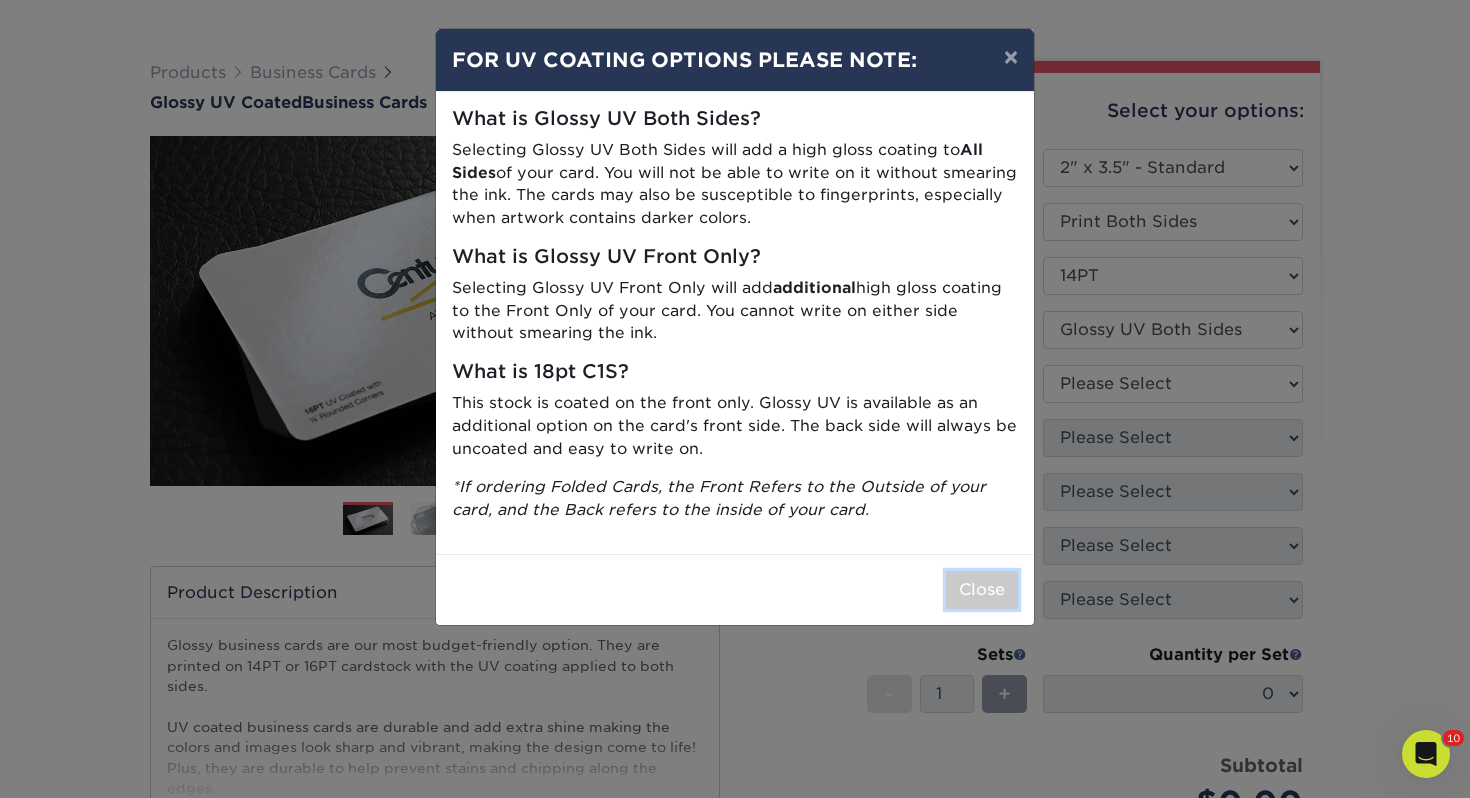 click on "Close" at bounding box center (982, 590) 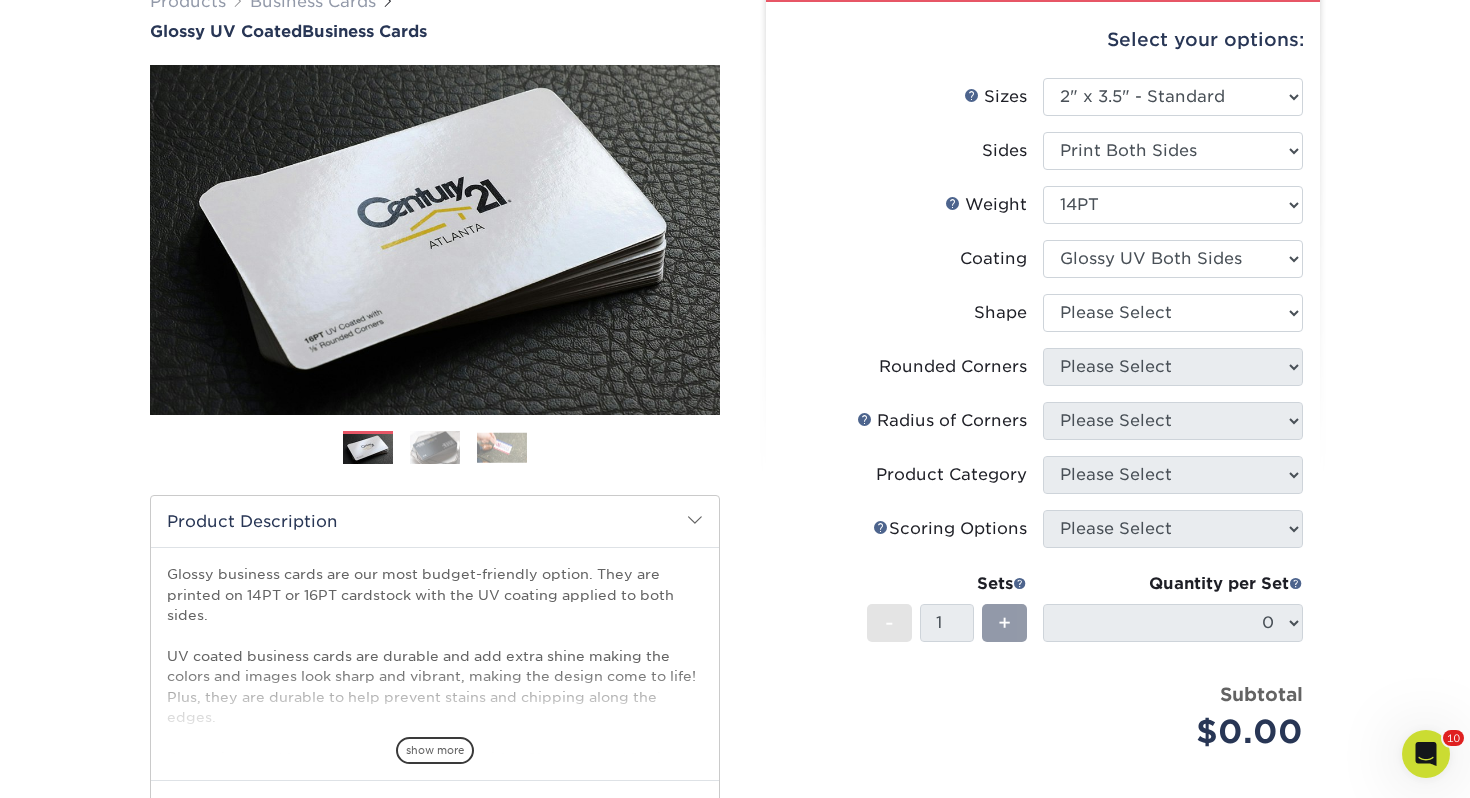 scroll, scrollTop: 196, scrollLeft: 0, axis: vertical 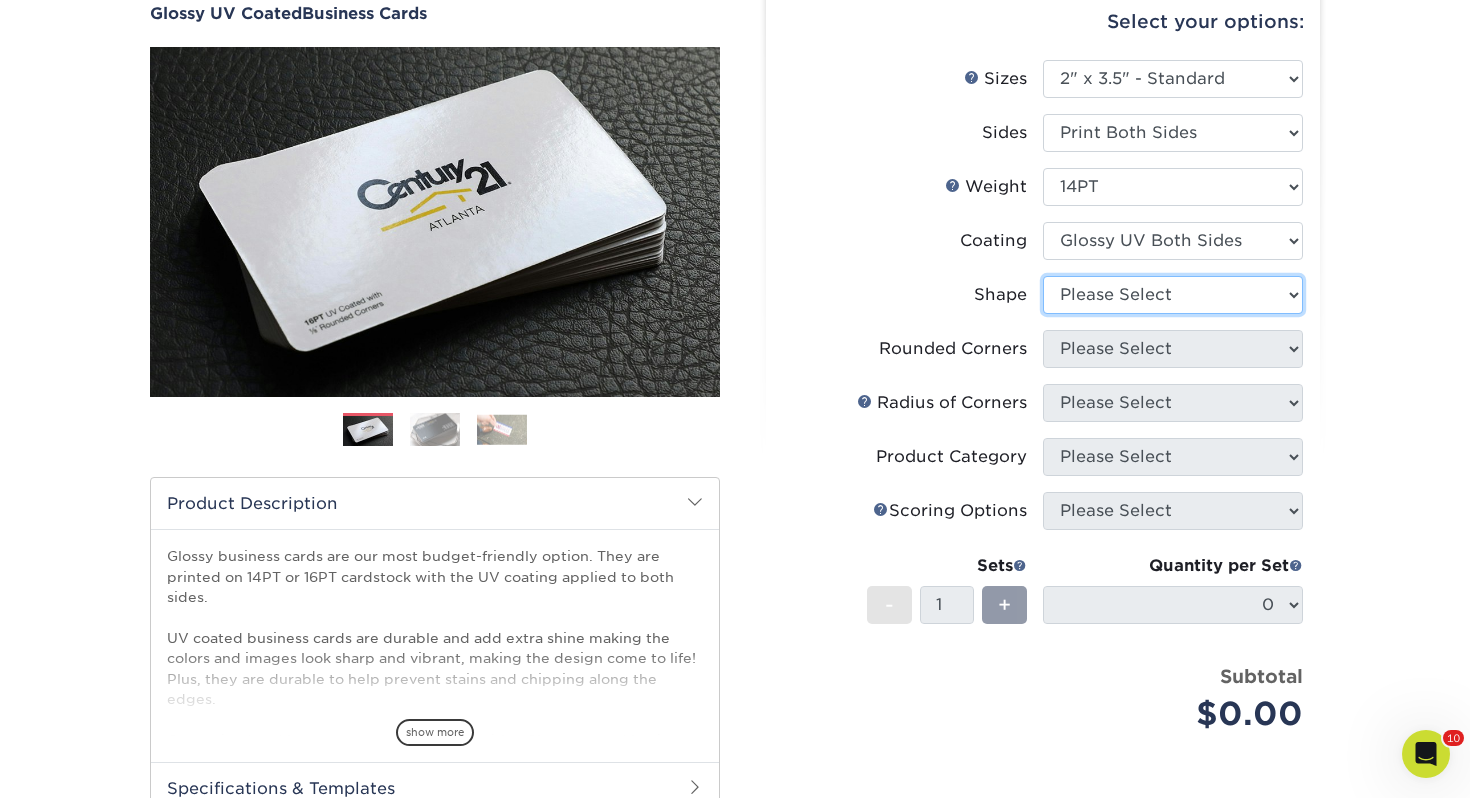 click on "Please Select Standard" at bounding box center [1173, 295] 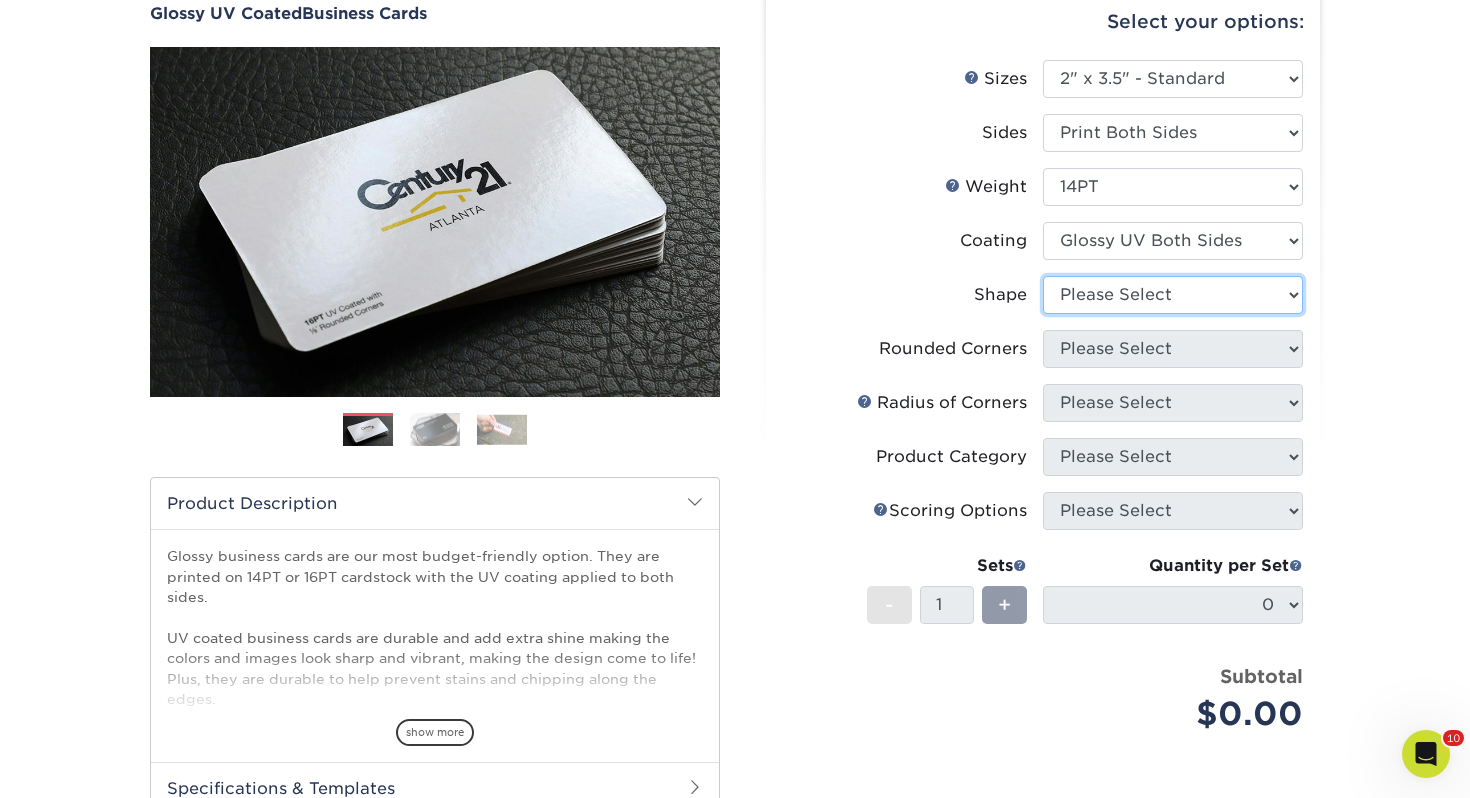 select on "standard" 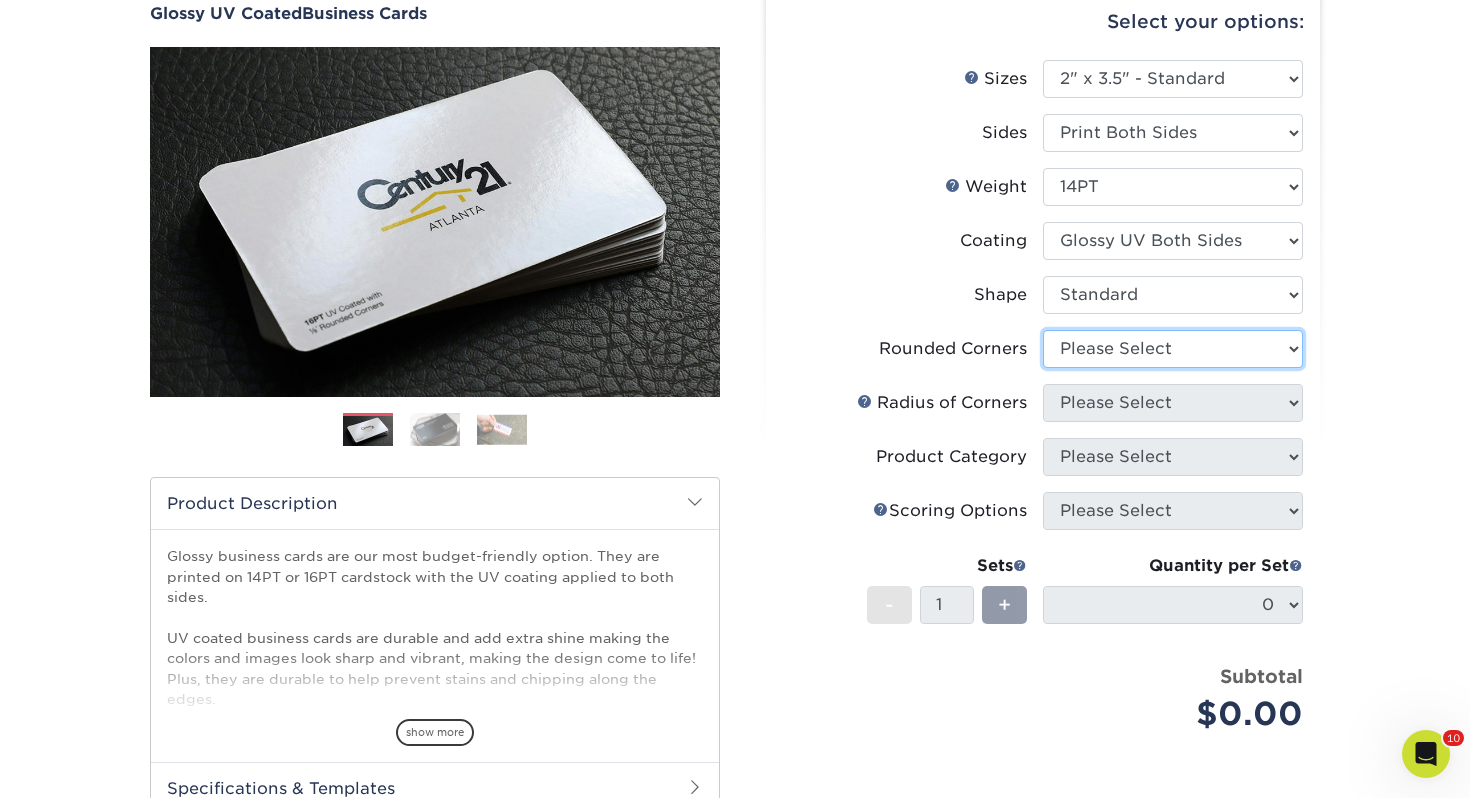 click on "Please Select
Yes - Round 2 Corners                                                    Yes - Round 4 Corners                                                    No" at bounding box center (1173, 349) 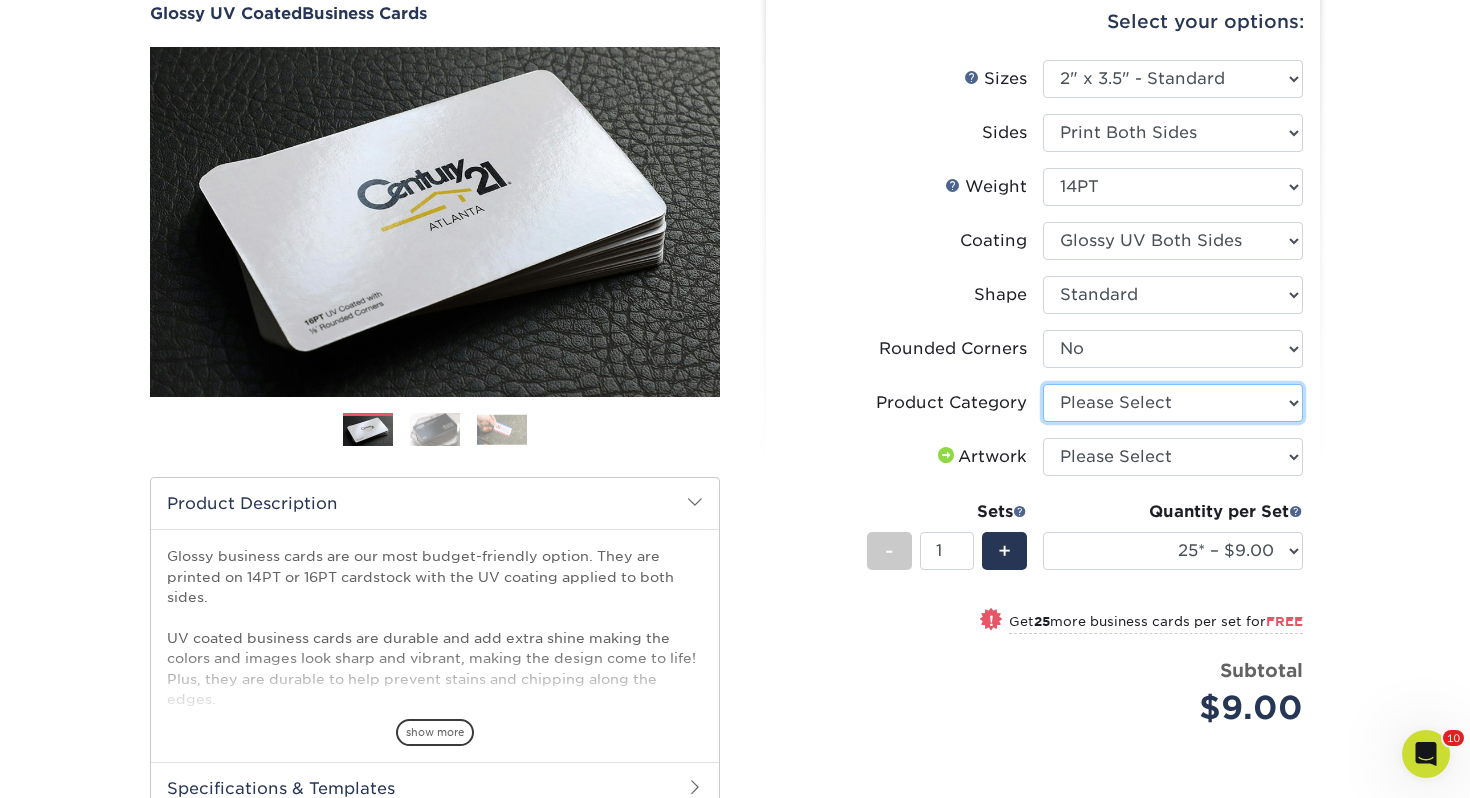 click on "Please Select Business Cards" at bounding box center [1173, 403] 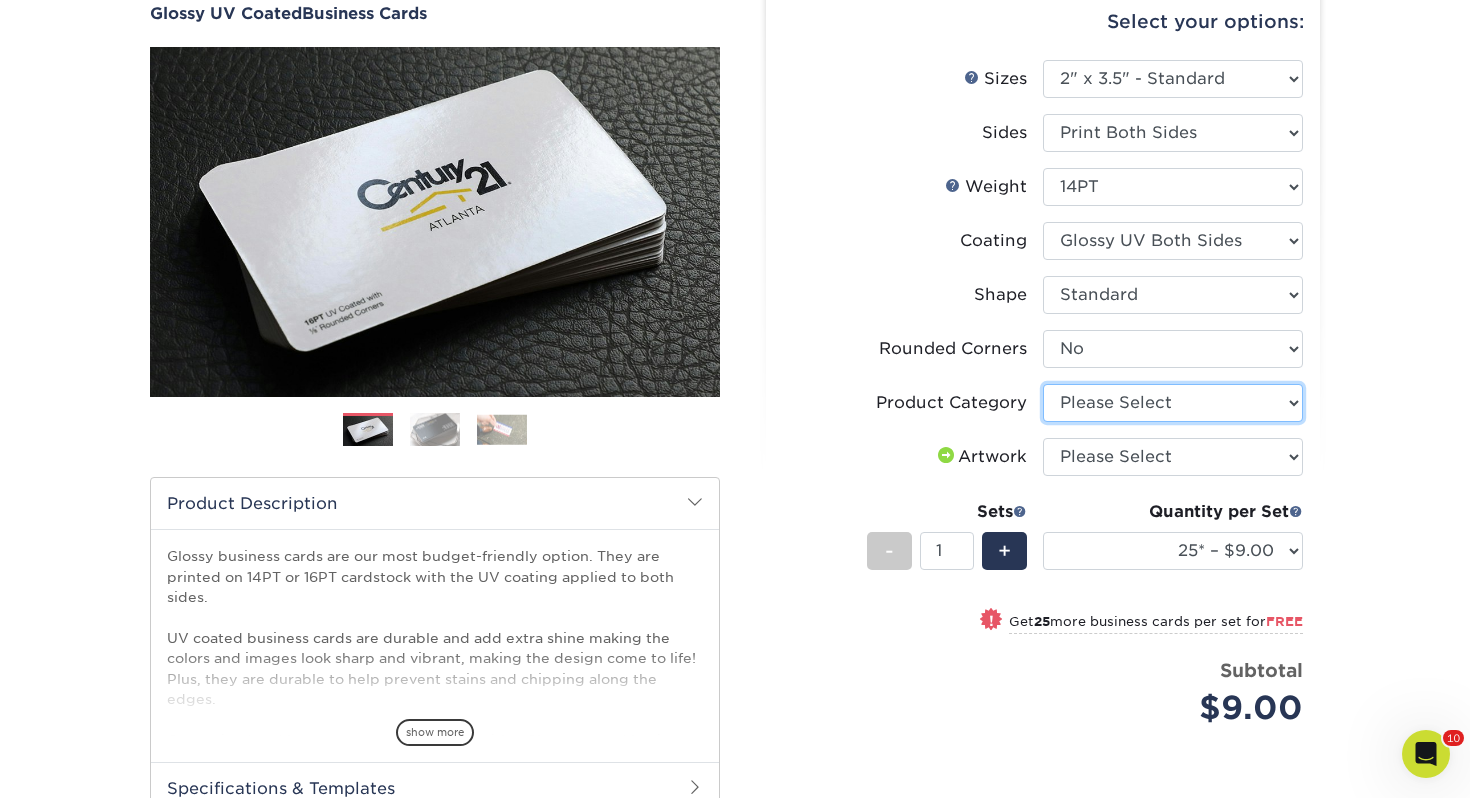 select on "3b5148f1-0588-4f88-a218-97bcfdce65c1" 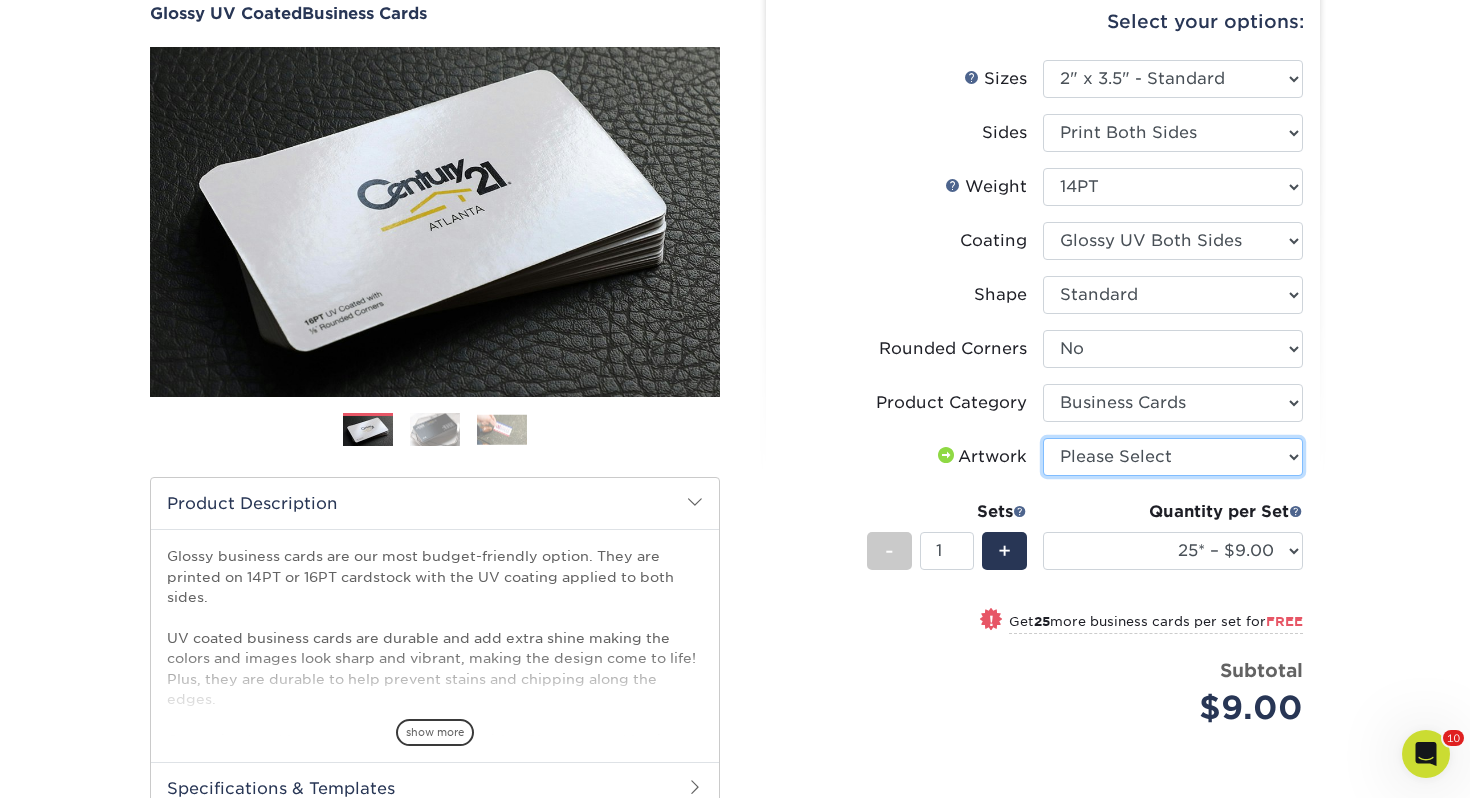click on "Please Select I will upload files I need a design - $100" at bounding box center [1173, 457] 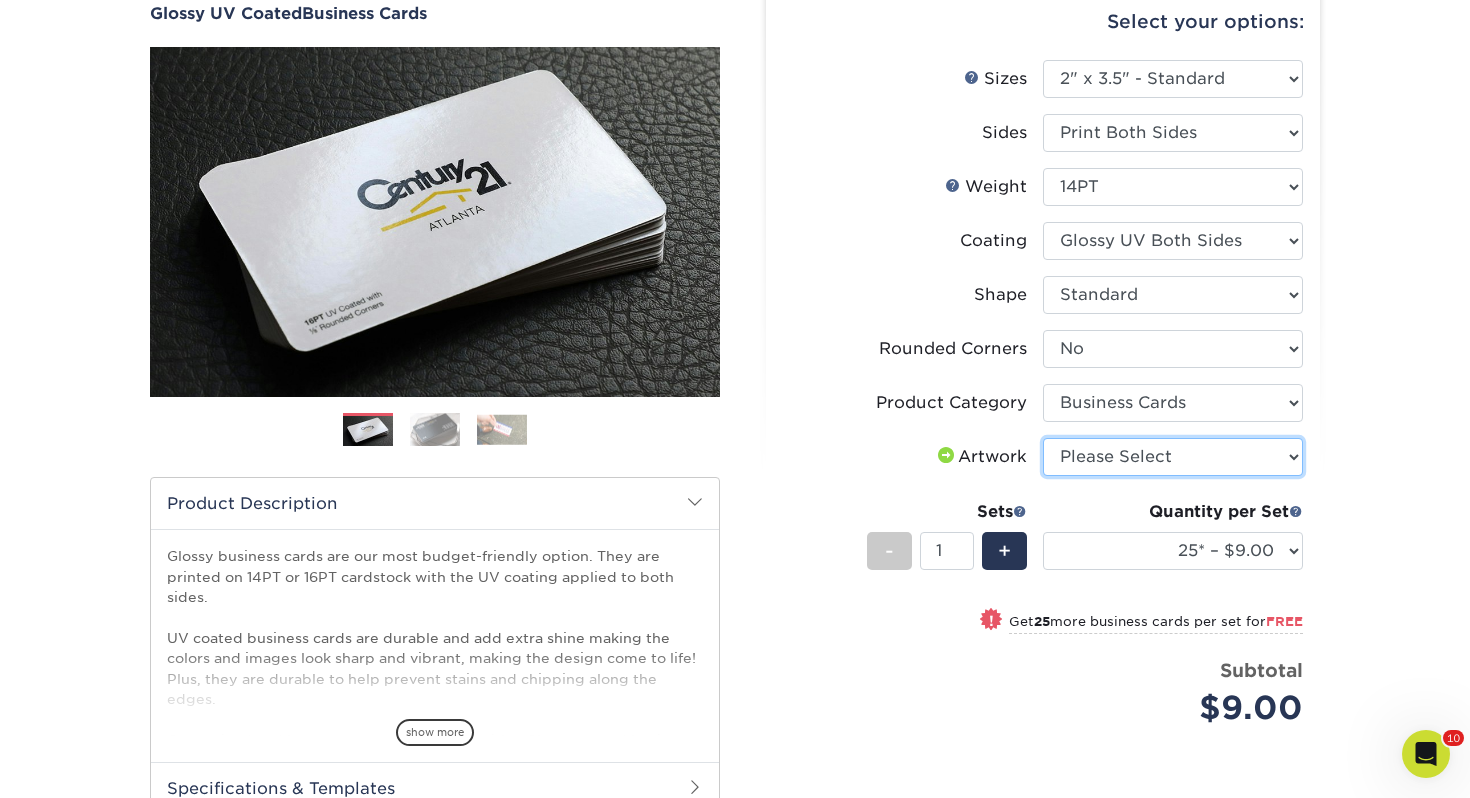 select on "upload" 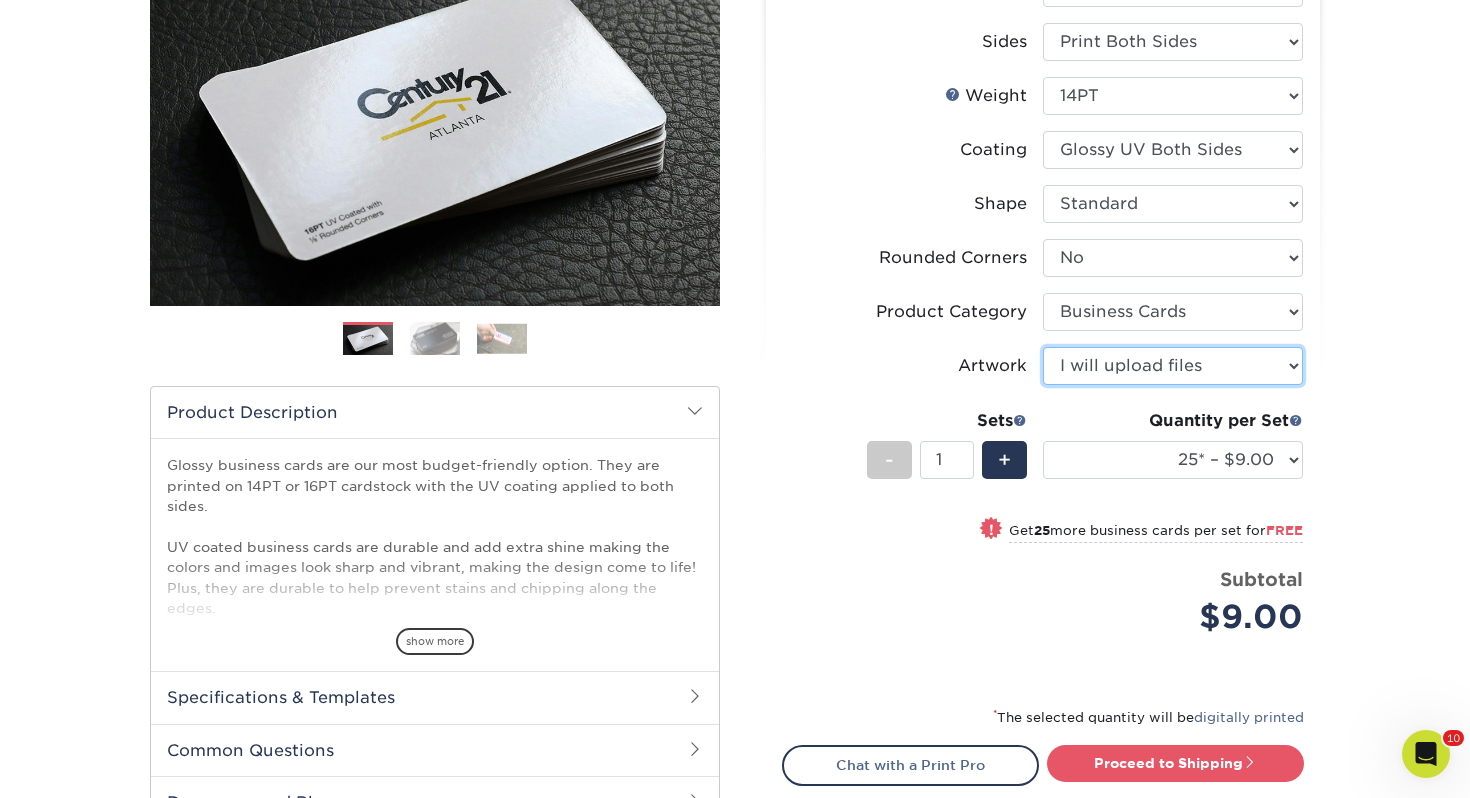 scroll, scrollTop: 291, scrollLeft: 0, axis: vertical 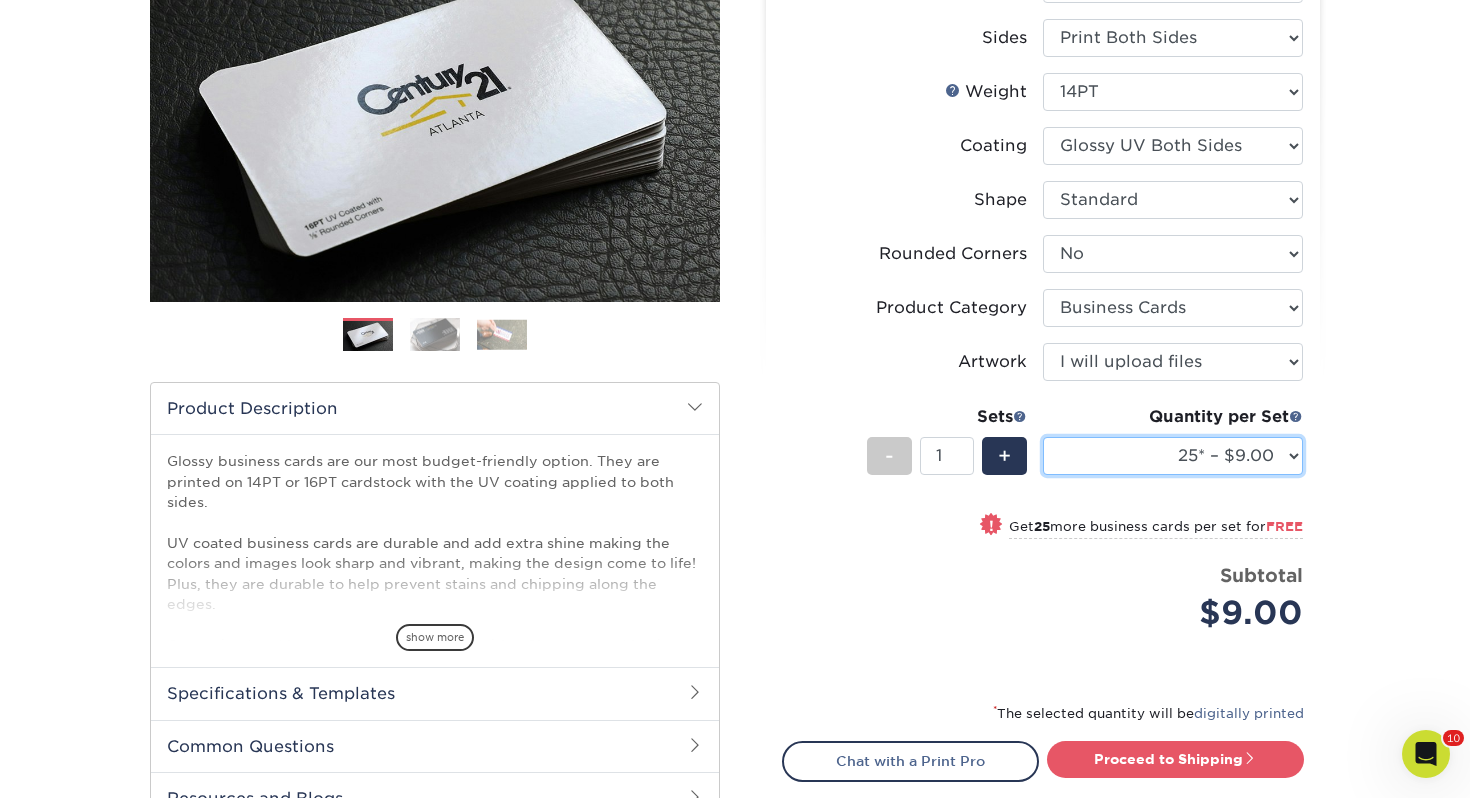 click on "25* – $9.00 50* – $9.00 100* – $9.00 250* – $17.00 500 – $33.00 1000 – $42.00 2500 – $75.00 5000 – $143.00 7500 – $206.00 10000 – $252.00 15000 – $371.00 20000 – $487.00 25000 – $603.00 30000 – $719.00 35000 – $835.00 40000 – $951.00 45000 – $1063.00 50000 – $1175.00 55000 – $1283.00 60000 – $1395.00 65000 – $1507.00 70000 – $1616.00 75000 – $1724.00 80000 – $1832.00 85000 – $1909.00 90000 – $2044.00 95000 – $2153.00 100000 – $2253.00" at bounding box center [1173, 456] 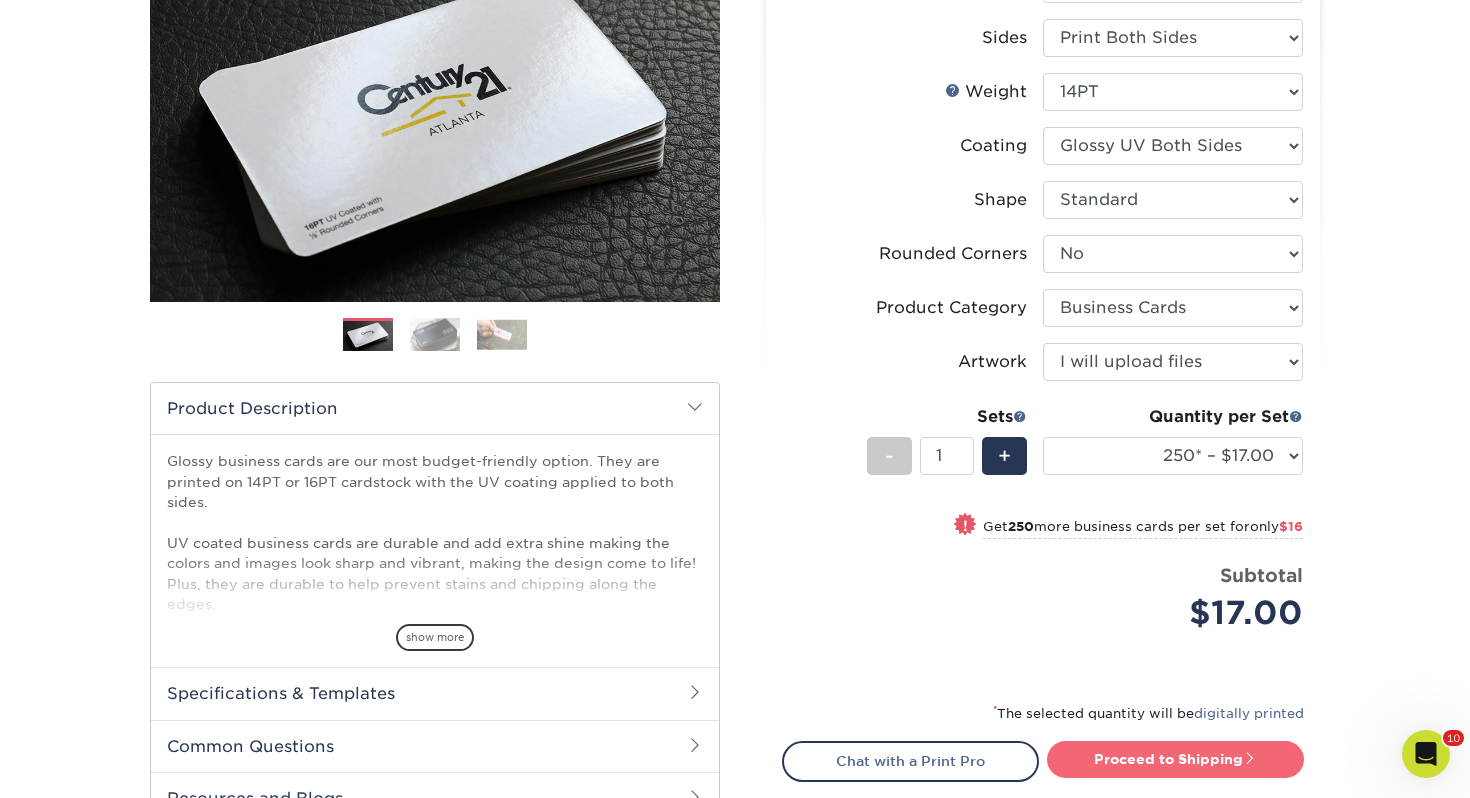 click at bounding box center [1250, 758] 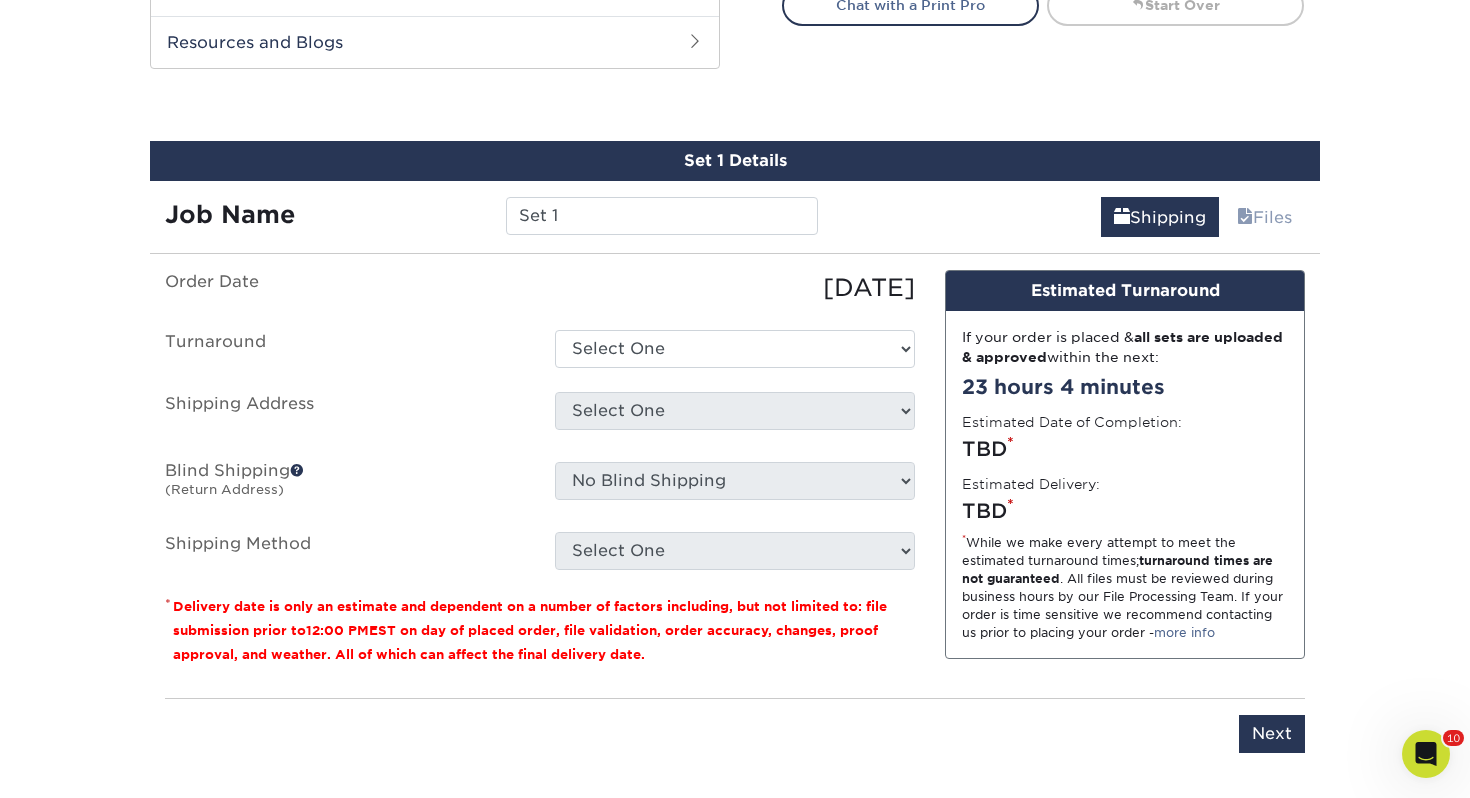 scroll, scrollTop: 1086, scrollLeft: 0, axis: vertical 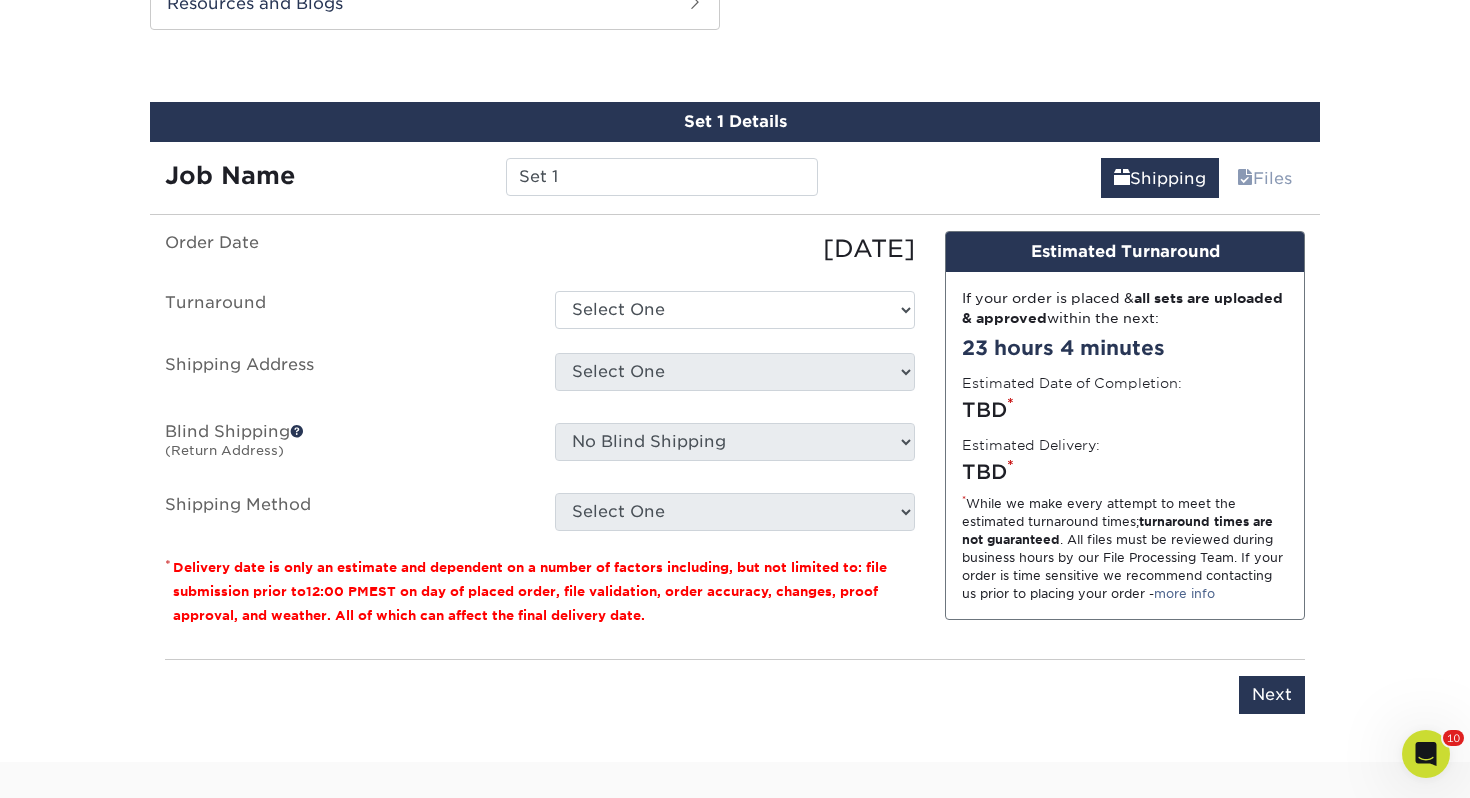 click on "Set 1 Details
Job Name
Set 1
Shipping
Files
You've choosen mailing services! If you have a  csv  address list please upload it in the next section.
Order Date
07/11/2025
Turnaround
Select One 2-4 Business Days 2 Day Next Business Day
Shipping Address
Select One
Adrian, MI *" at bounding box center (735, 420) 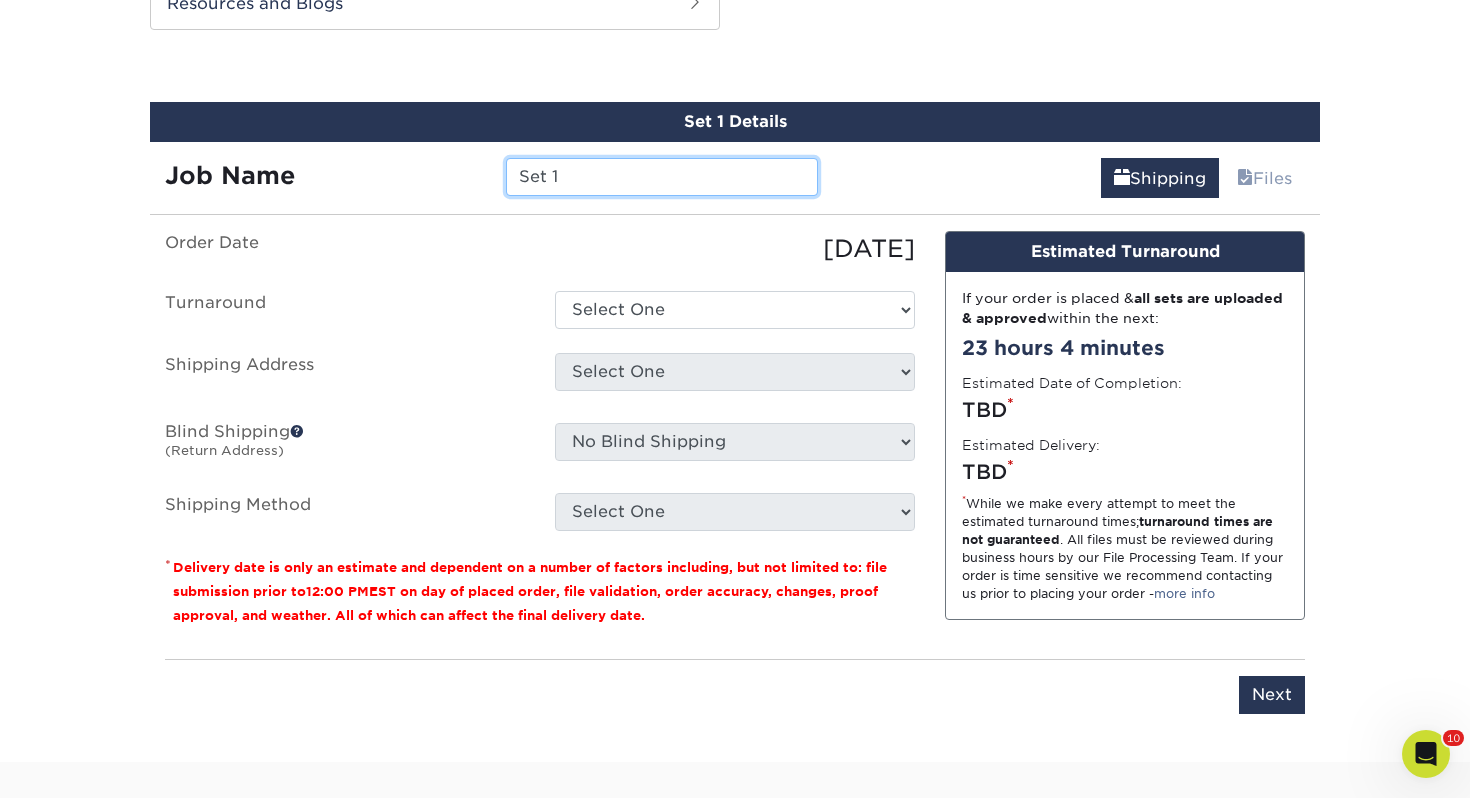 click on "Set 1" at bounding box center (661, 177) 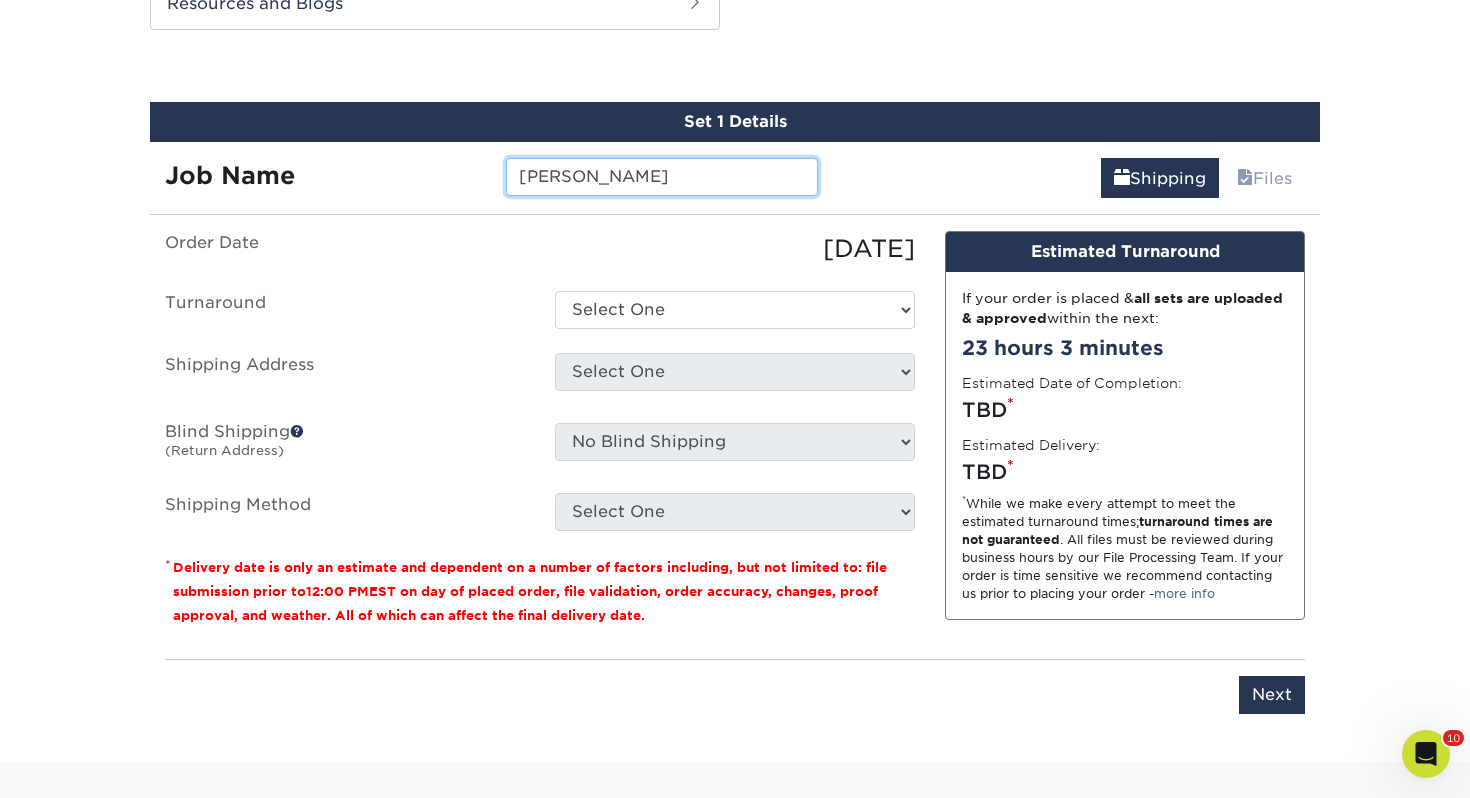 type on "Kyle Tatum" 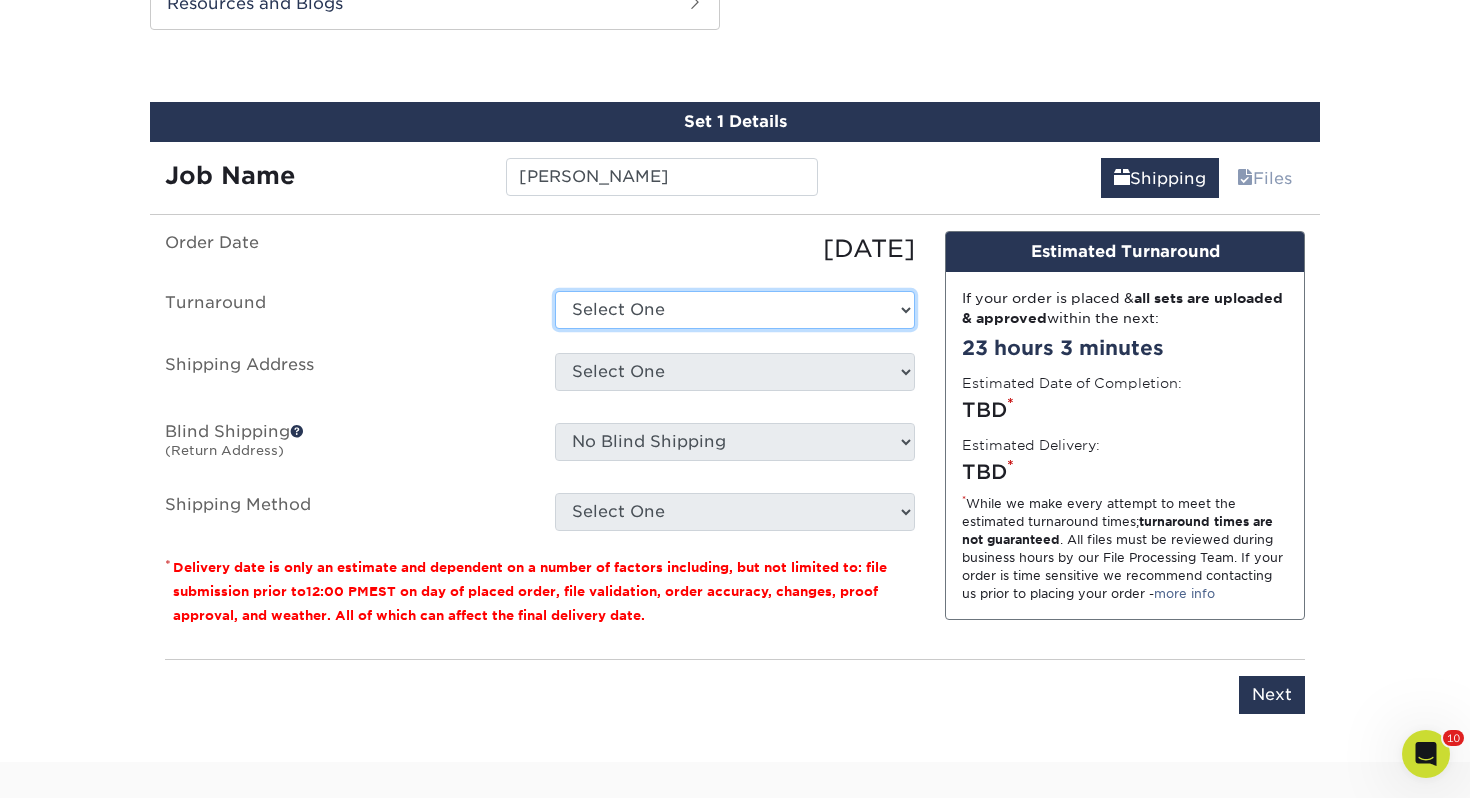 click on "Select One 2-4 Business Days 2 Day Next Business Day" at bounding box center (735, 310) 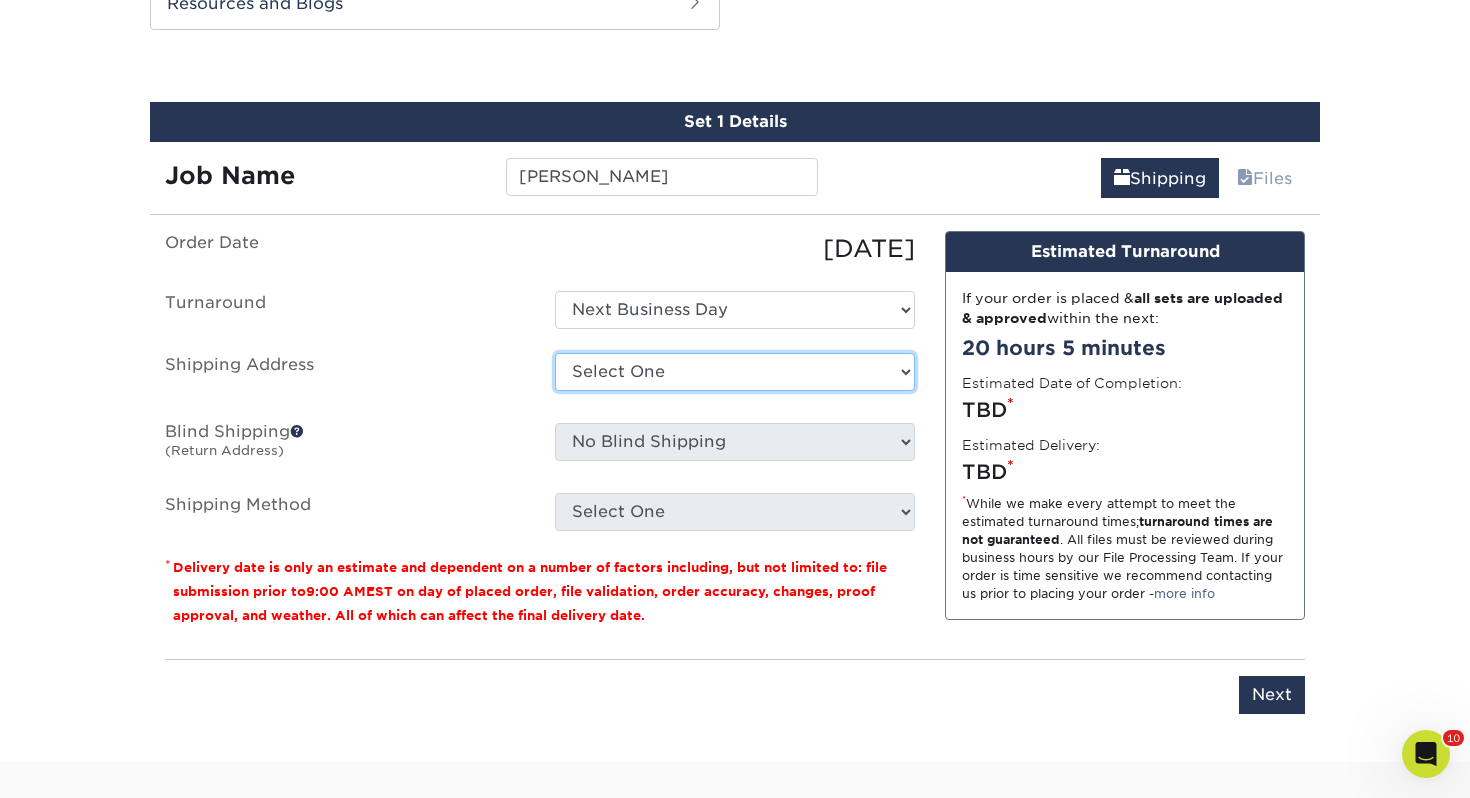 click on "Select One
Adrian, MI Akron, OH" at bounding box center (735, 372) 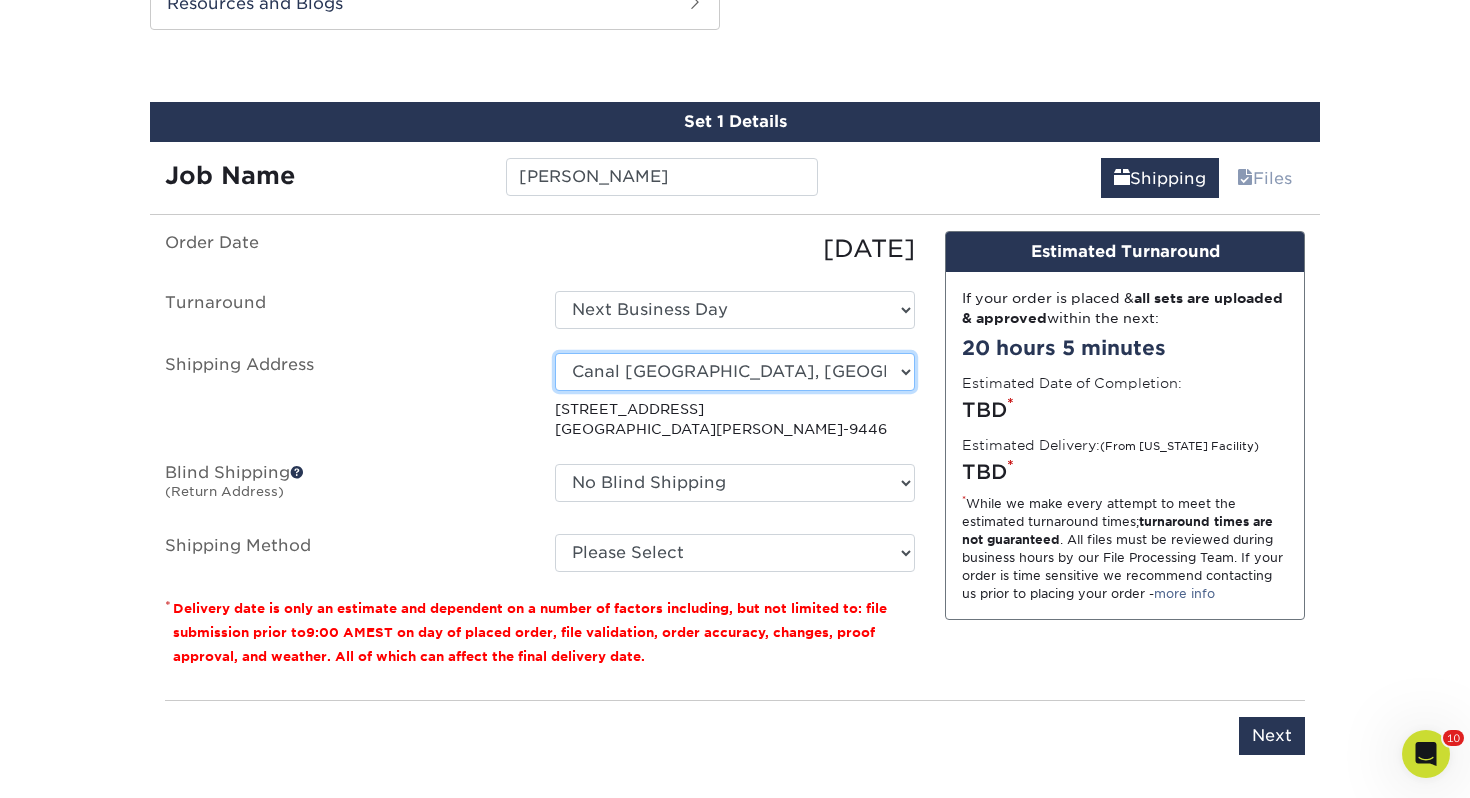 click on "Select One
Adrian, MI Akron, OH" at bounding box center (735, 372) 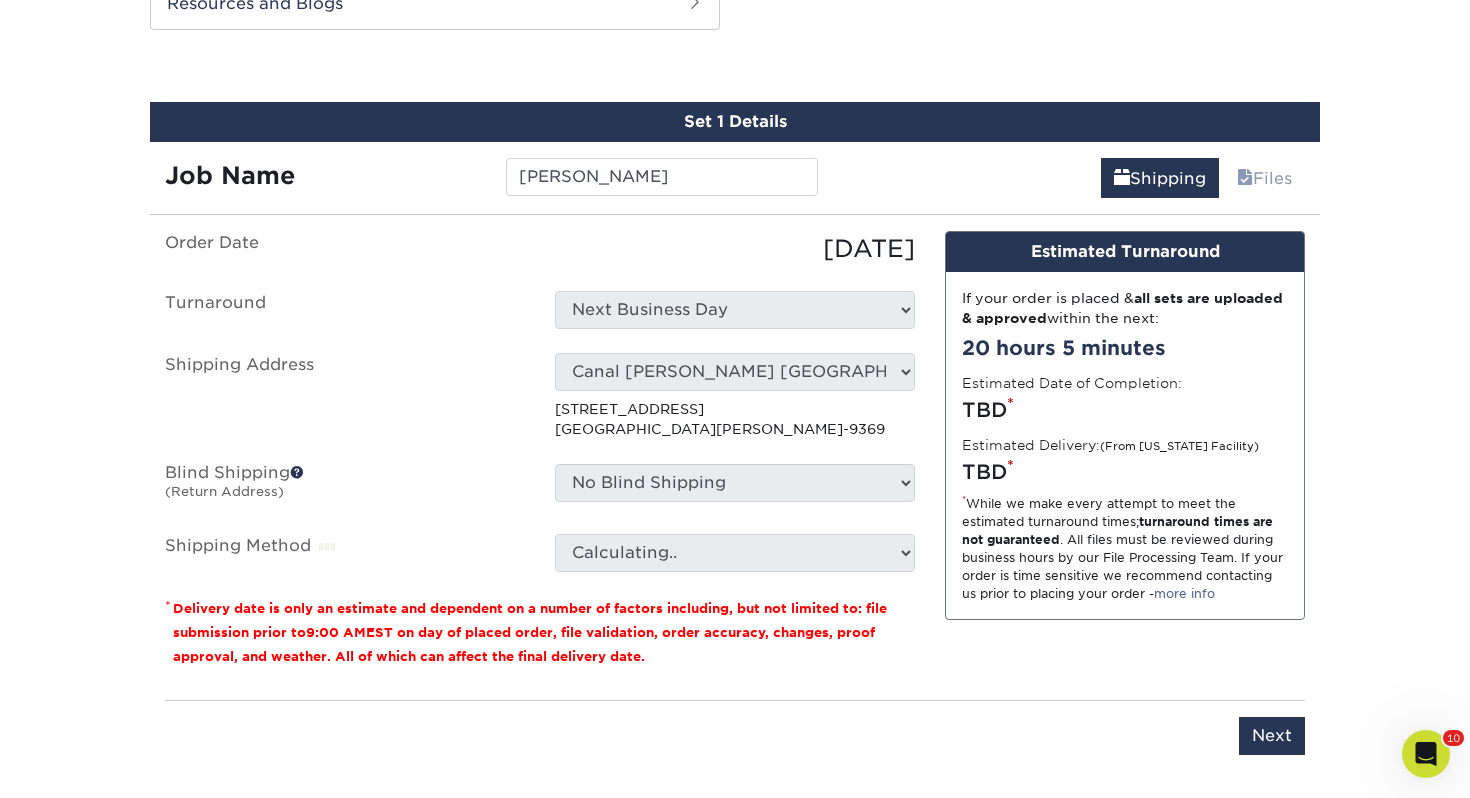 scroll, scrollTop: 1087, scrollLeft: 0, axis: vertical 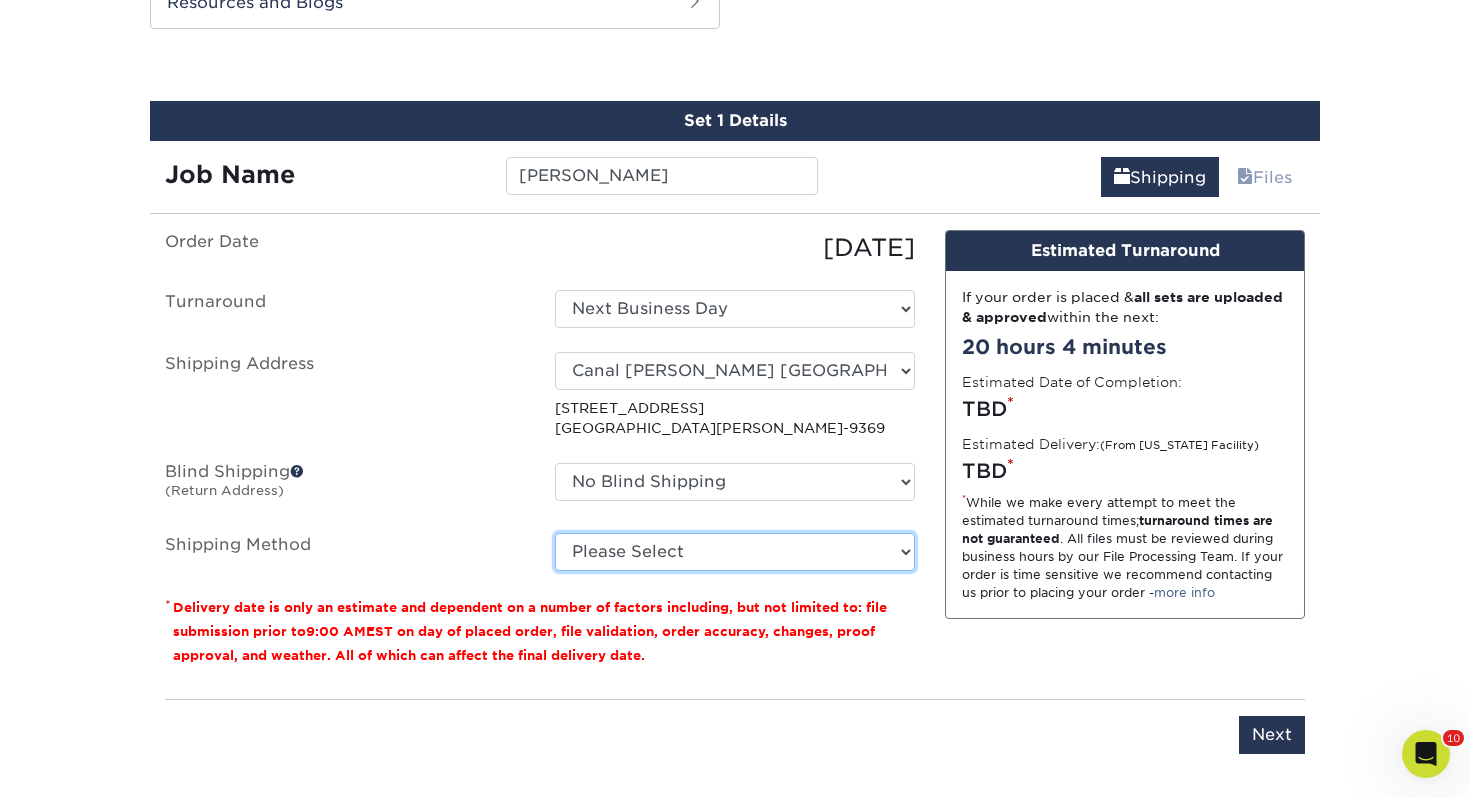 click on "Please Select Ground Shipping (+$7.84) 3 Day Shipping Service (+$14.77) 2 Day Air Shipping (+$15.23) Next Day Shipping by 5pm (+$17.55) Next Day Shipping by 12 noon (+$18.47) Next Day Air Early A.M. (+$94.43)" at bounding box center [735, 552] 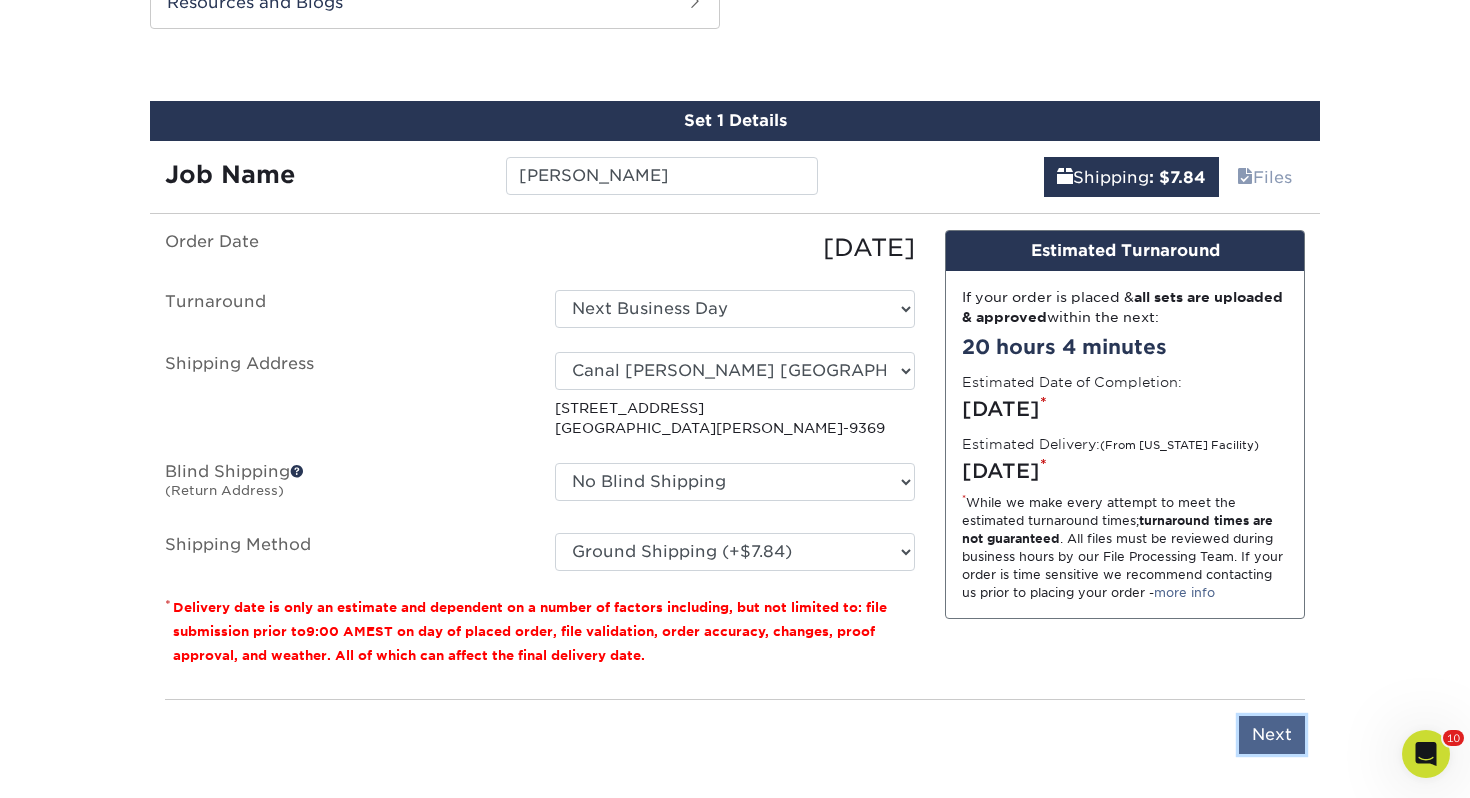click on "Next" at bounding box center [1272, 735] 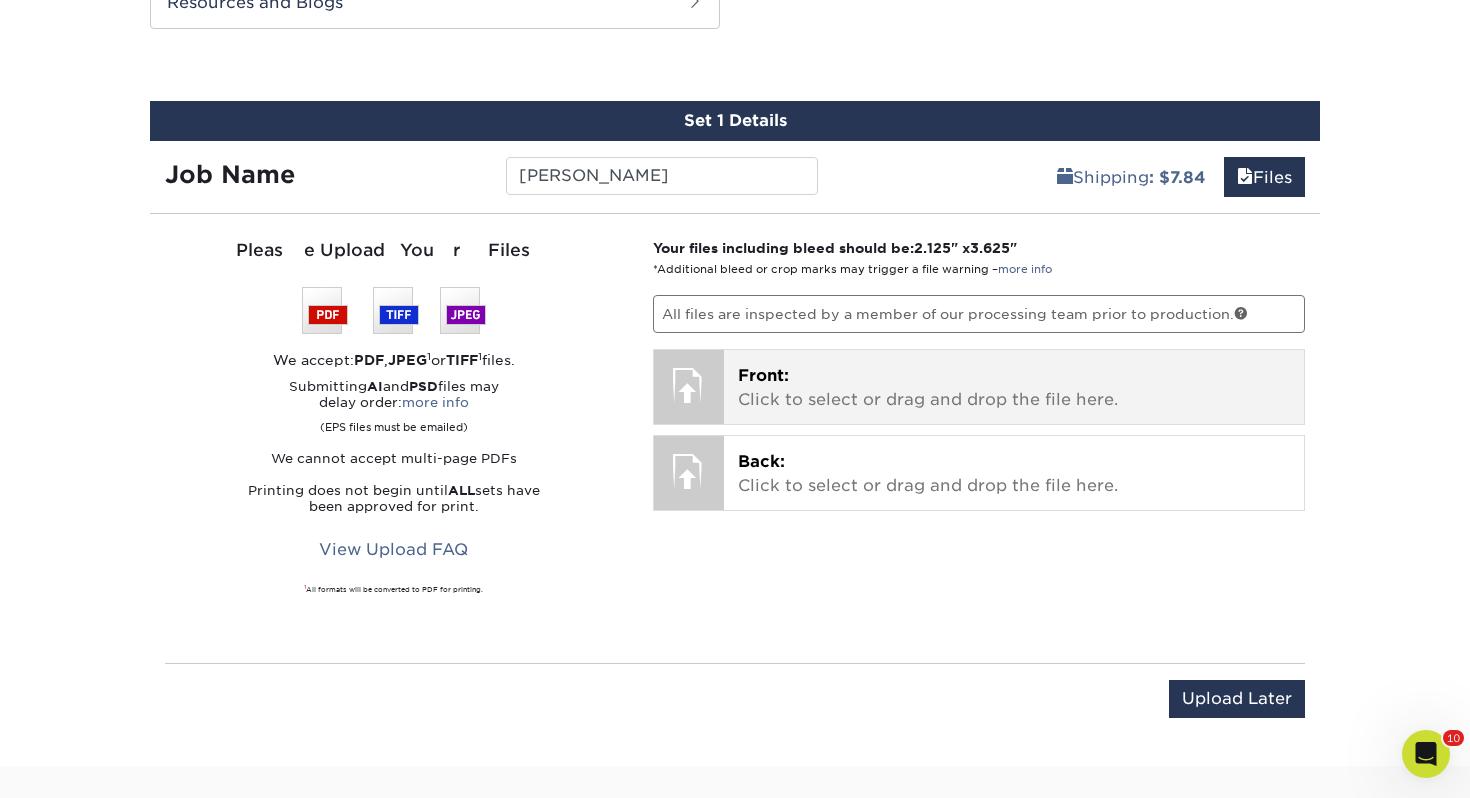 click on "Front: Click to select or drag and drop the file here." at bounding box center (1014, 388) 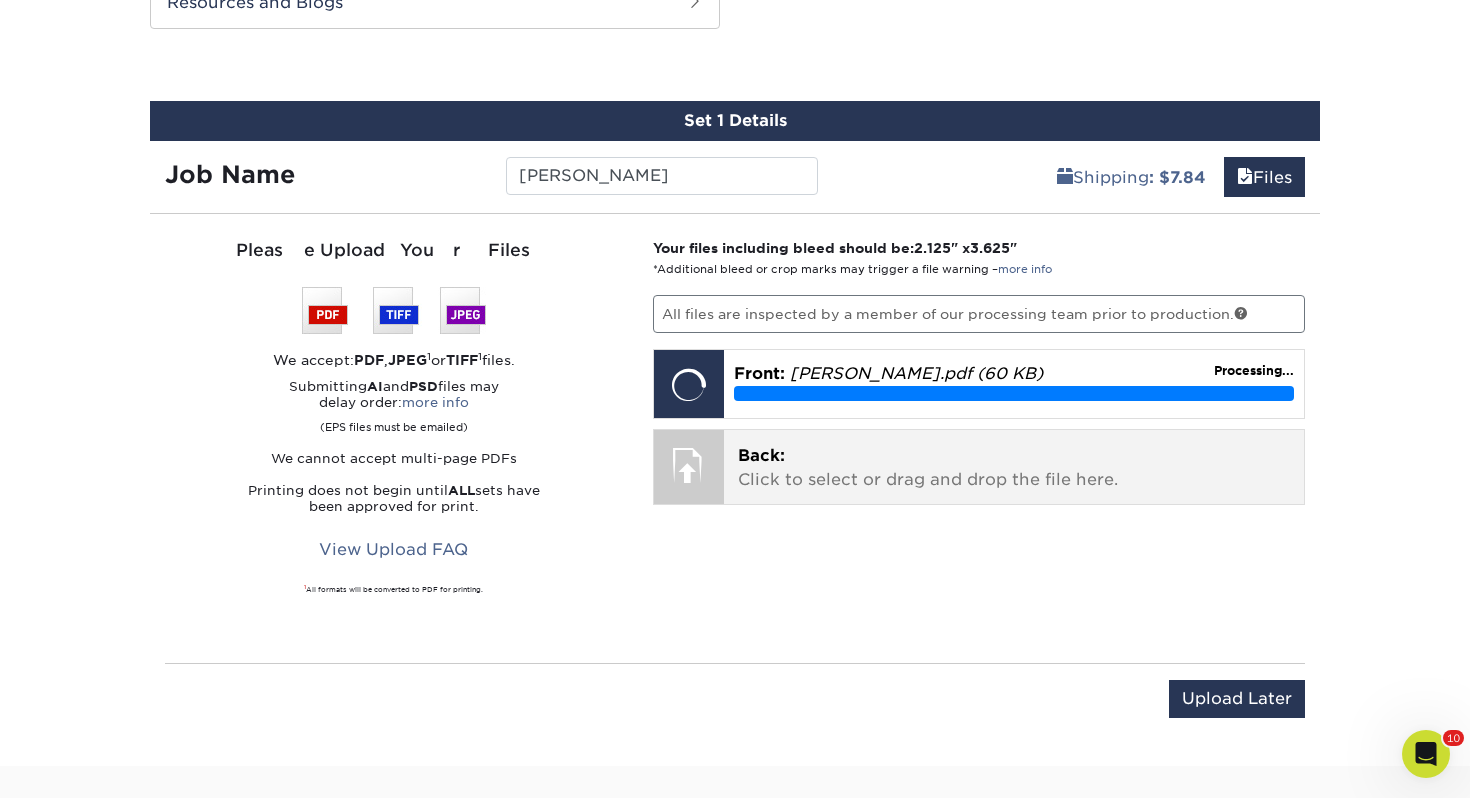 click on "Back: Click to select or drag and drop the file here.
Choose file" at bounding box center (1014, 467) 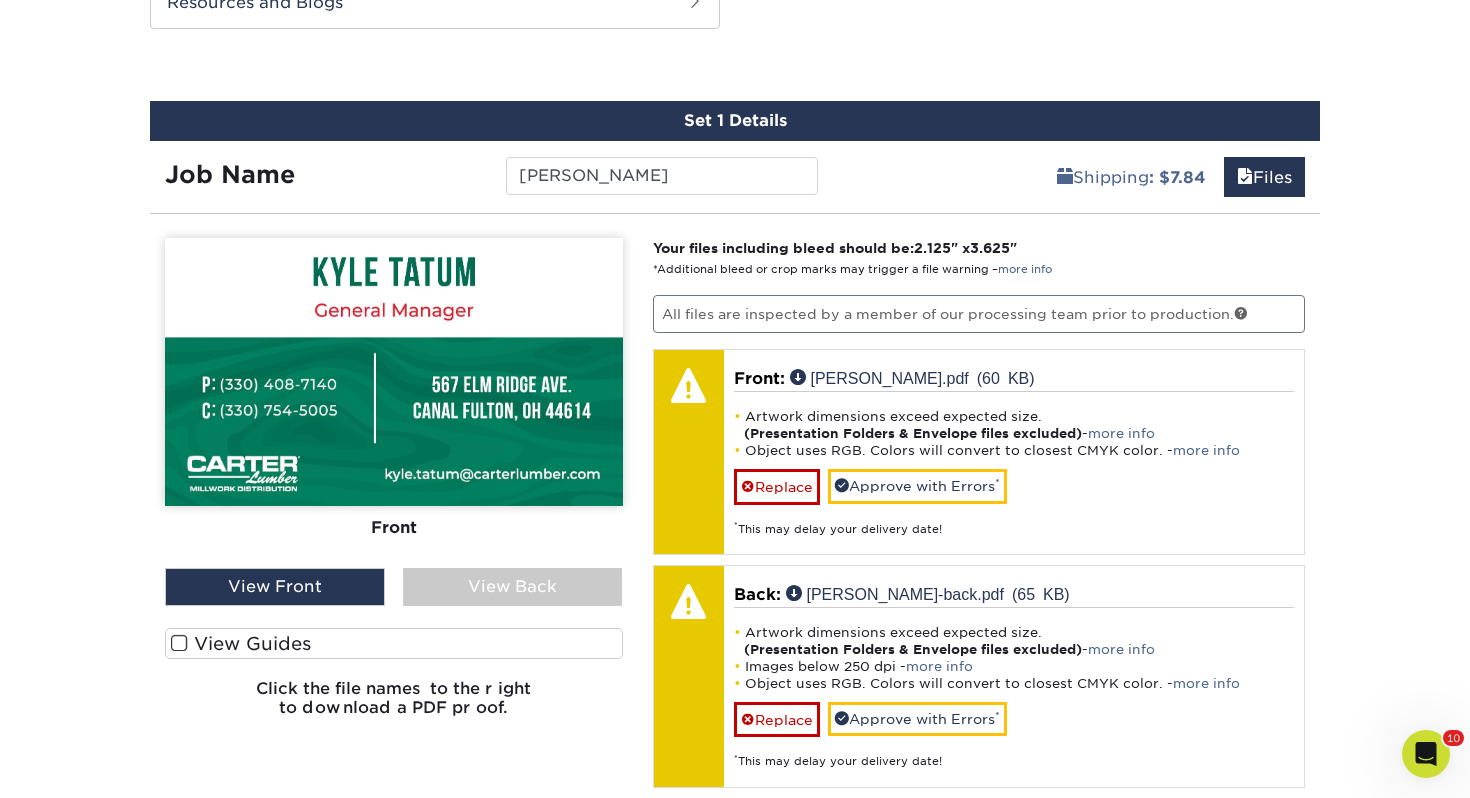 click on "View Guides" at bounding box center (394, 643) 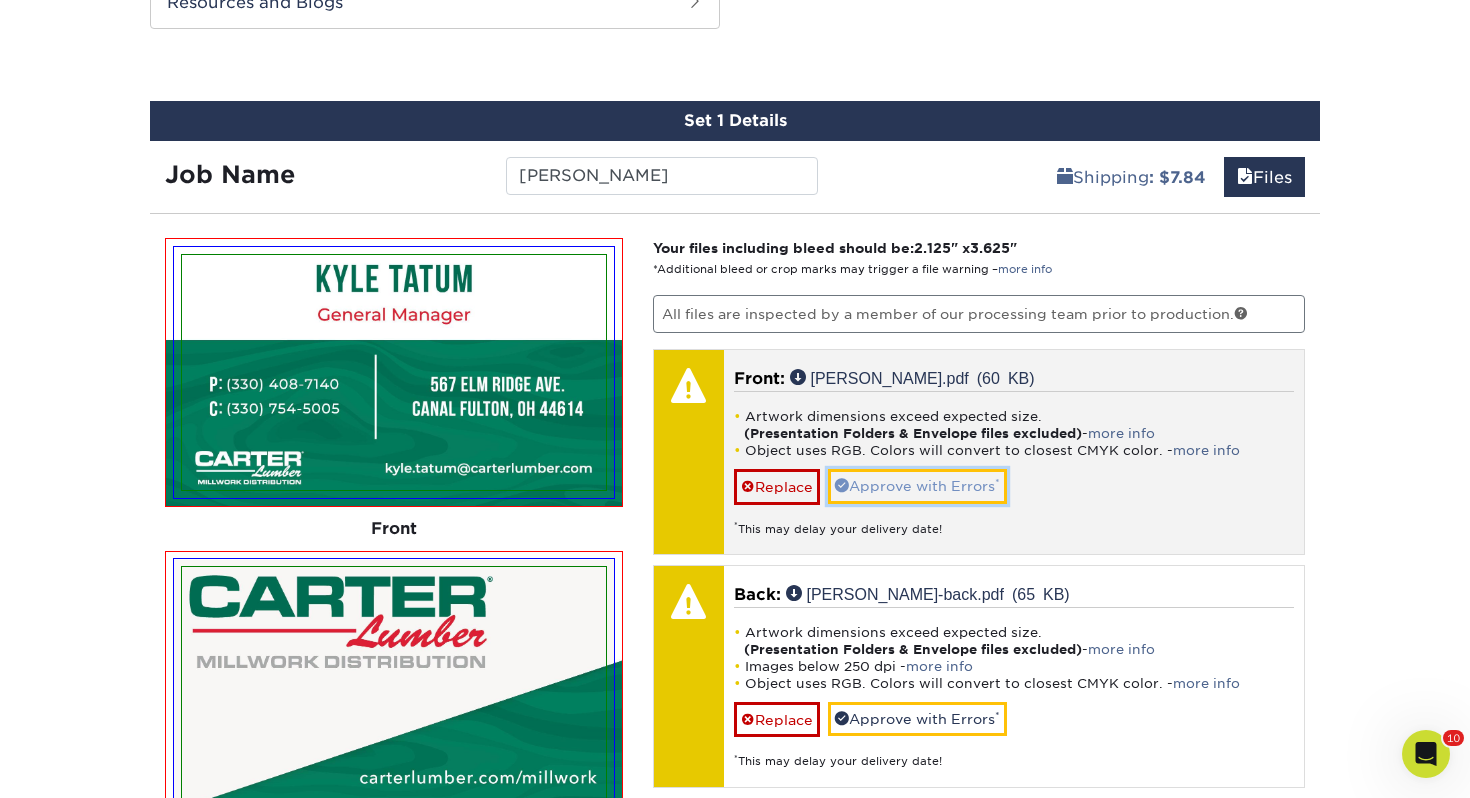 click on "Approve with Errors *" at bounding box center (917, 486) 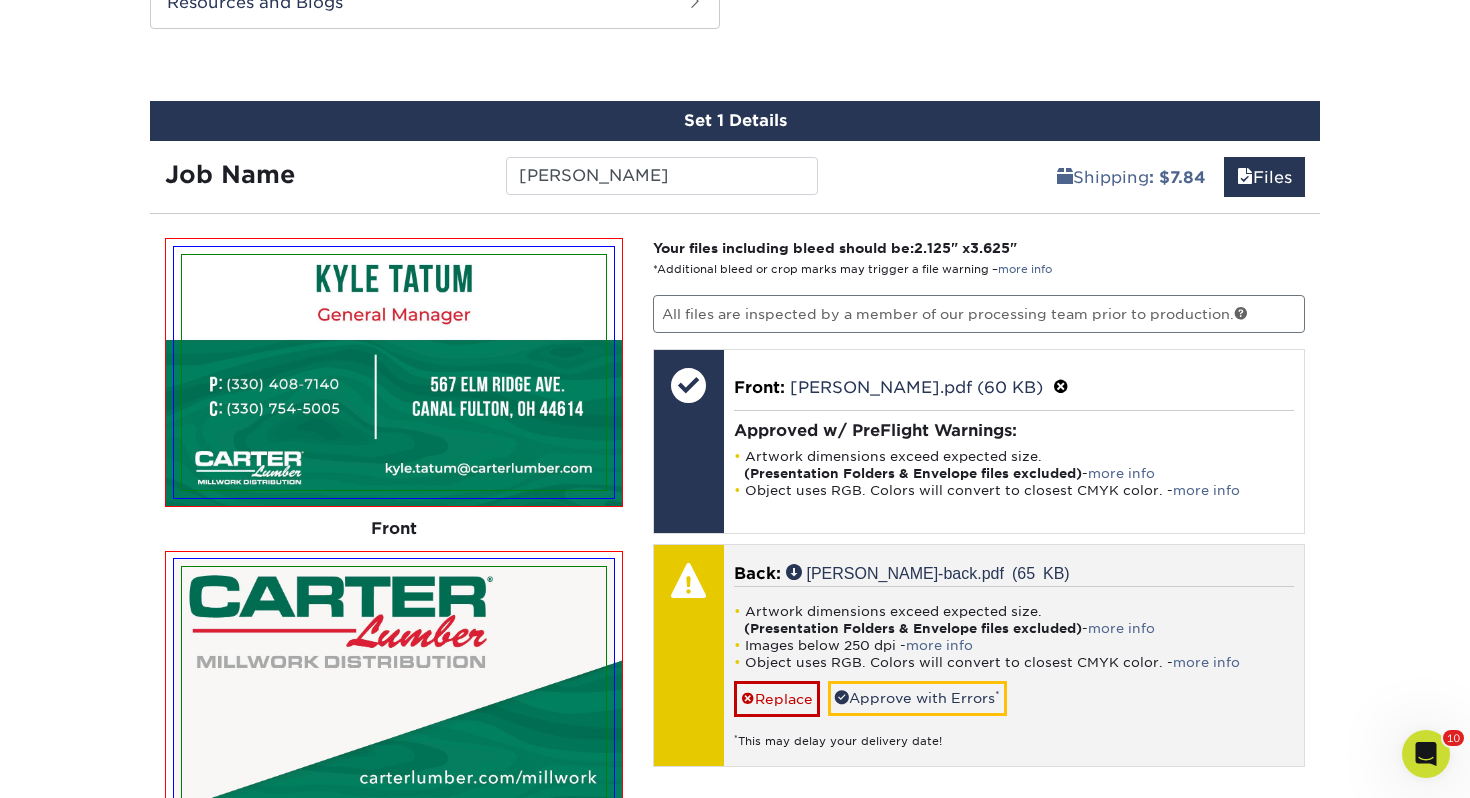 click on "Artwork dimensions exceed expected size. (Presentation Folders & Envelope files excluded)  -  more info Images below 250 dpi -  more info Object uses RGB. Colors will convert to closest CMYK color. -  more info
Replace
Approve with Errors *
* This may delay your delivery date!" at bounding box center [1014, 667] 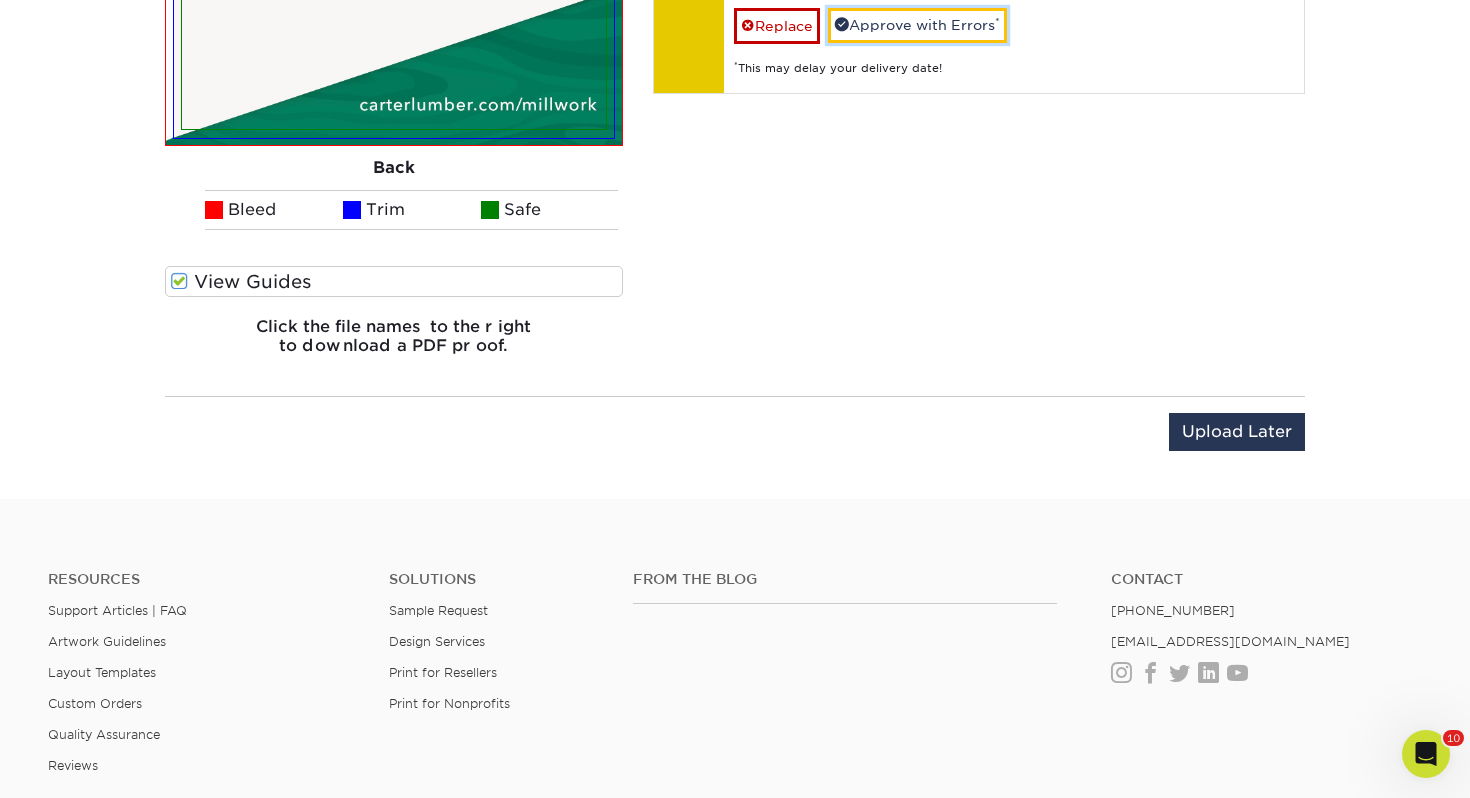 scroll, scrollTop: 1415, scrollLeft: 0, axis: vertical 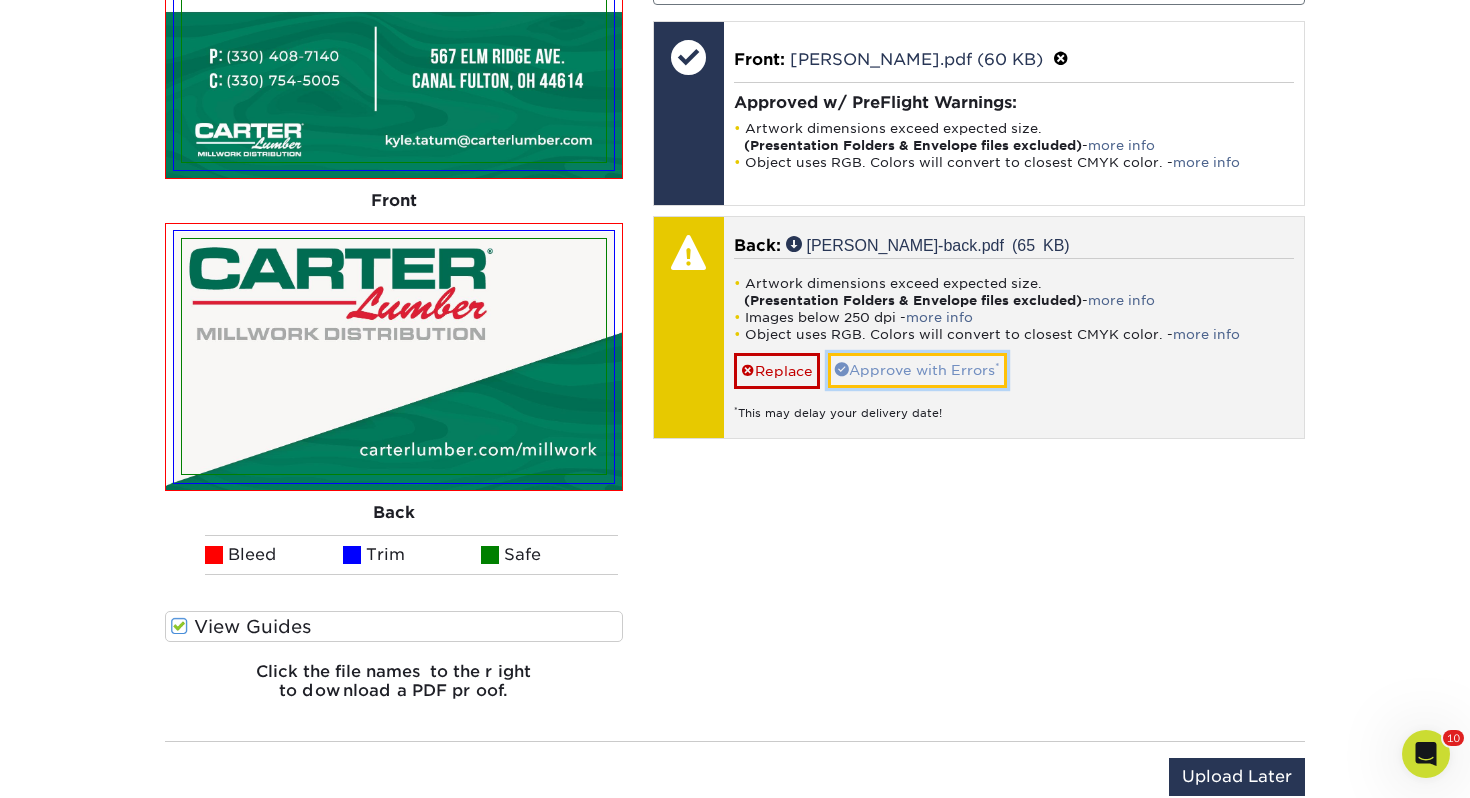 click on "Approve with Errors *" at bounding box center [917, 370] 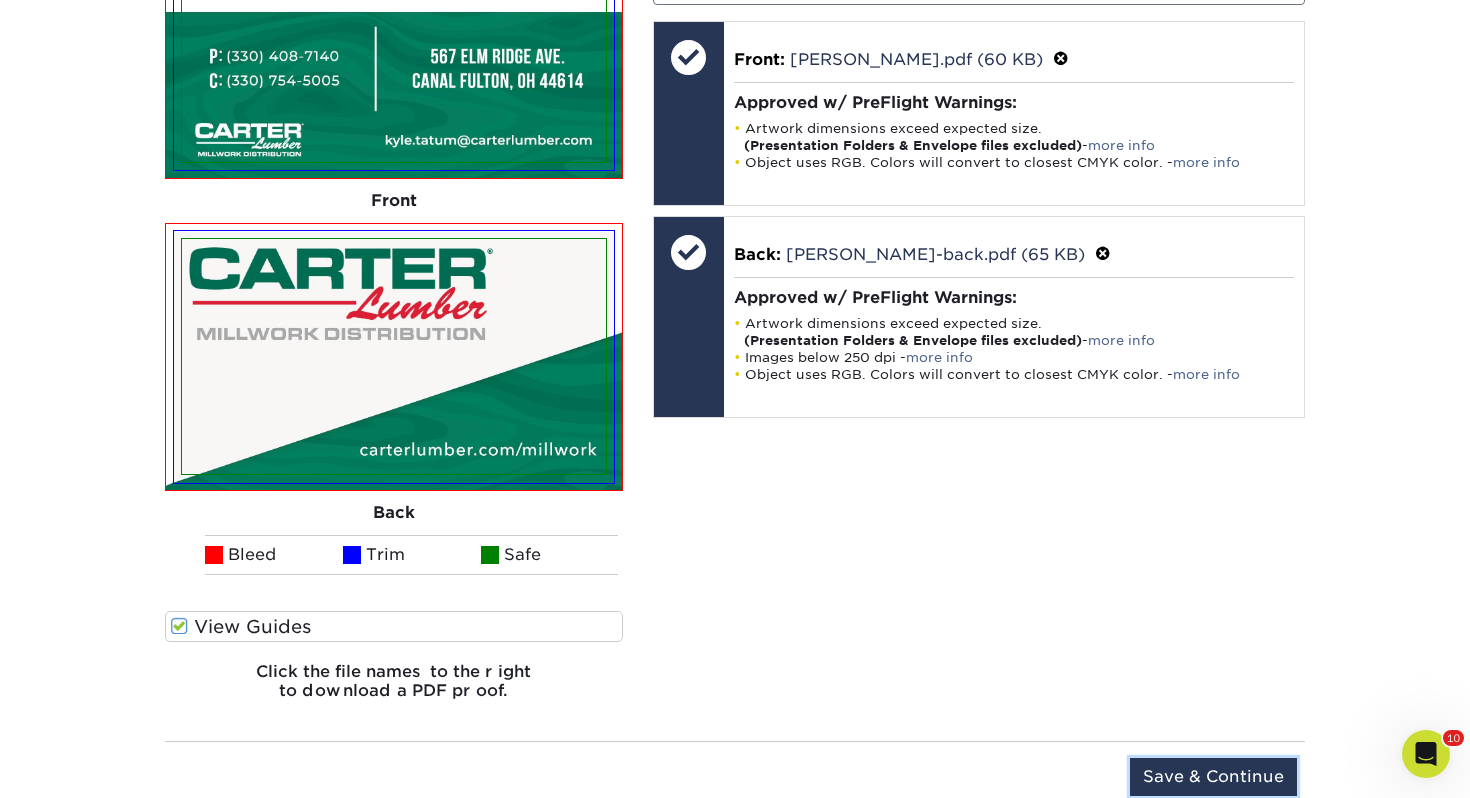 click on "Save & Continue" at bounding box center [1213, 777] 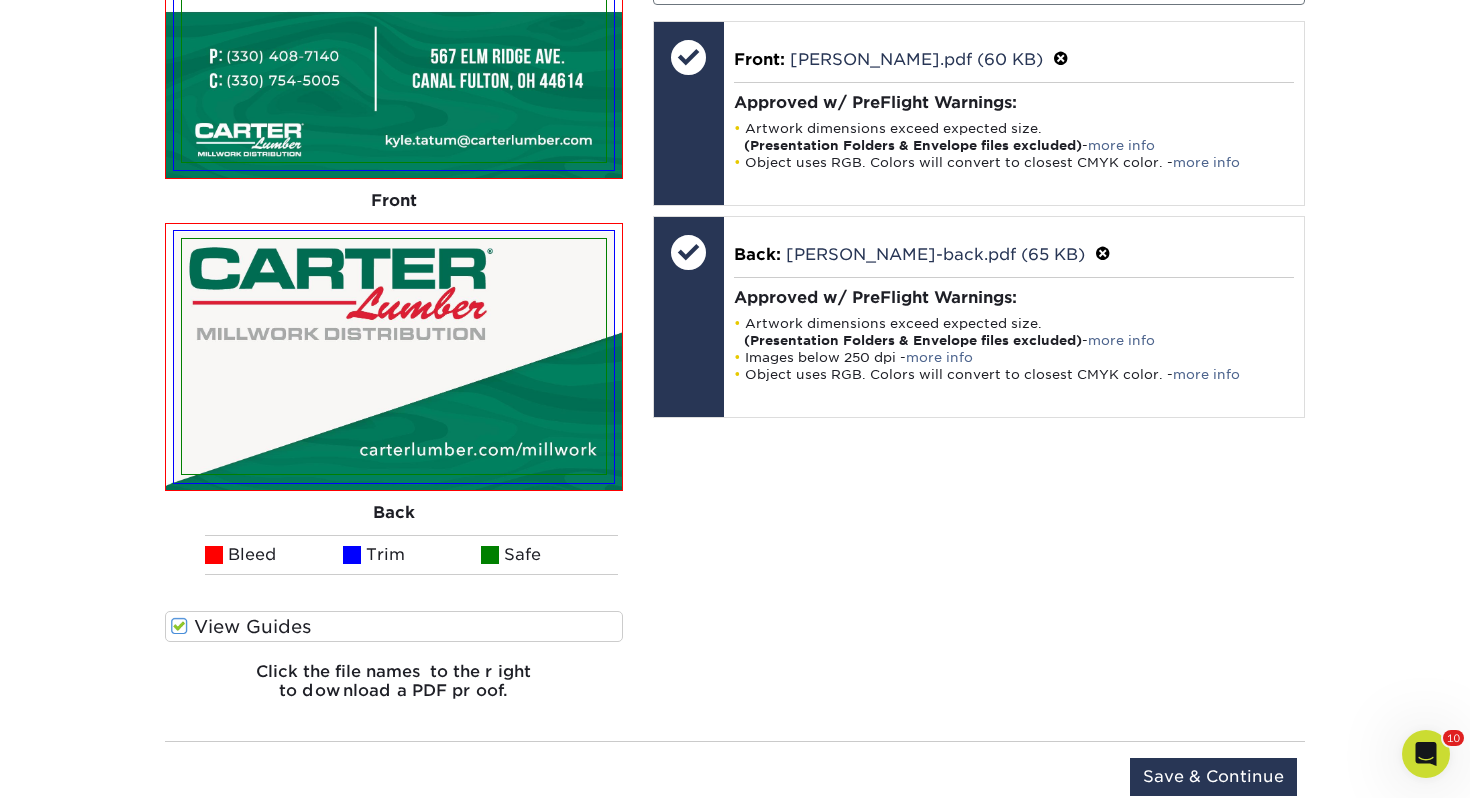 scroll, scrollTop: 1416, scrollLeft: 0, axis: vertical 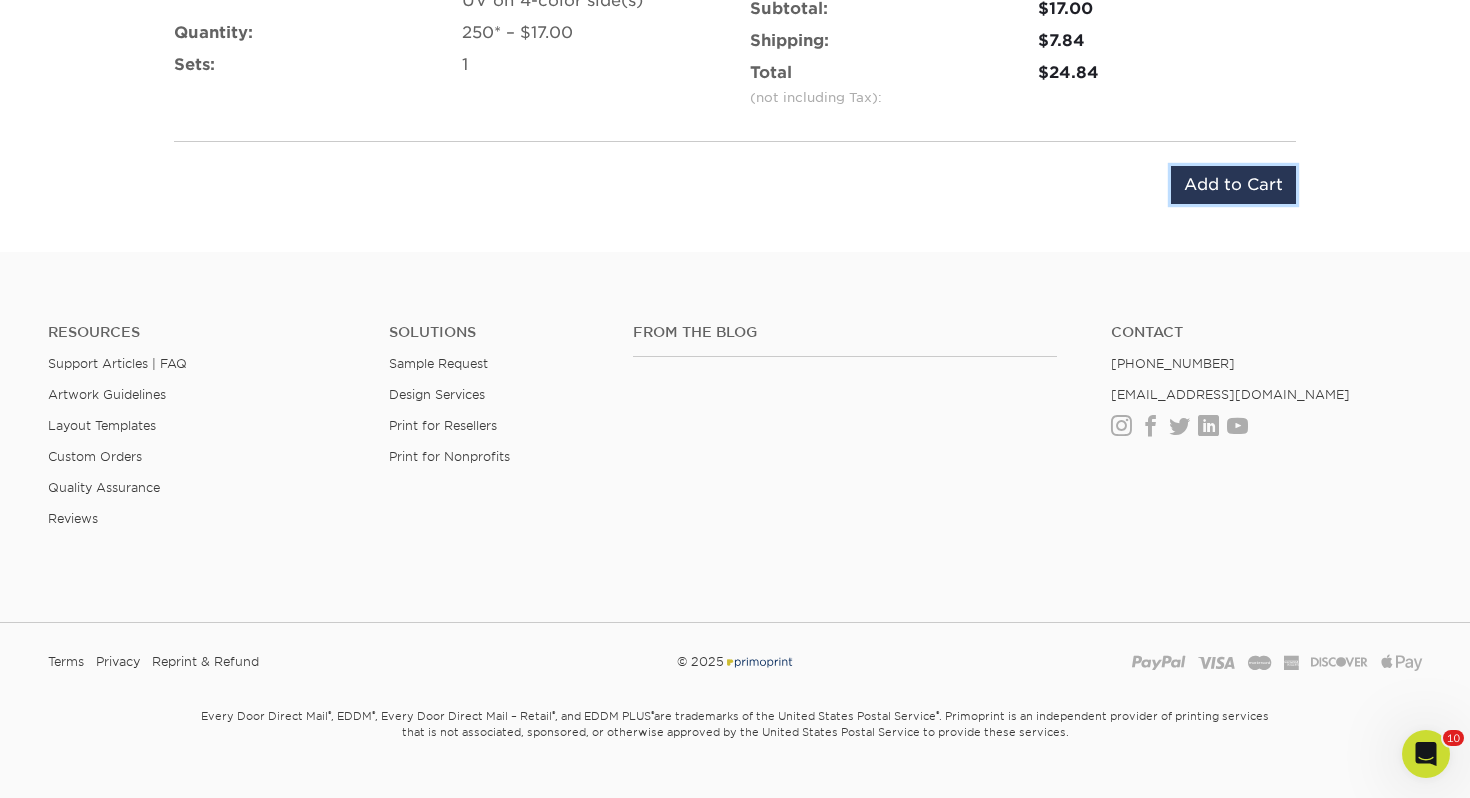 click on "Add to Cart" at bounding box center (1233, 185) 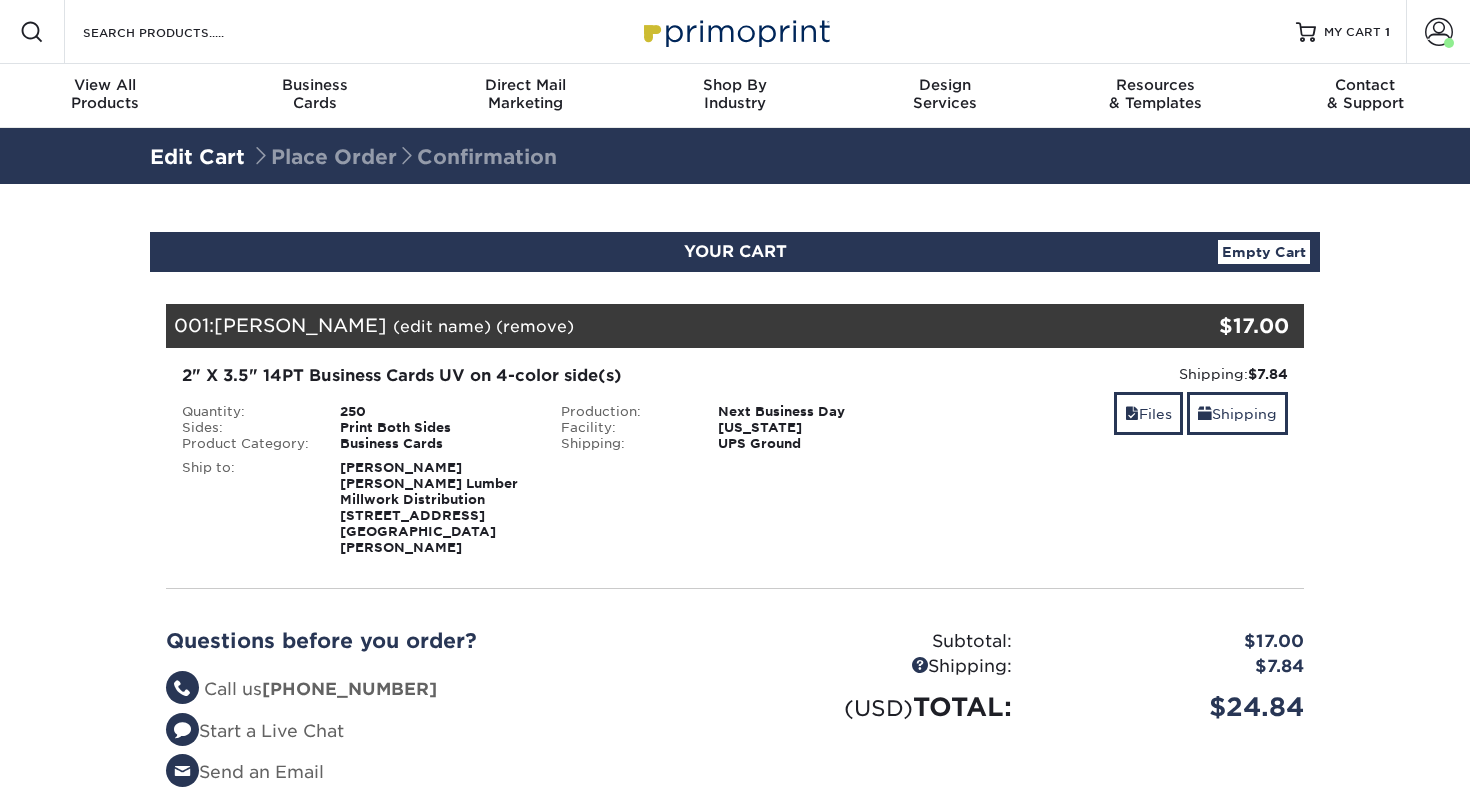 scroll, scrollTop: 0, scrollLeft: 0, axis: both 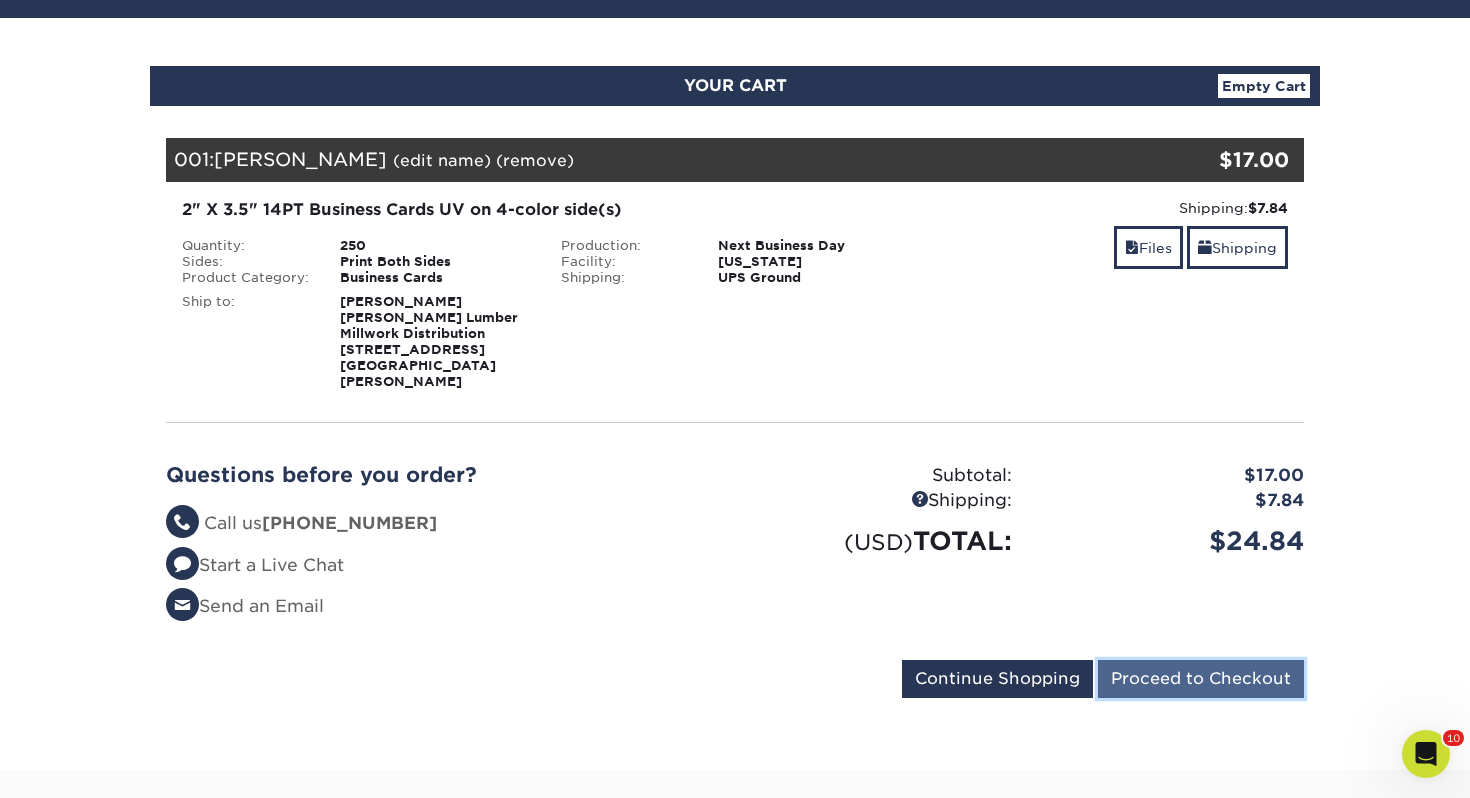 click on "Proceed to Checkout" at bounding box center [1201, 679] 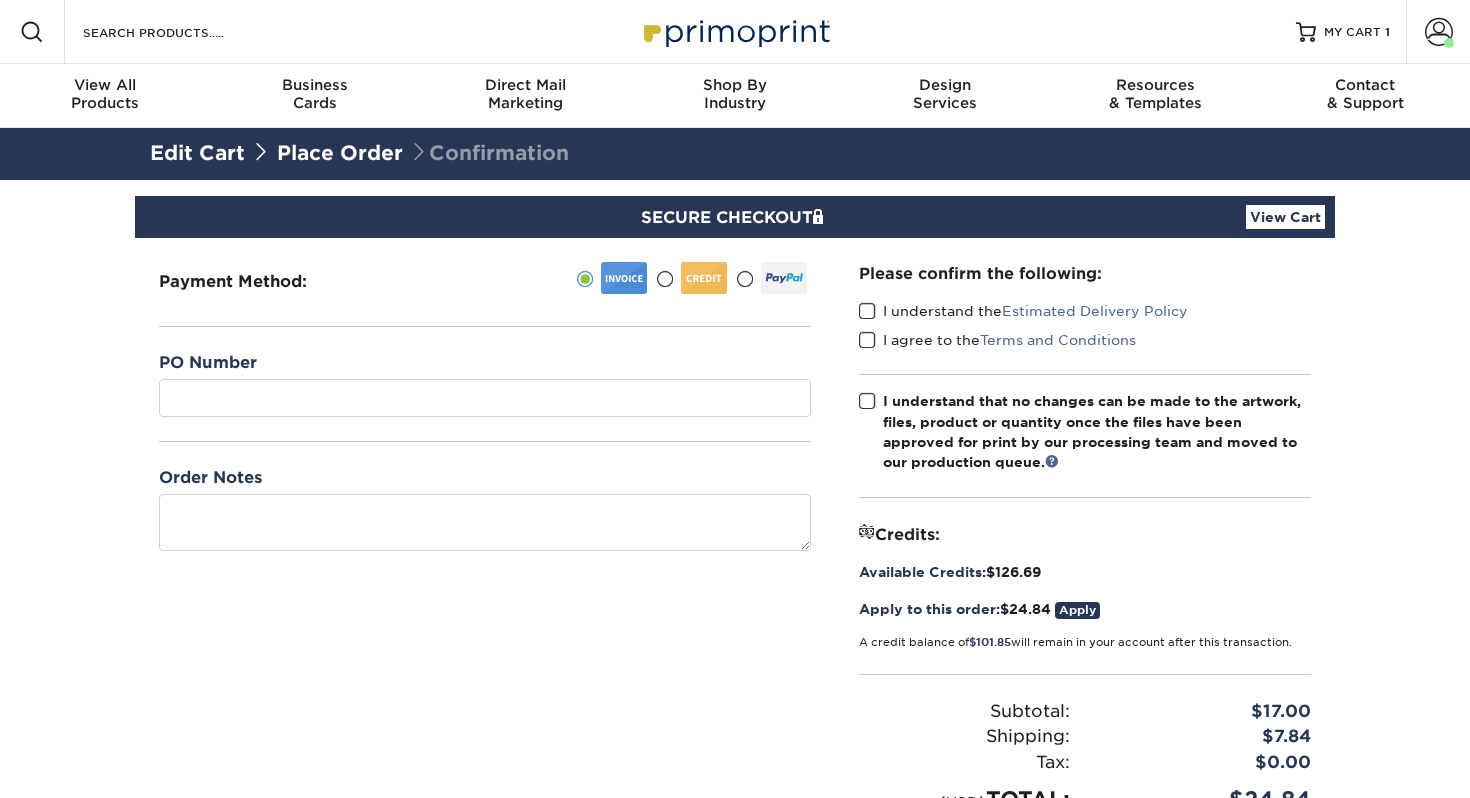 scroll, scrollTop: 0, scrollLeft: 0, axis: both 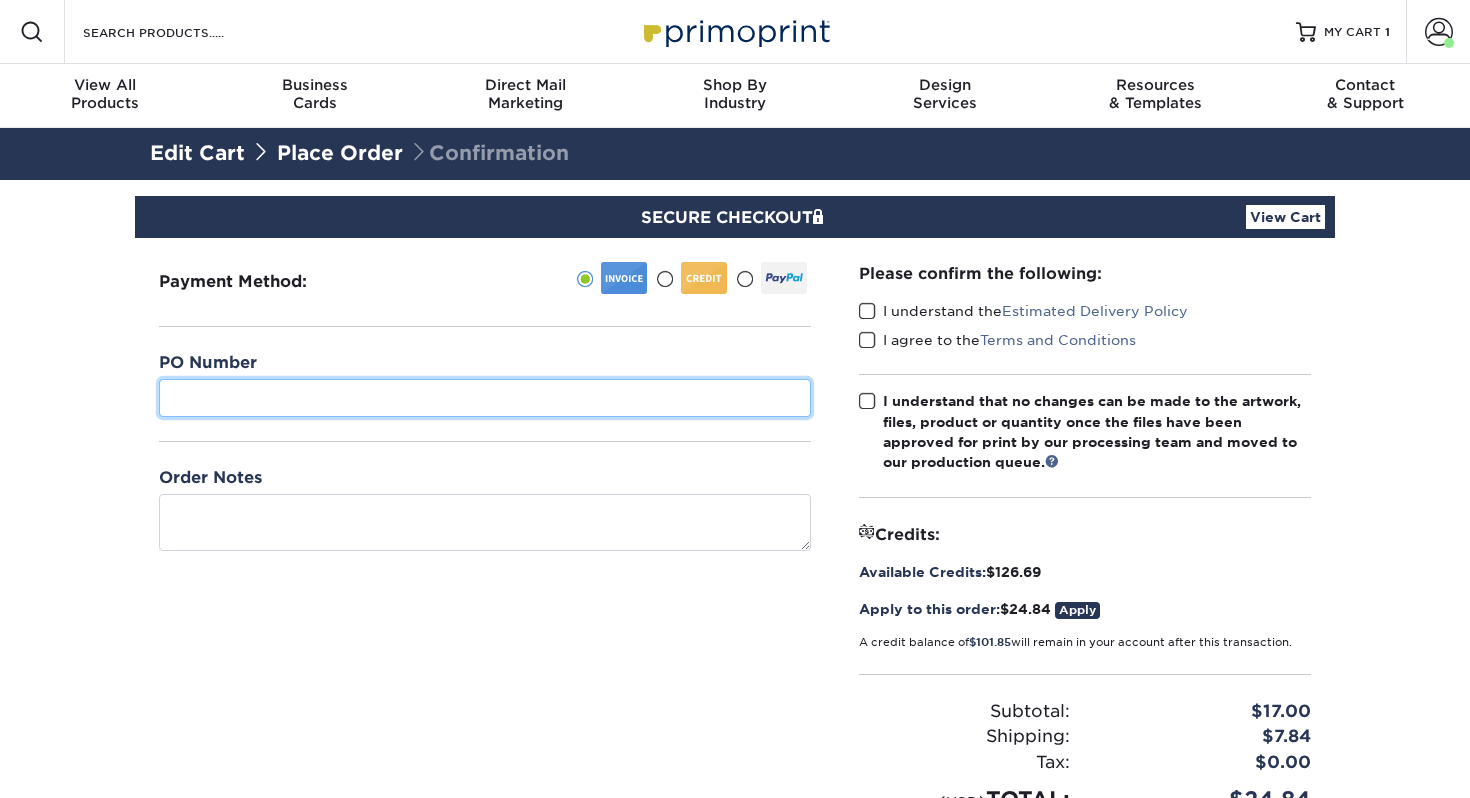click at bounding box center (485, 398) 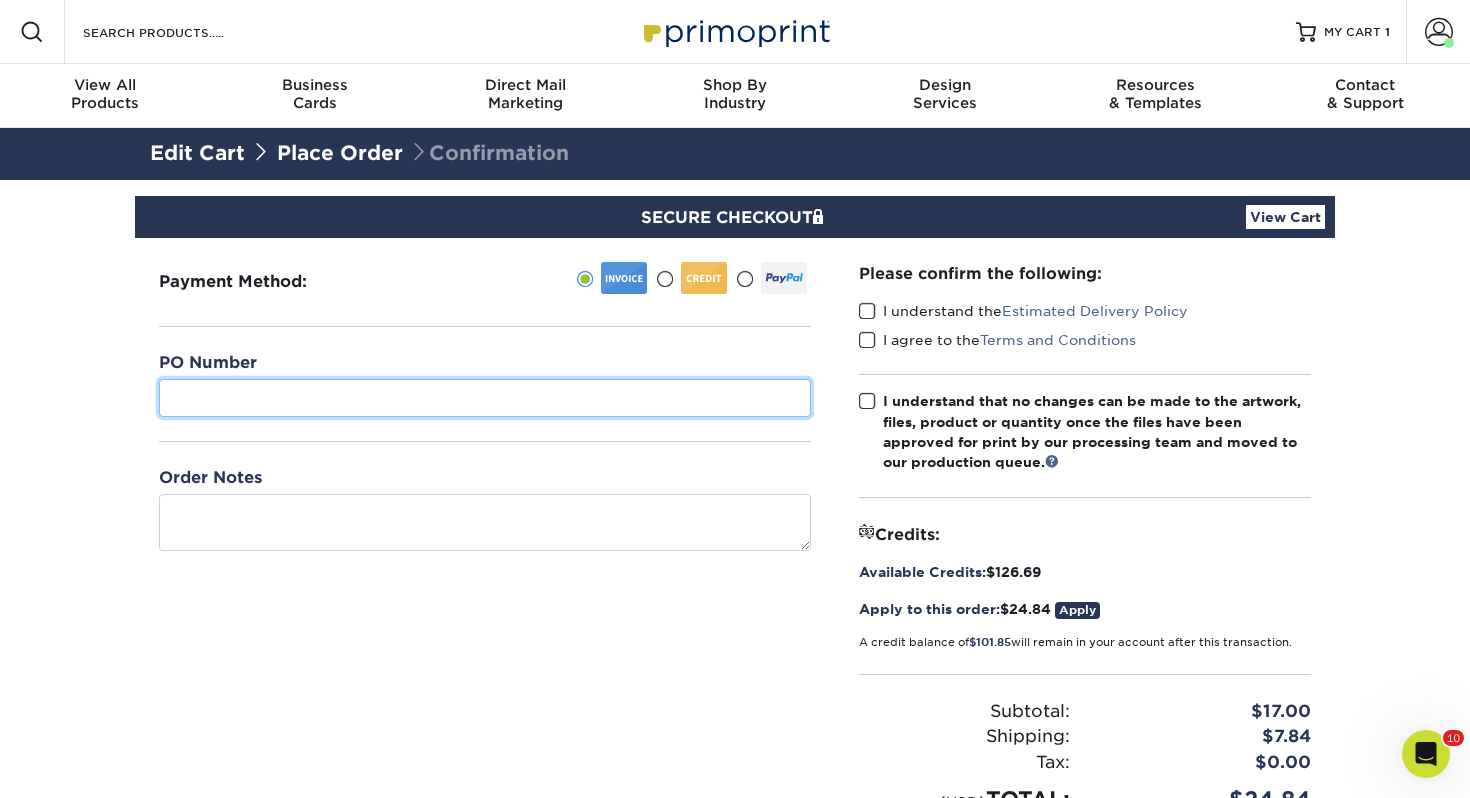 scroll, scrollTop: 0, scrollLeft: 0, axis: both 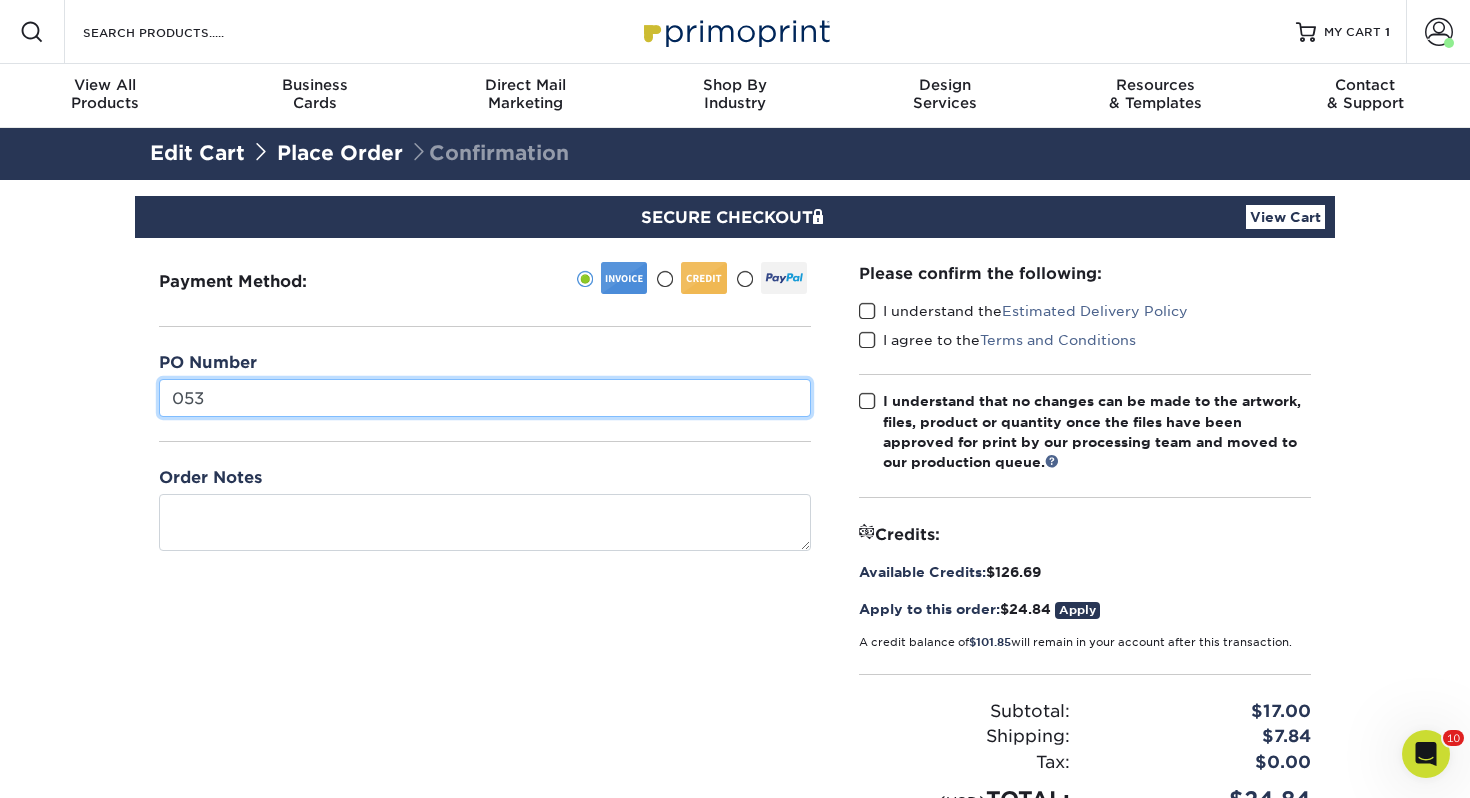 type on "053" 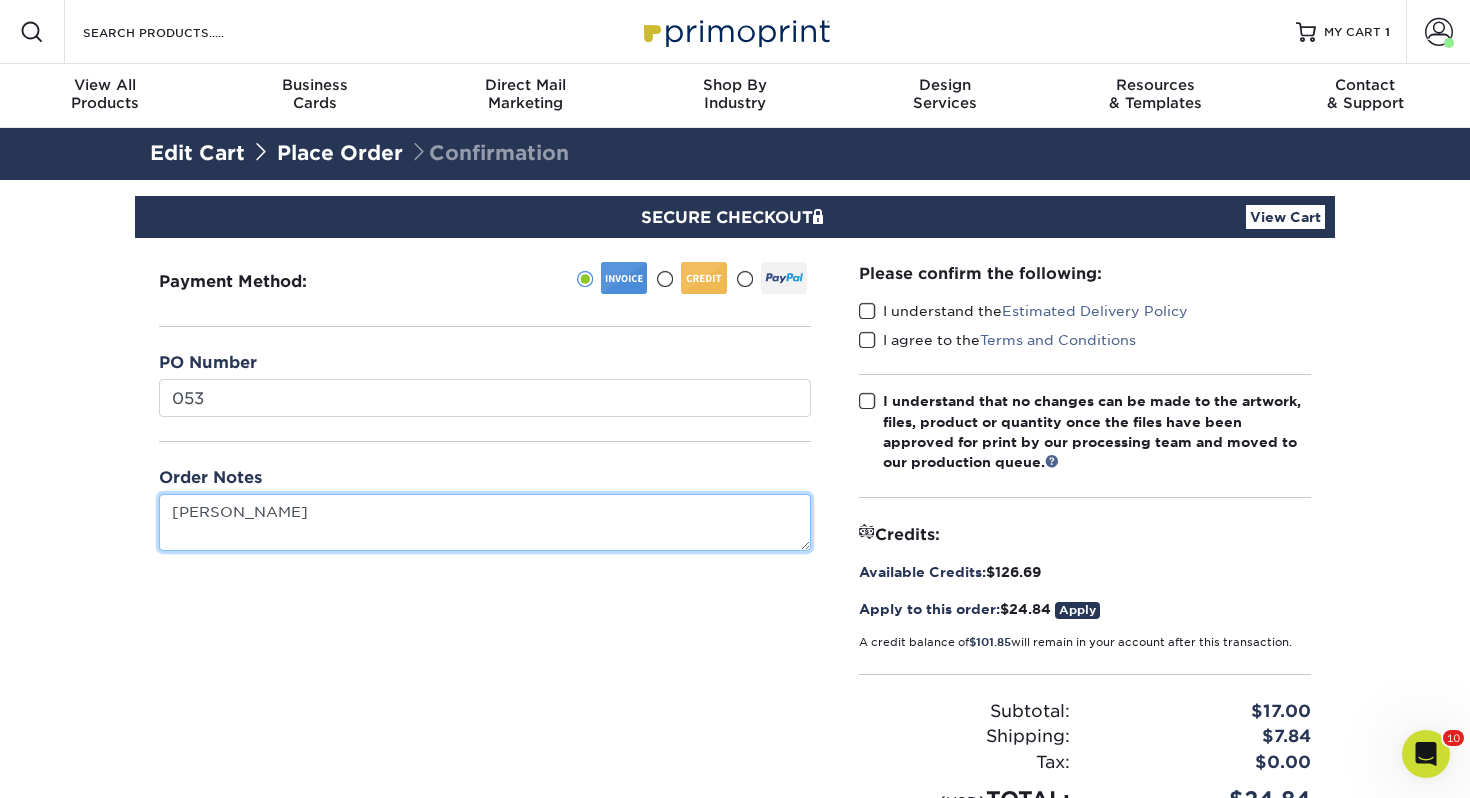 type on "[PERSON_NAME]" 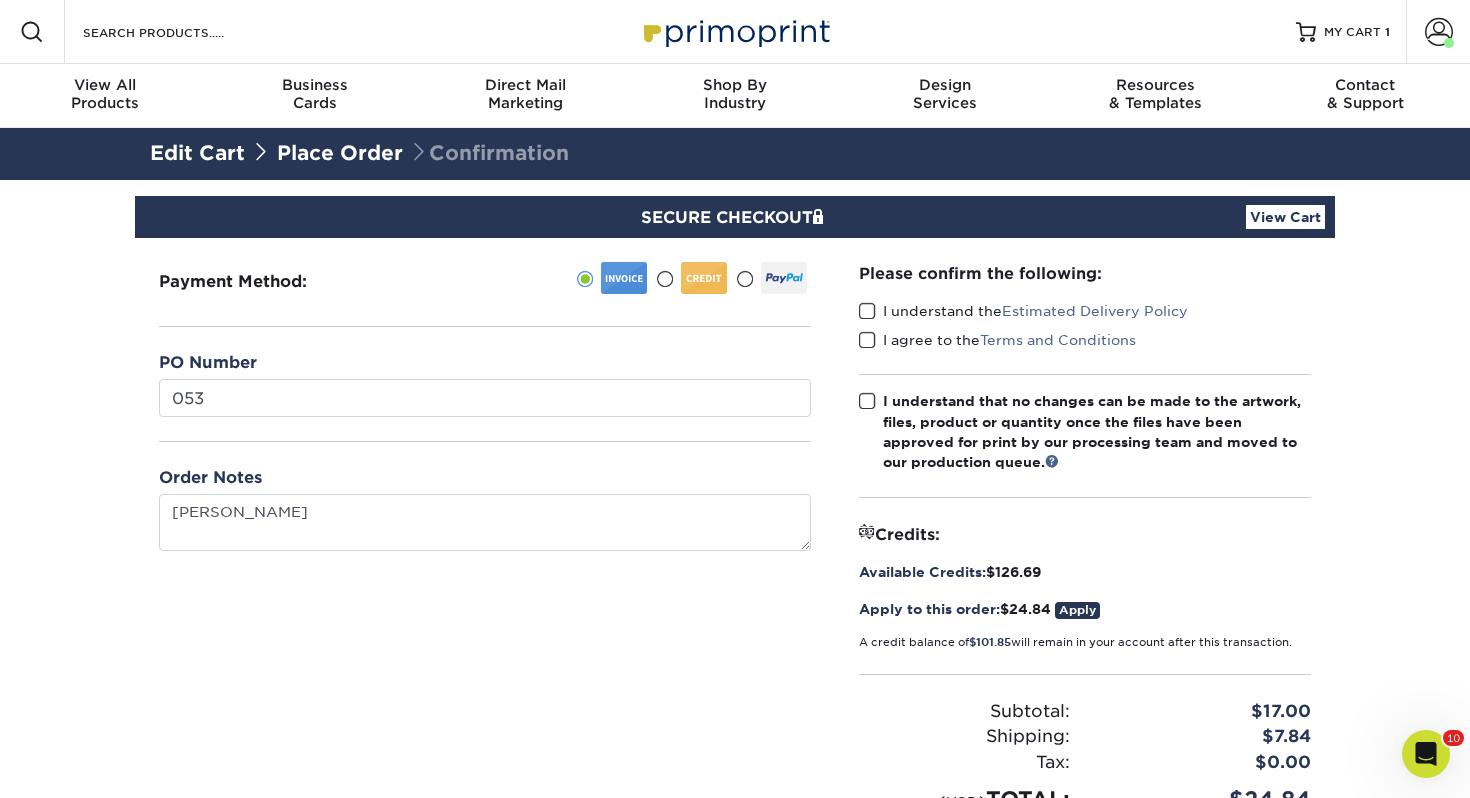 click at bounding box center (867, 311) 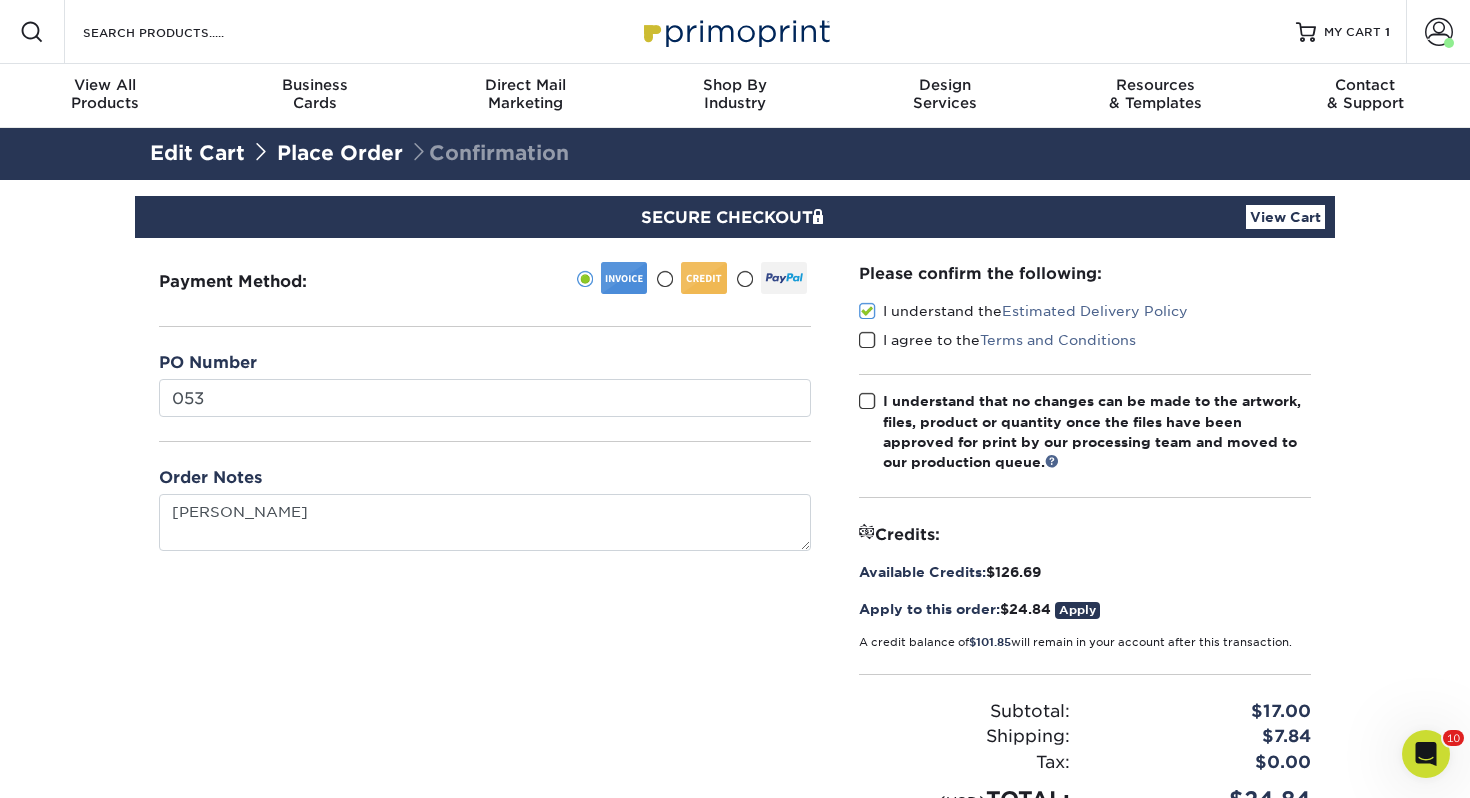 drag, startPoint x: 866, startPoint y: 338, endPoint x: 865, endPoint y: 356, distance: 18.027756 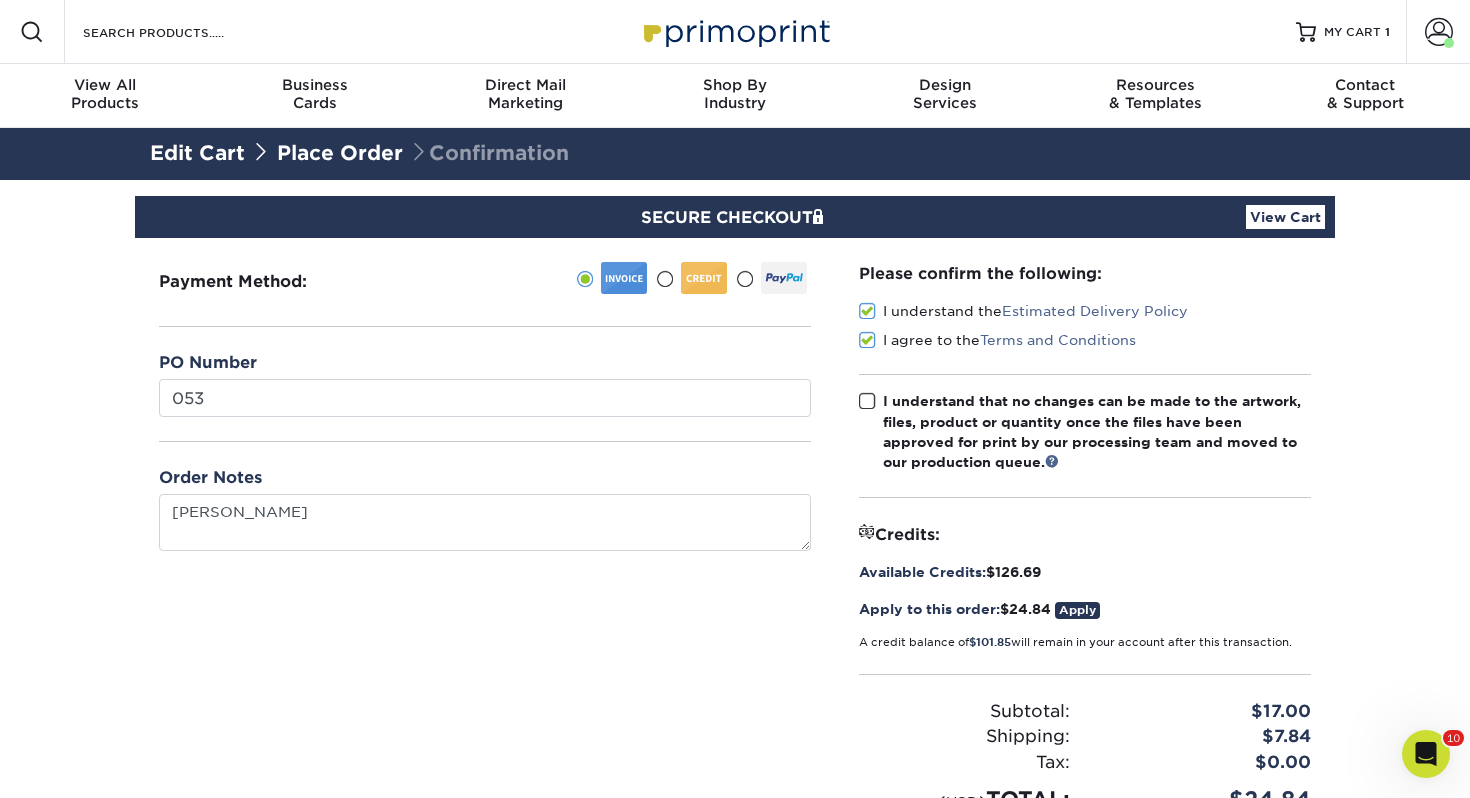 drag, startPoint x: 871, startPoint y: 397, endPoint x: 1034, endPoint y: 441, distance: 168.83424 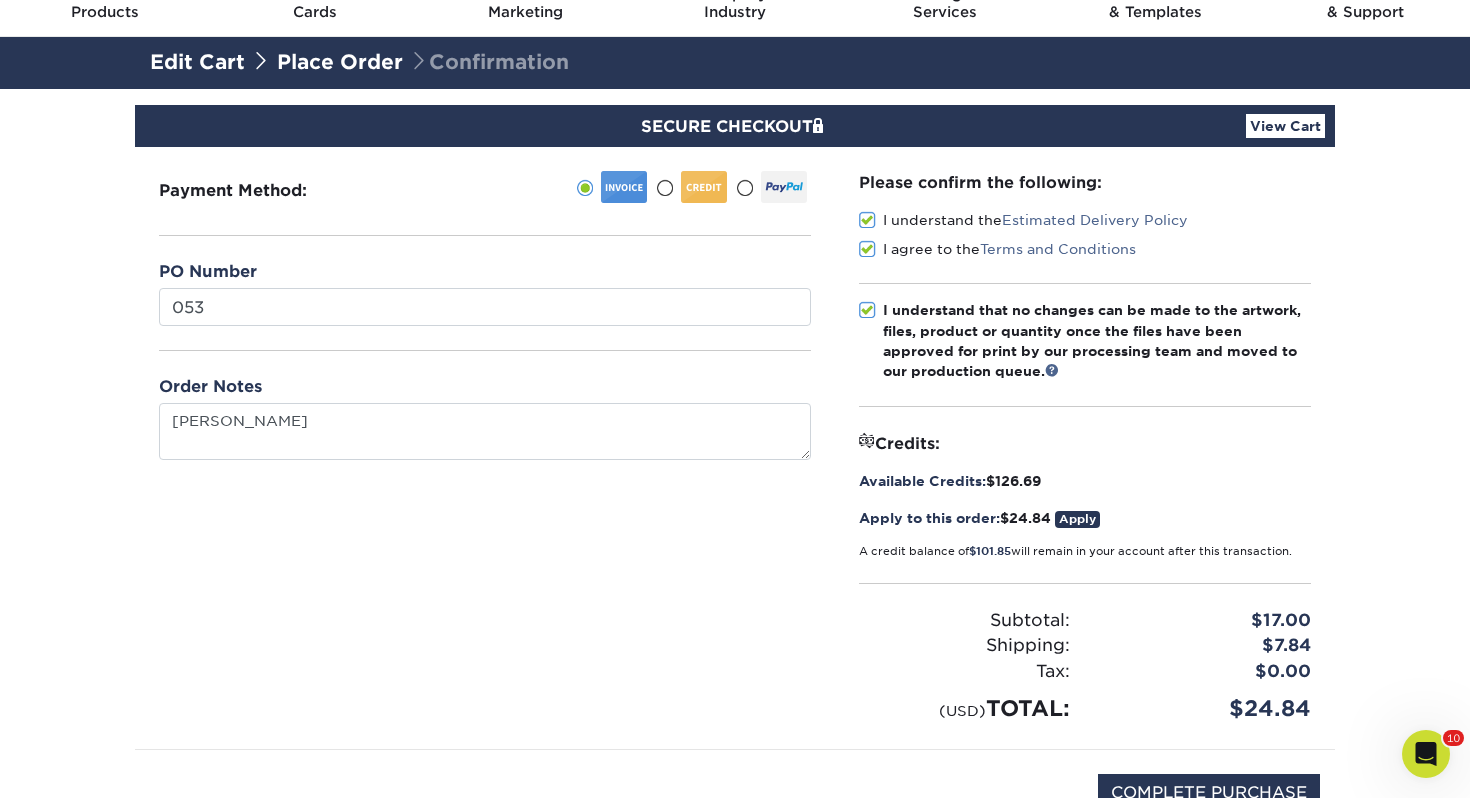 scroll, scrollTop: 235, scrollLeft: 0, axis: vertical 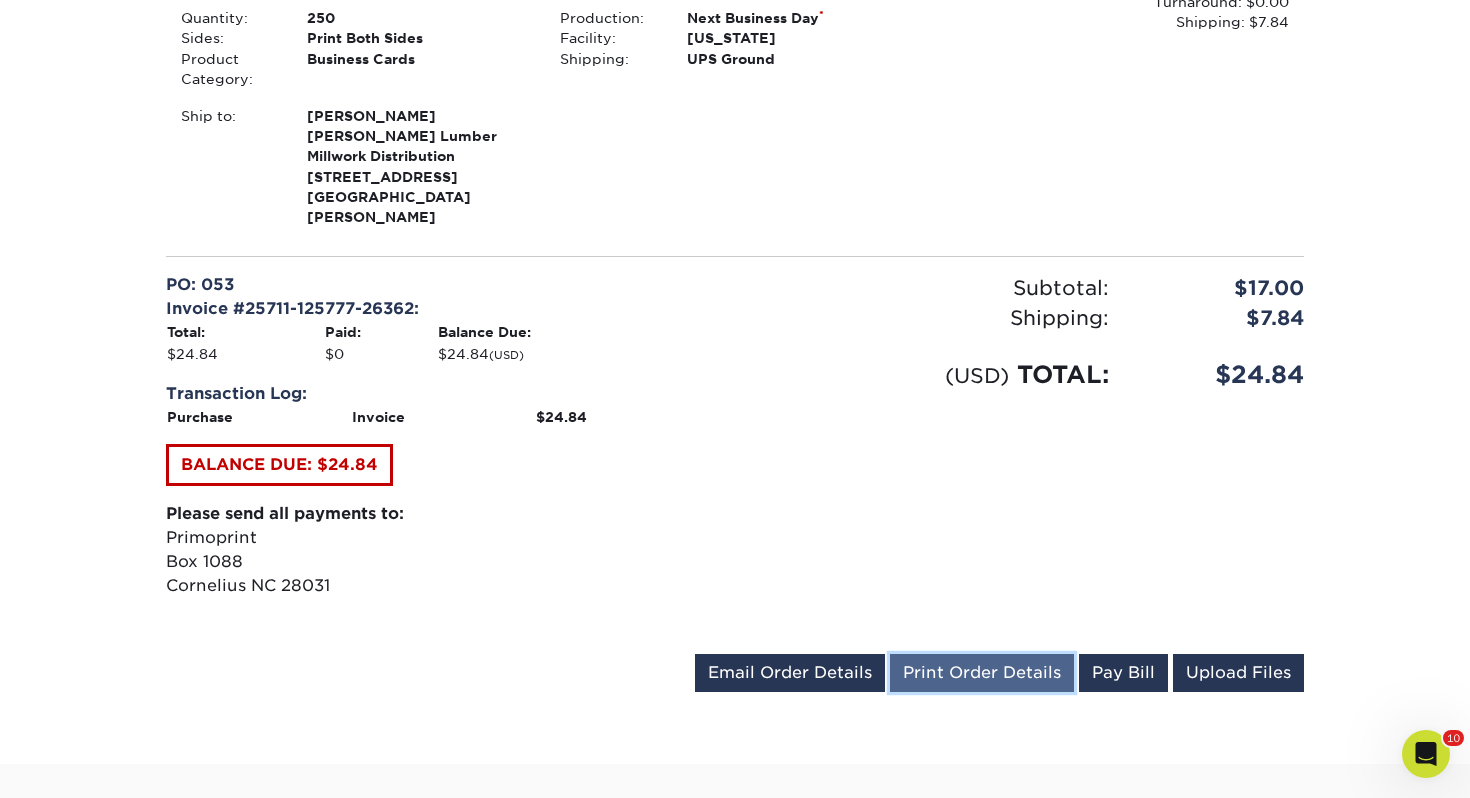 click on "Print Order Details" at bounding box center (982, 673) 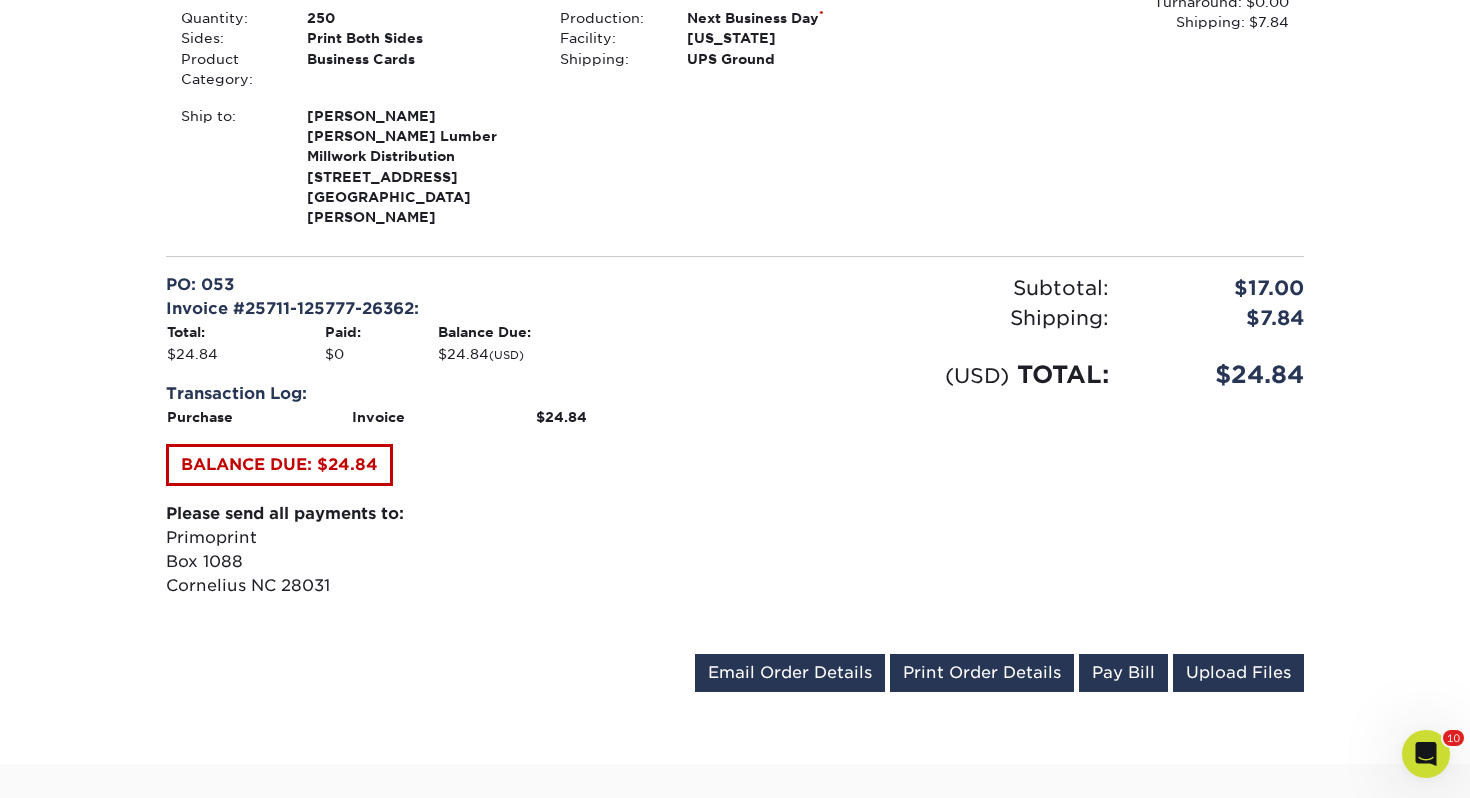 scroll, scrollTop: 0, scrollLeft: 0, axis: both 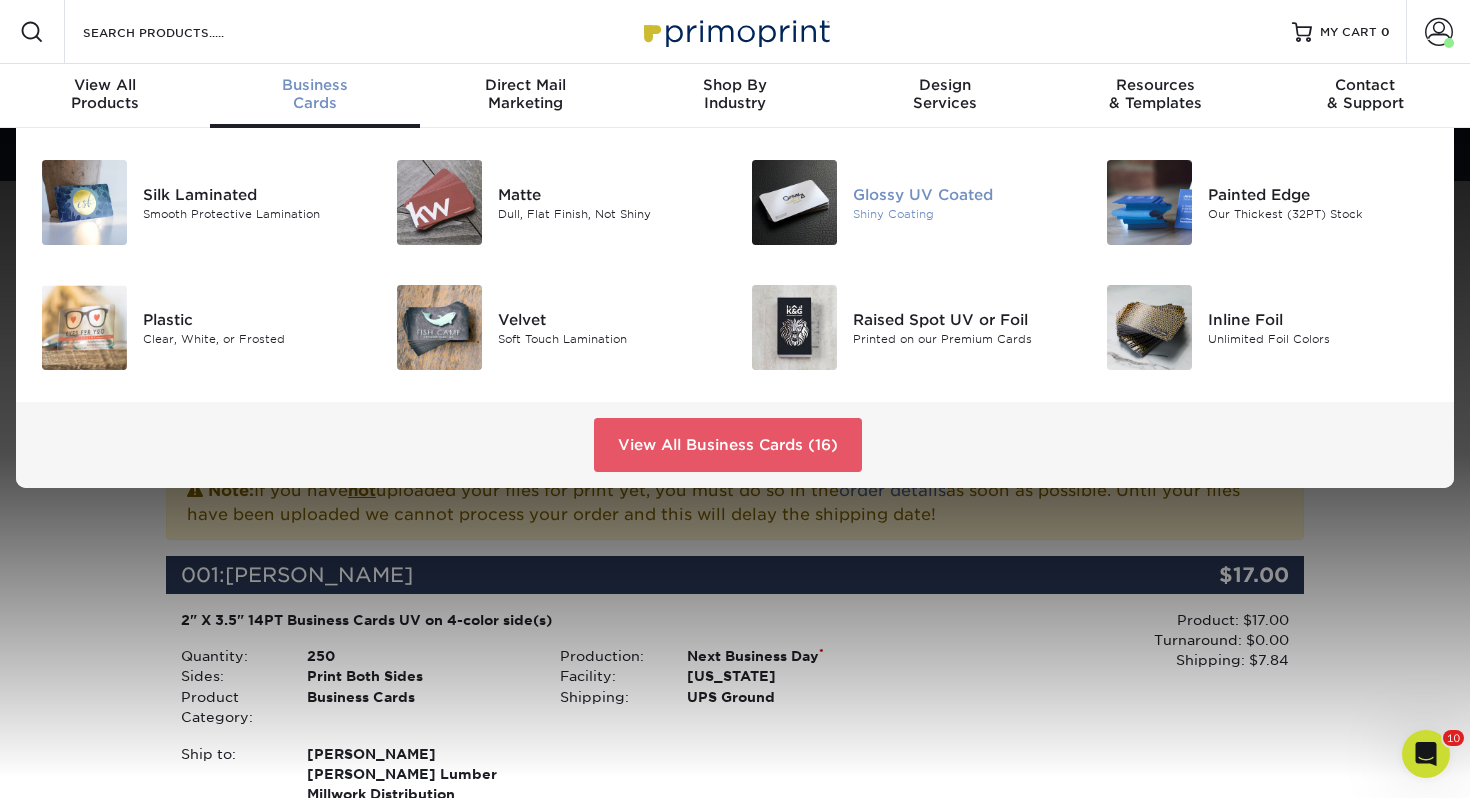 click at bounding box center [794, 202] 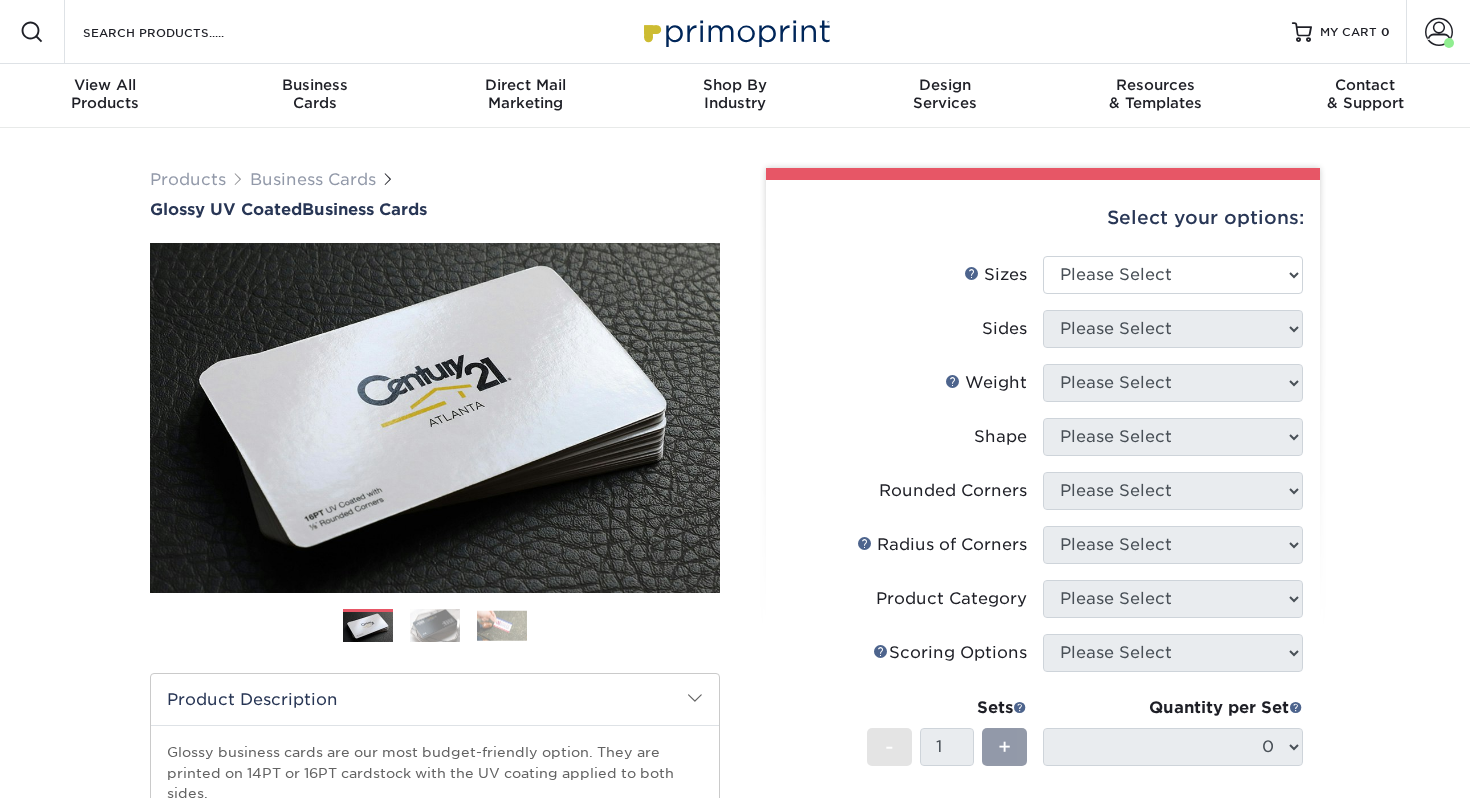 scroll, scrollTop: 0, scrollLeft: 0, axis: both 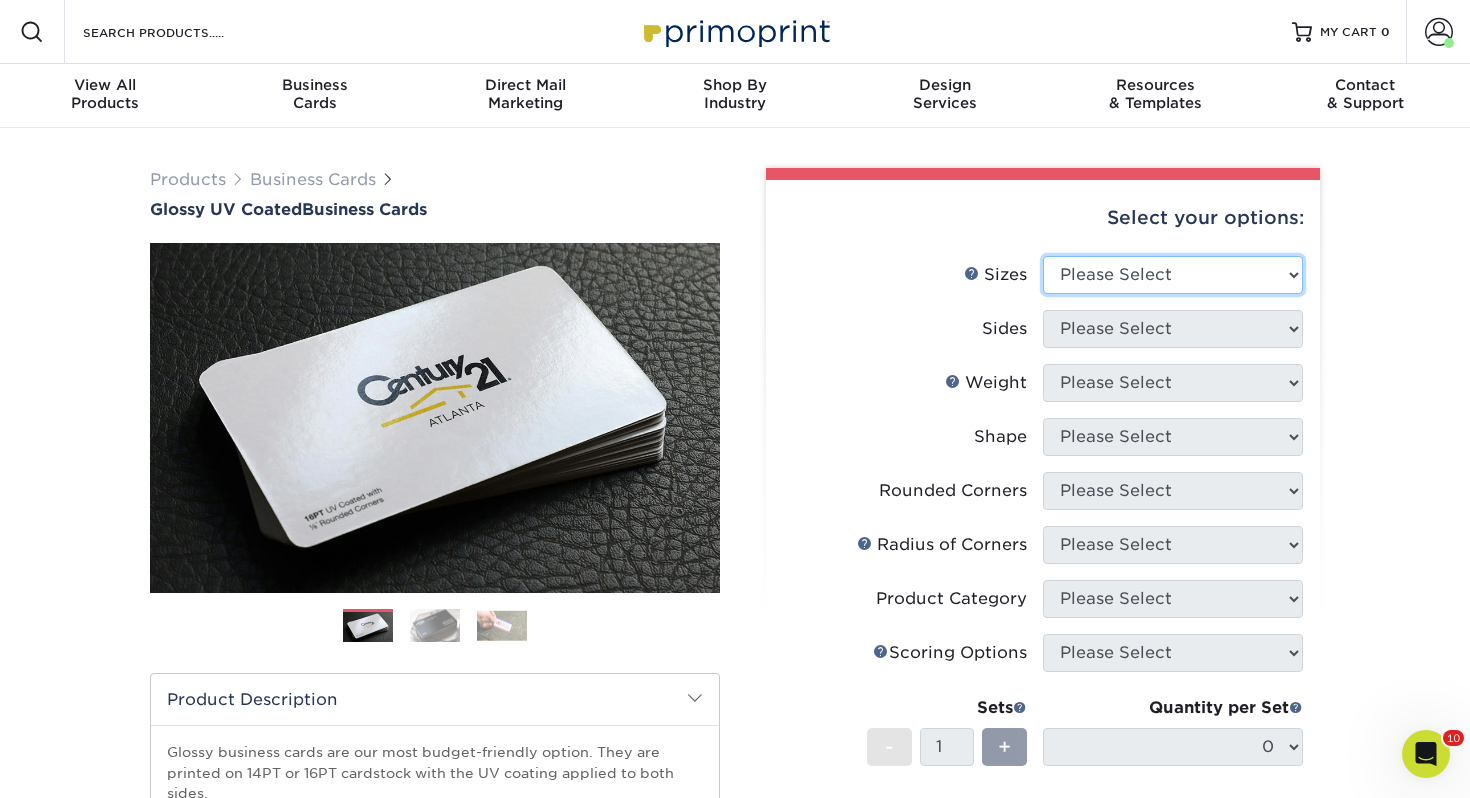 click on "Please Select
1.5" x 3.5"  - Mini
1.75" x 3.5" - Mini
2" x 2" - Square
2" x 3" - Mini
2" x 3.5" - Standard
2" x 7" - Foldover Card
2.125" x 3.375" - European
2.5" x 2.5" - Square 3.5" x 4" - Foldover Card" at bounding box center (1173, 275) 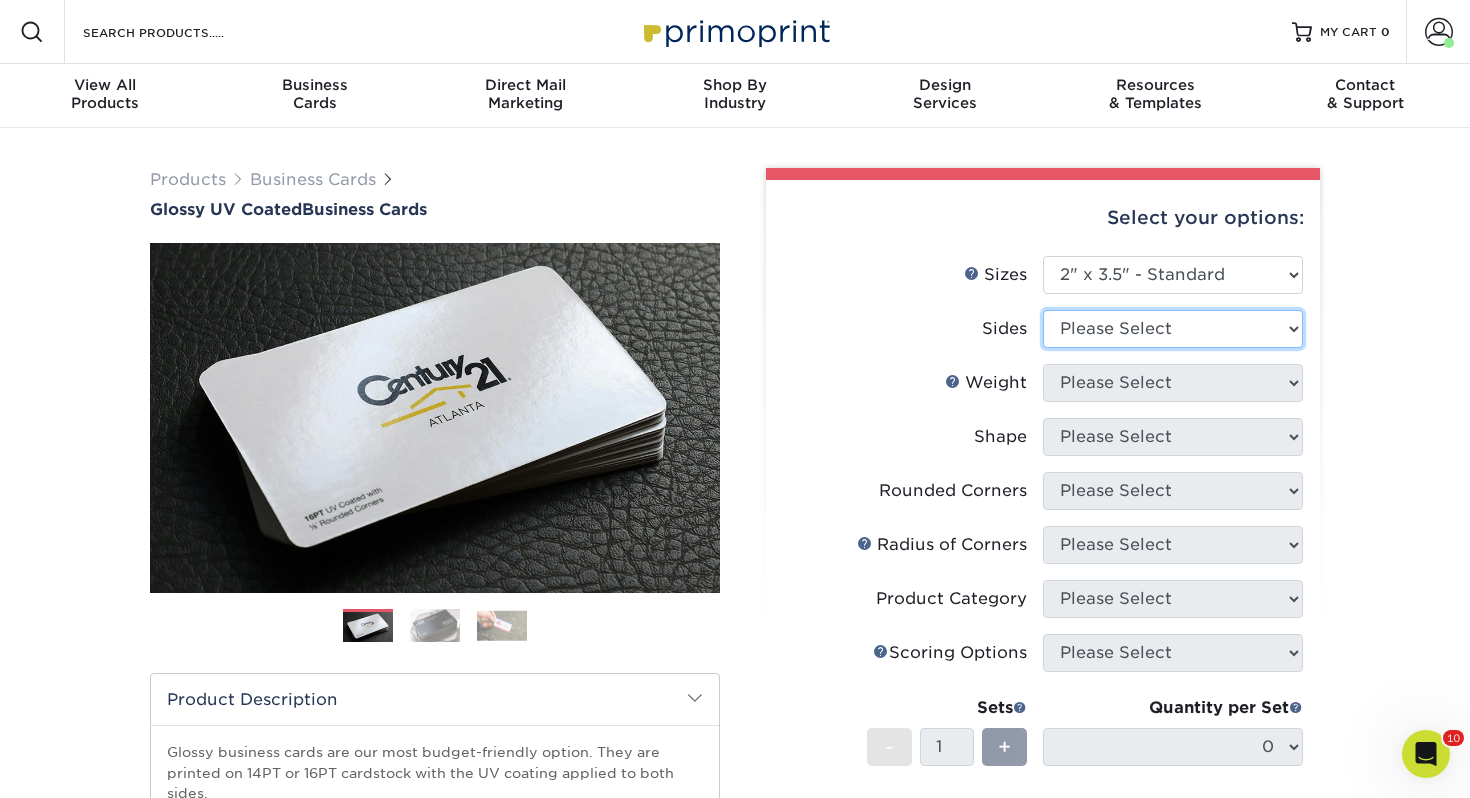 click on "Please Select Print Both Sides Print Front Only" at bounding box center (1173, 329) 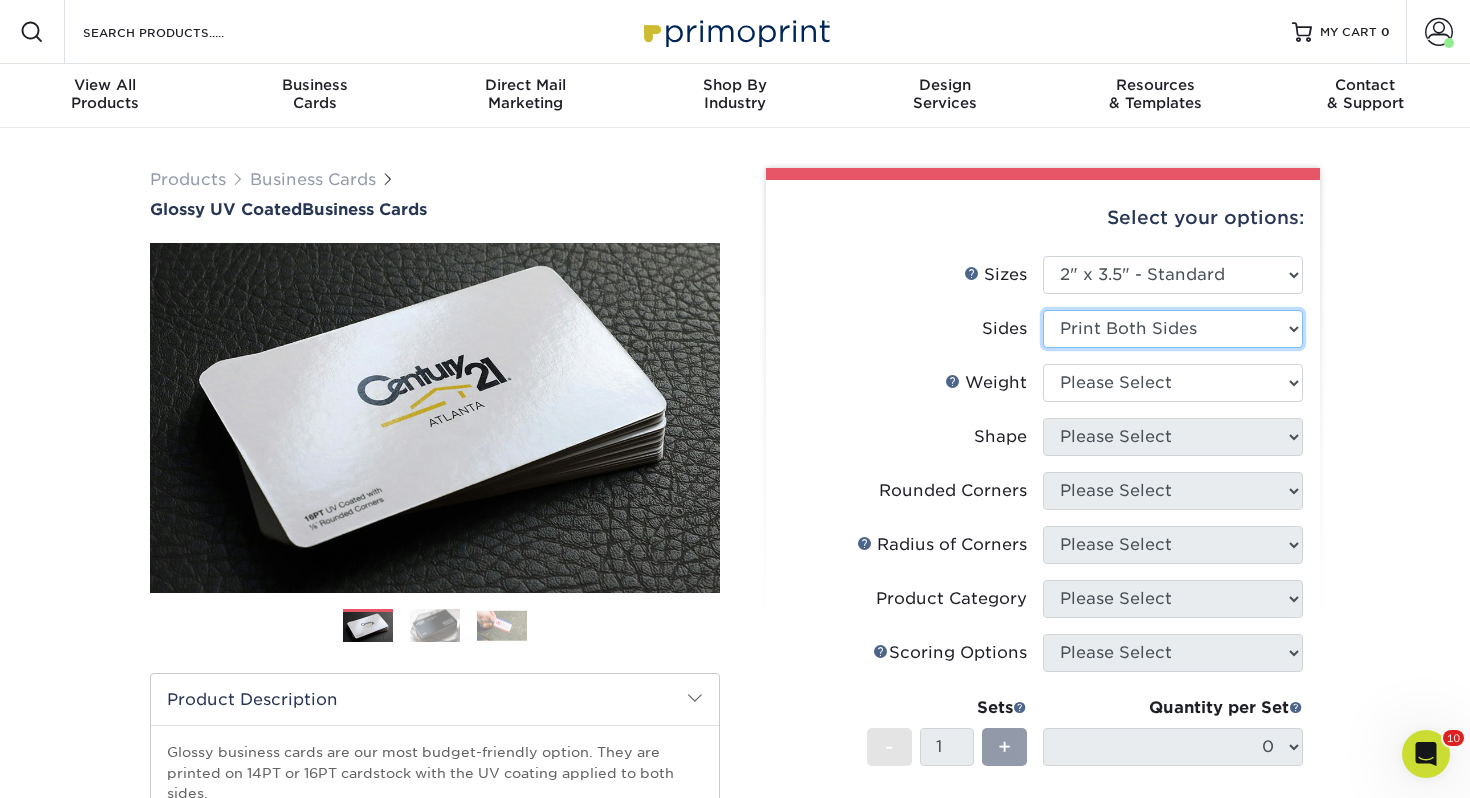scroll, scrollTop: 60, scrollLeft: 0, axis: vertical 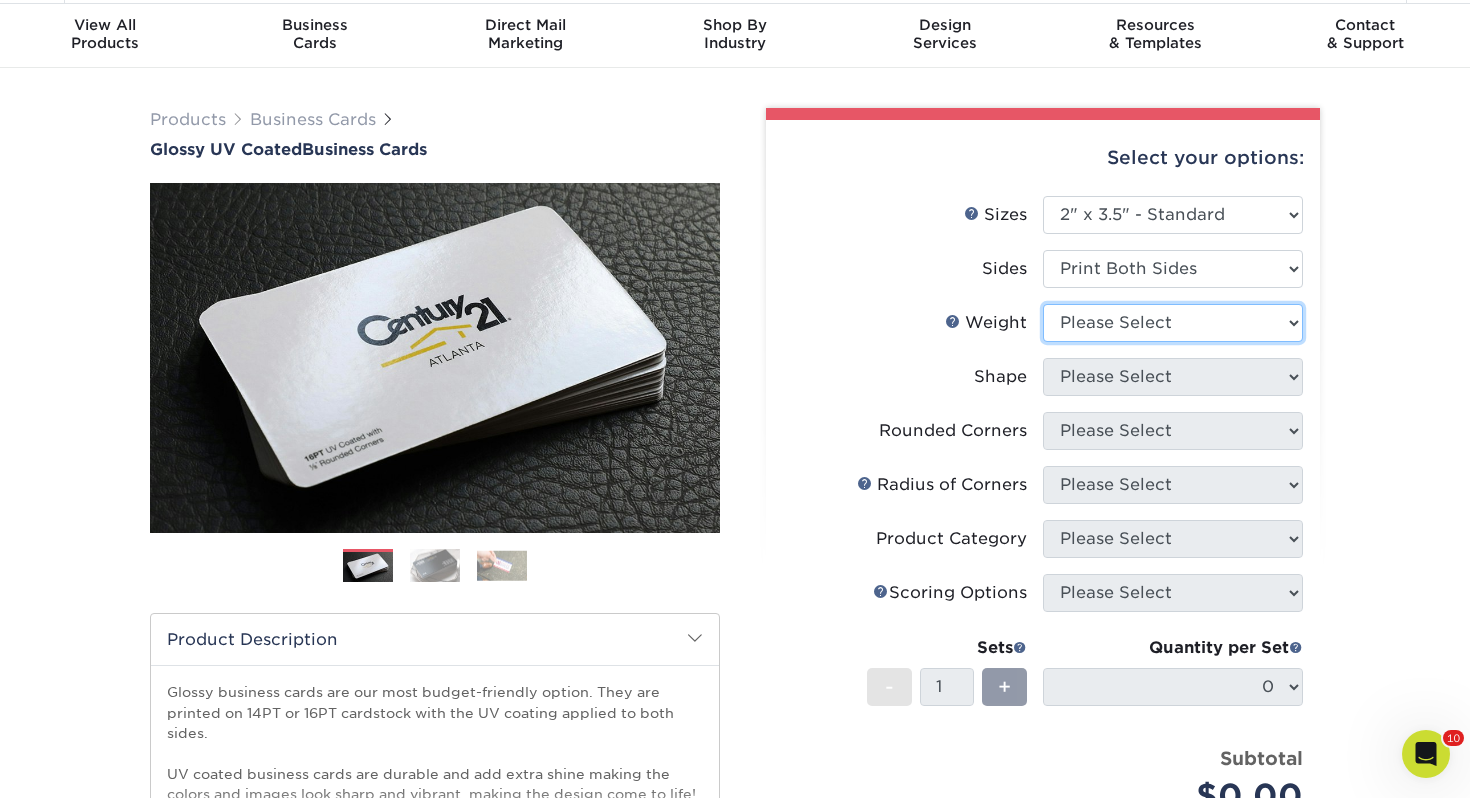 click on "Please Select 16PT 14PT" at bounding box center [1173, 323] 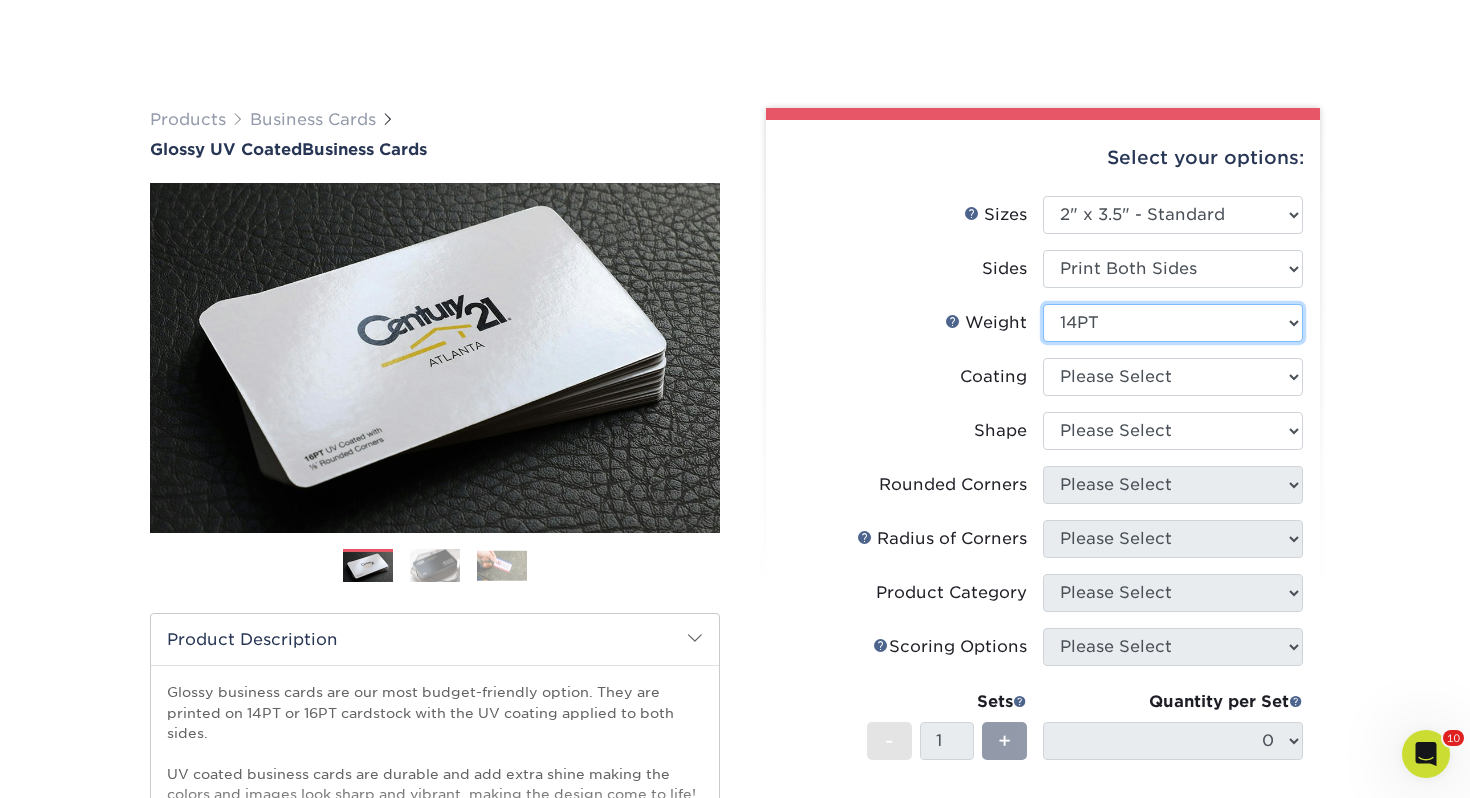 scroll, scrollTop: 135, scrollLeft: 0, axis: vertical 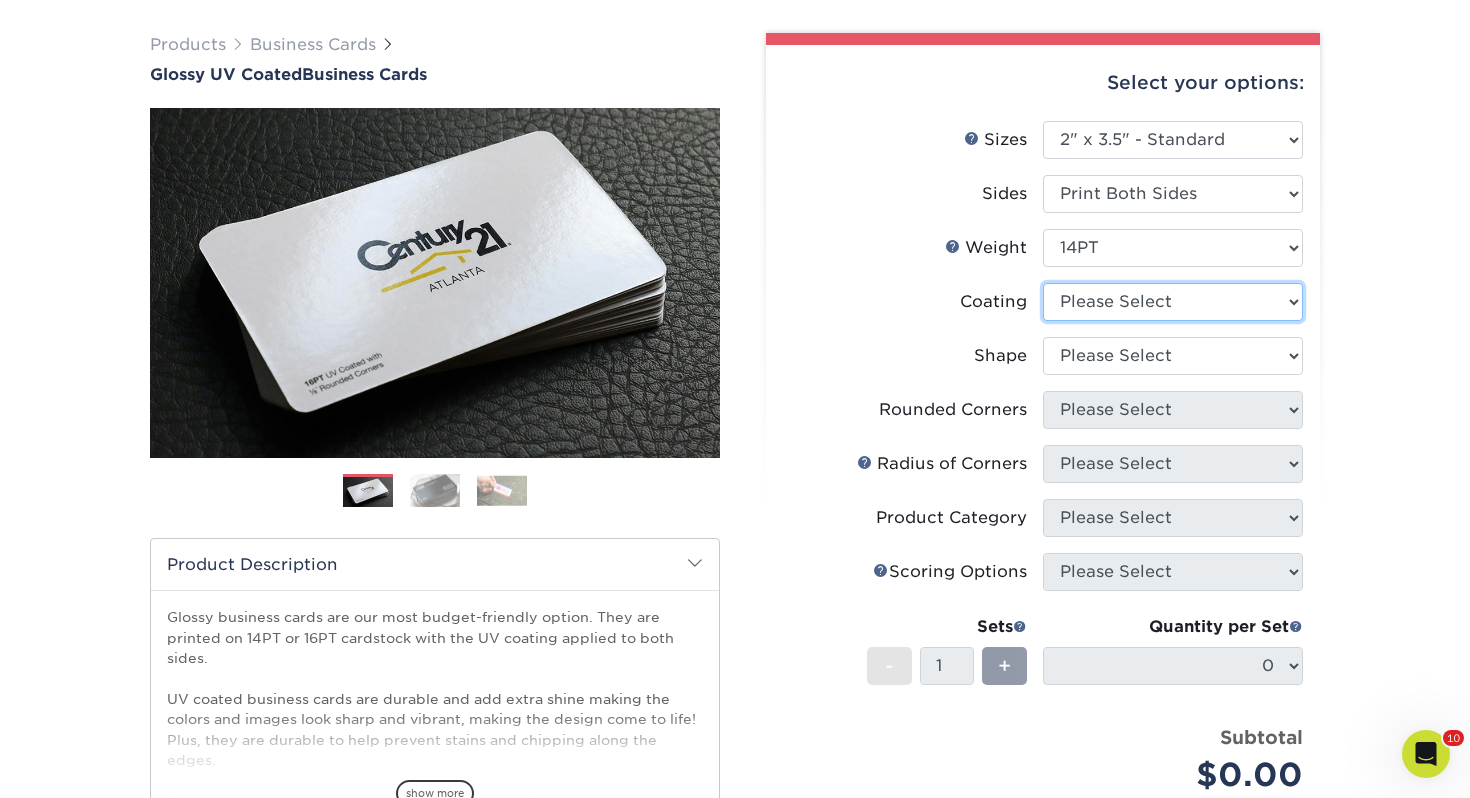 click at bounding box center (1173, 302) 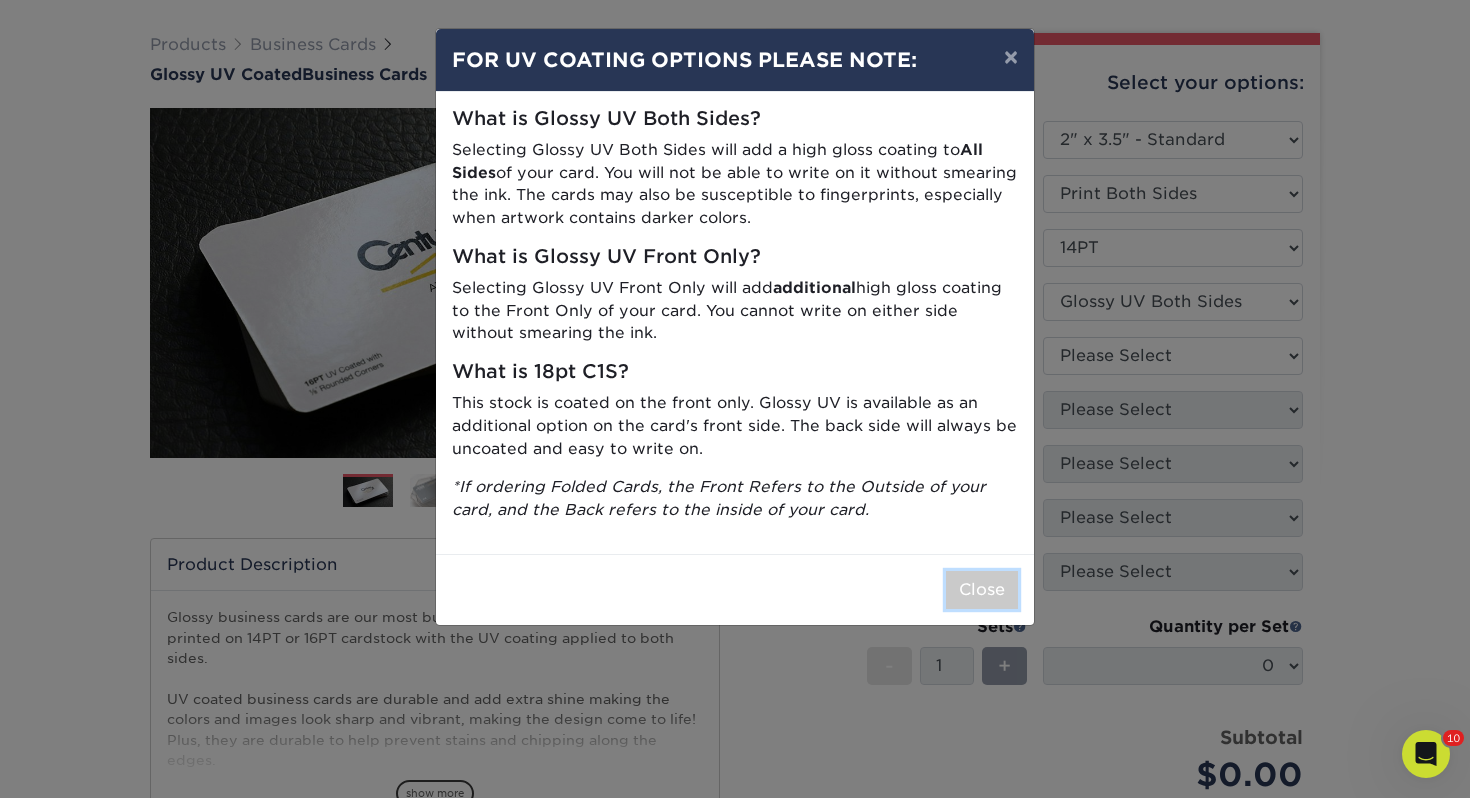 click on "Close" at bounding box center (982, 590) 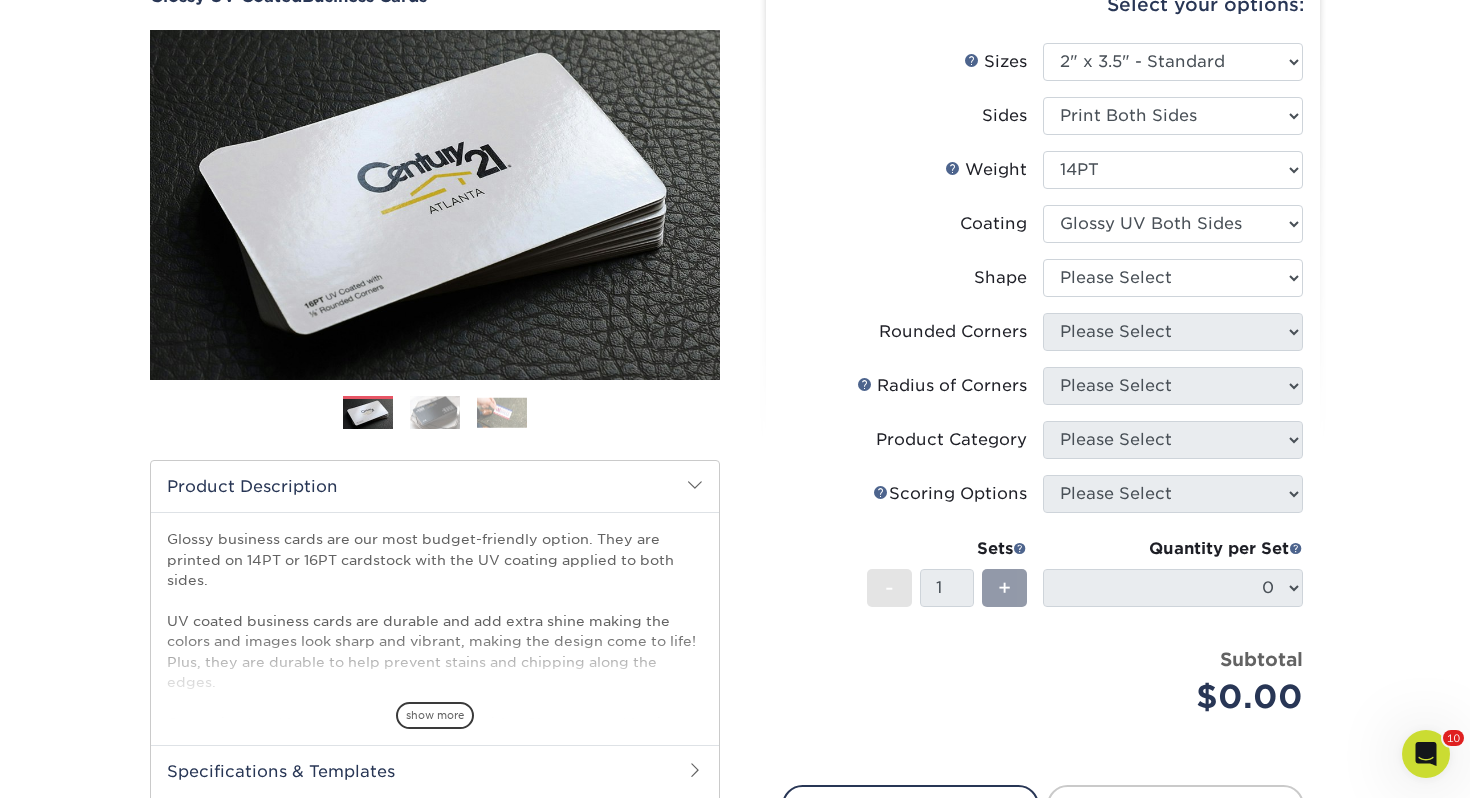 scroll, scrollTop: 209, scrollLeft: 0, axis: vertical 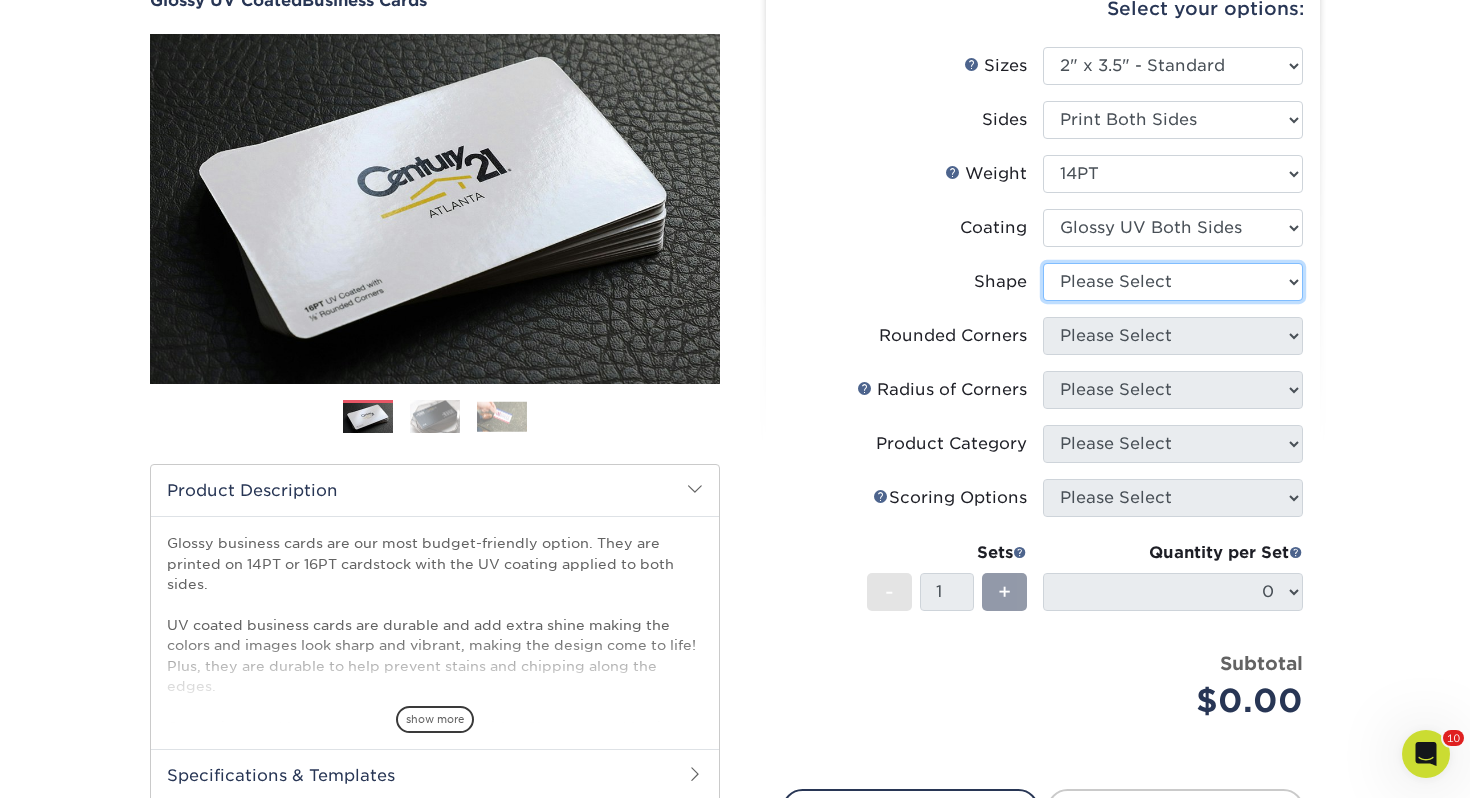click on "Please Select Standard" at bounding box center [1173, 282] 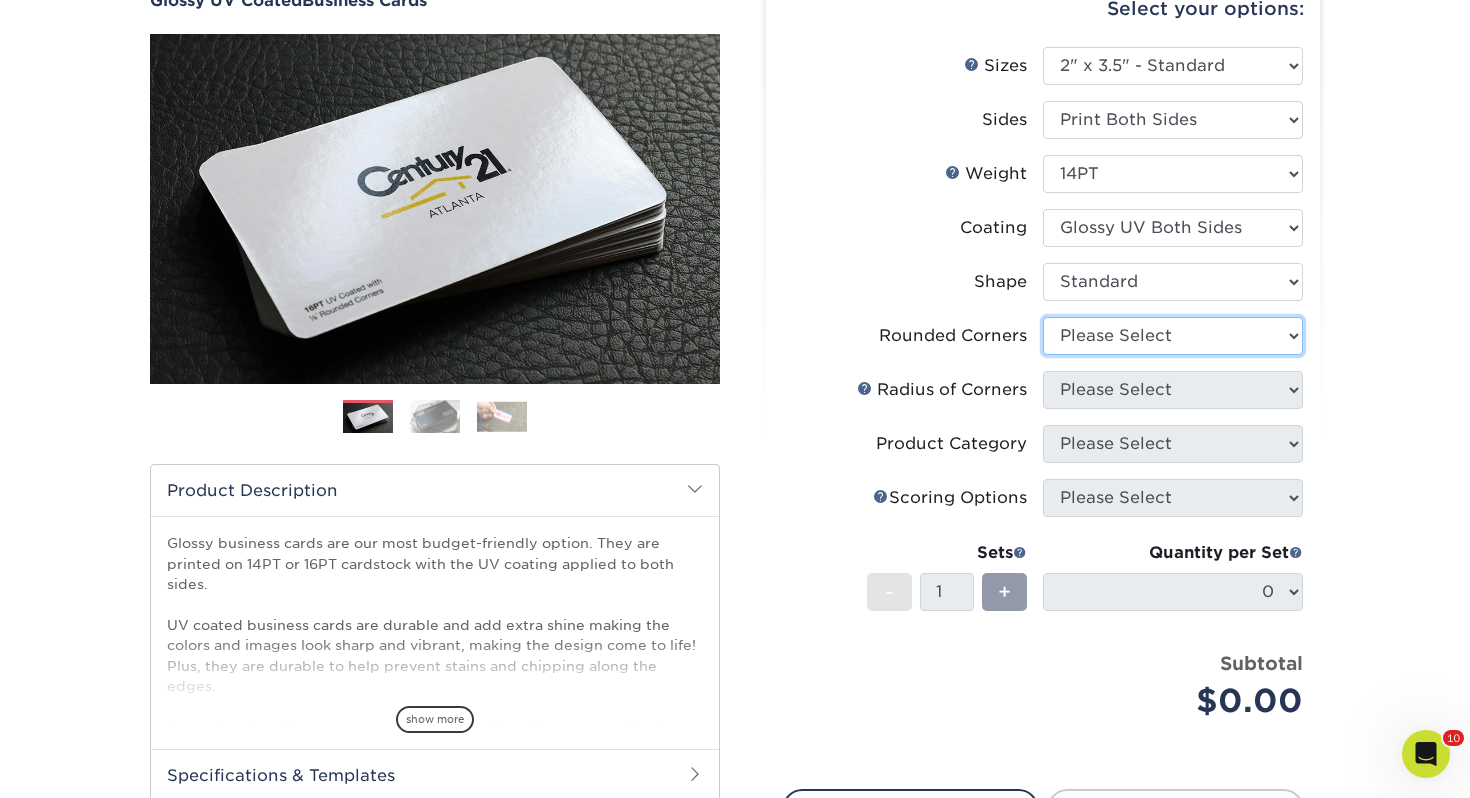 click on "Please Select
Yes - Round 2 Corners                                                    Yes - Round 4 Corners                                                    No" at bounding box center (1173, 336) 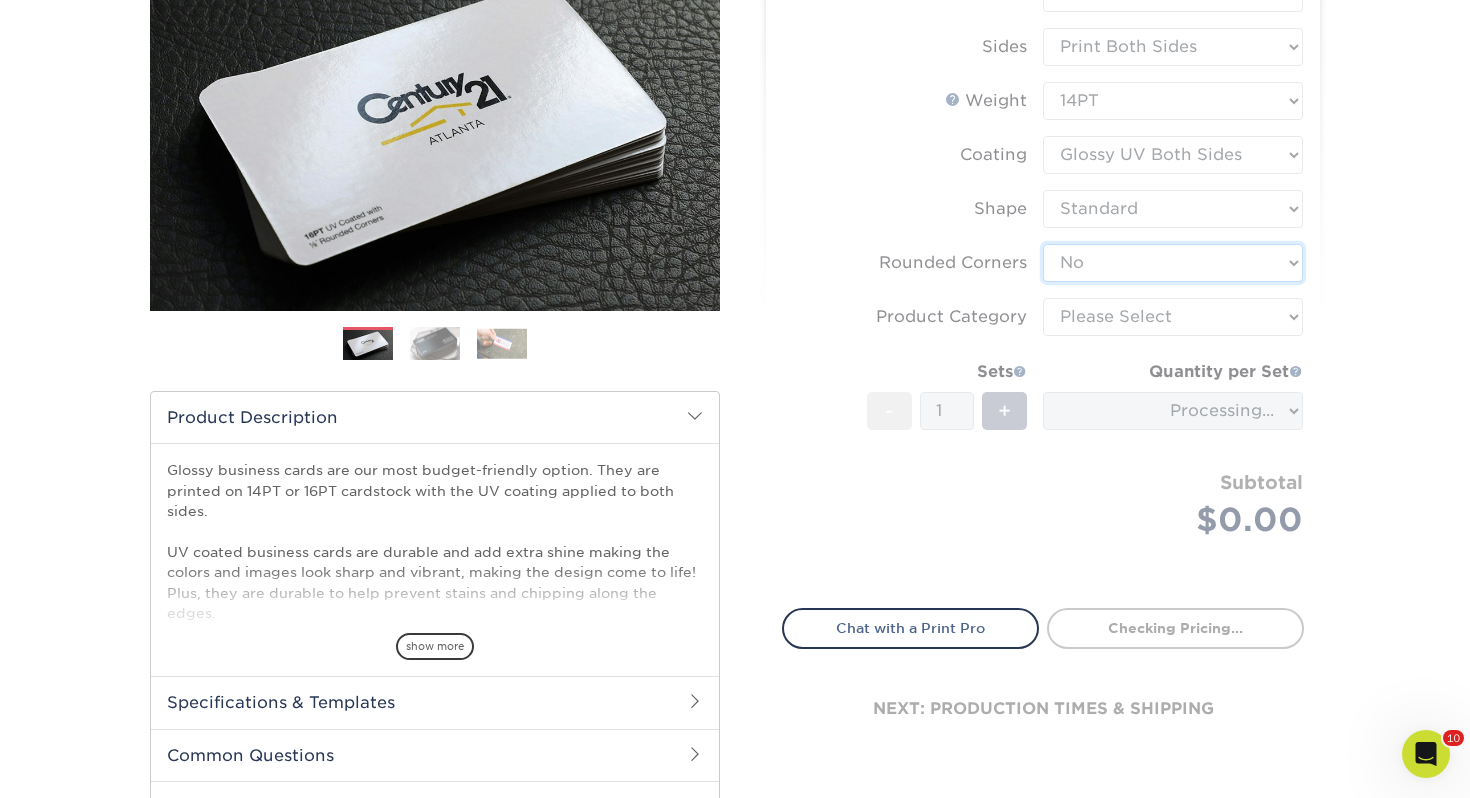 scroll, scrollTop: 292, scrollLeft: 0, axis: vertical 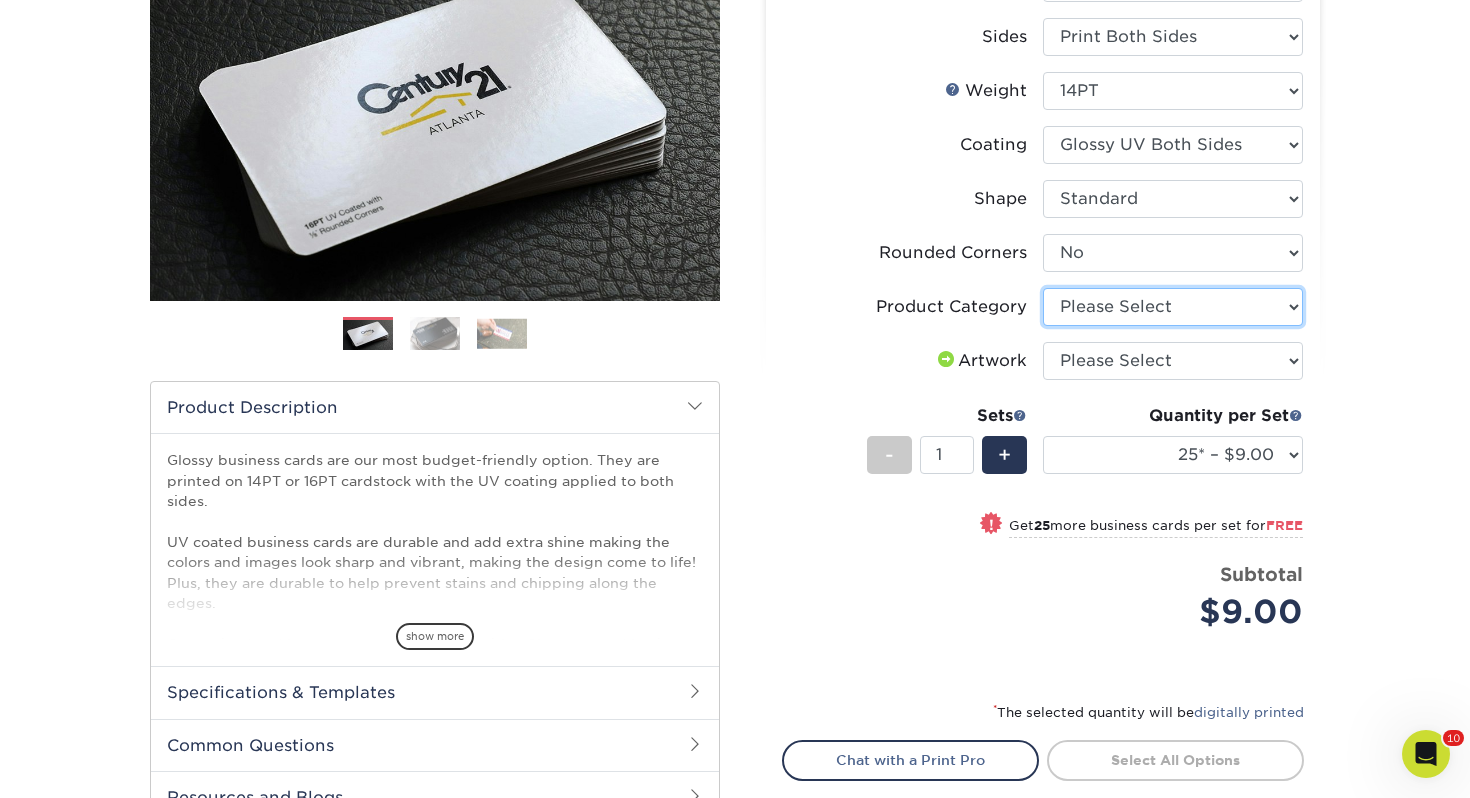 click on "Please Select Business Cards" at bounding box center [1173, 307] 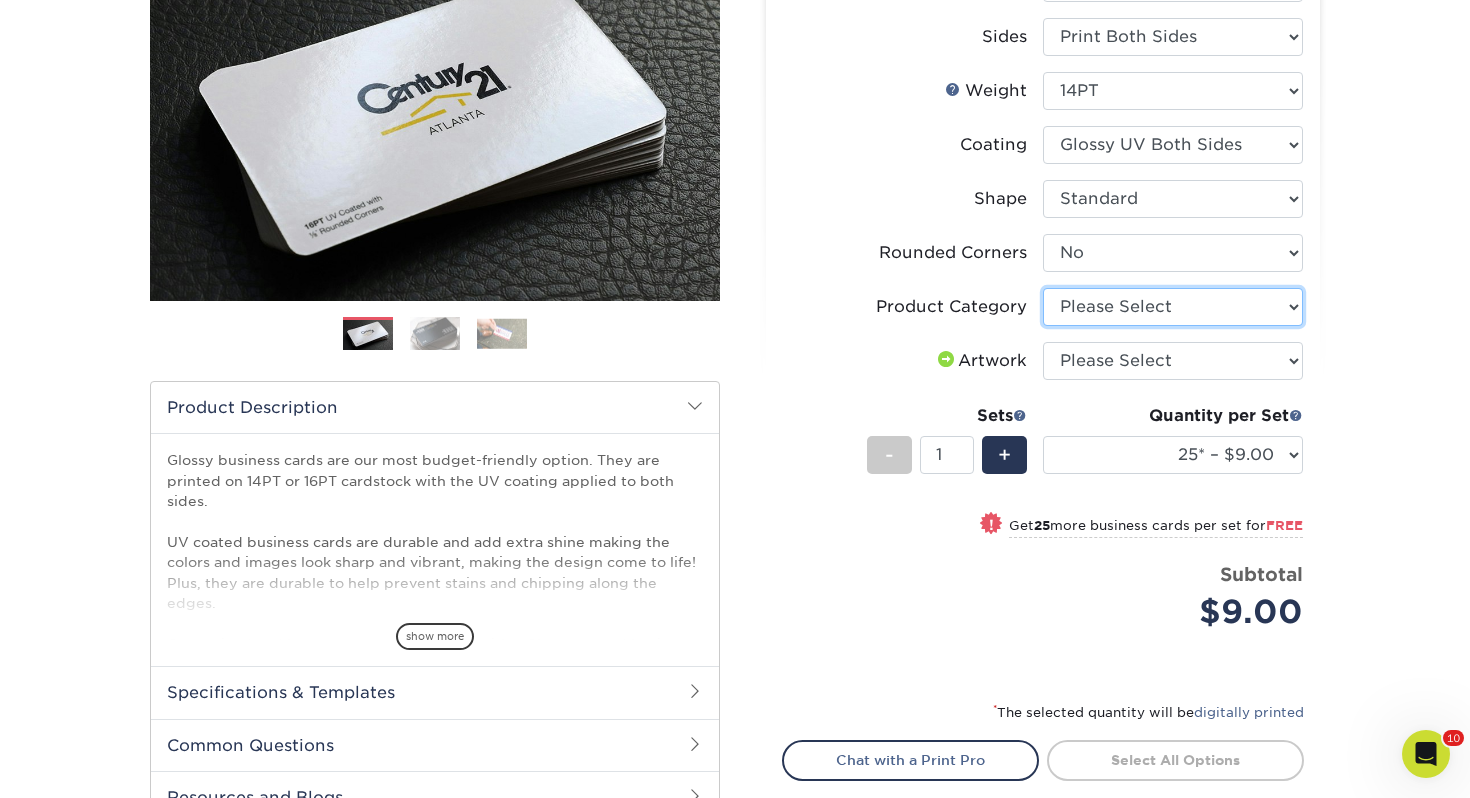 select on "3b5148f1-0588-4f88-a218-97bcfdce65c1" 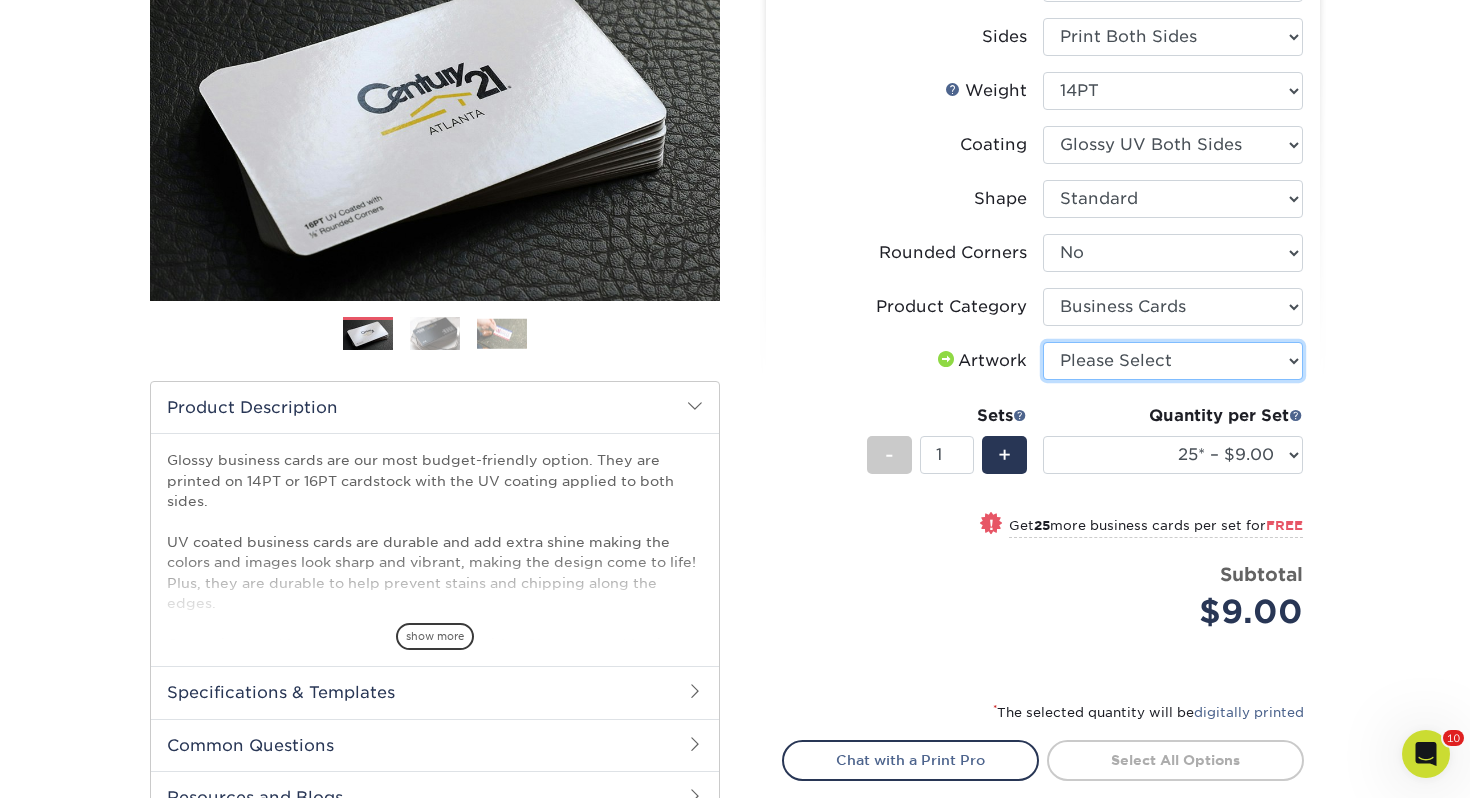 click on "Please Select I will upload files I need a design - $100" at bounding box center (1173, 361) 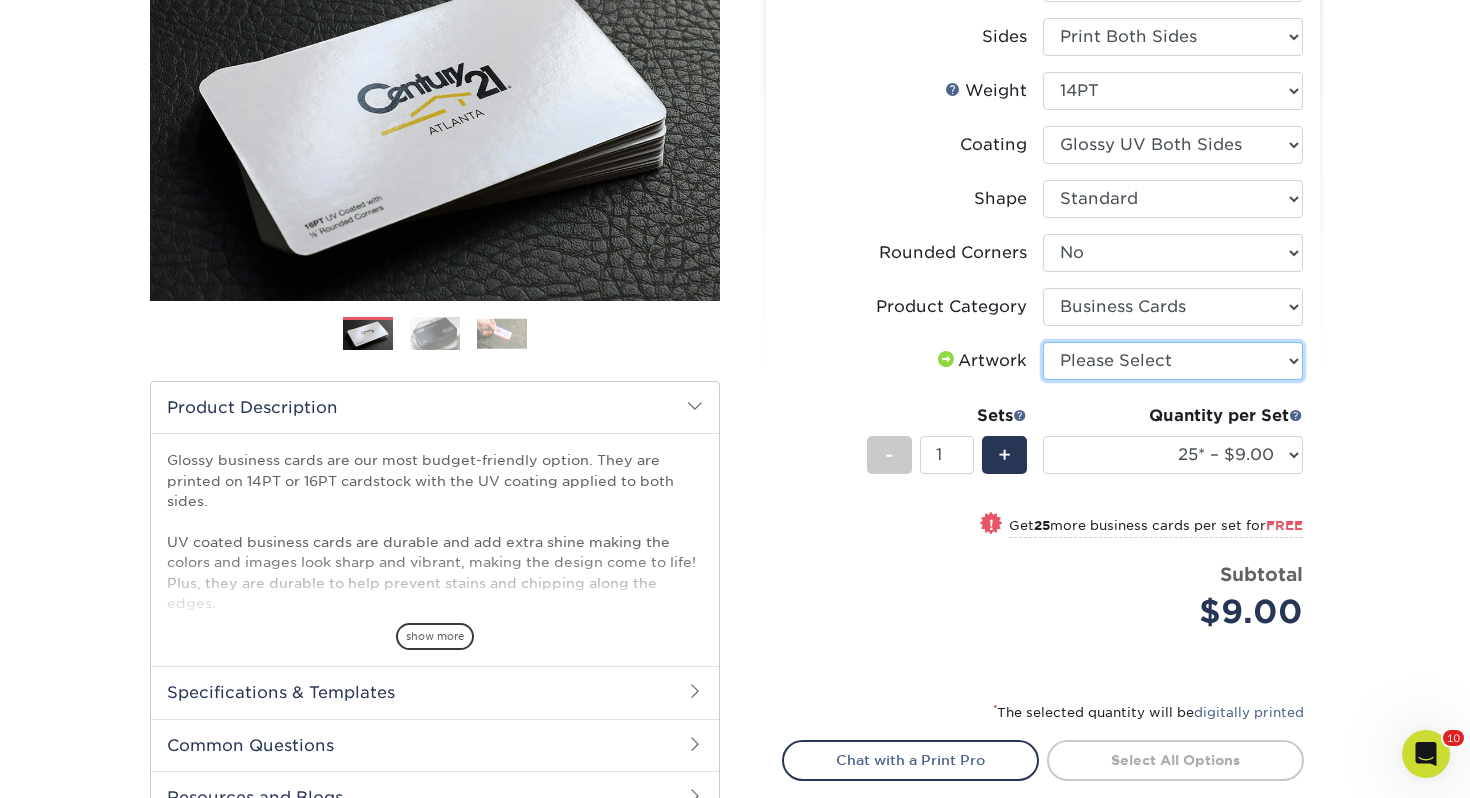 select on "upload" 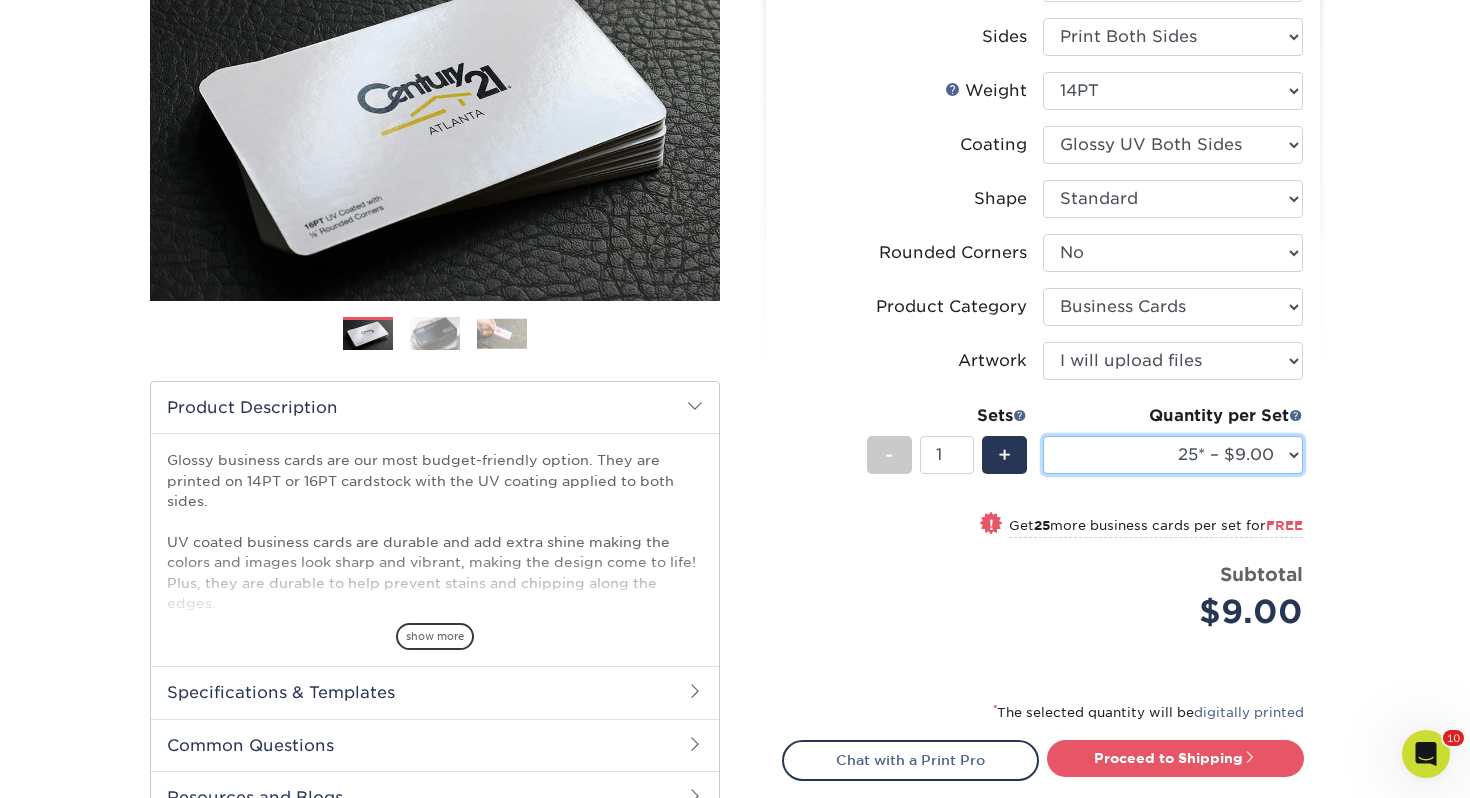 click on "25* – $9.00 50* – $9.00 100* – $9.00 250* – $17.00 500 – $33.00 1000 – $42.00 2500 – $75.00 5000 – $143.00 7500 – $206.00 10000 – $252.00 15000 – $371.00 20000 – $487.00 25000 – $603.00 30000 – $719.00 35000 – $835.00 40000 – $951.00 45000 – $1063.00 50000 – $1175.00 55000 – $1283.00 60000 – $1395.00 65000 – $1507.00 70000 – $1616.00 75000 – $1724.00 80000 – $1832.00 85000 – $1909.00 90000 – $2044.00 95000 – $2153.00 100000 – $2253.00" at bounding box center [1173, 455] 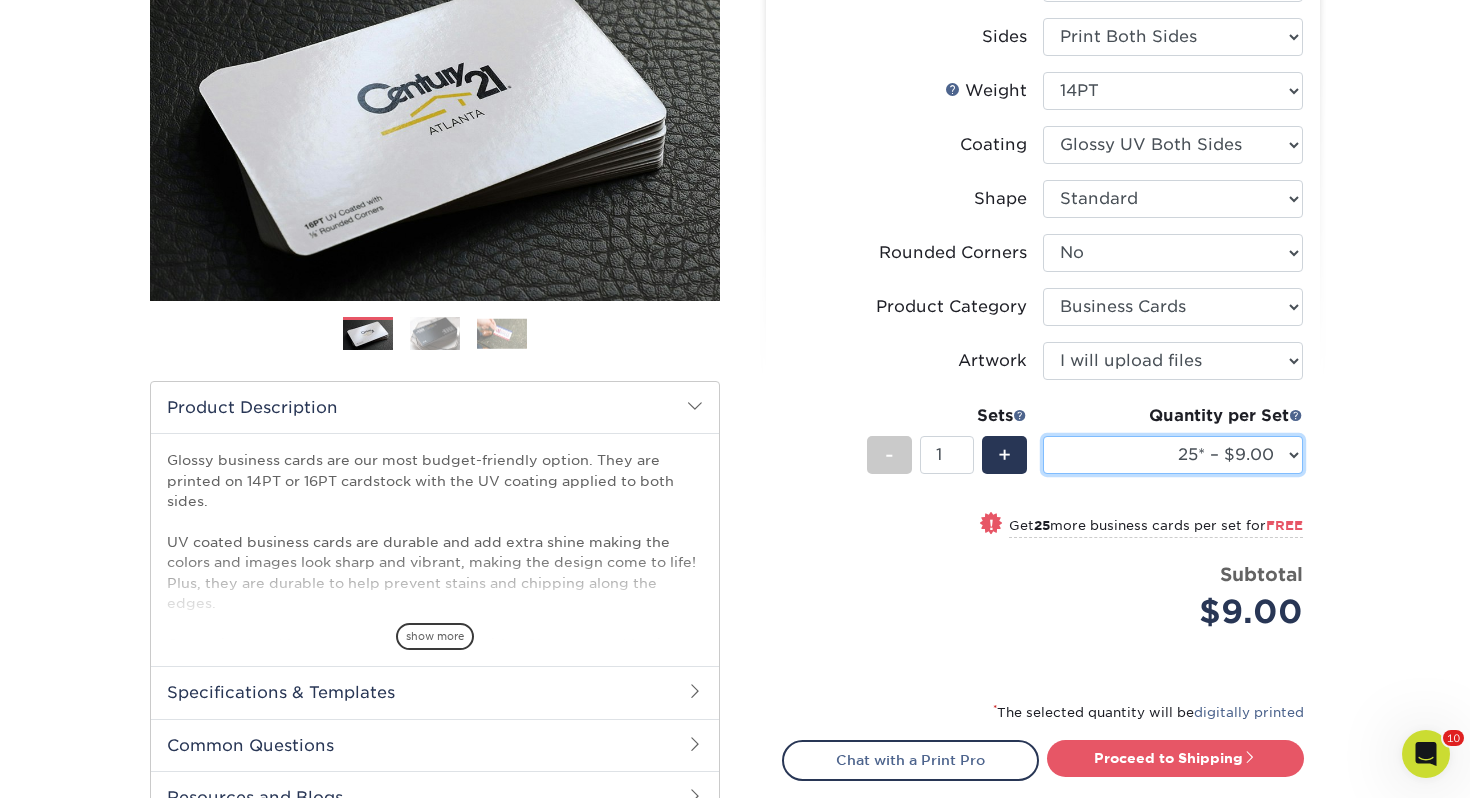 select on "250* – $17.00" 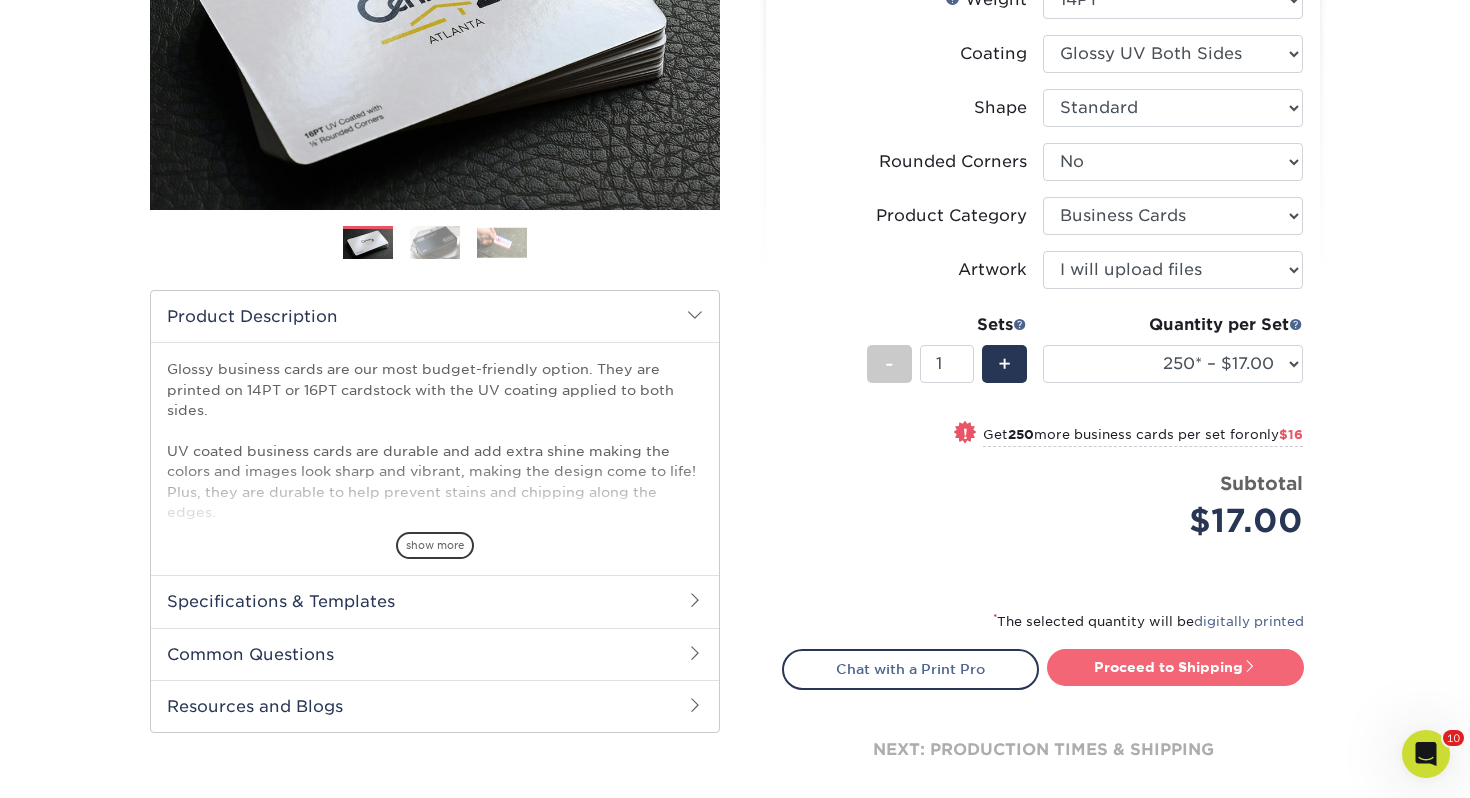 click on "Proceed to Shipping" at bounding box center (1175, 667) 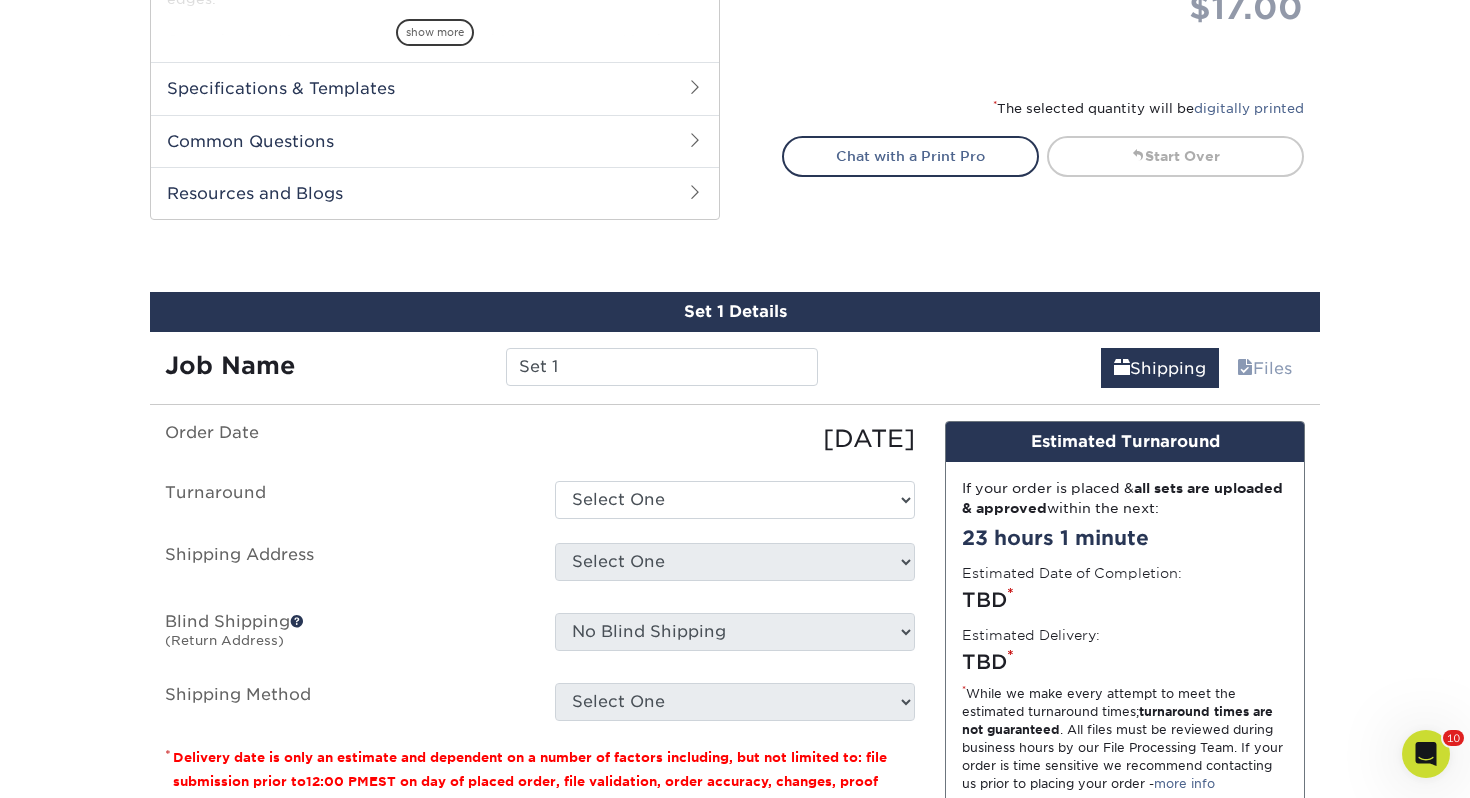 scroll, scrollTop: 1086, scrollLeft: 0, axis: vertical 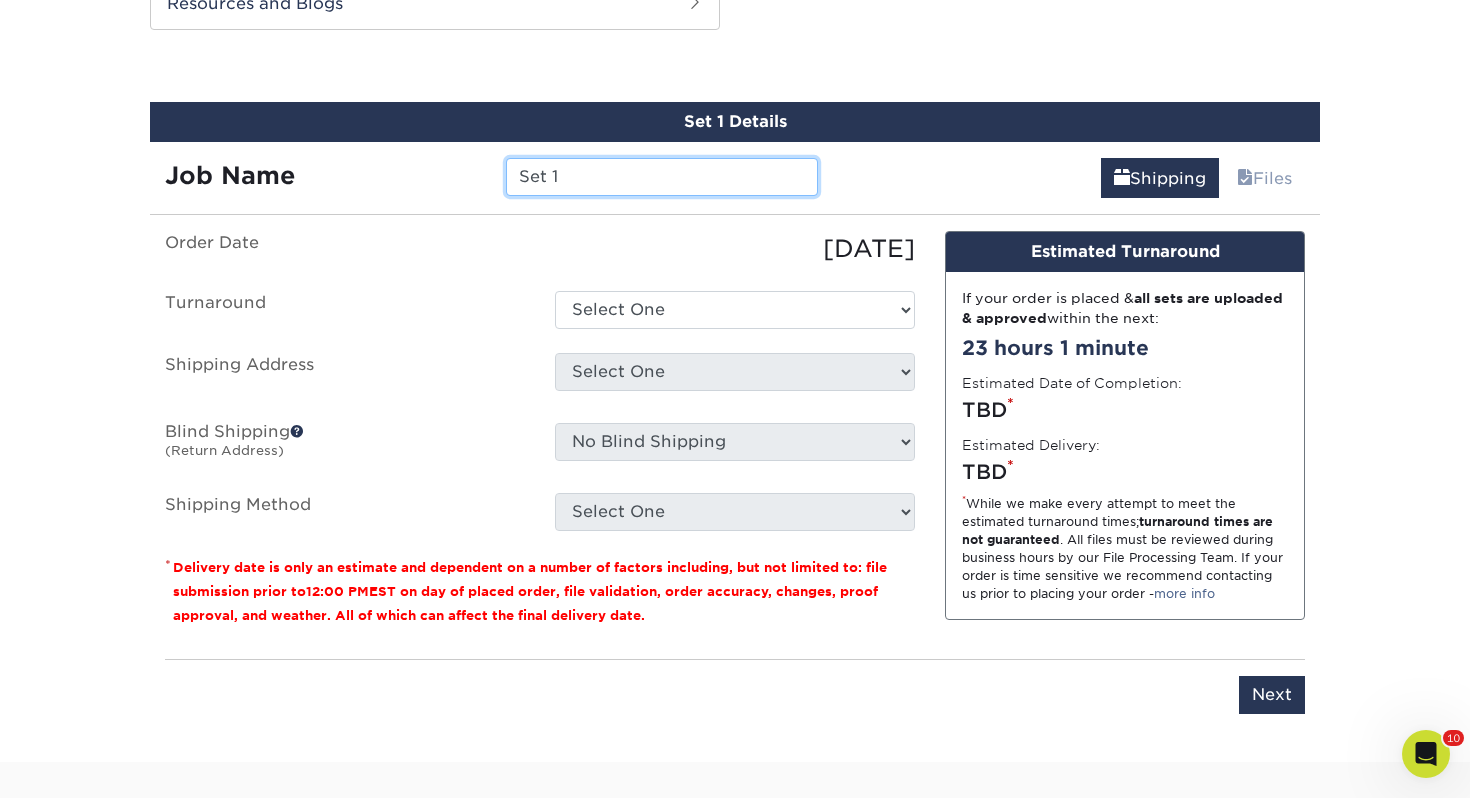 click on "Set 1" at bounding box center [661, 177] 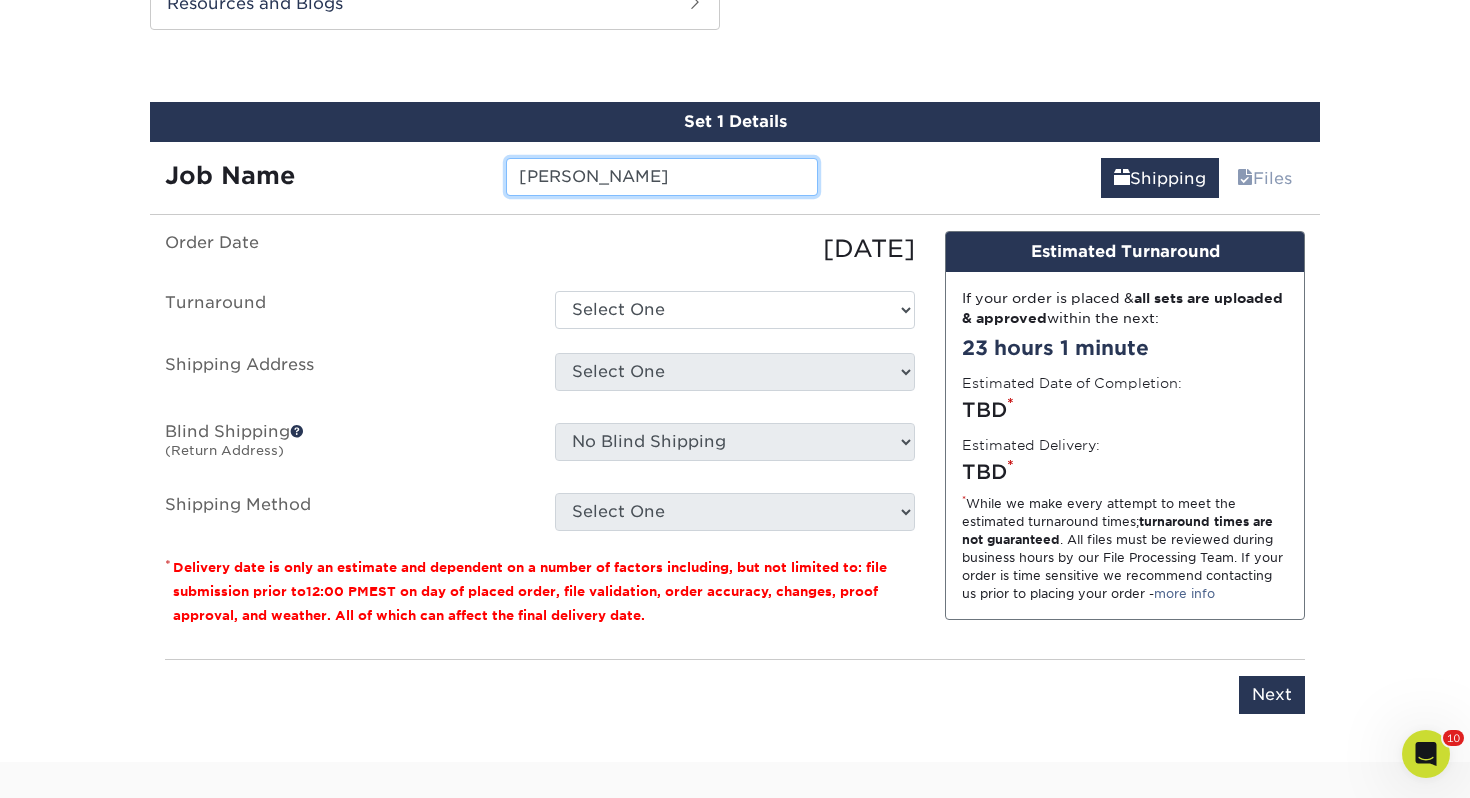 type on "Ralph Dennis" 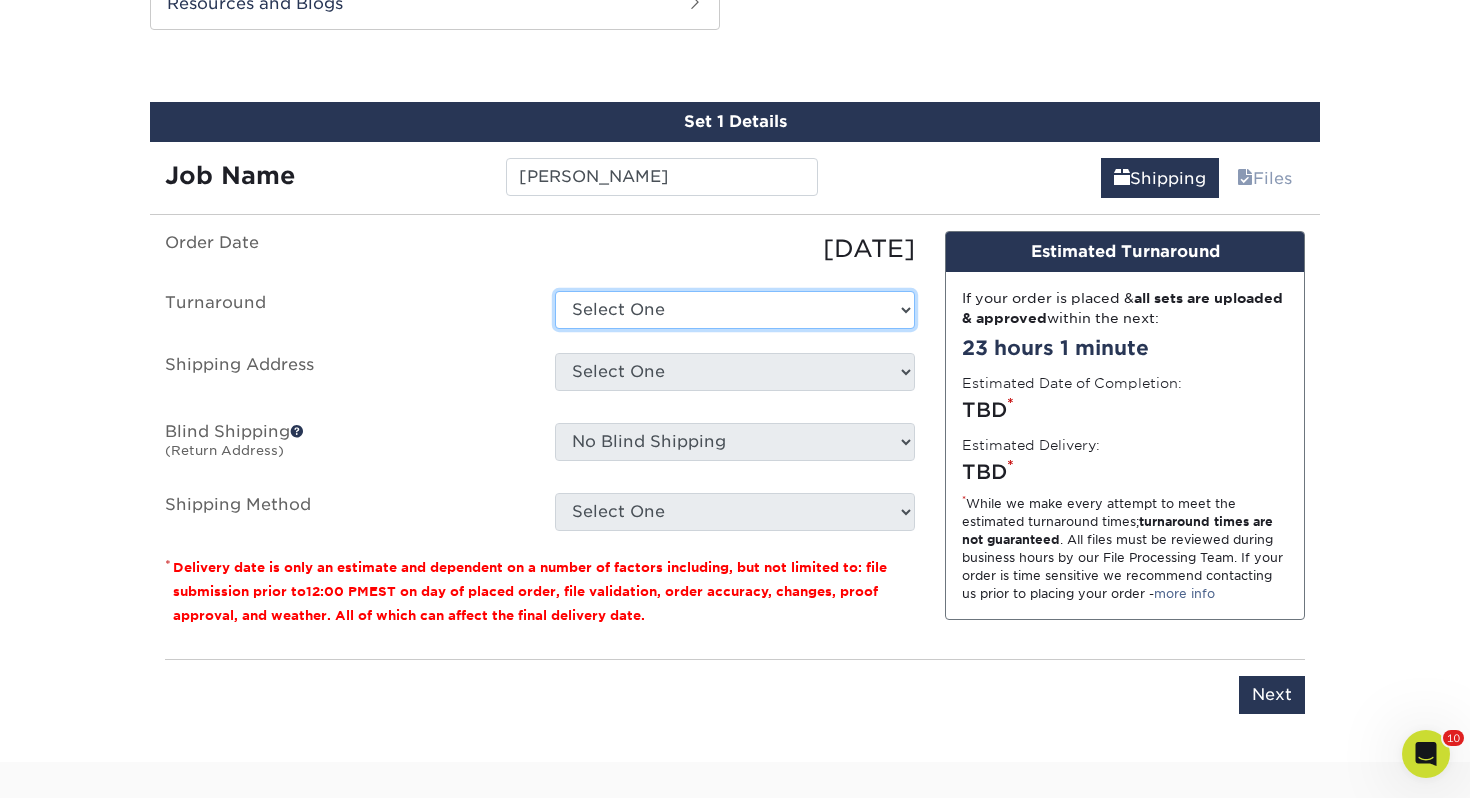 click on "Select One 2-4 Business Days 2 Day Next Business Day" at bounding box center (735, 310) 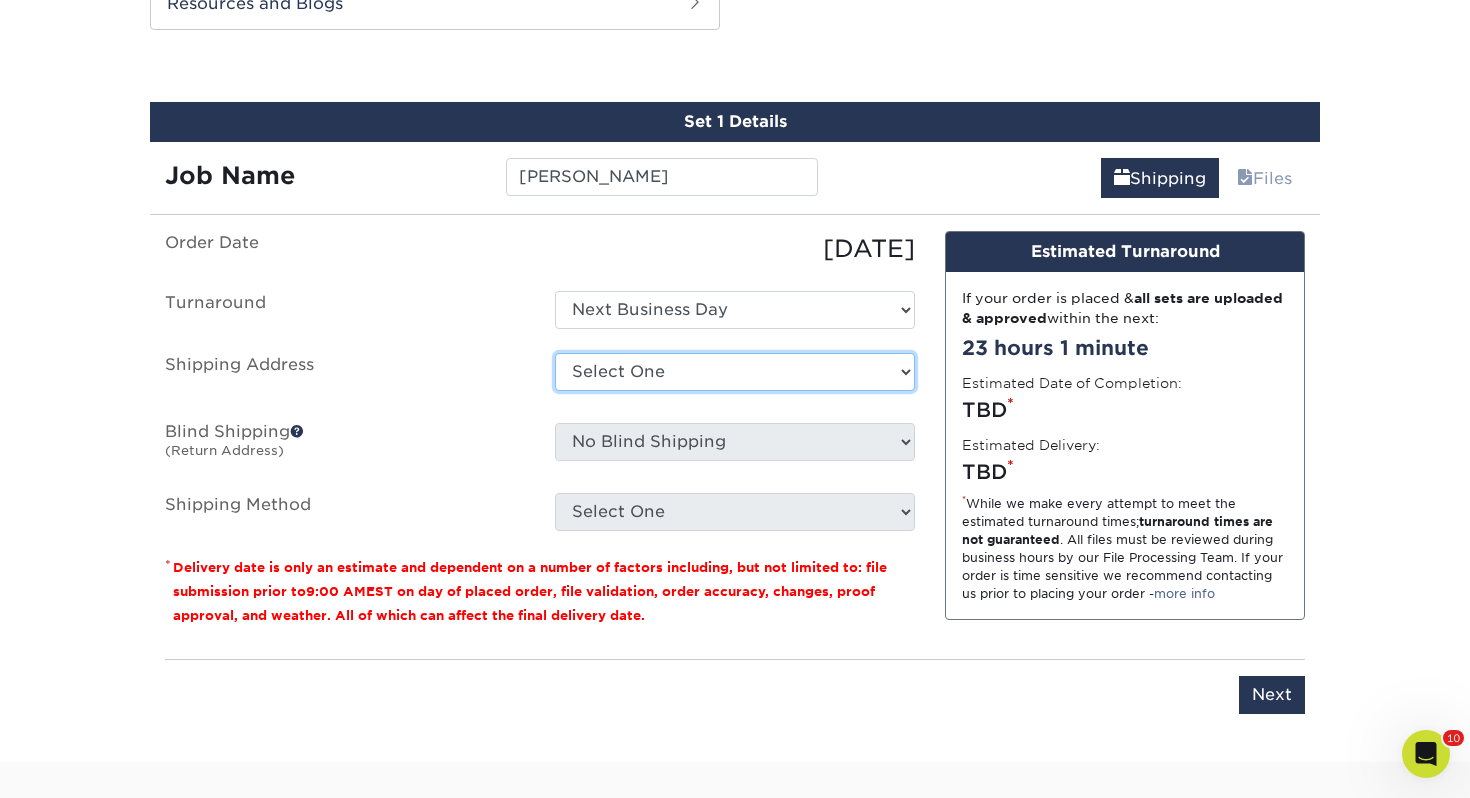 click on "Select One
Adrian, MI Akron, OH" at bounding box center [735, 372] 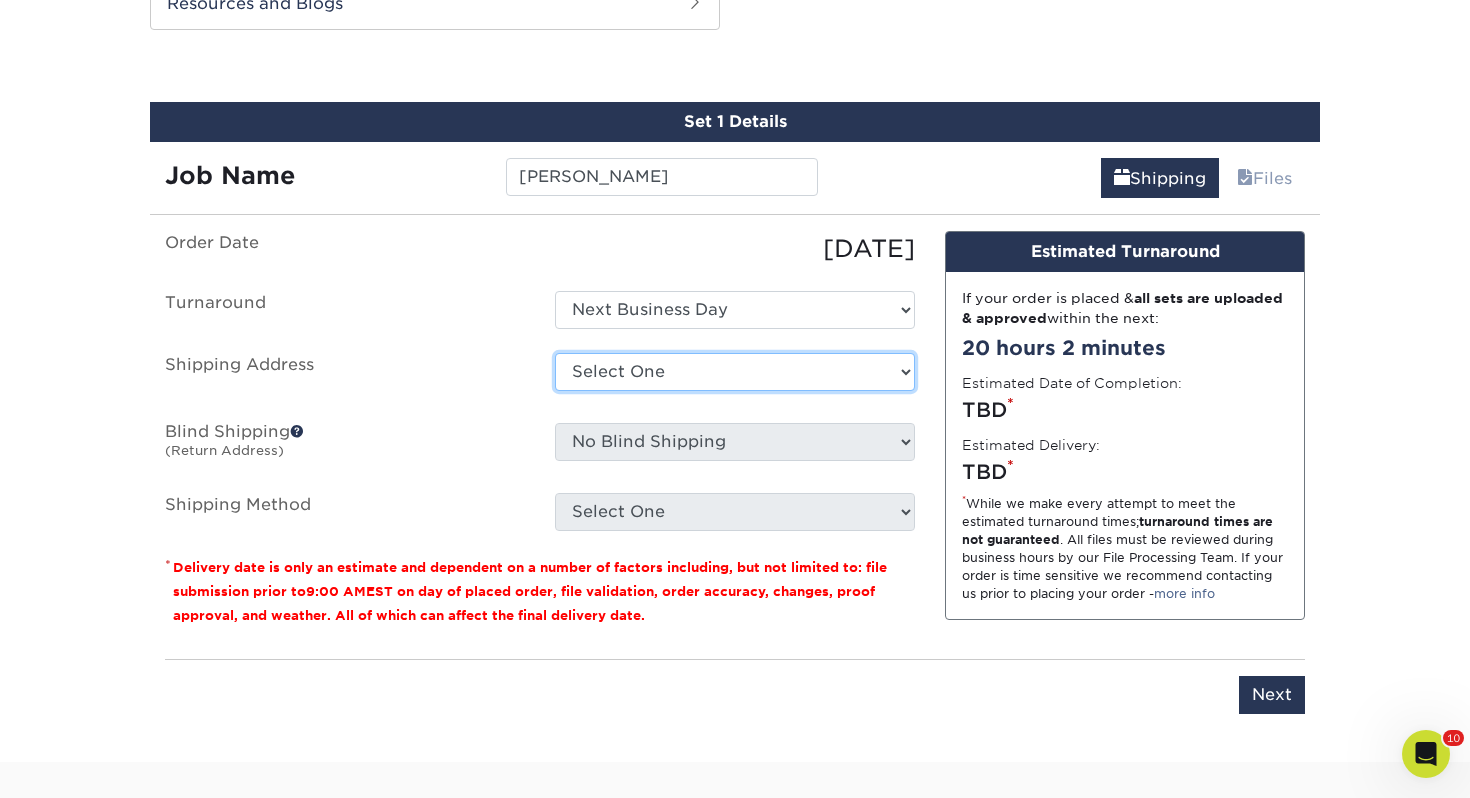 select on "109866" 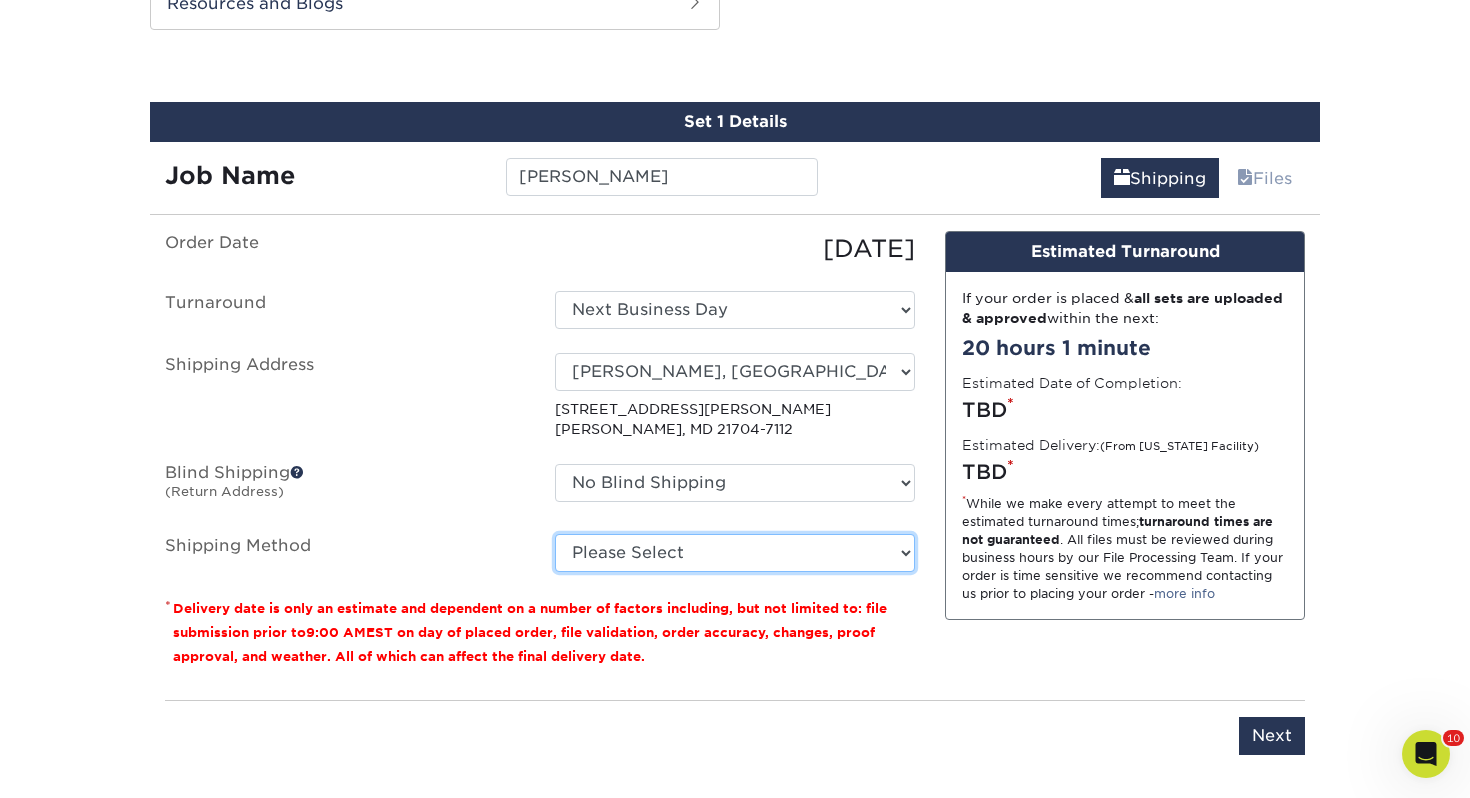 select on "03" 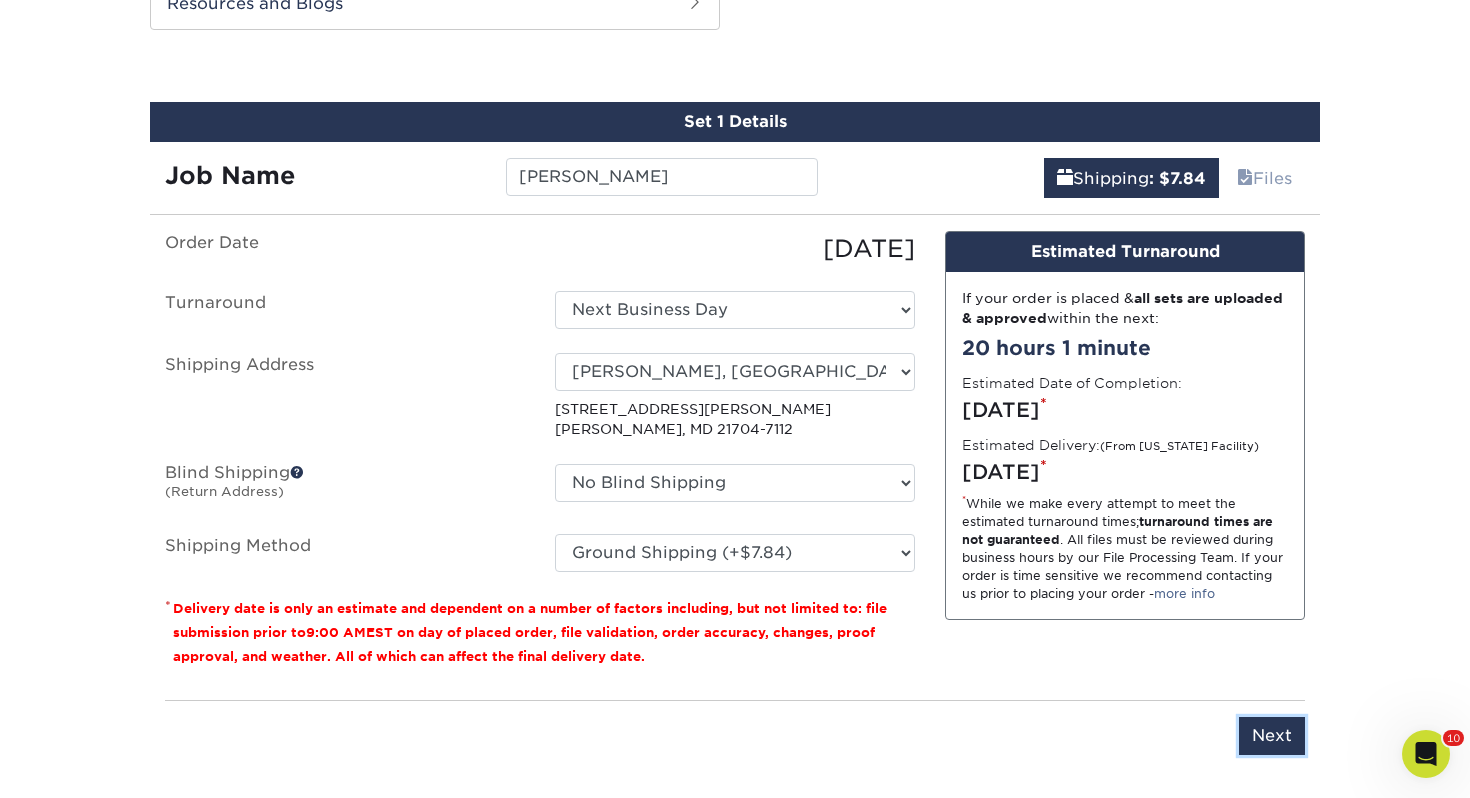 click on "Next" at bounding box center (1272, 736) 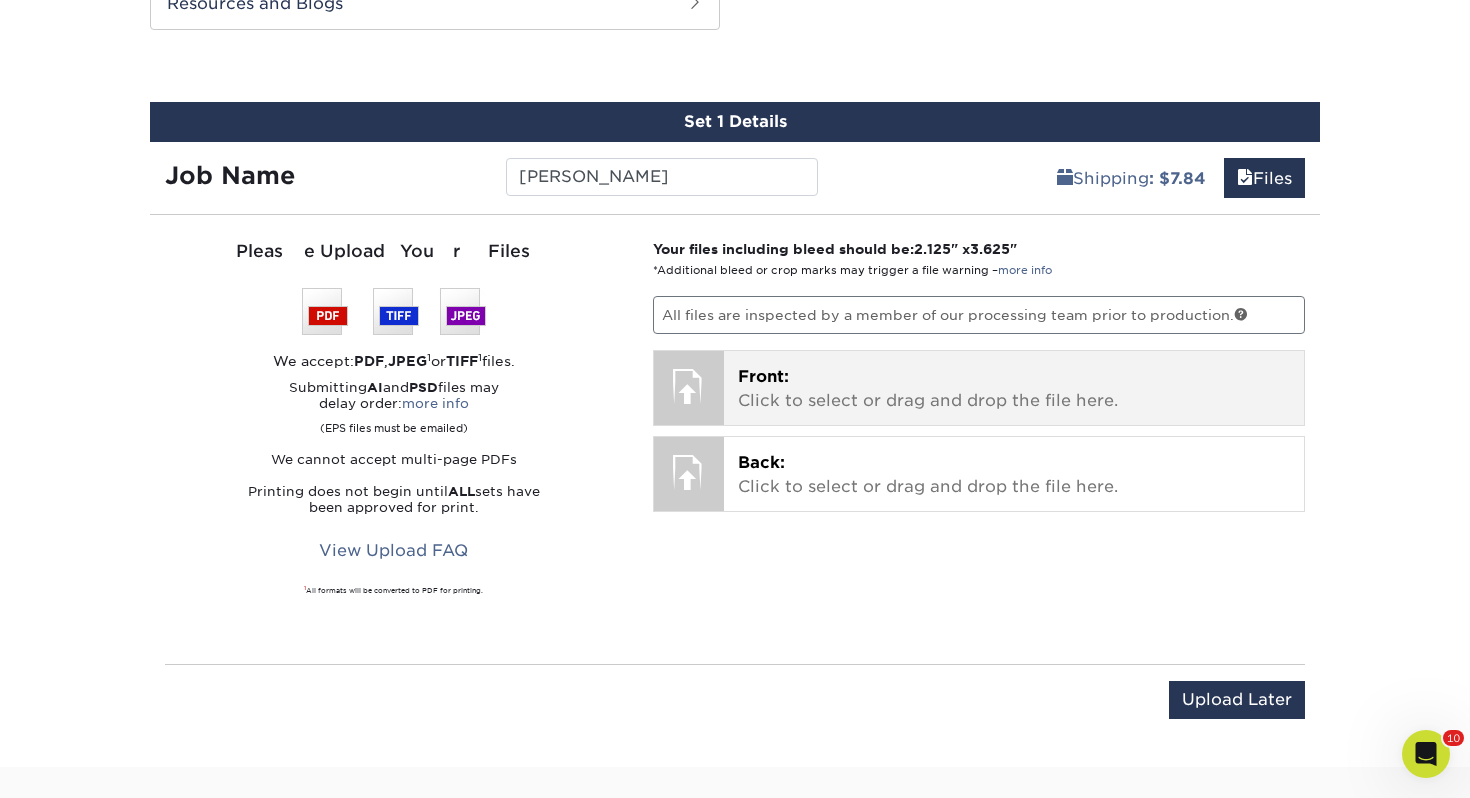 click on "Front: Click to select or drag and drop the file here." at bounding box center (1014, 389) 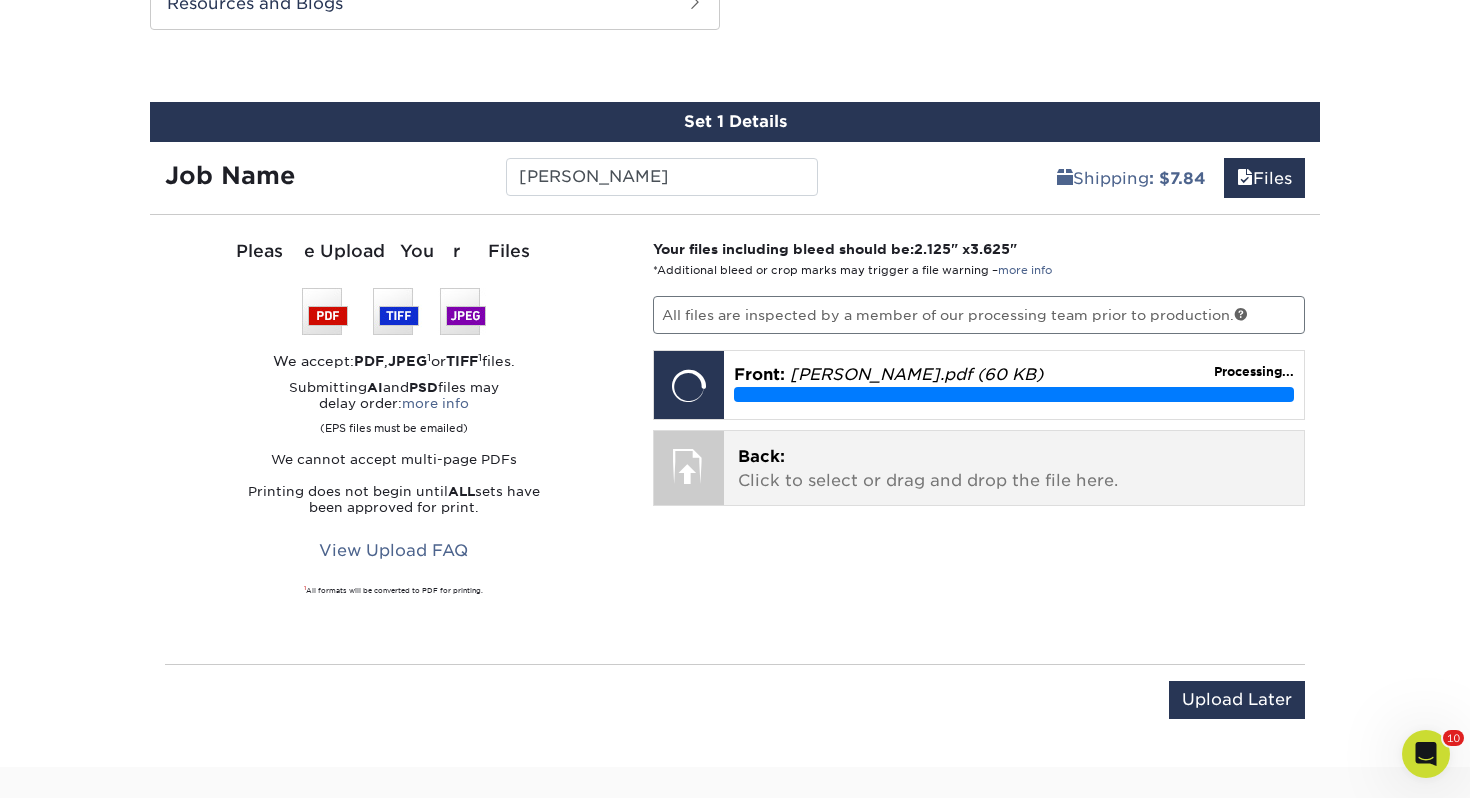 click on "Back: Click to select or drag and drop the file here." at bounding box center (1014, 469) 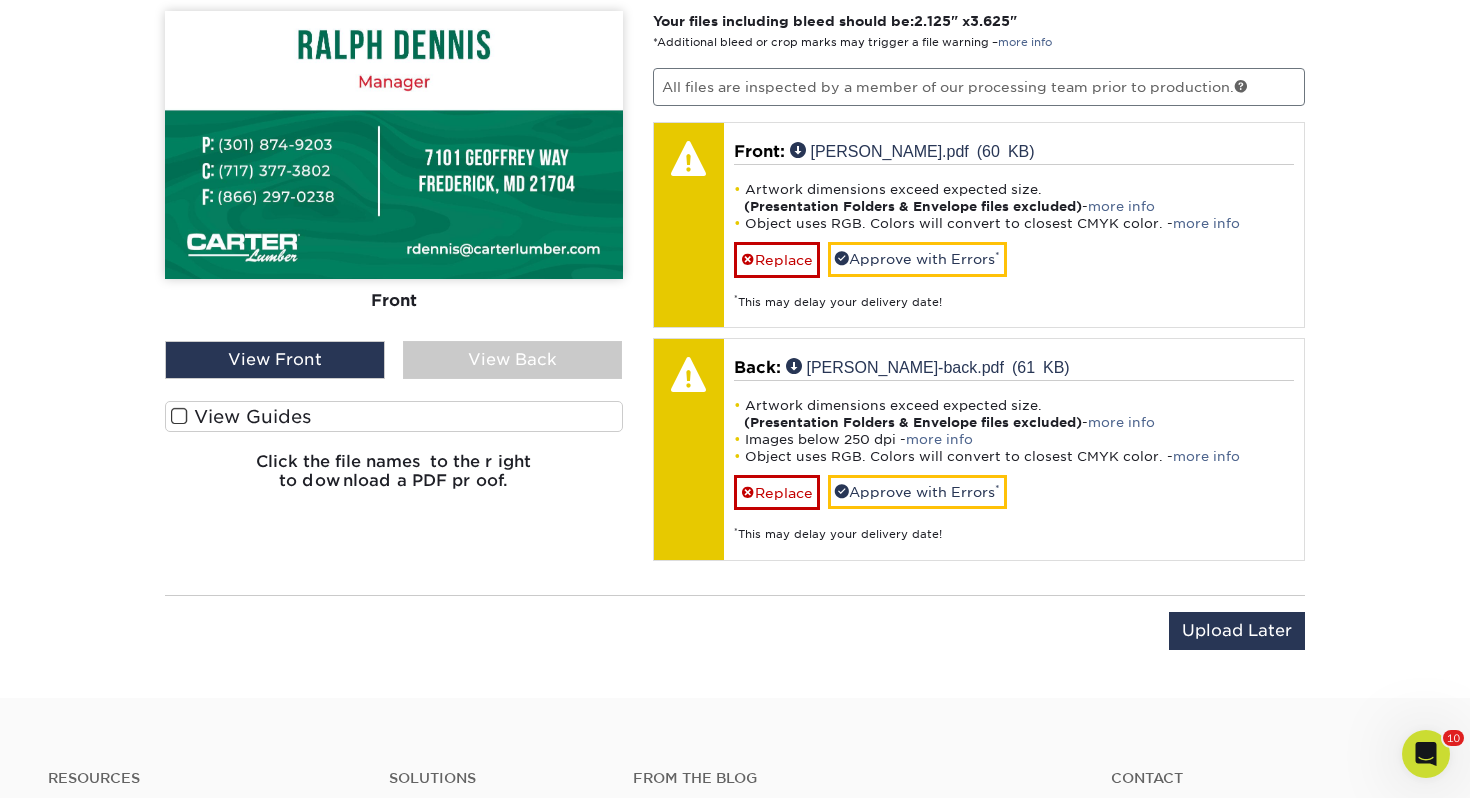 click on "View Guides" at bounding box center [394, 421] 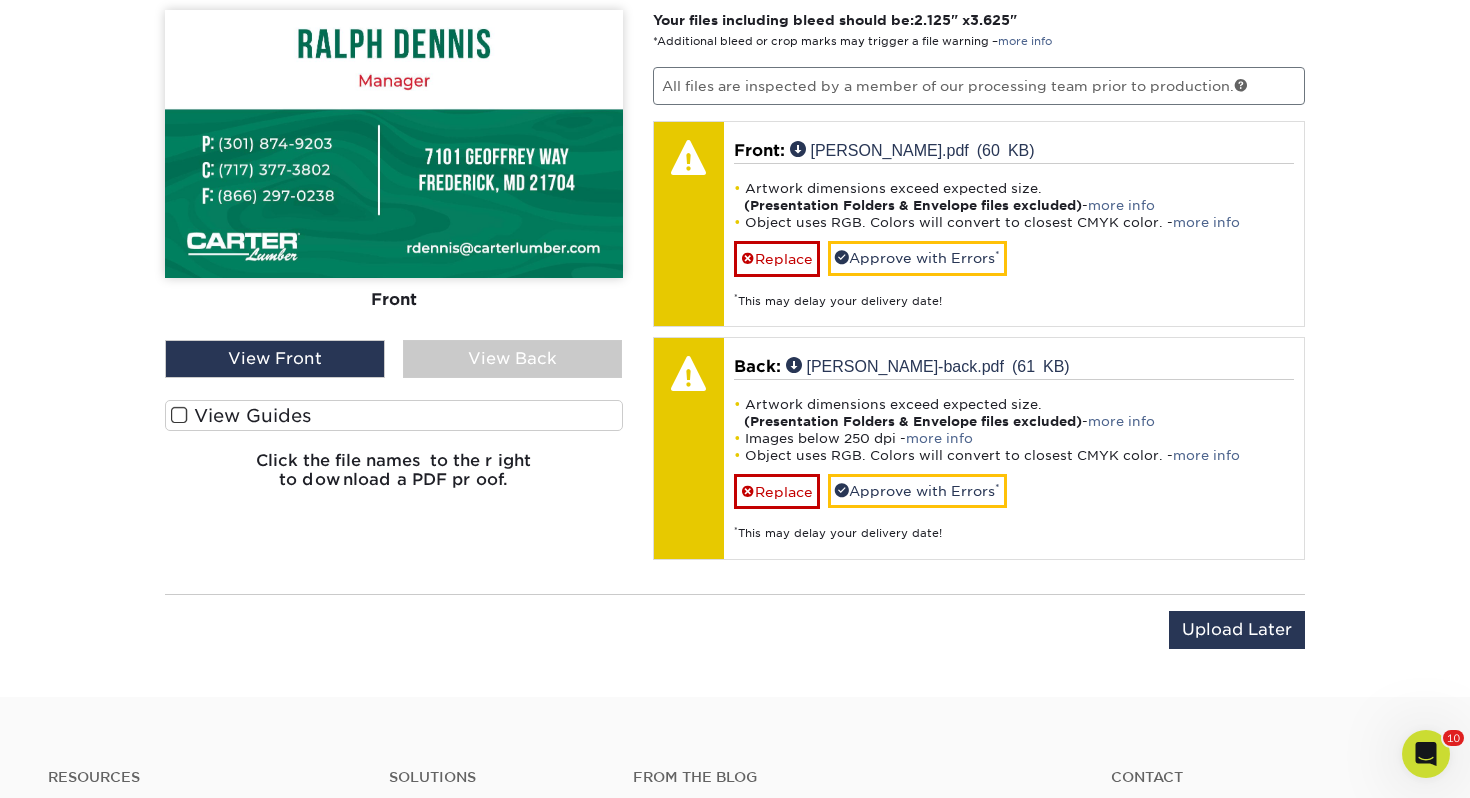 click on "View Guides" at bounding box center [394, 415] 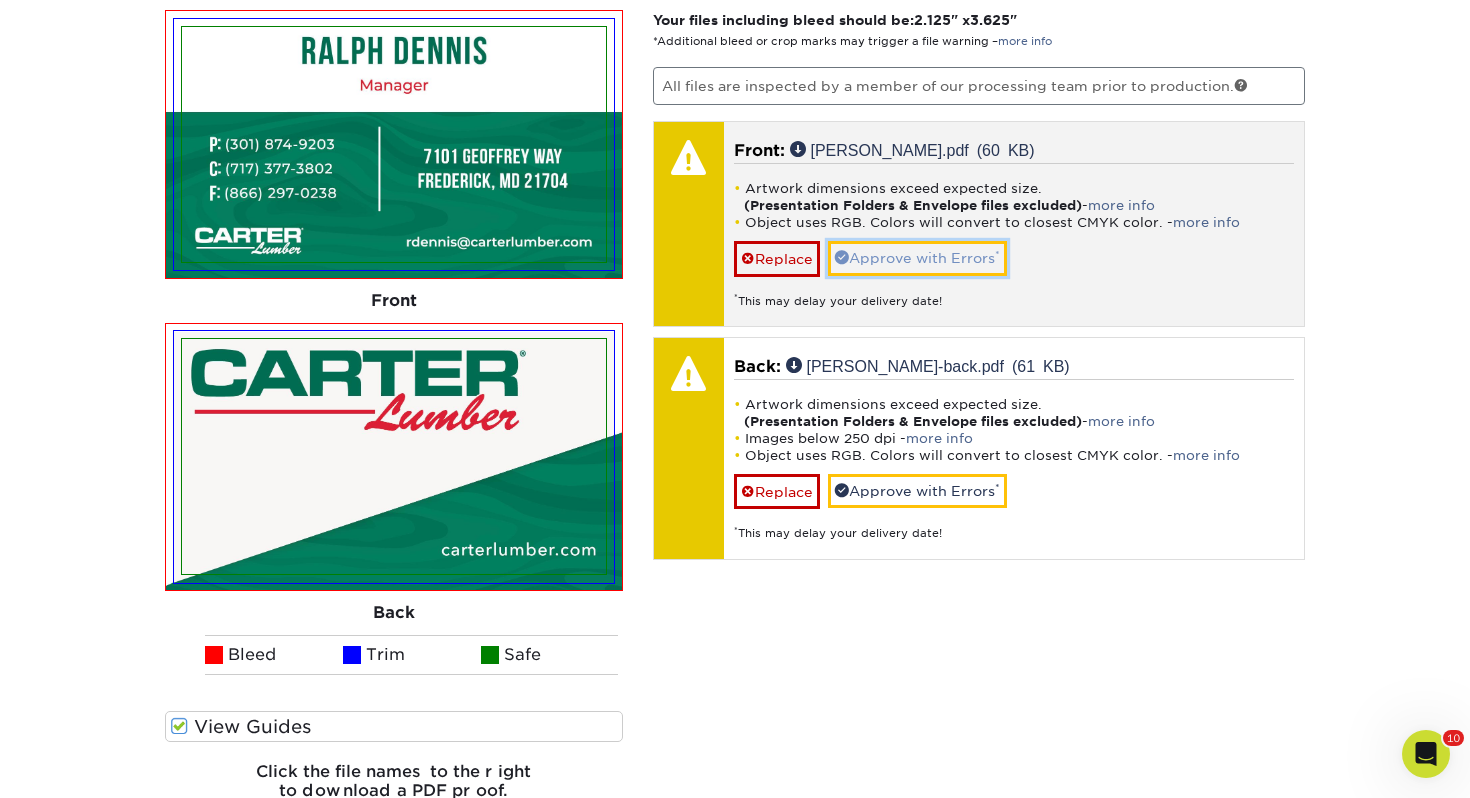 click on "Approve with Errors *" at bounding box center (917, 258) 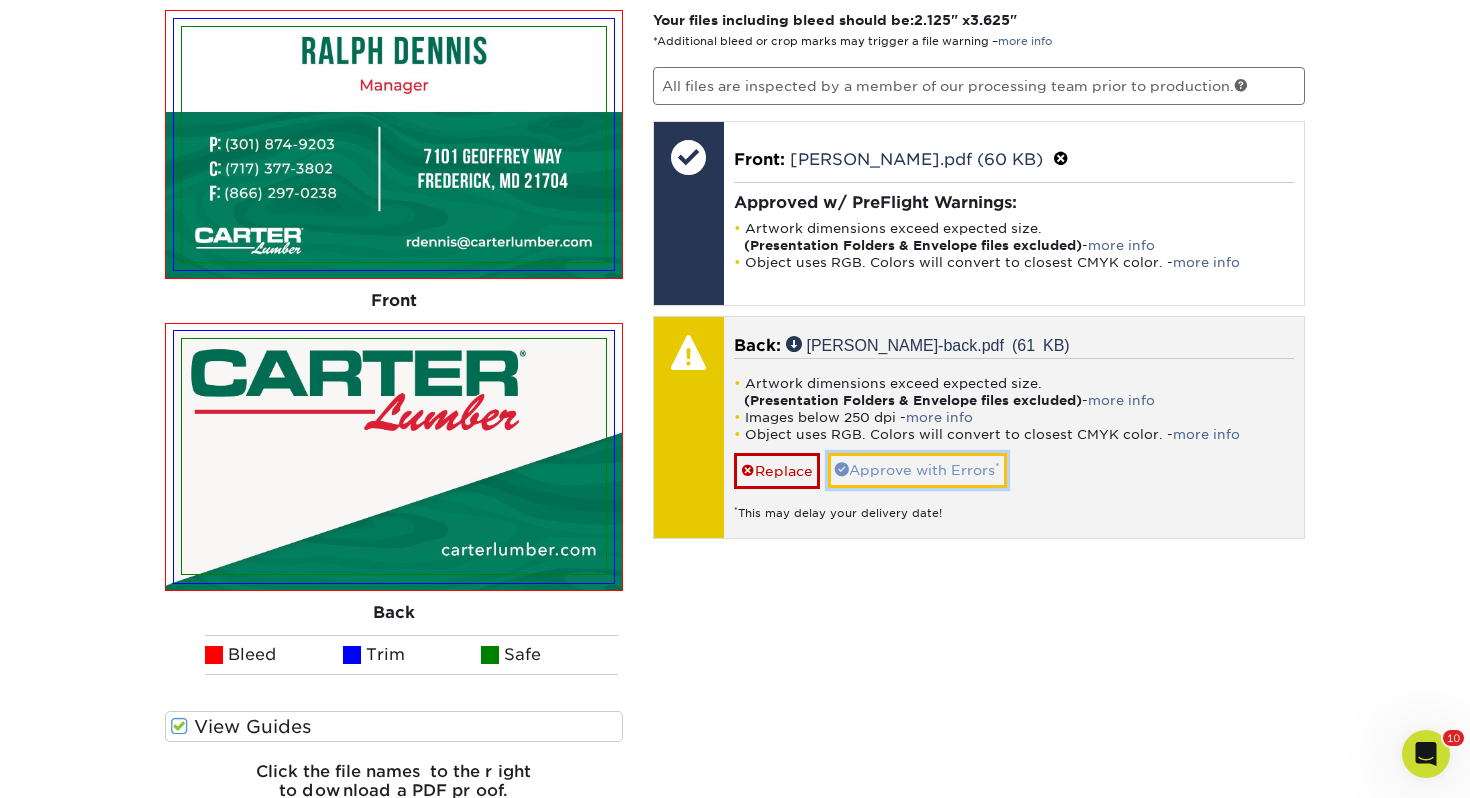click on "Approve with Errors *" at bounding box center [917, 470] 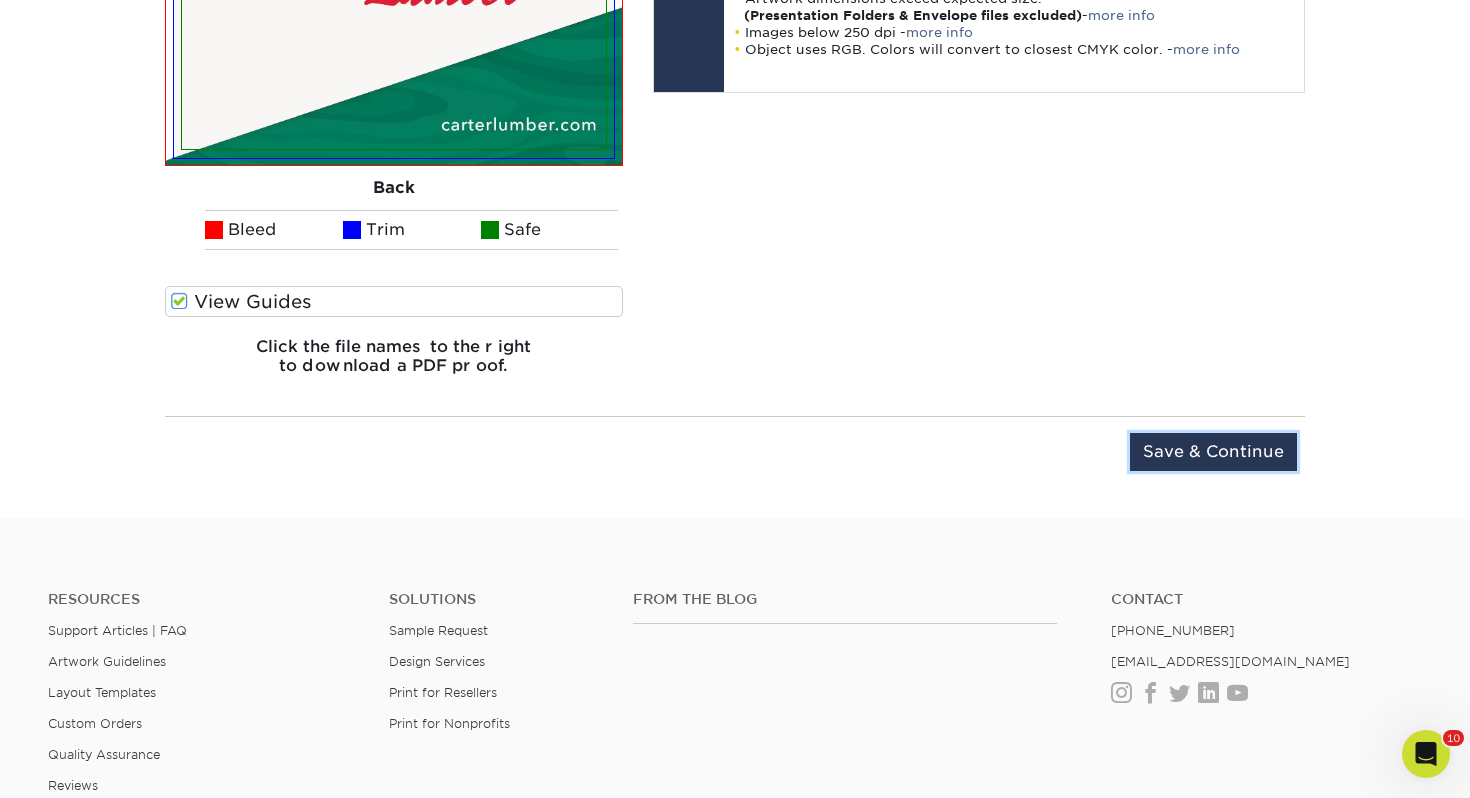 click on "Save & Continue" at bounding box center (1213, 452) 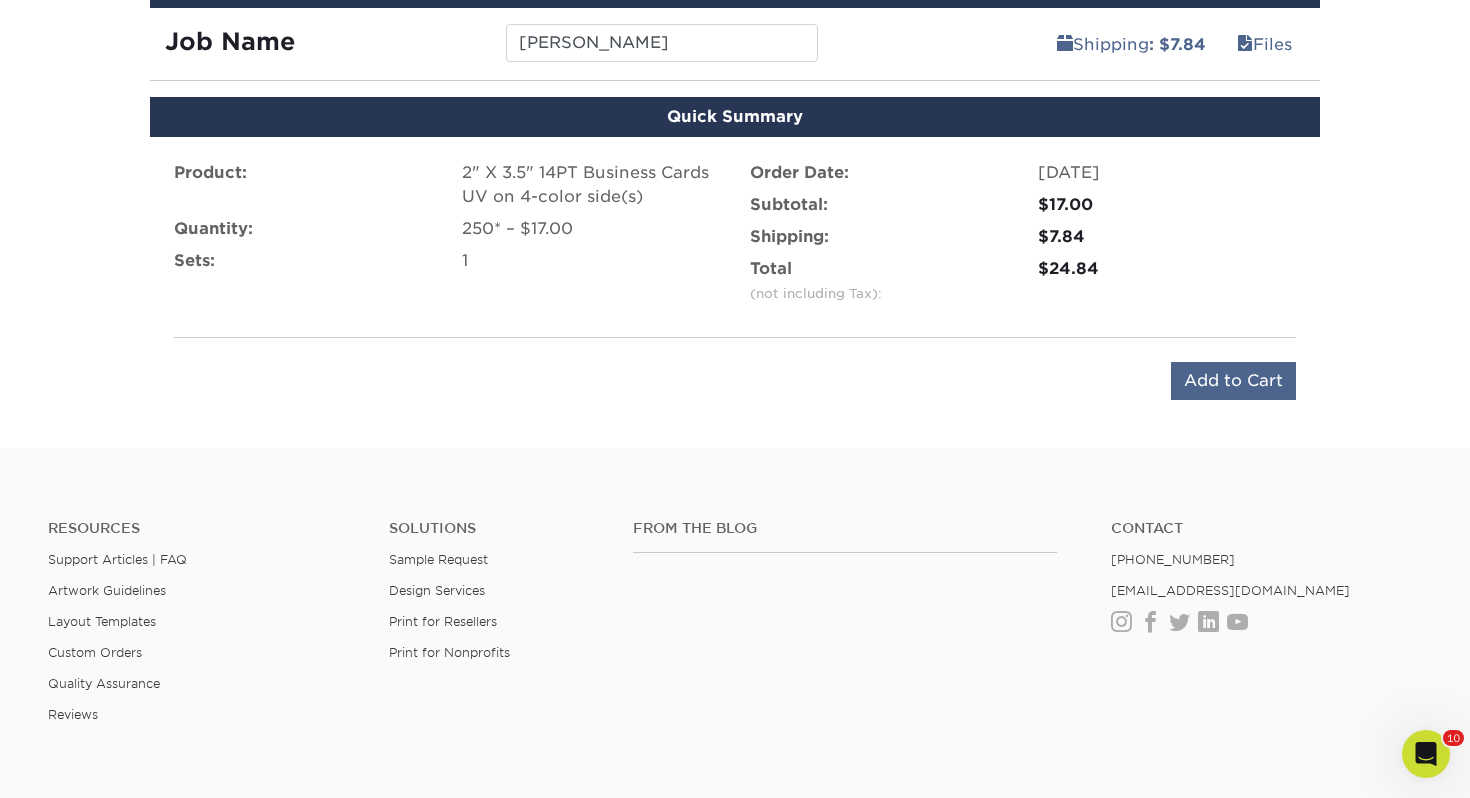 scroll, scrollTop: 1186, scrollLeft: 0, axis: vertical 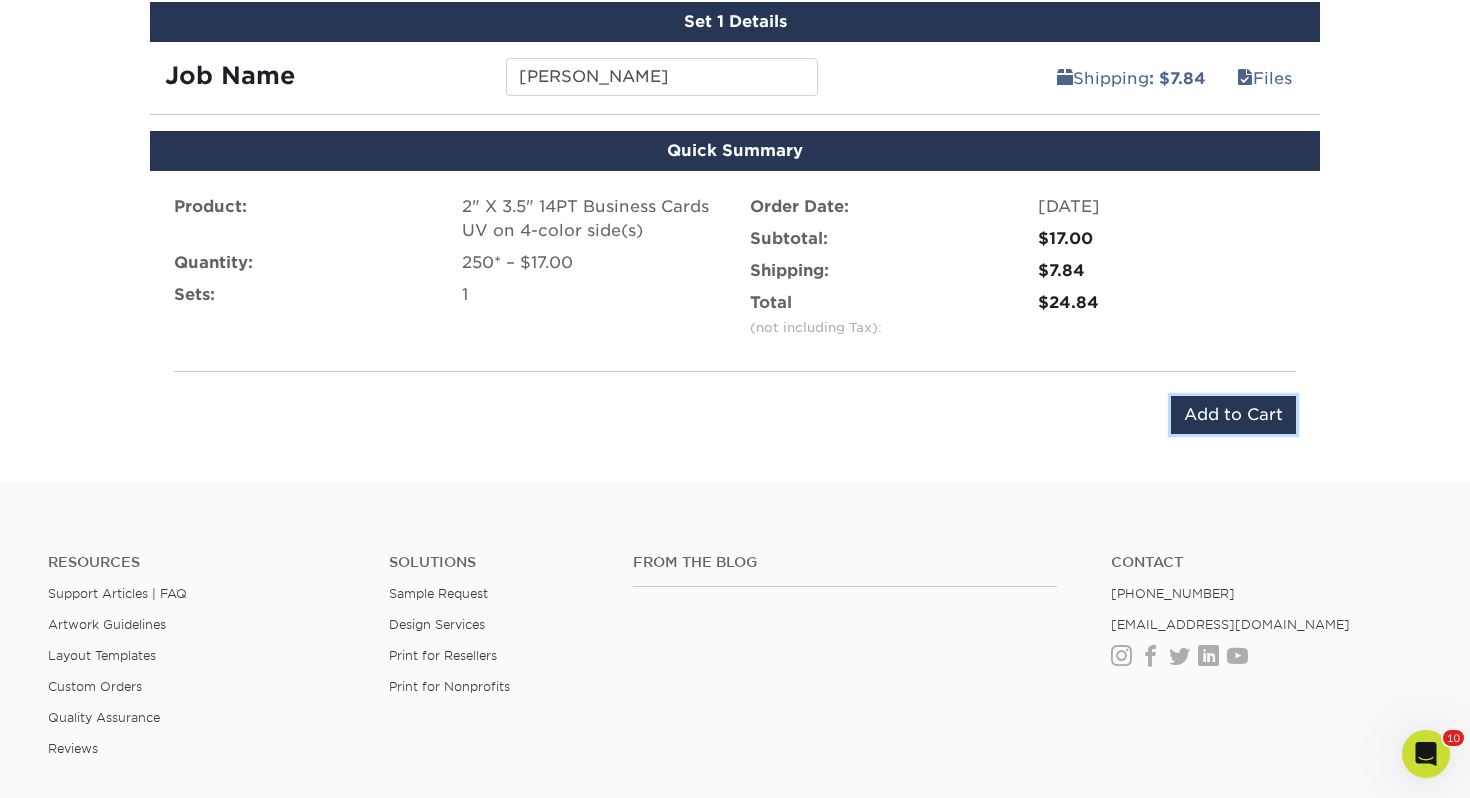 click on "Add to Cart" at bounding box center [1233, 415] 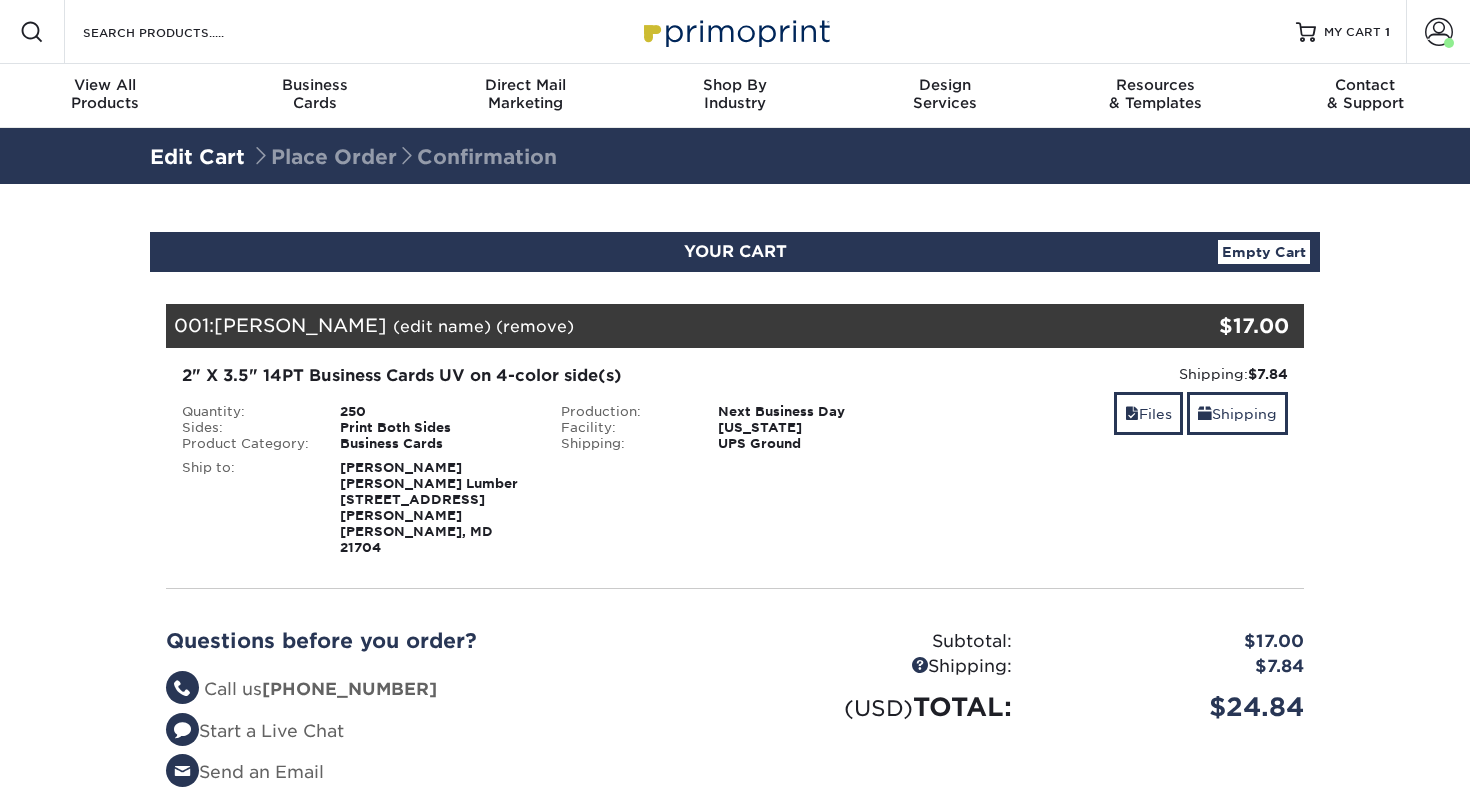 select on "133389" 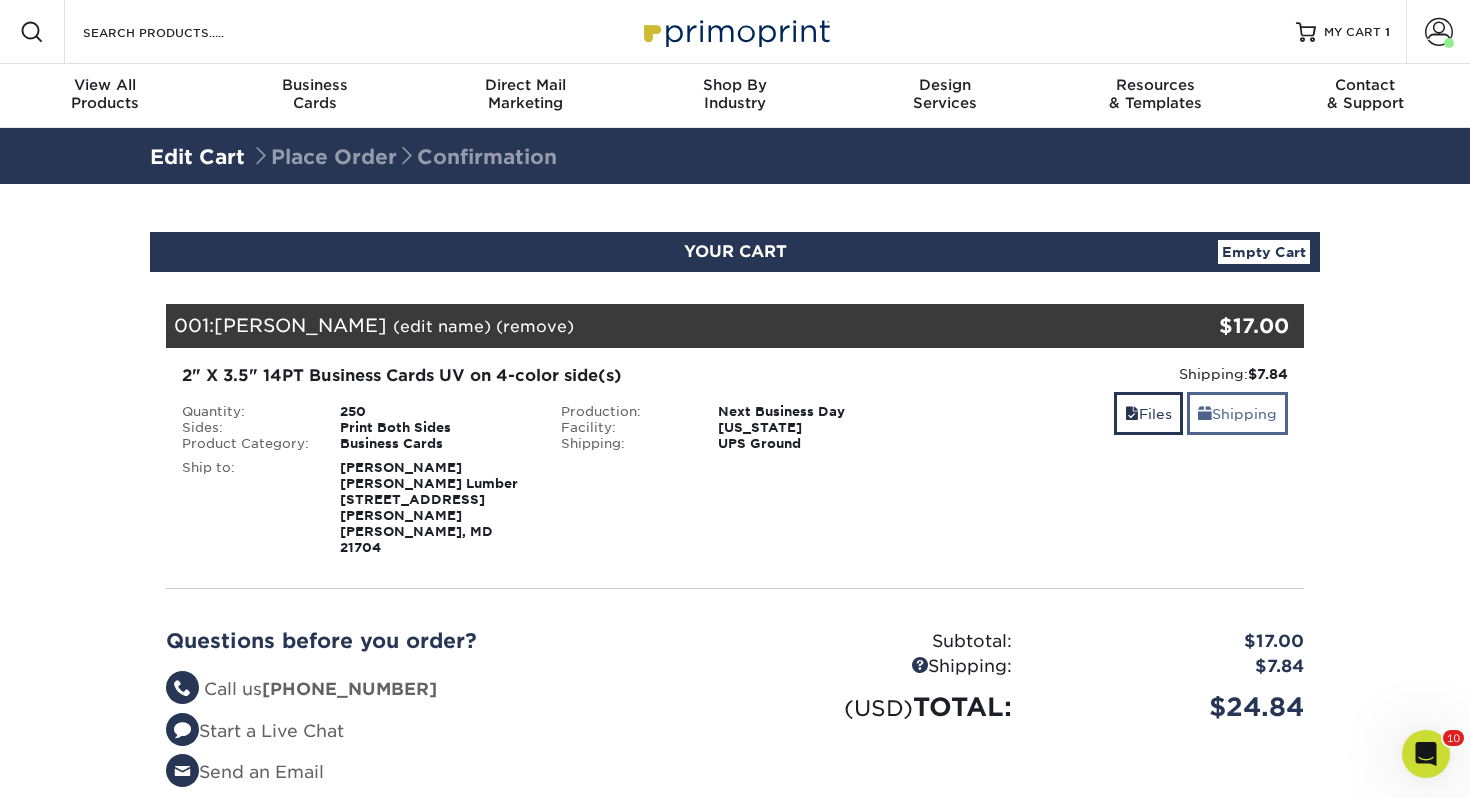 scroll, scrollTop: 0, scrollLeft: 0, axis: both 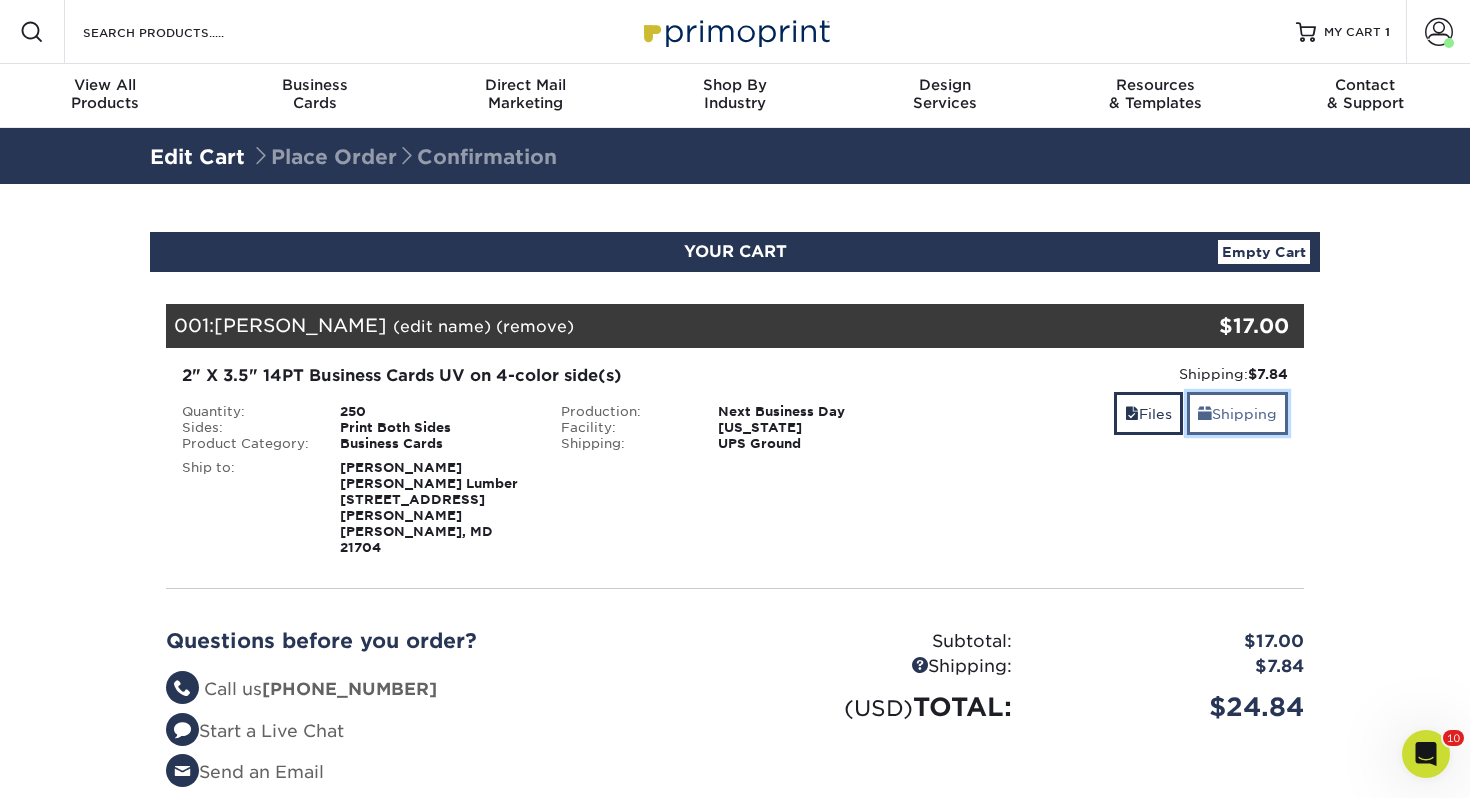 click on "Shipping" at bounding box center [1237, 413] 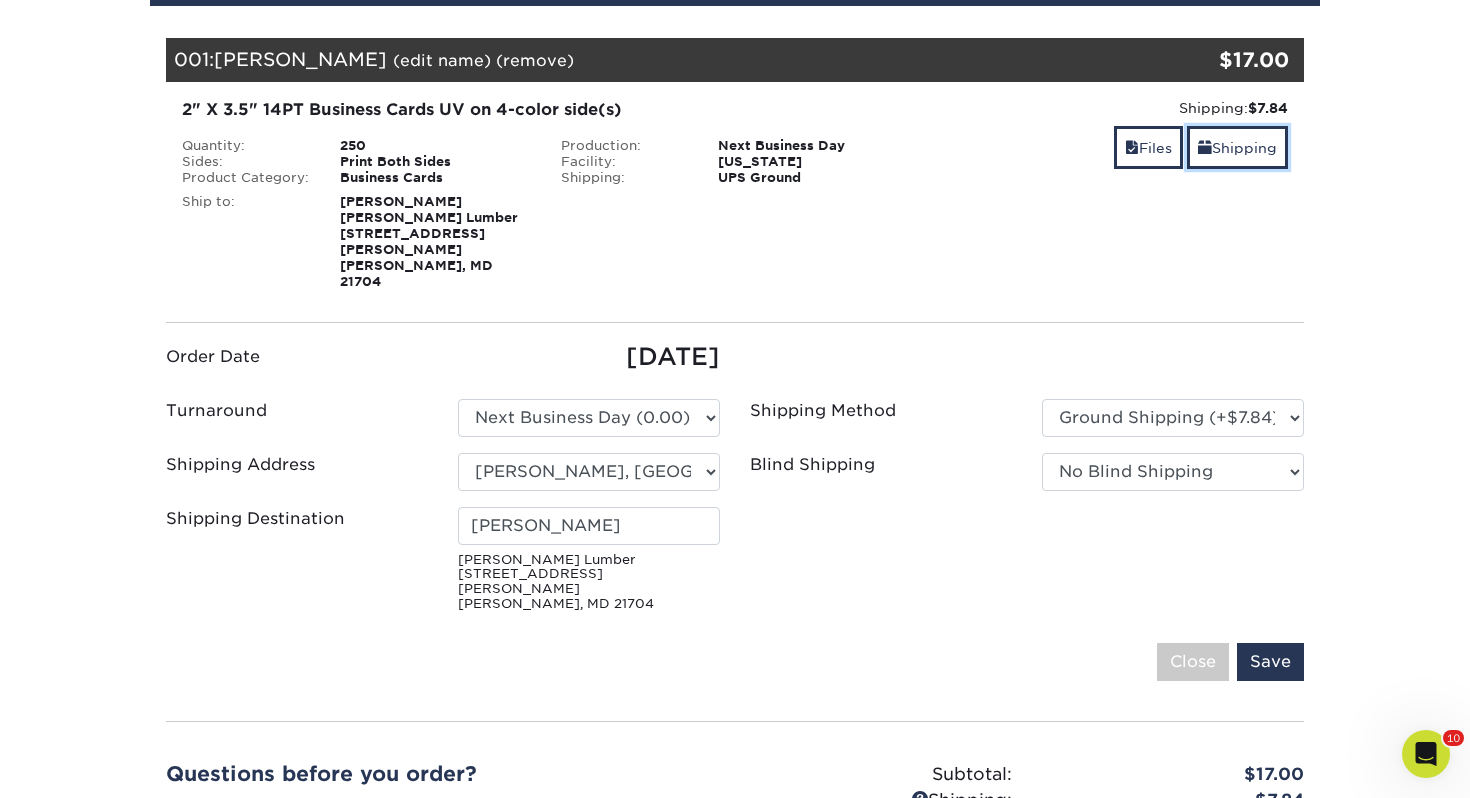 scroll, scrollTop: 392, scrollLeft: 0, axis: vertical 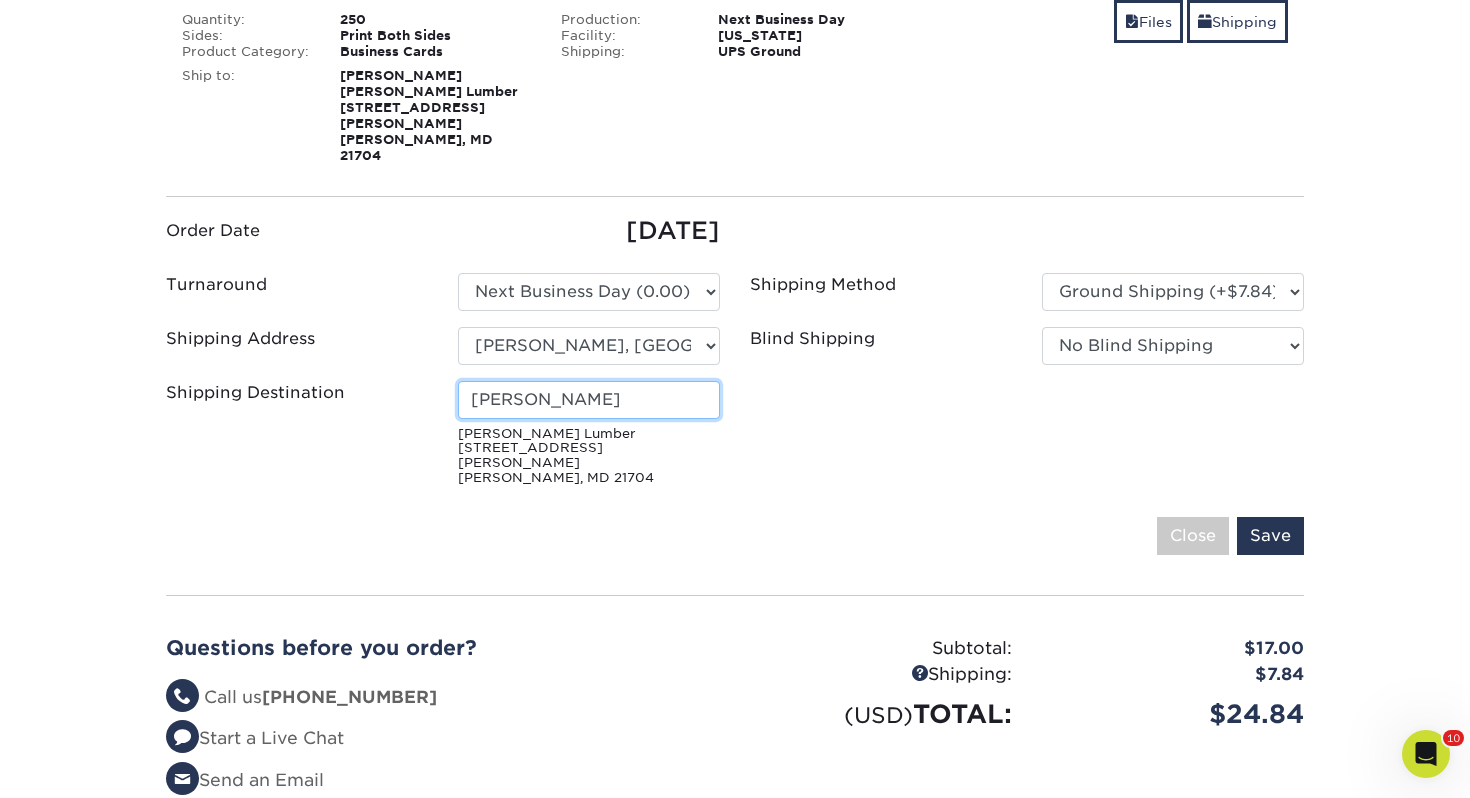 drag, startPoint x: 591, startPoint y: 366, endPoint x: -74, endPoint y: 321, distance: 666.5208 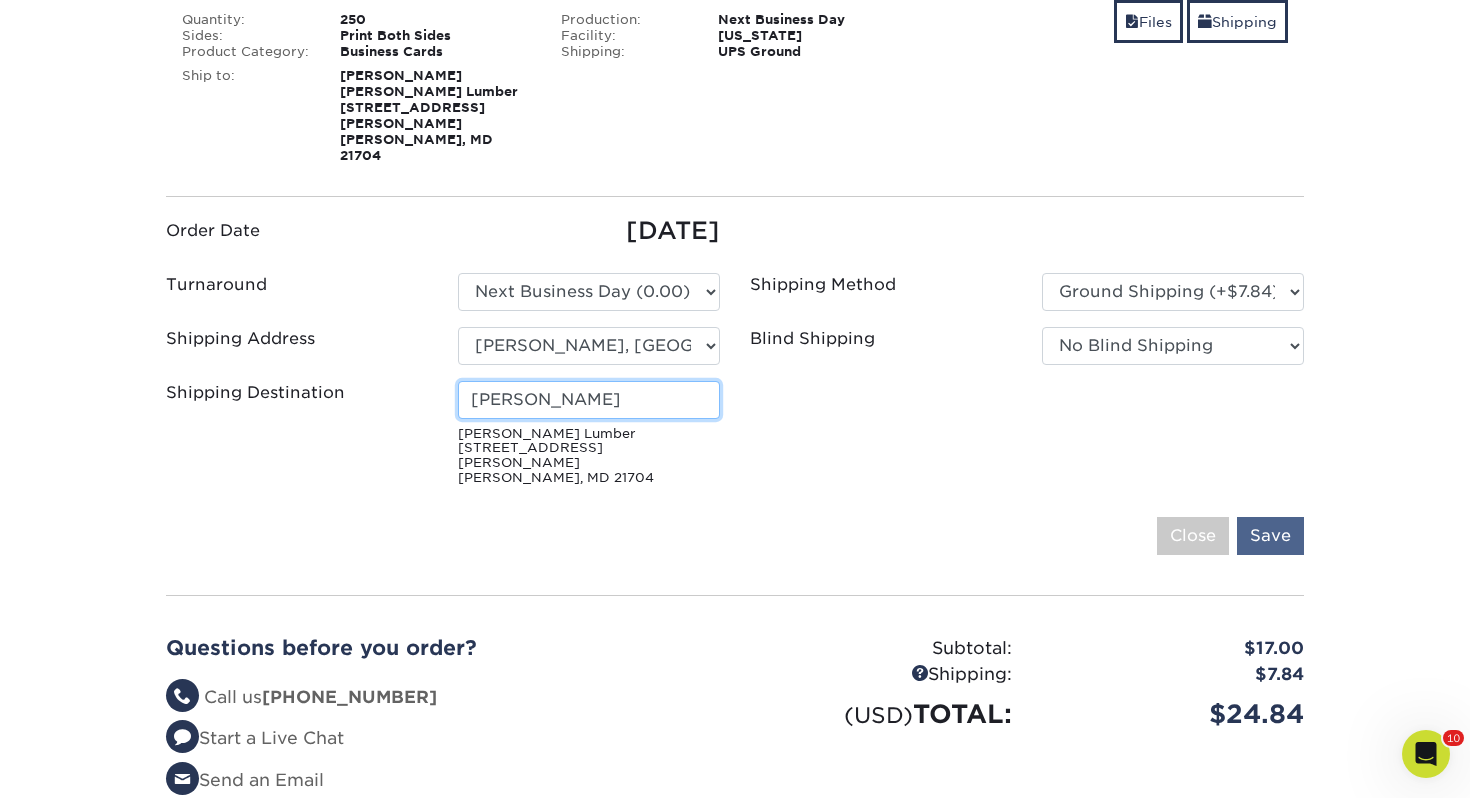 type on "[PERSON_NAME]" 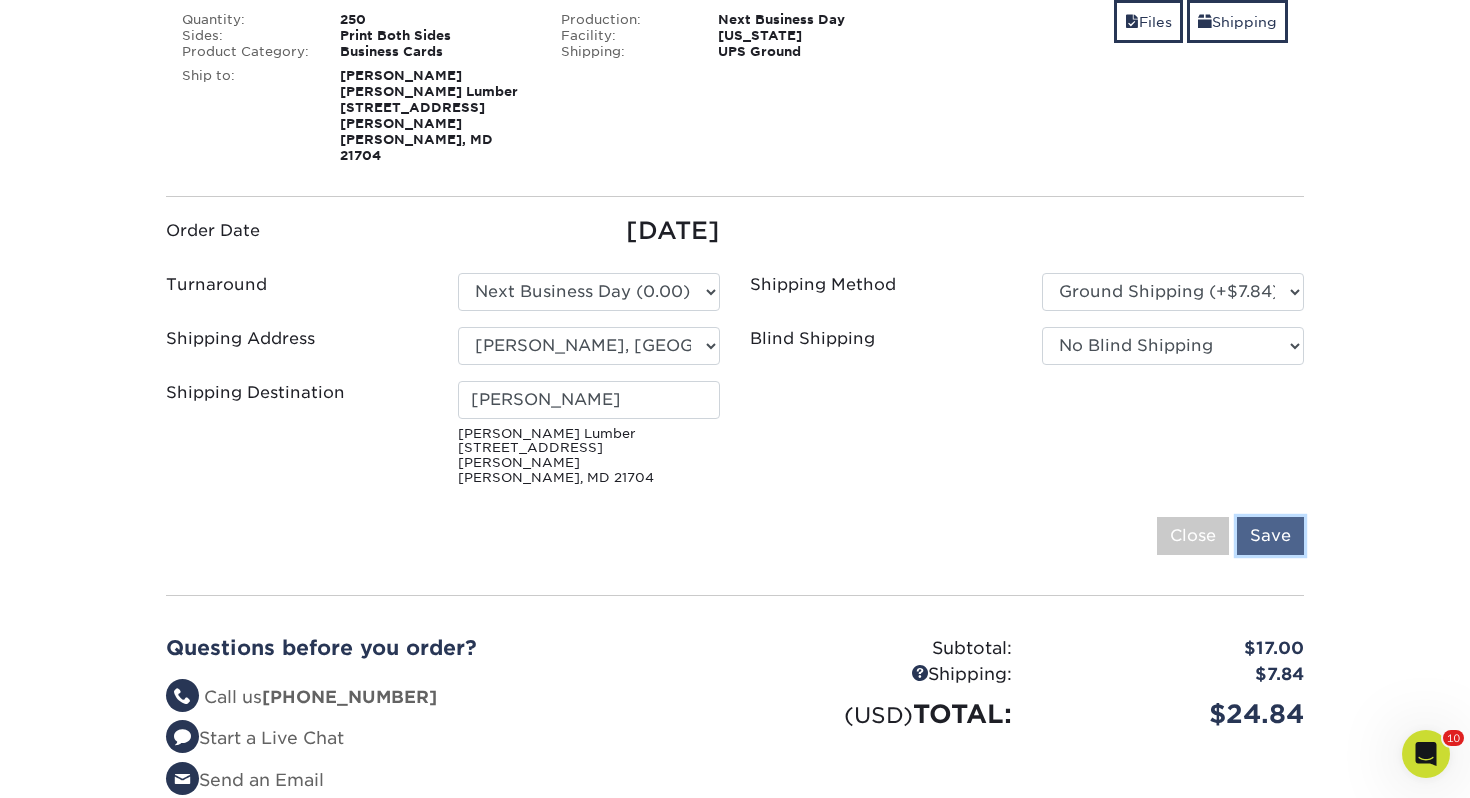 click on "Save" at bounding box center [1270, 536] 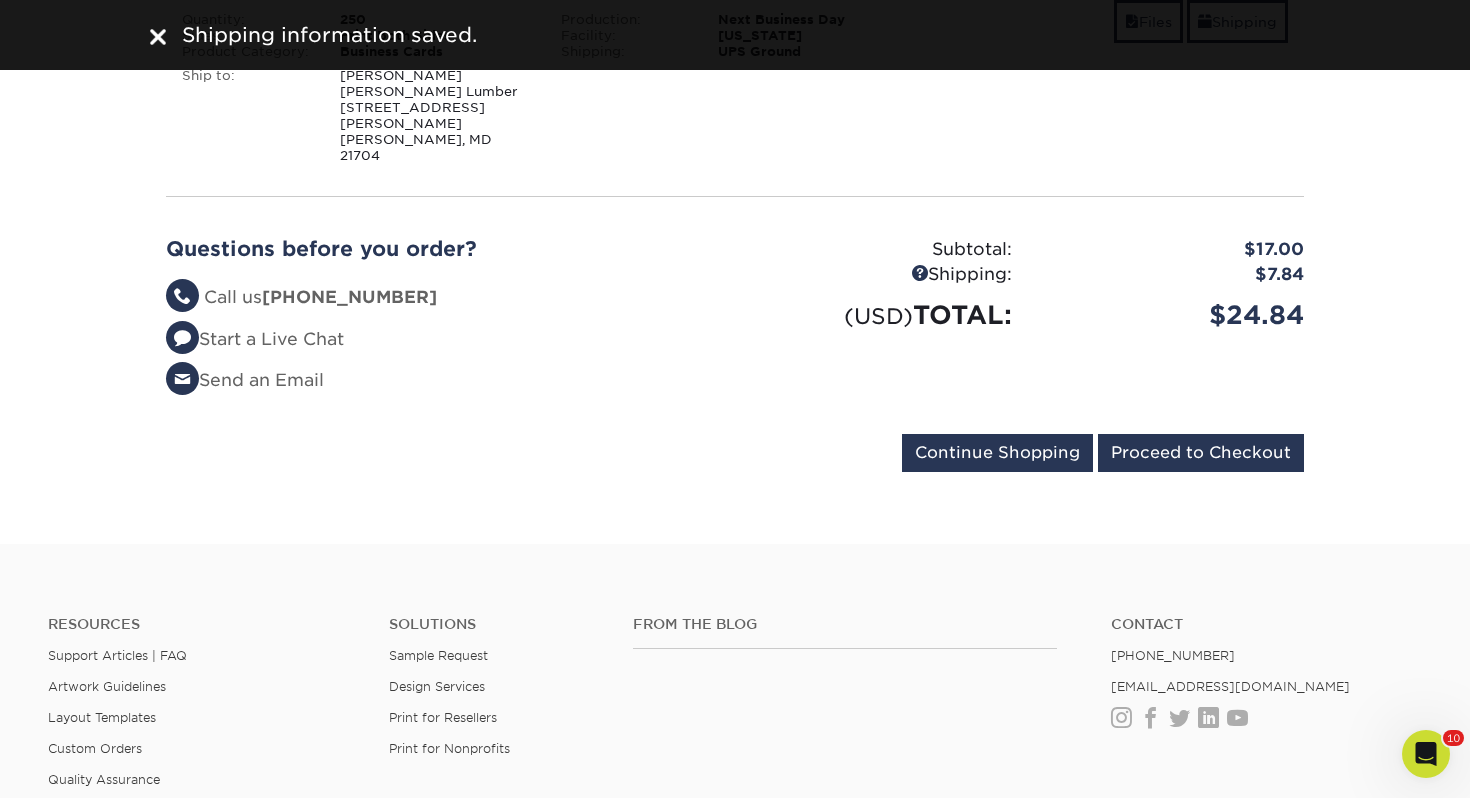 click on "Questions before you order?
Questions?  Call us  [PHONE_NUMBER]
Start a Live Chat
Send an Email
Subtotal:
$17.00
$7.84 (USD)" at bounding box center (735, 323) 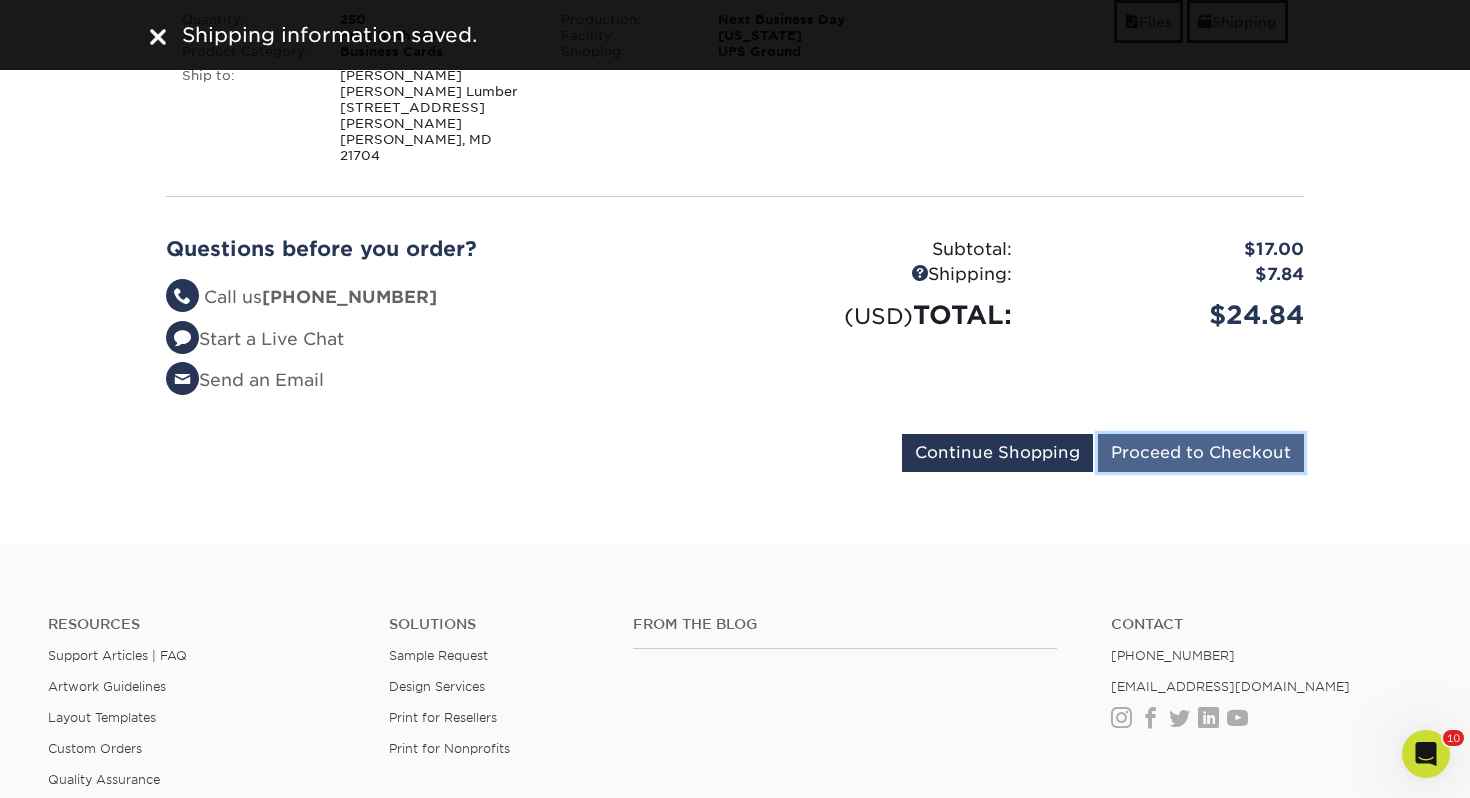 click on "Proceed to Checkout" at bounding box center [1201, 453] 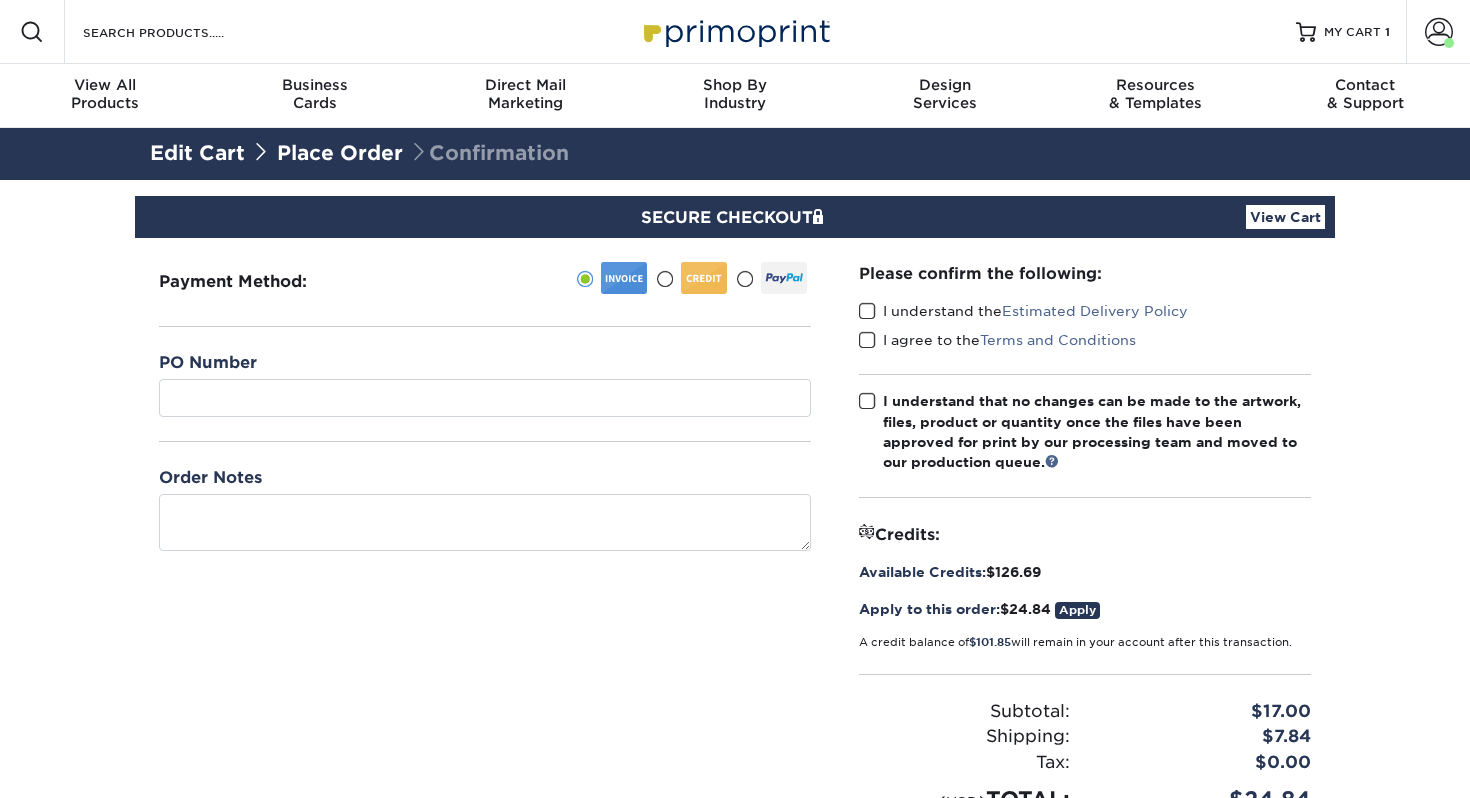 scroll, scrollTop: 0, scrollLeft: 0, axis: both 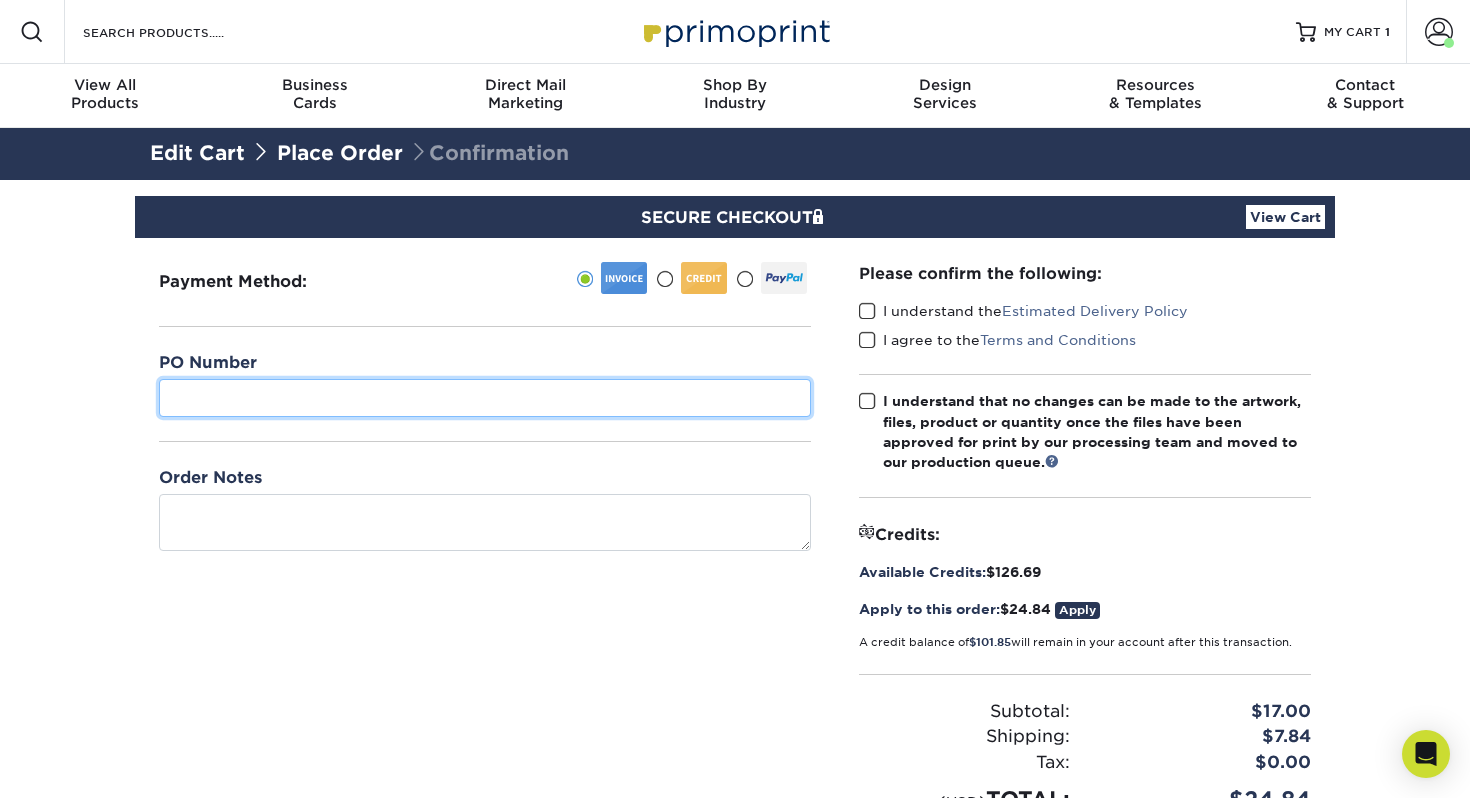 click at bounding box center (485, 398) 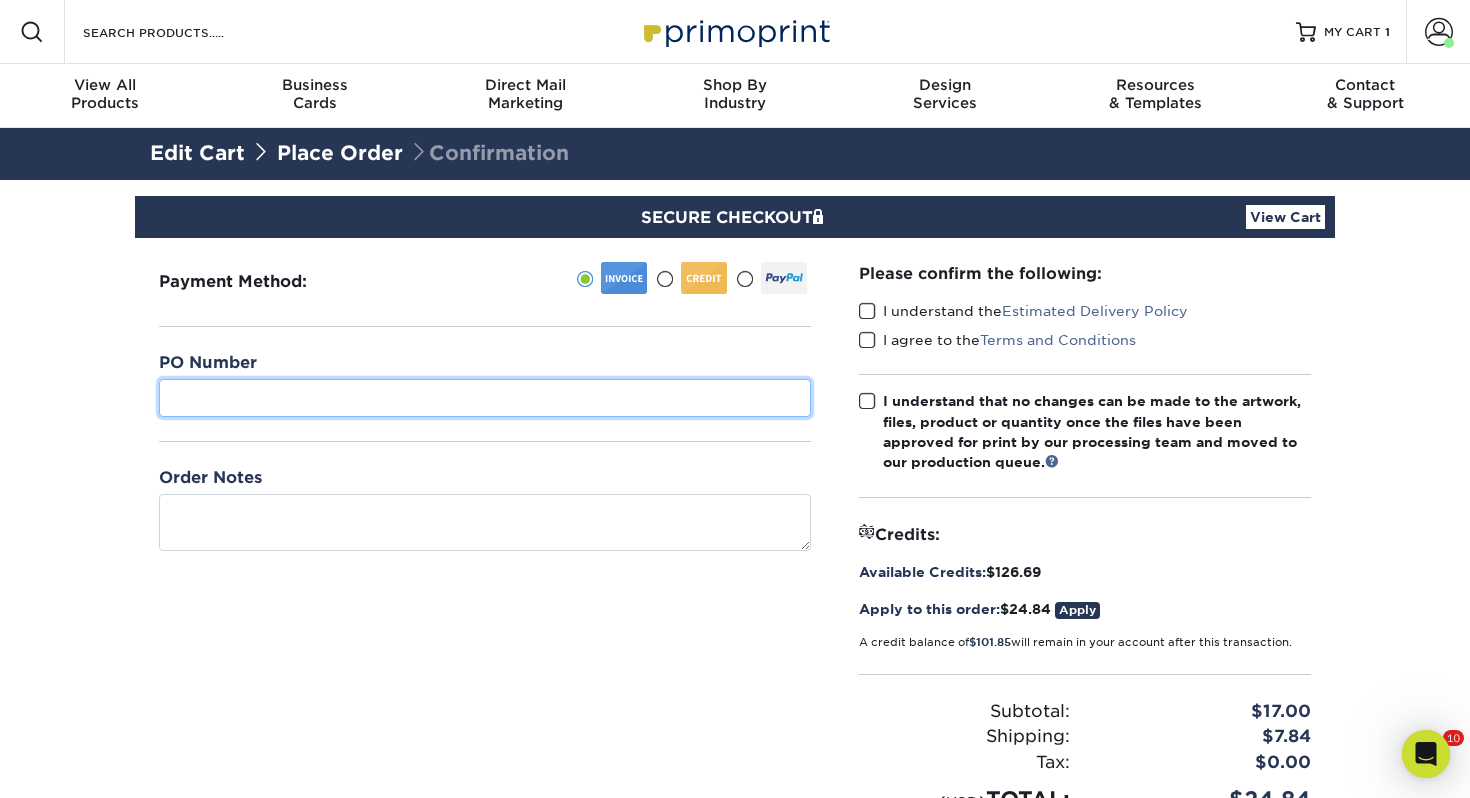 scroll, scrollTop: 0, scrollLeft: 0, axis: both 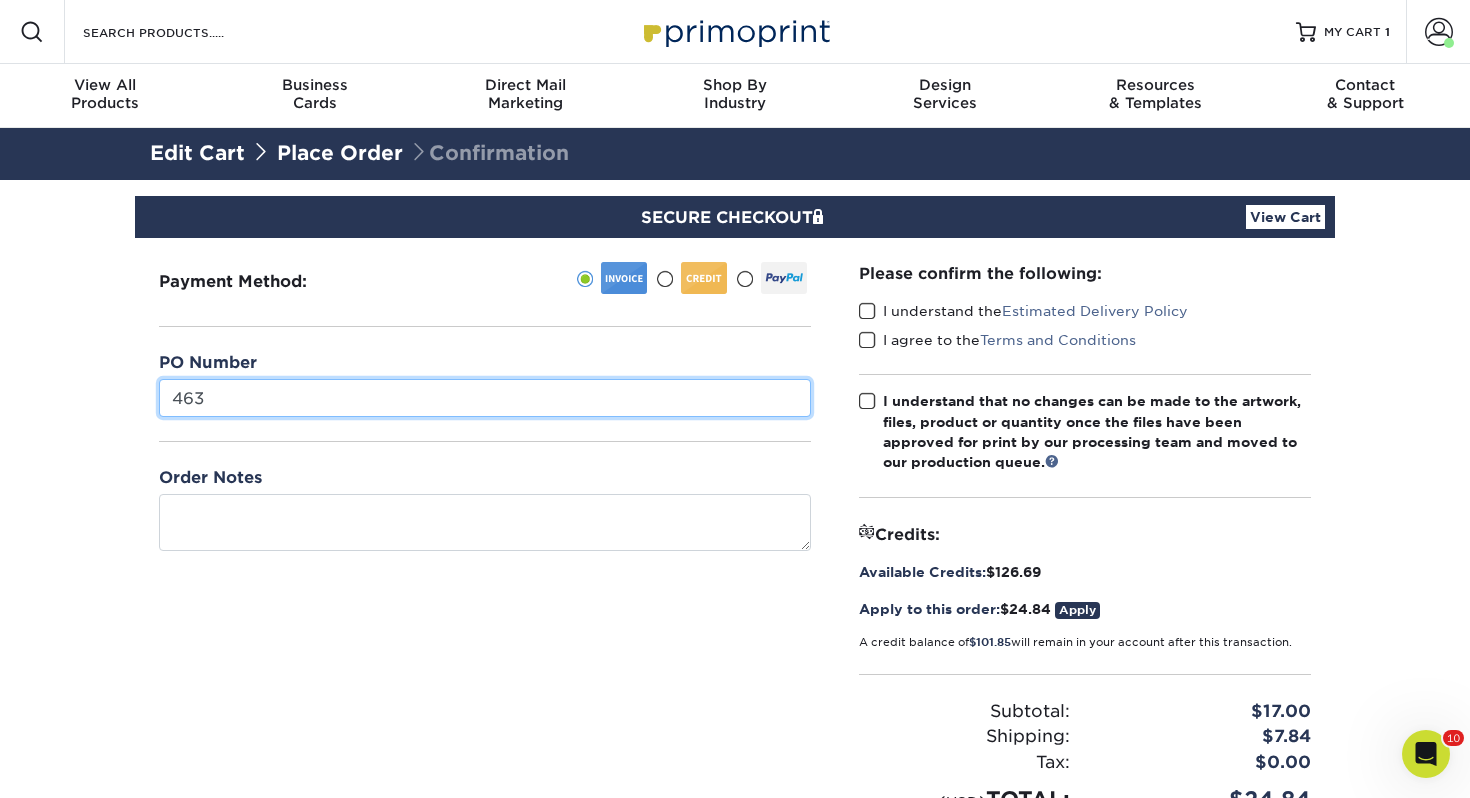 type on "463" 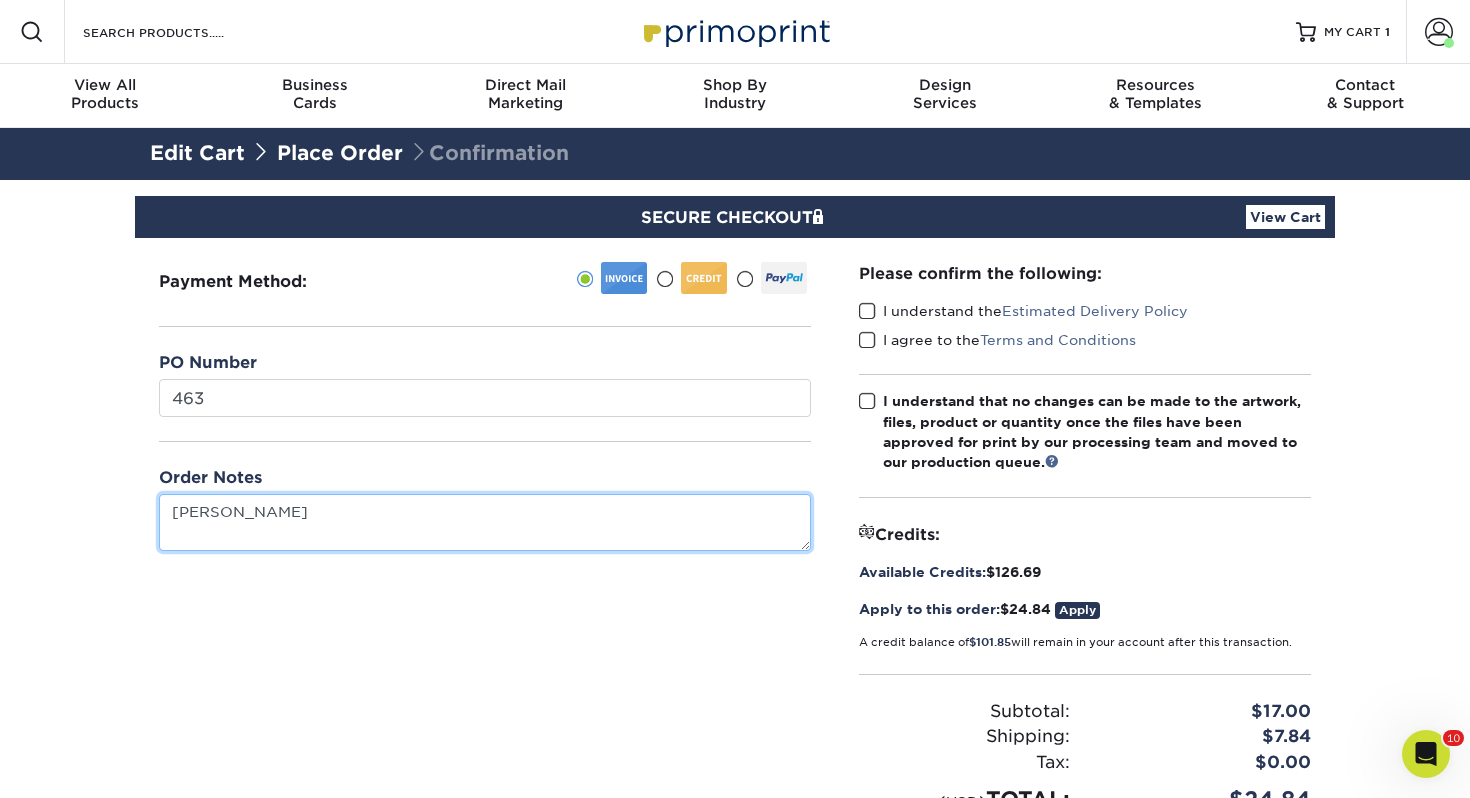 type on "[PERSON_NAME]" 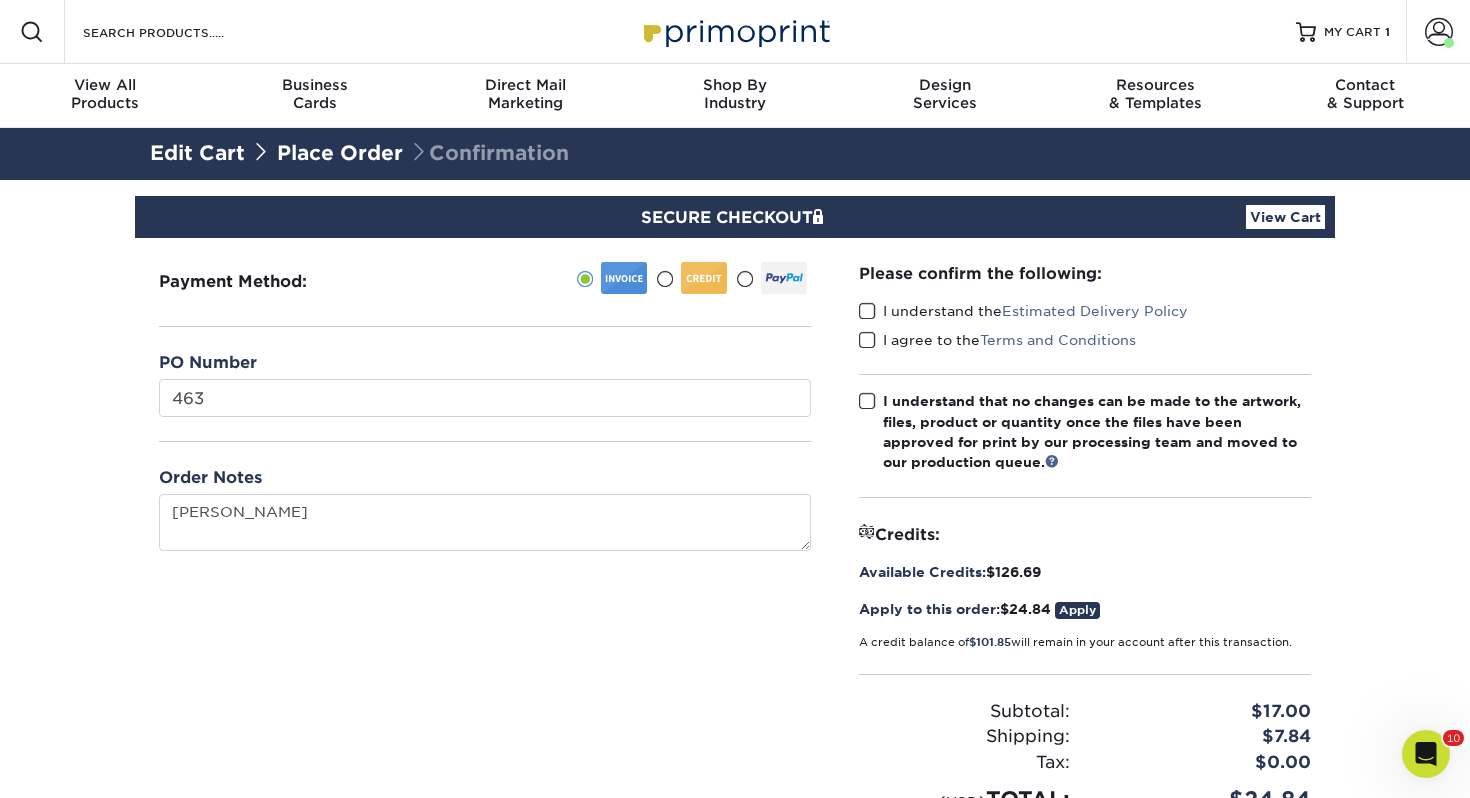 drag, startPoint x: 872, startPoint y: 309, endPoint x: 870, endPoint y: 350, distance: 41.04875 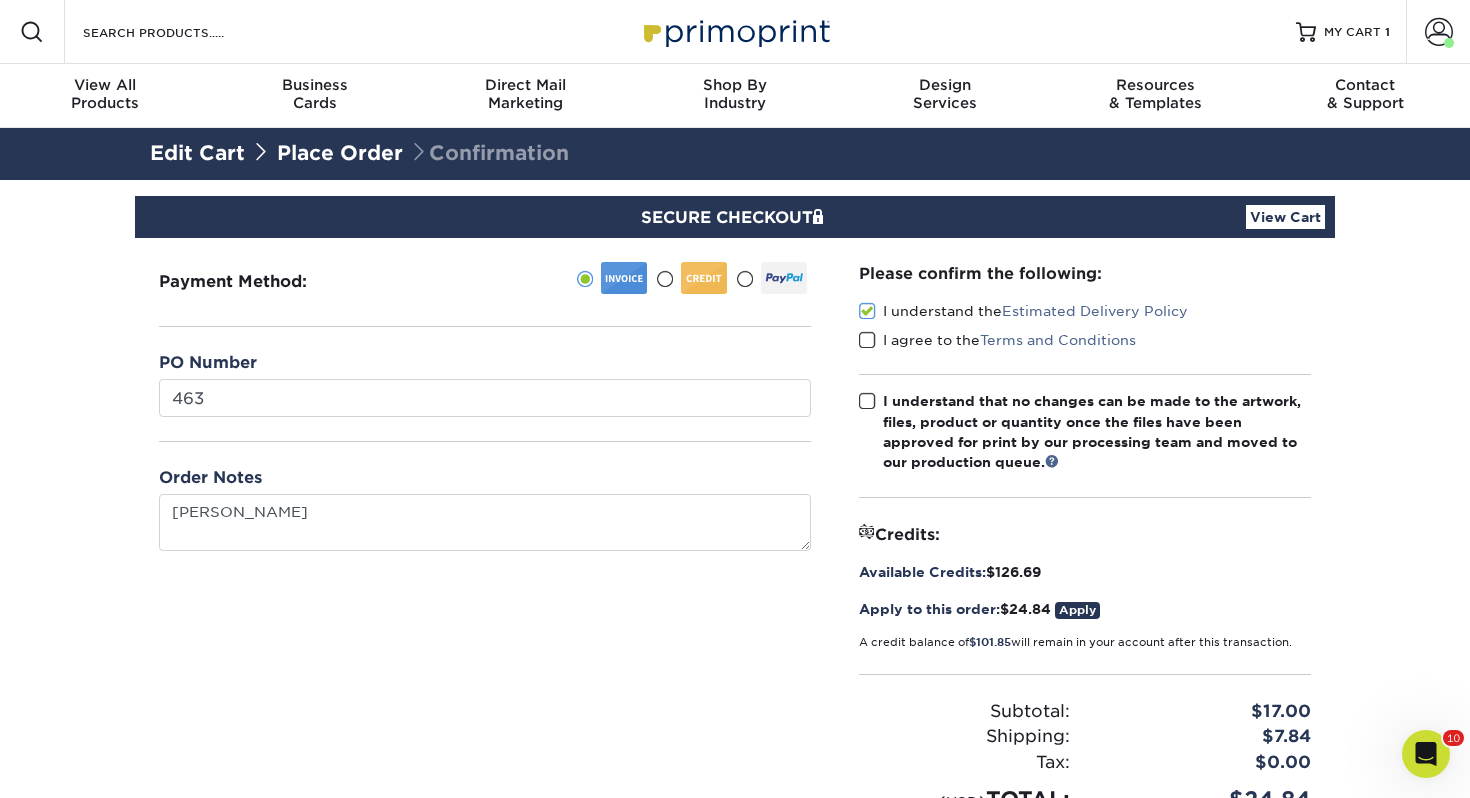 drag, startPoint x: 870, startPoint y: 340, endPoint x: 876, endPoint y: 423, distance: 83.21658 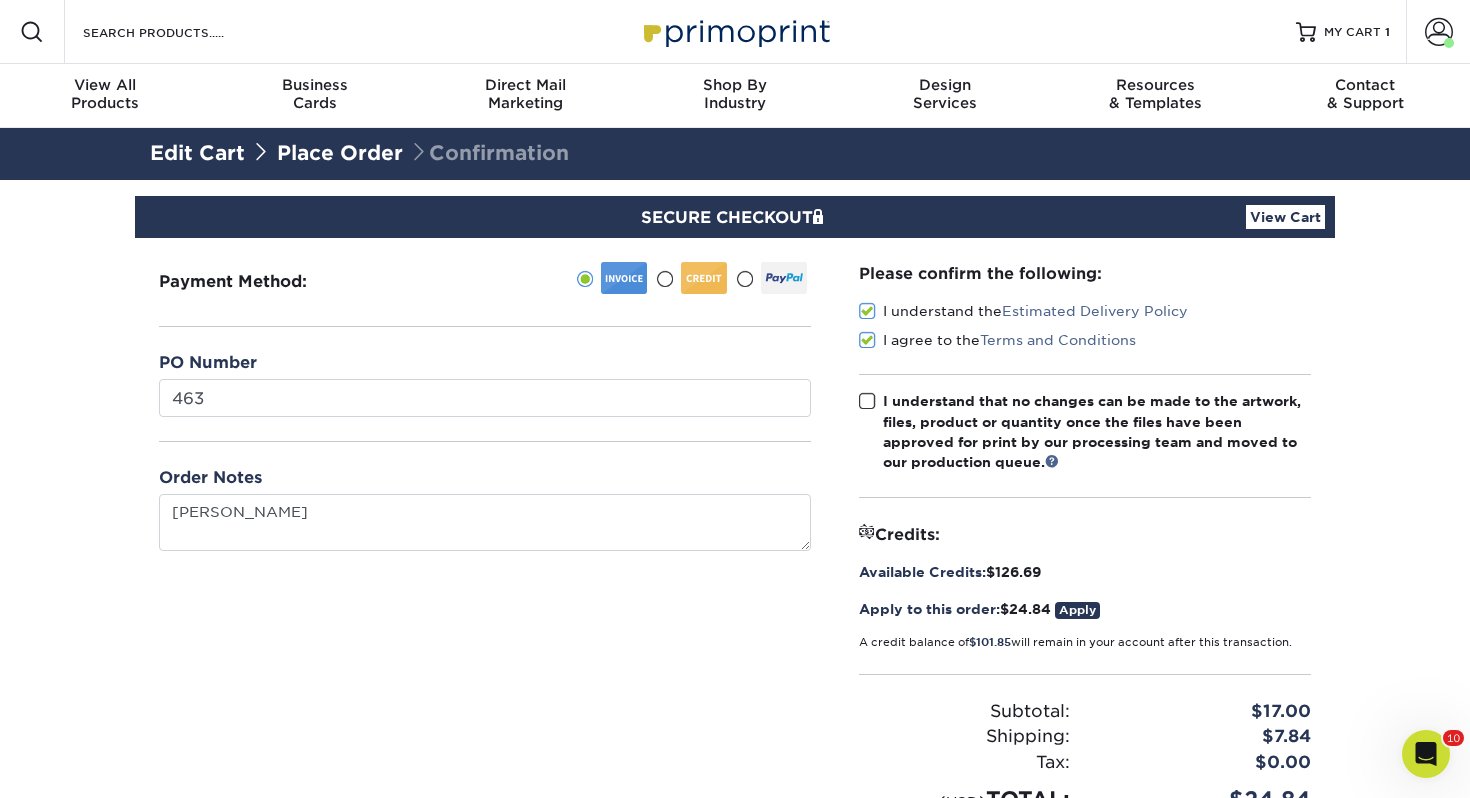 click on "I understand that no changes can be made to the artwork, files, product or quantity once the files have been approved for print by our processing team and moved to our production queue." at bounding box center [1085, 432] 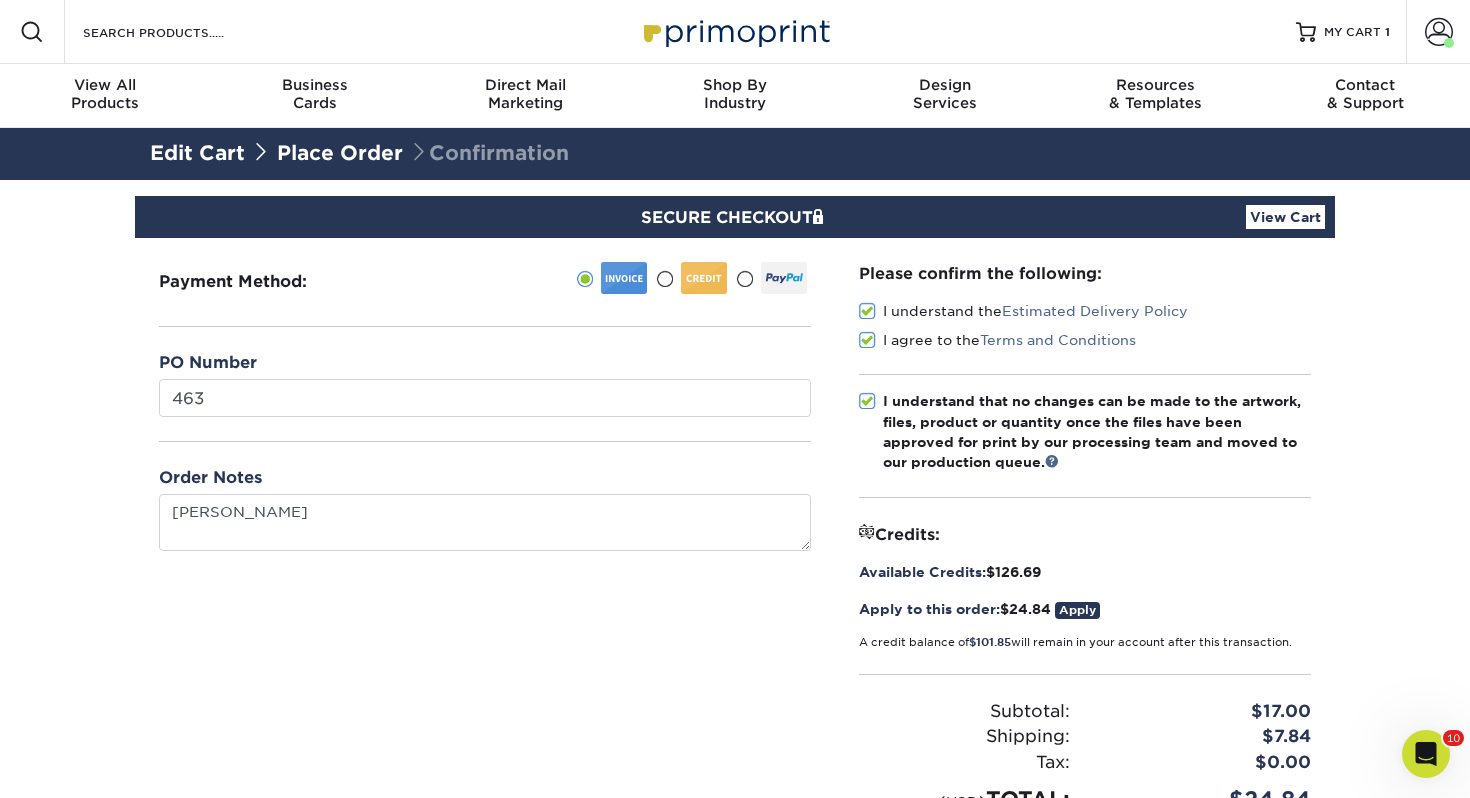 drag, startPoint x: 872, startPoint y: 402, endPoint x: 965, endPoint y: 438, distance: 99.724625 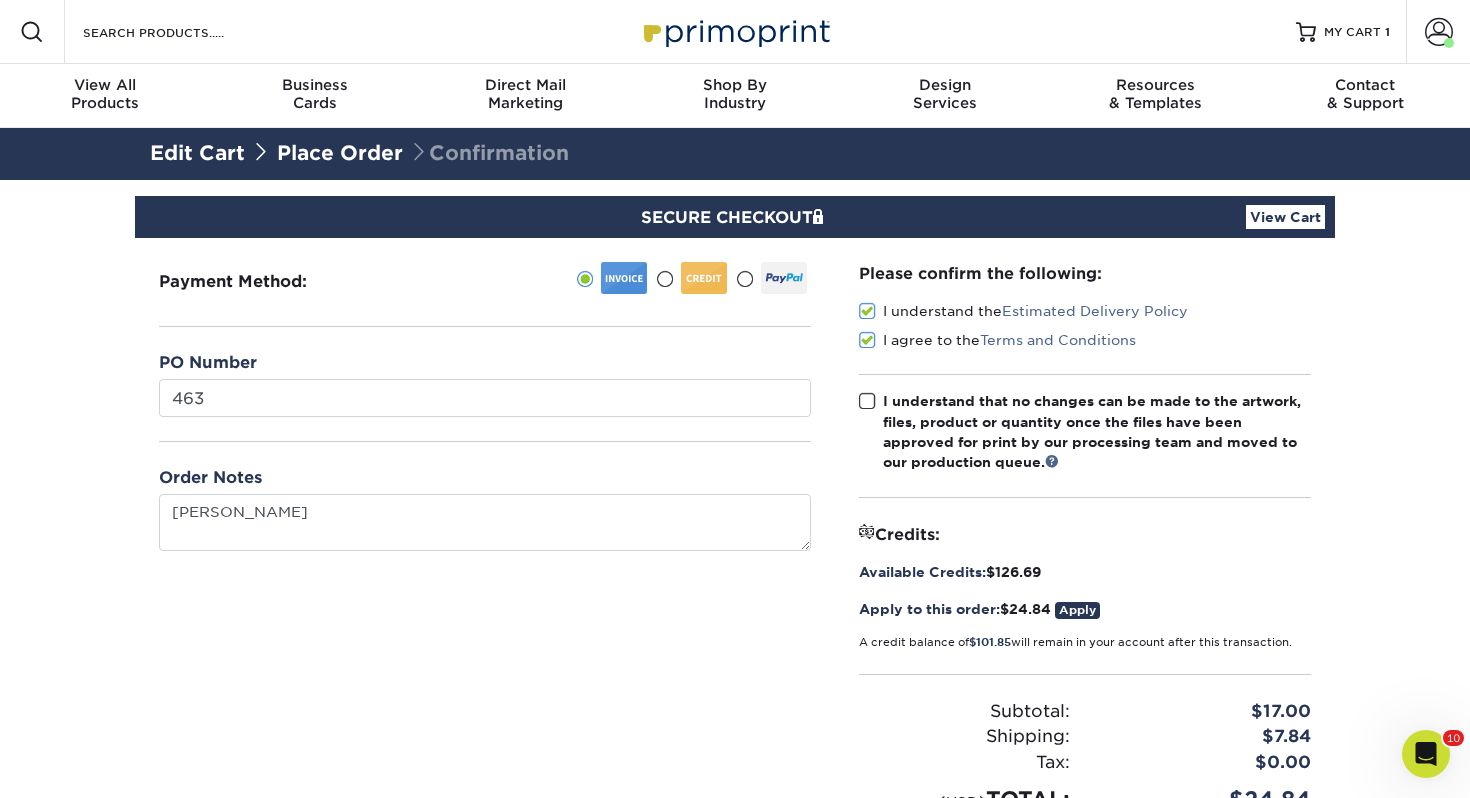 drag, startPoint x: 866, startPoint y: 408, endPoint x: 912, endPoint y: 437, distance: 54.378304 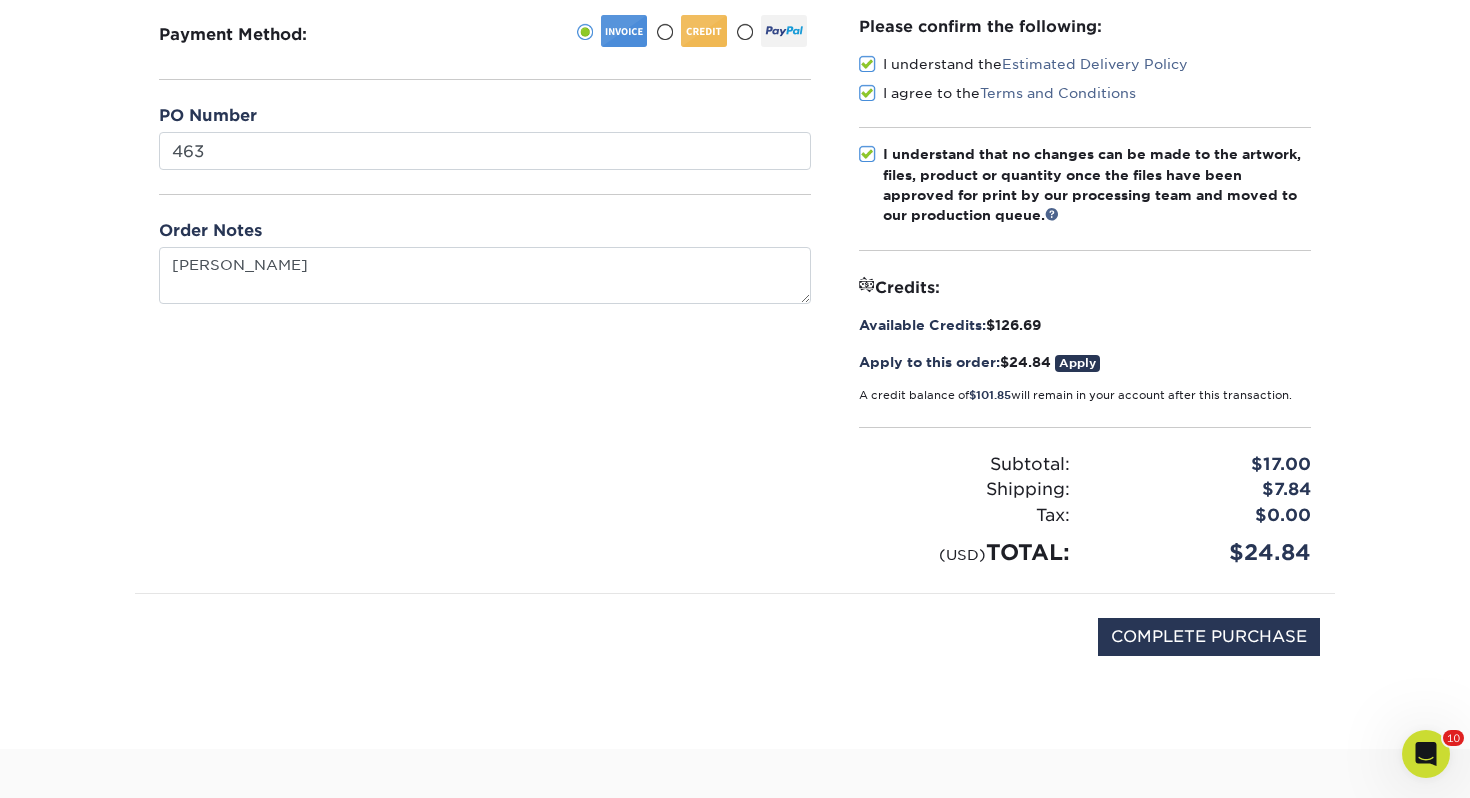 scroll, scrollTop: 525, scrollLeft: 0, axis: vertical 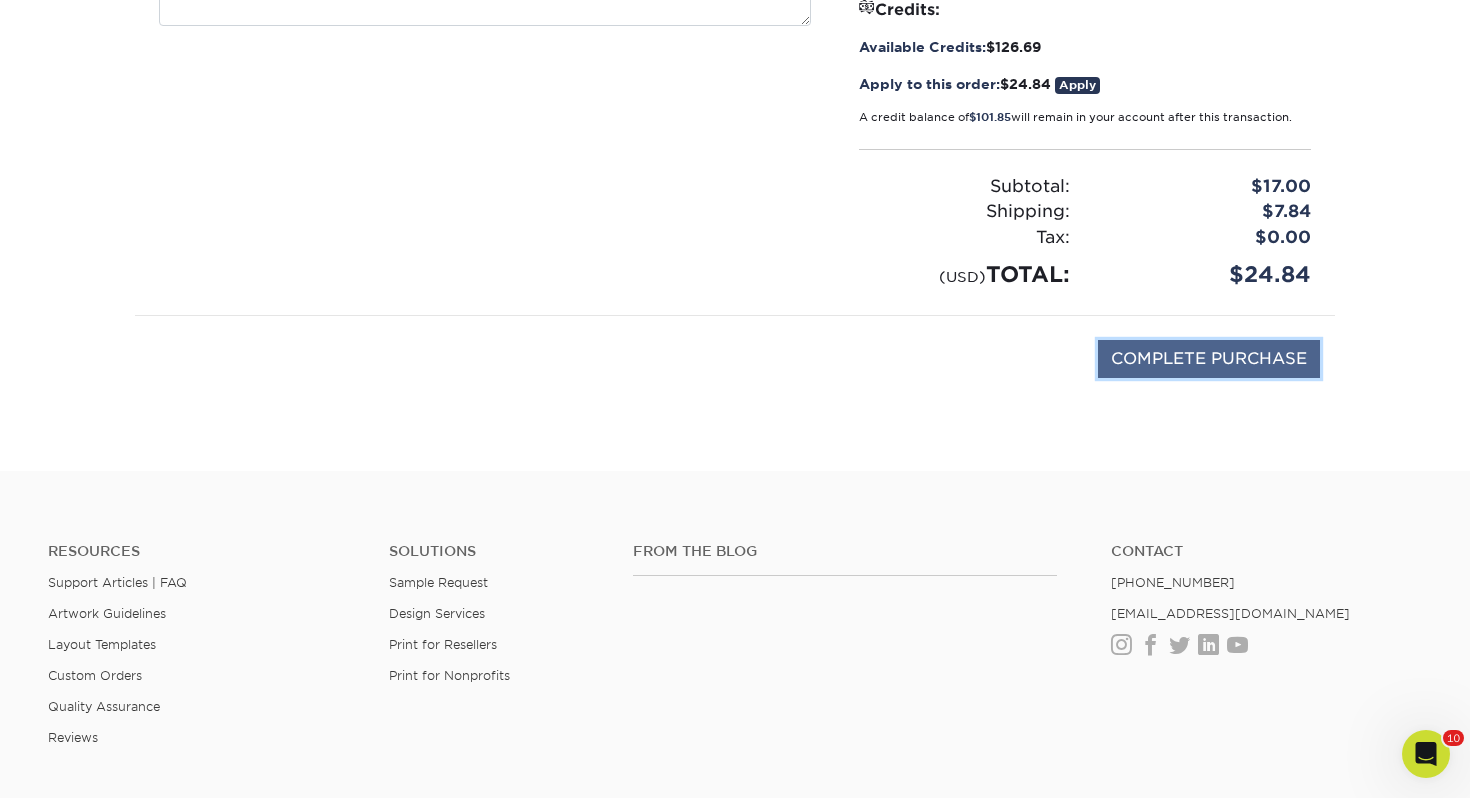 click on "COMPLETE PURCHASE" at bounding box center [1209, 359] 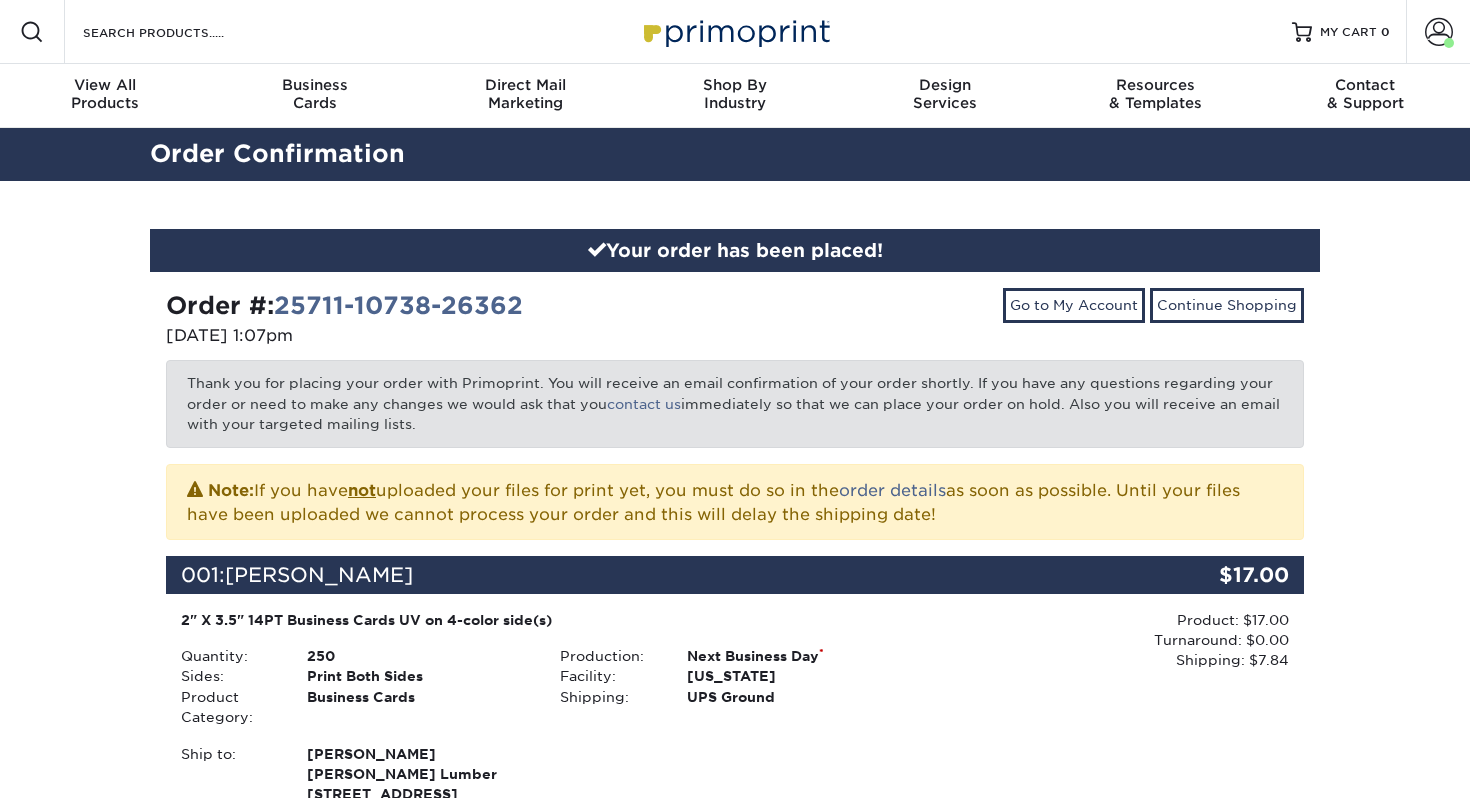 scroll, scrollTop: 0, scrollLeft: 0, axis: both 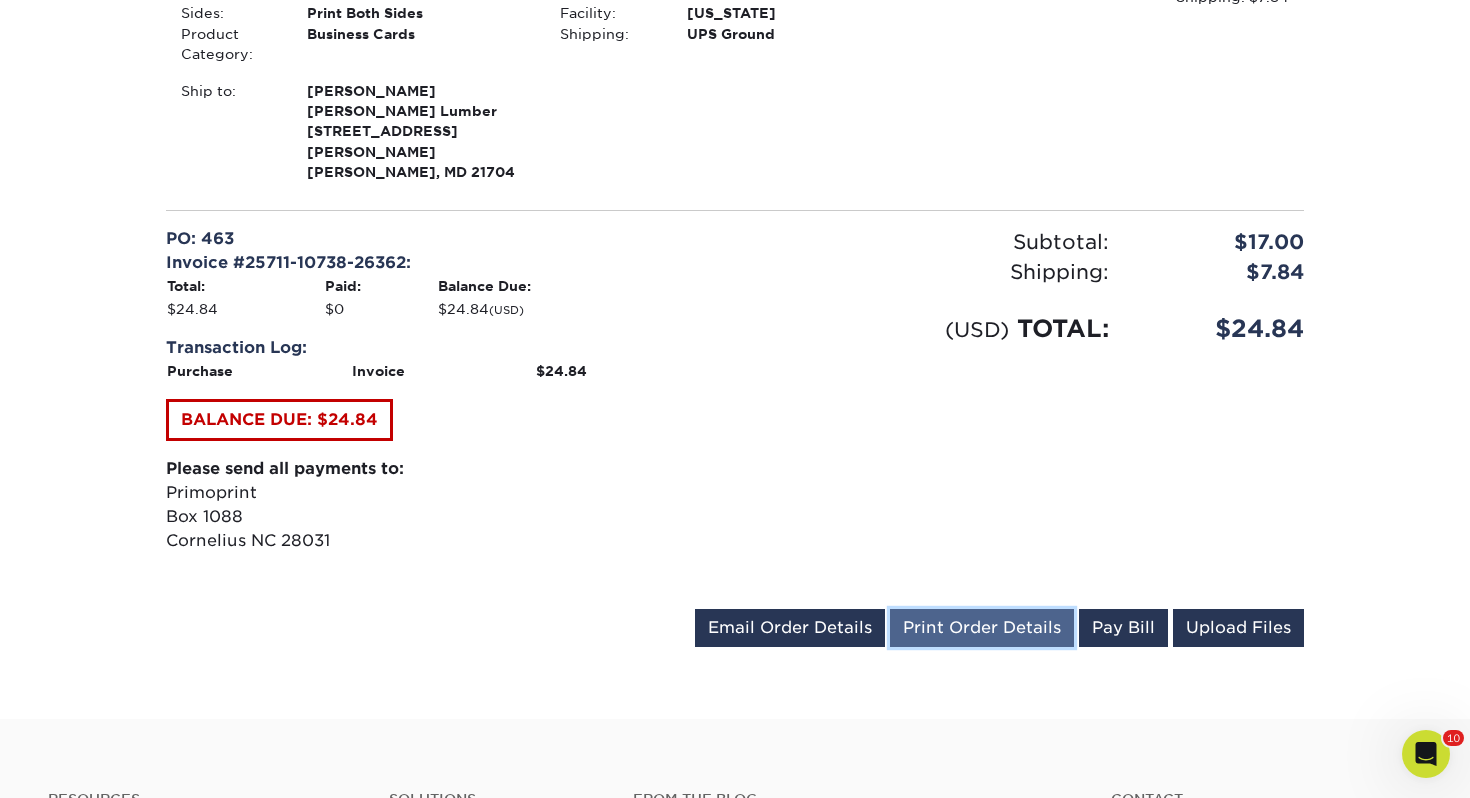 click on "Print Order Details" at bounding box center (982, 628) 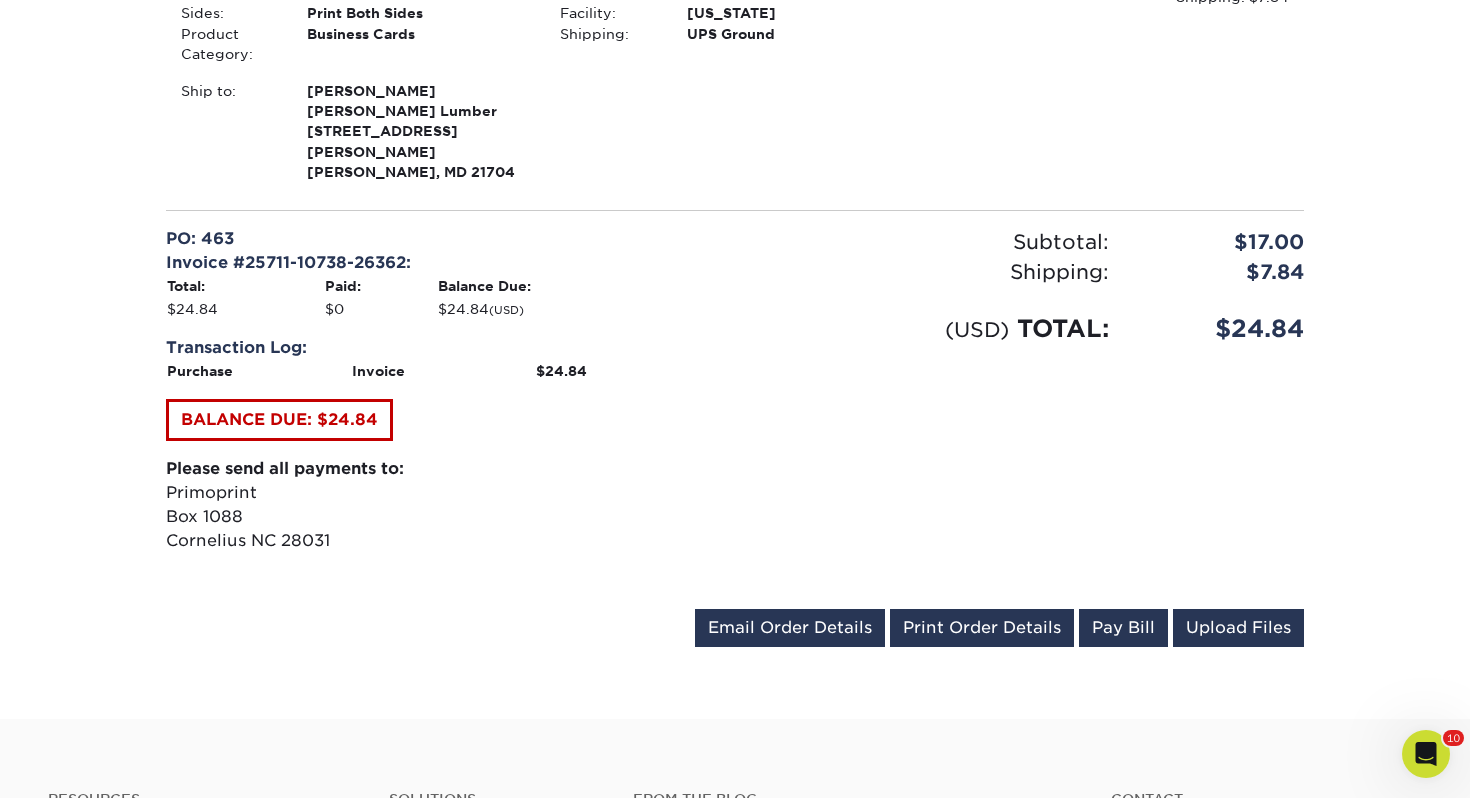 scroll, scrollTop: 0, scrollLeft: 0, axis: both 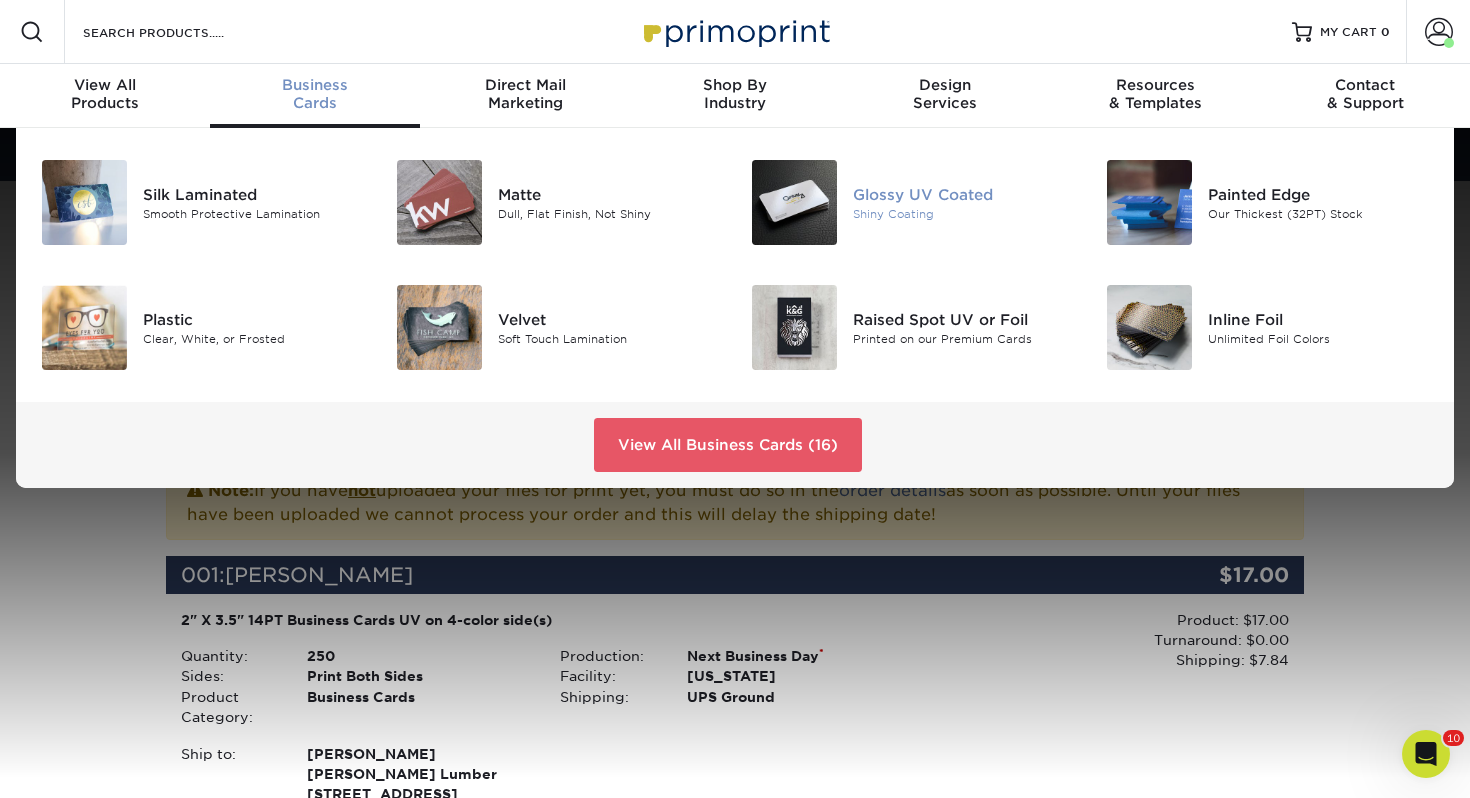 click on "Shiny Coating" at bounding box center (964, 213) 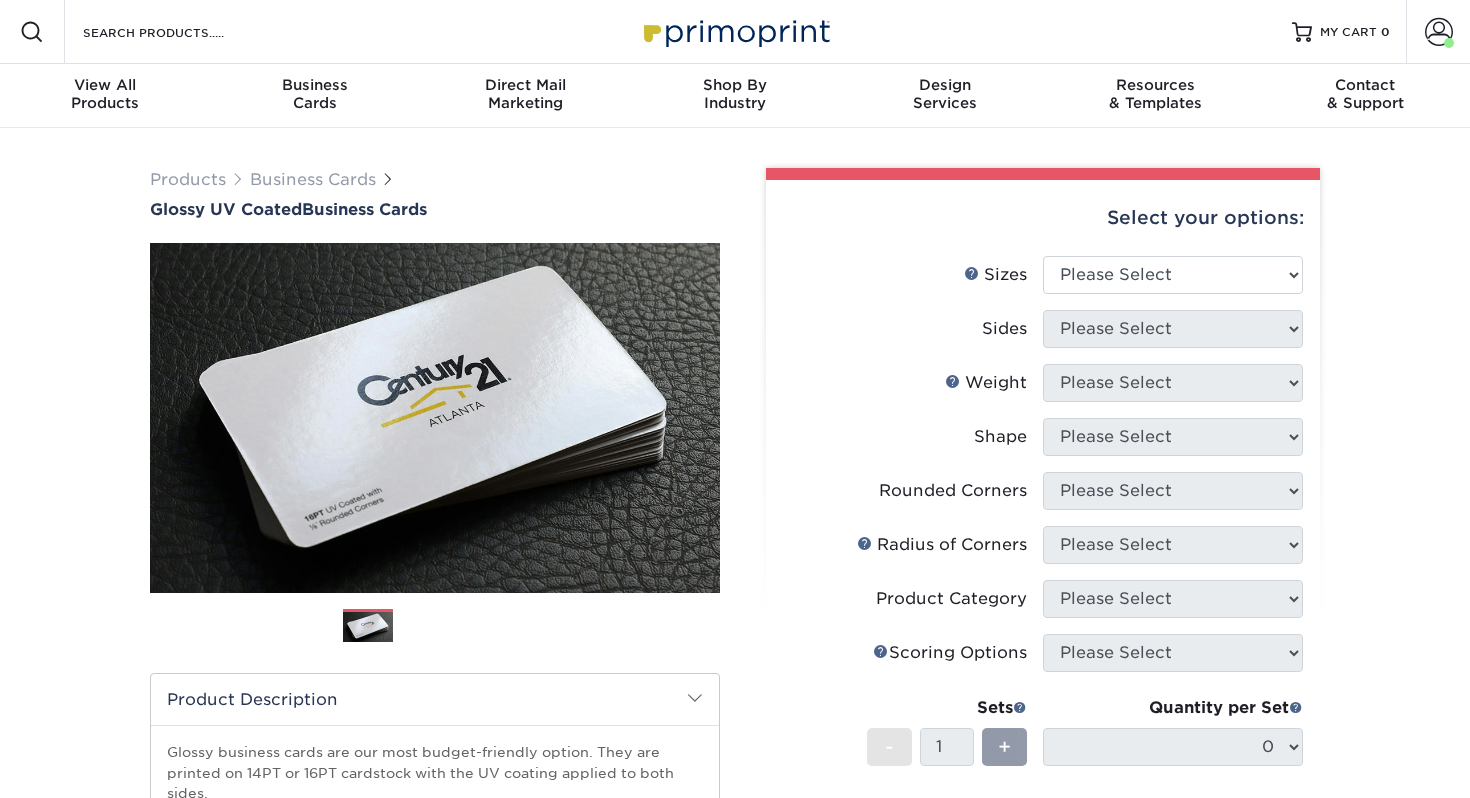 scroll, scrollTop: 0, scrollLeft: 0, axis: both 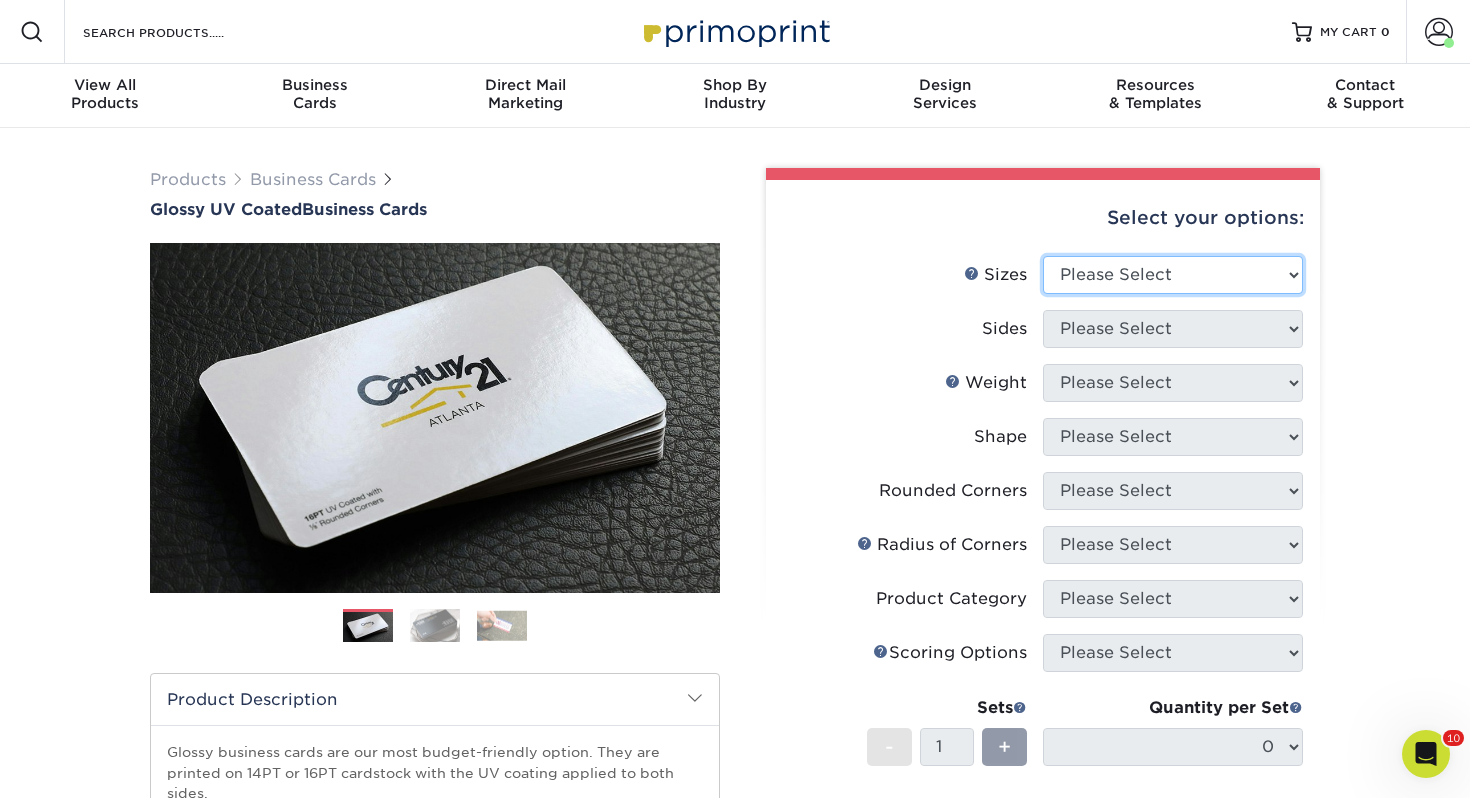 click on "Please Select
1.5" x 3.5"  - Mini
1.75" x 3.5" - Mini
2" x 2" - Square
2" x 3" - Mini
2" x 3.5" - Standard
2" x 7" - Foldover Card
2.125" x 3.375" - European
2.5" x 2.5" - Square 3.5" x 4" - Foldover Card" at bounding box center [1173, 275] 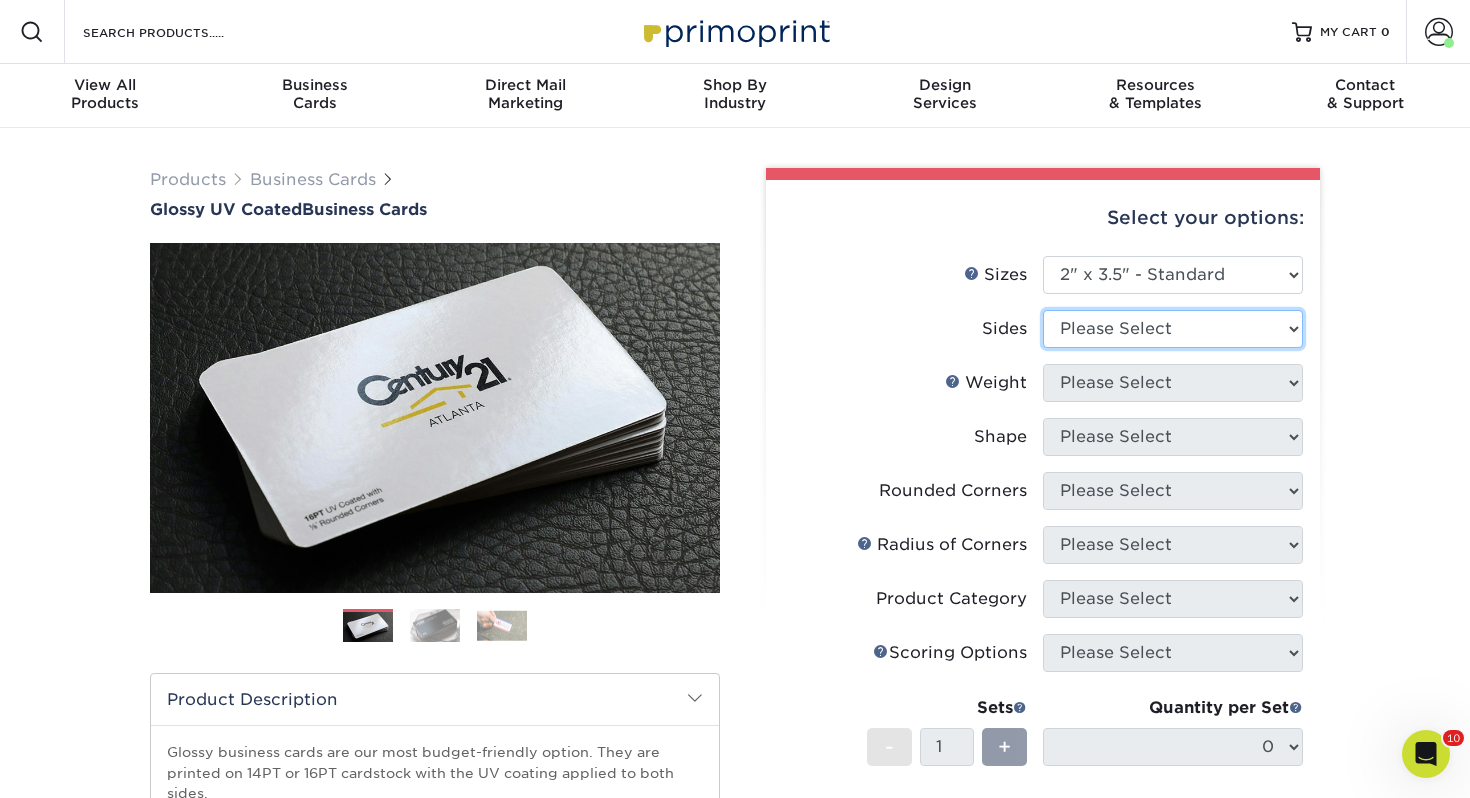 click on "Please Select Print Both Sides Print Front Only" at bounding box center [1173, 329] 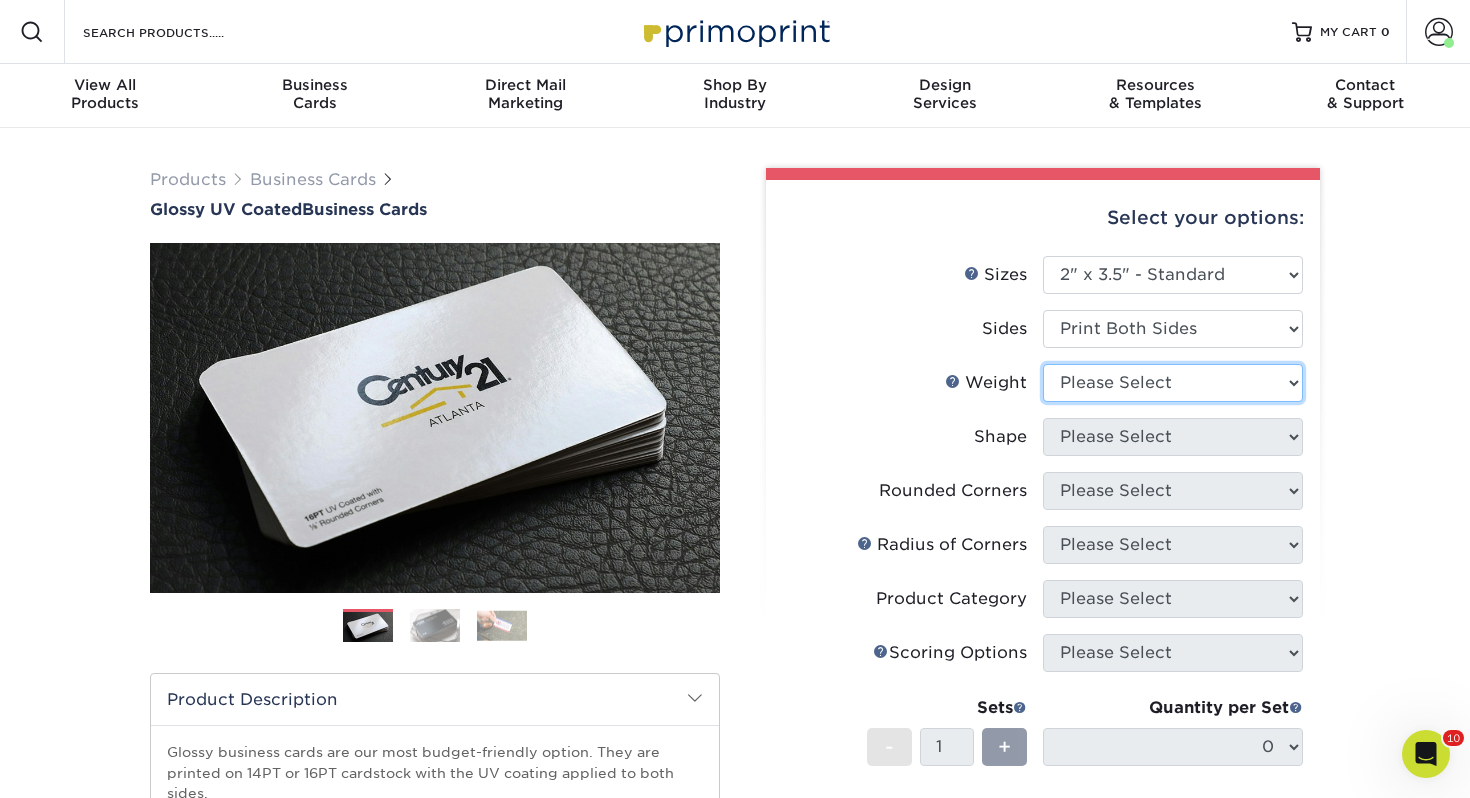 click on "Please Select 16PT 14PT" at bounding box center [1173, 383] 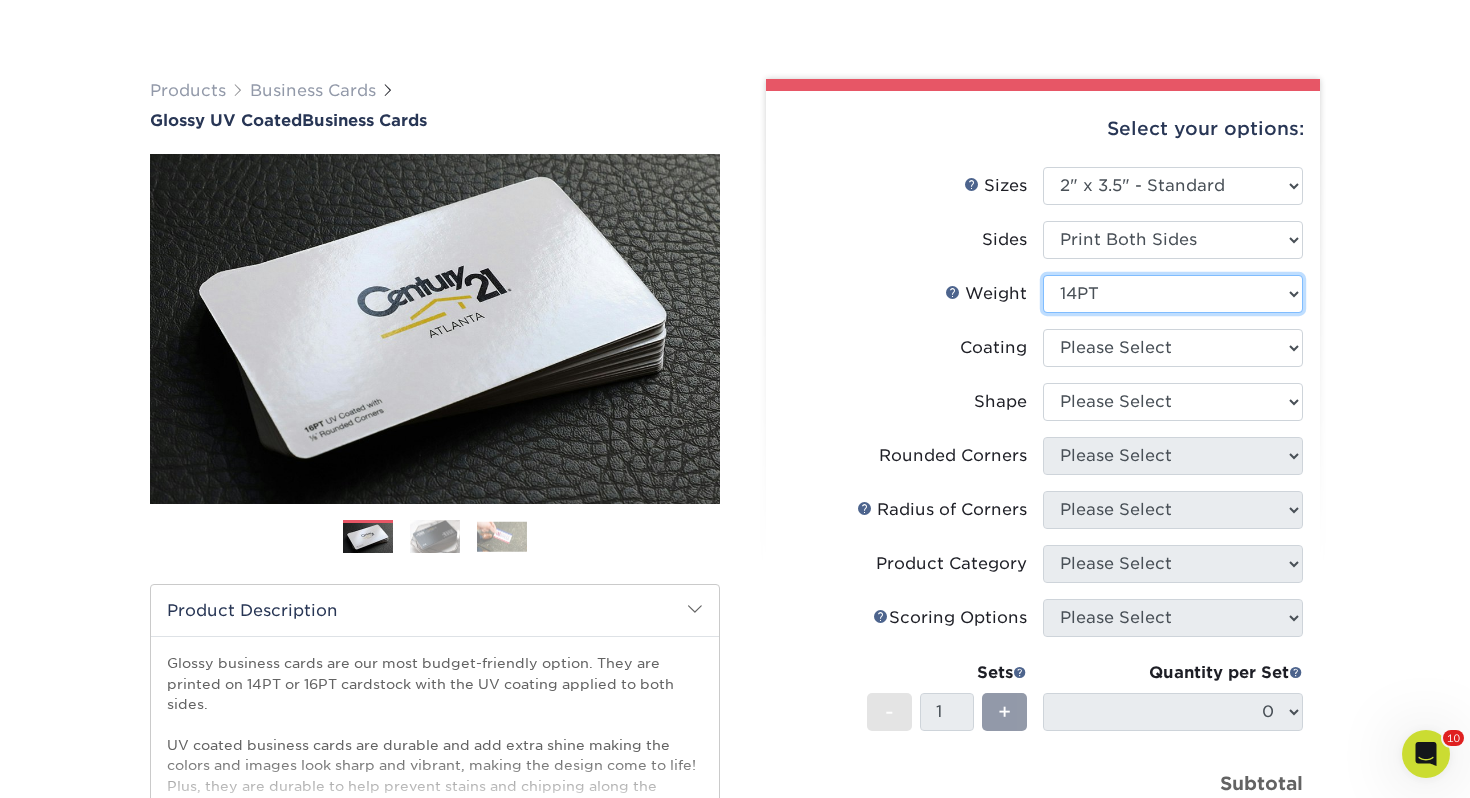 scroll, scrollTop: 105, scrollLeft: 0, axis: vertical 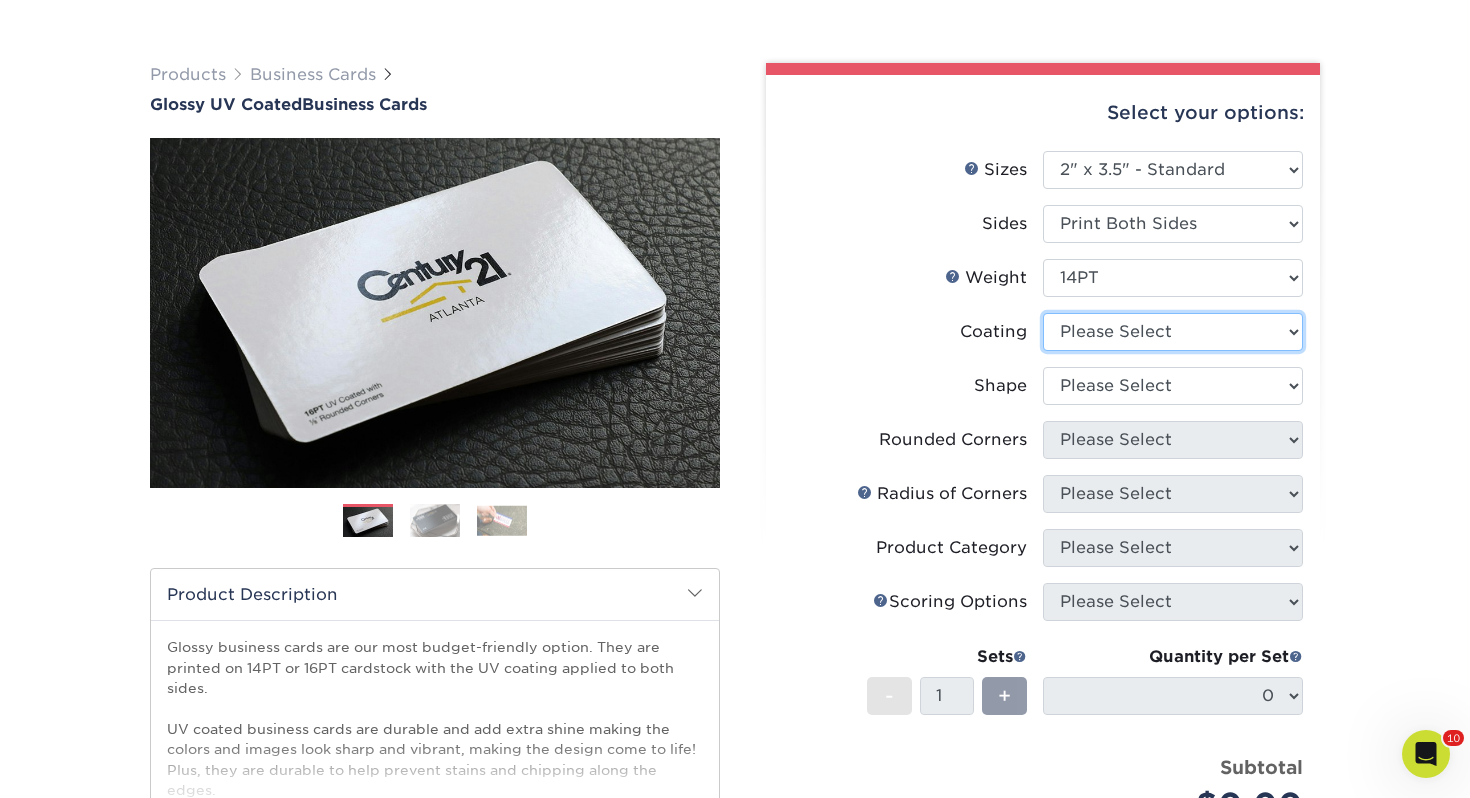 click at bounding box center [1173, 332] 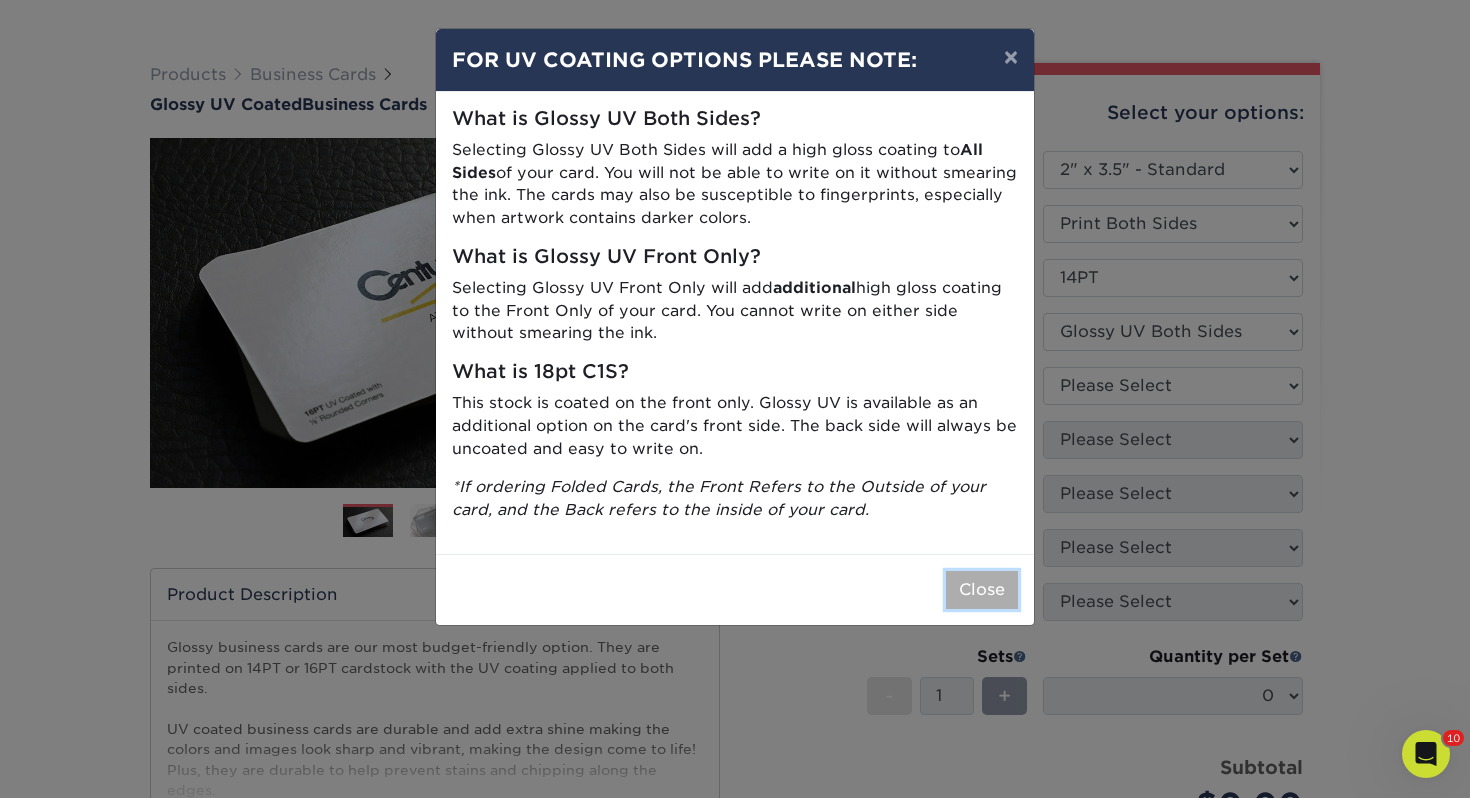 click on "Close" at bounding box center (982, 590) 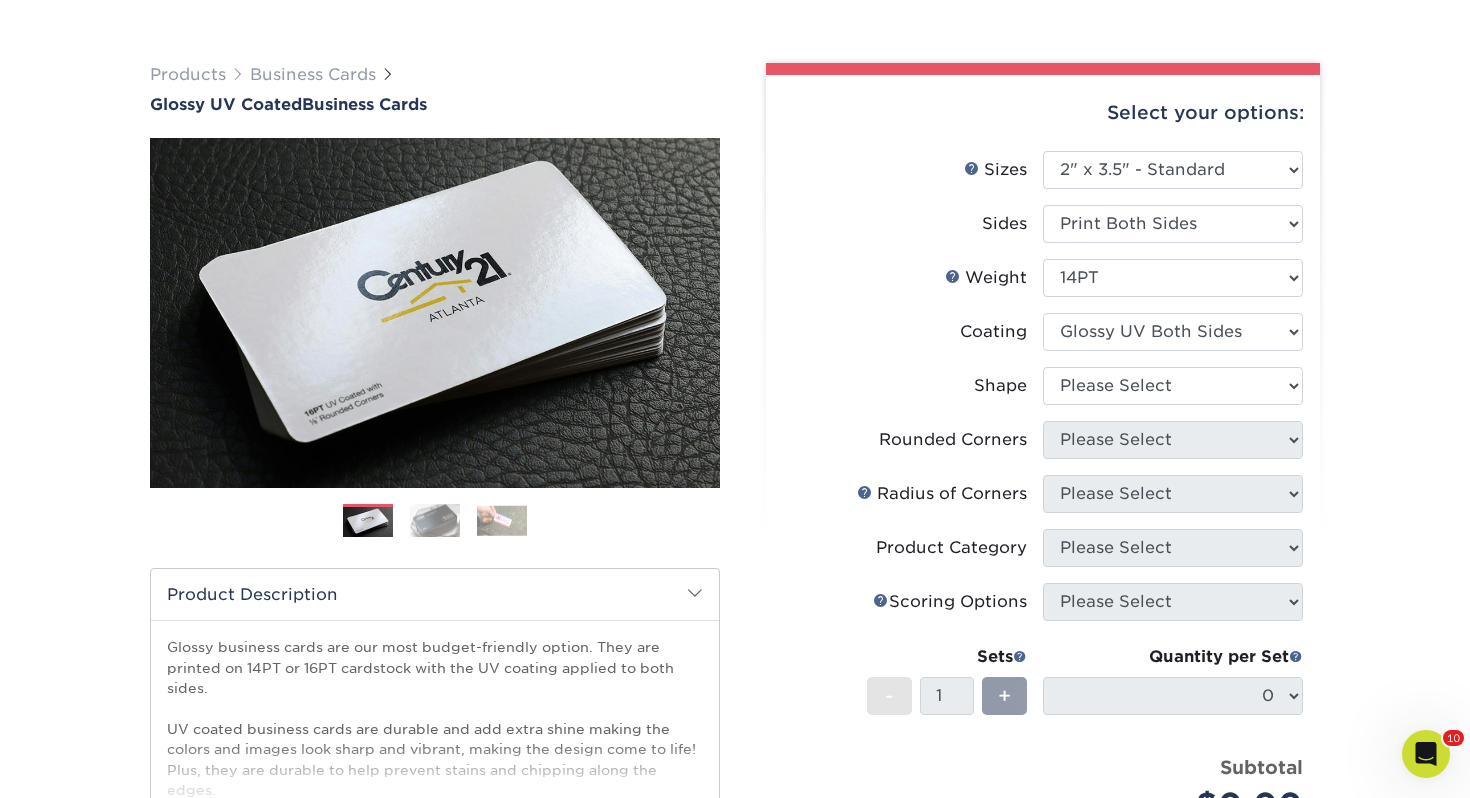 scroll, scrollTop: 182, scrollLeft: 0, axis: vertical 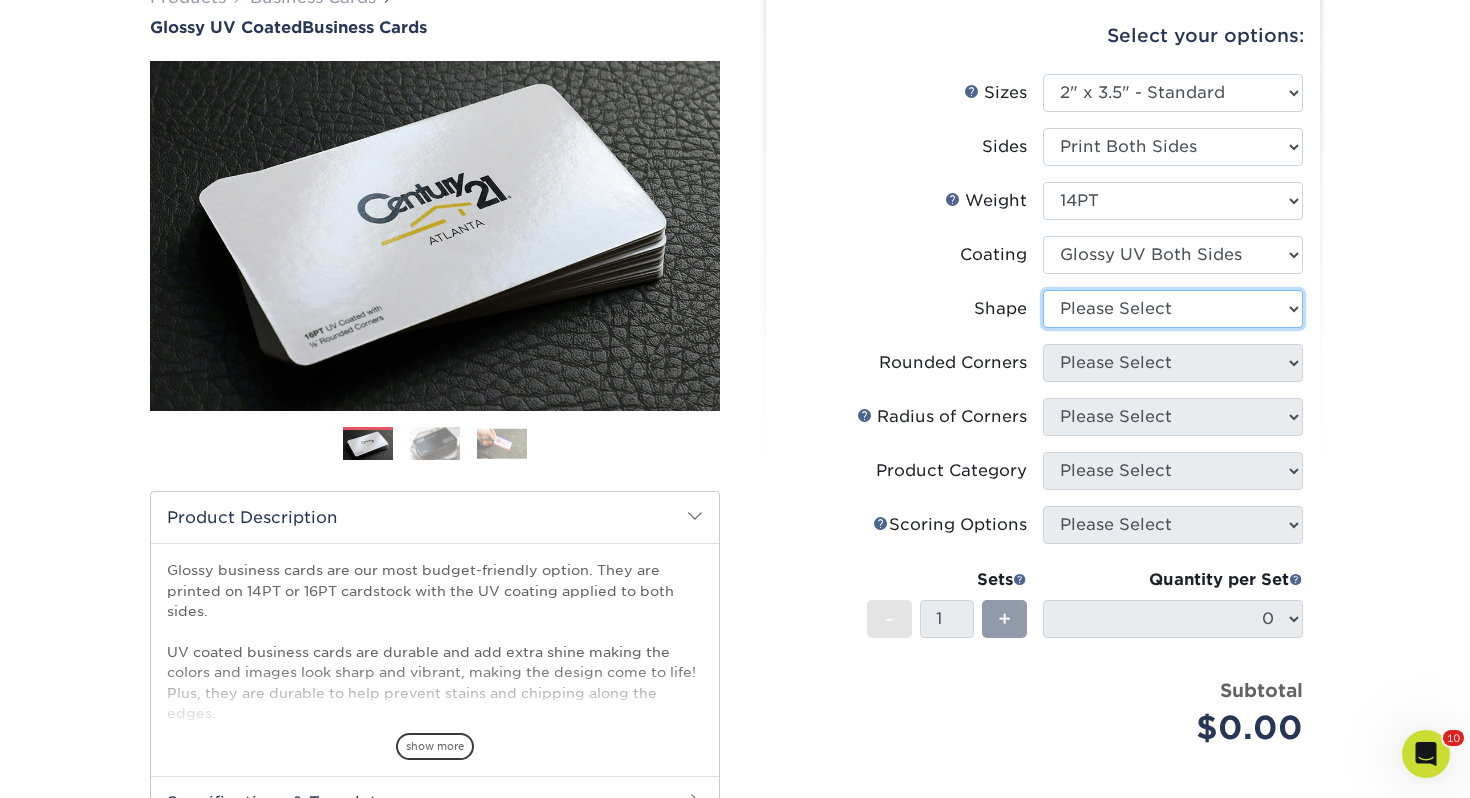 click on "Please Select Standard" at bounding box center [1173, 309] 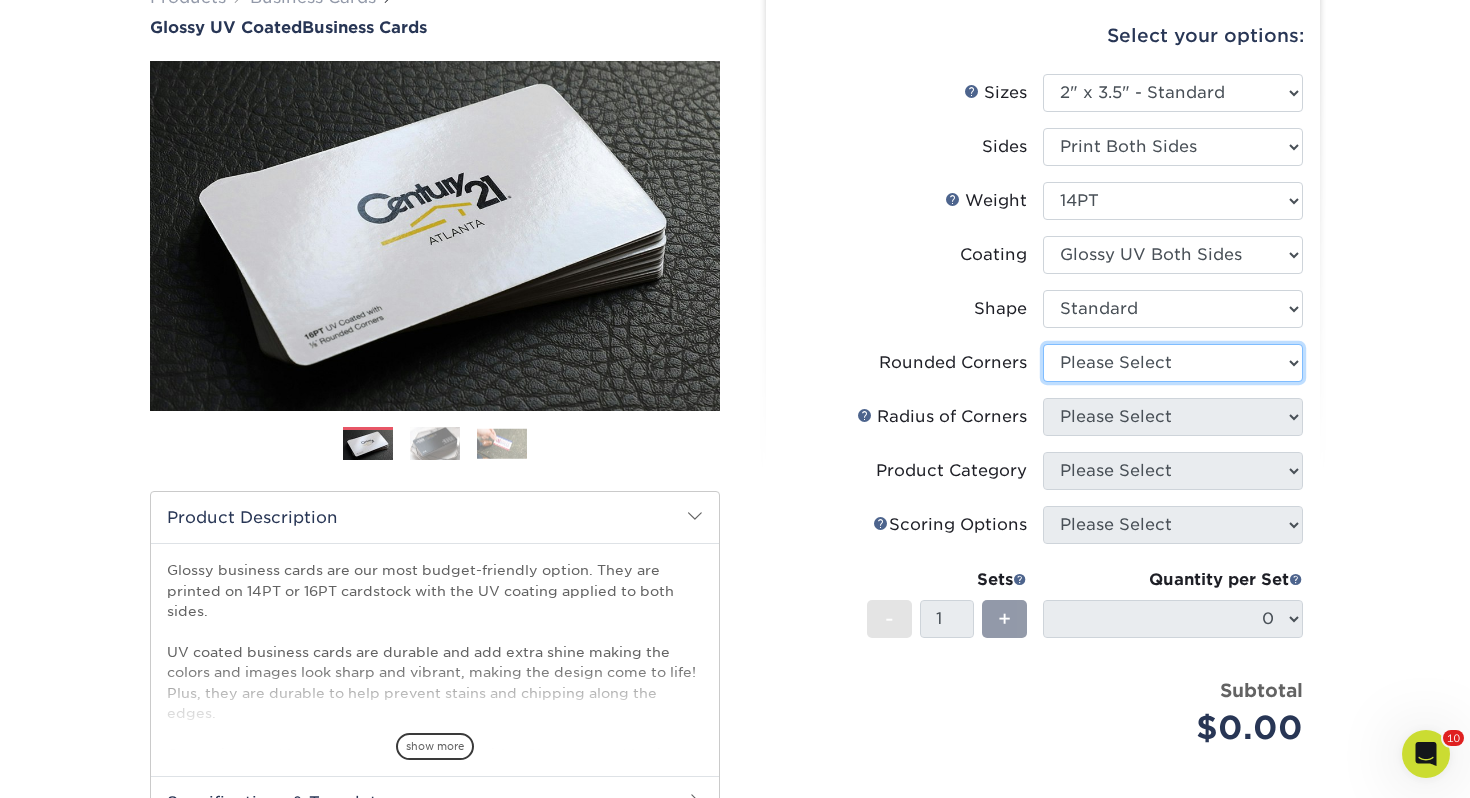 click on "Please Select
Yes - Round 2 Corners                                                    Yes - Round 4 Corners                                                    No" at bounding box center [1173, 363] 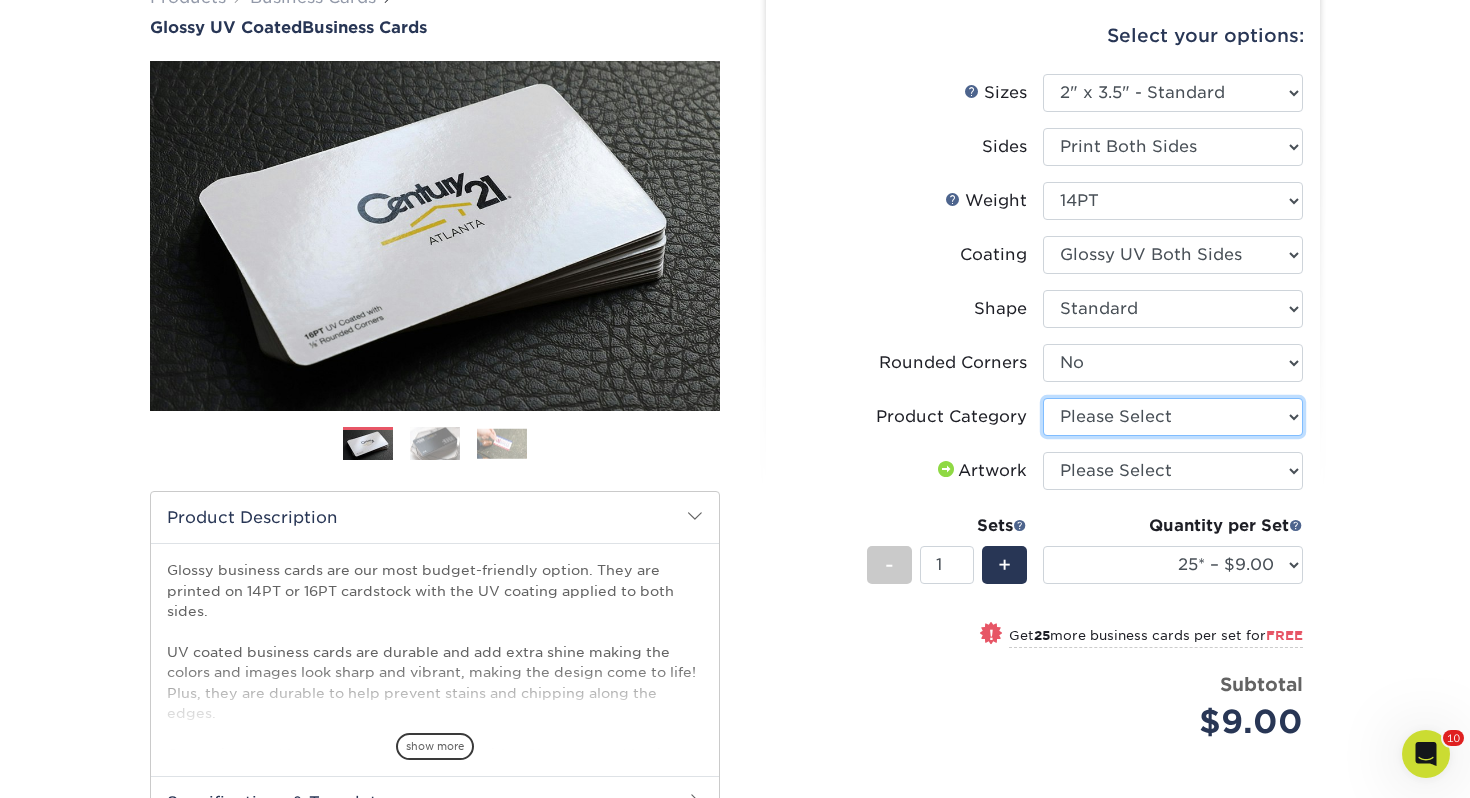 click on "Please Select Business Cards" at bounding box center (1173, 417) 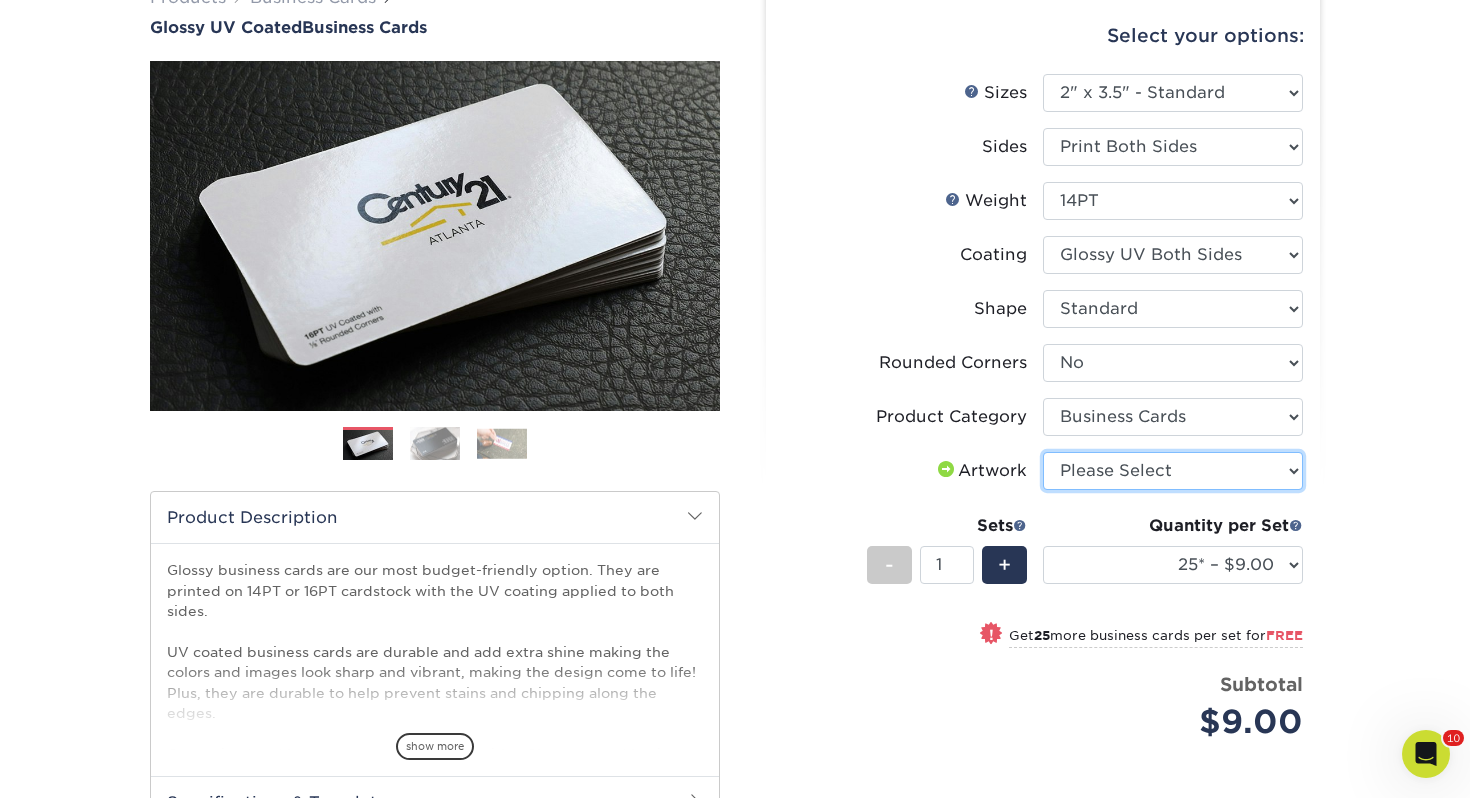 click on "Please Select I will upload files I need a design - $100" at bounding box center [1173, 471] 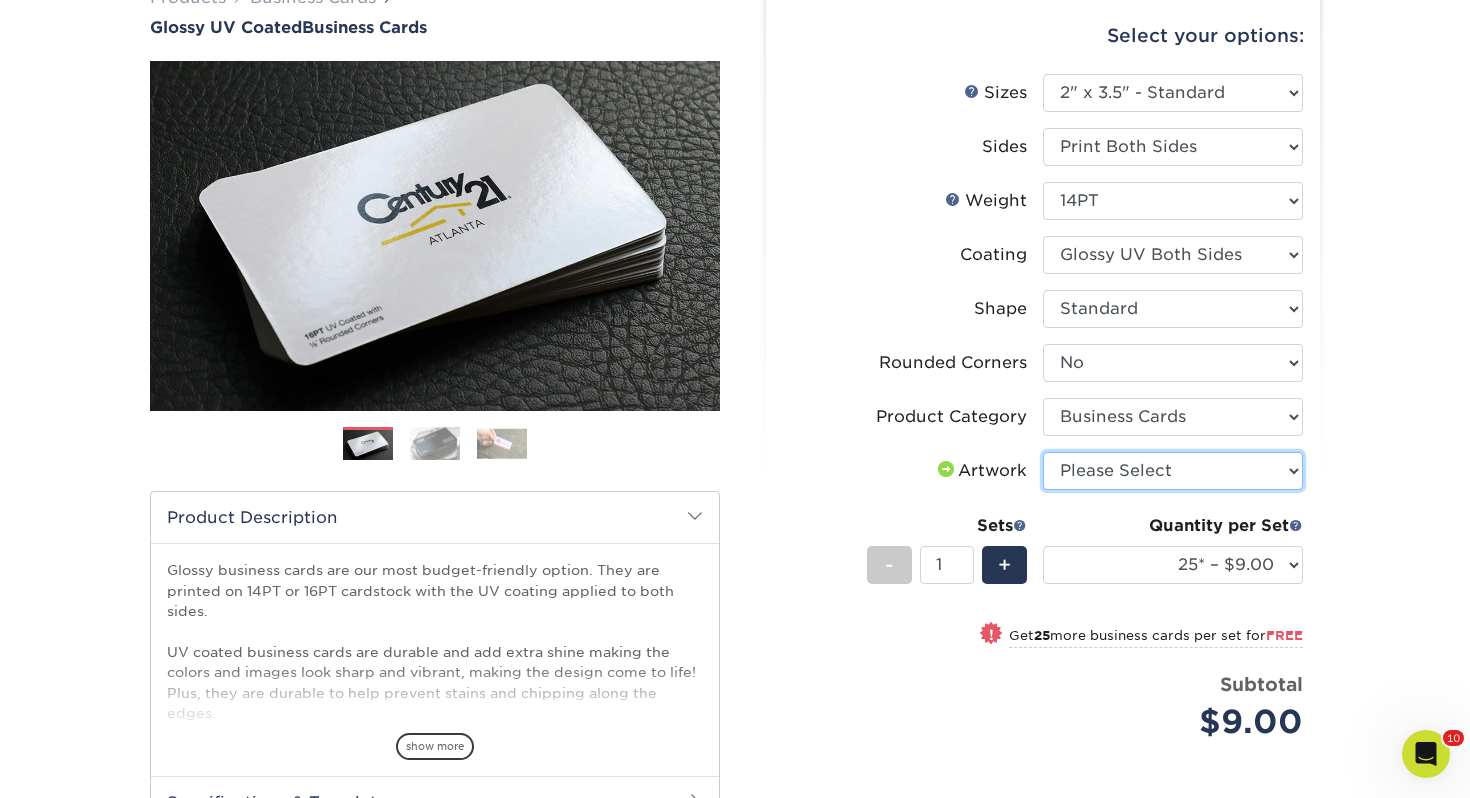 select on "upload" 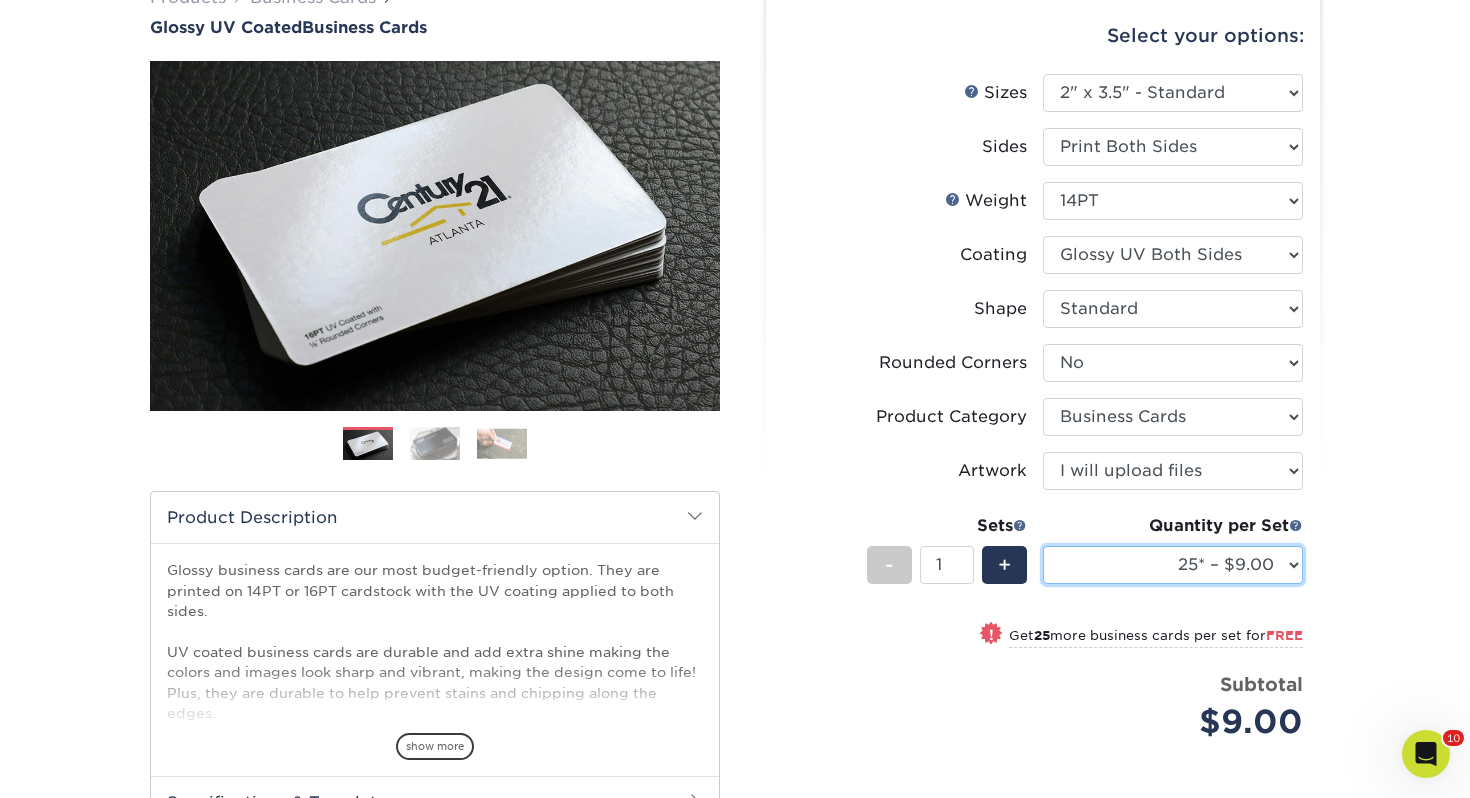 click on "25* – $9.00 50* – $9.00 100* – $9.00 250* – $17.00 500 – $33.00 1000 – $42.00 2500 – $75.00 5000 – $143.00 7500 – $206.00 10000 – $252.00 15000 – $371.00 20000 – $487.00 25000 – $603.00 30000 – $719.00 35000 – $835.00 40000 – $951.00 45000 – $1063.00 50000 – $1175.00 55000 – $1283.00 60000 – $1395.00 65000 – $1507.00 70000 – $1616.00 75000 – $1724.00 80000 – $1832.00 85000 – $1909.00 90000 – $2044.00 95000 – $2153.00 100000 – $2253.00" at bounding box center (1173, 565) 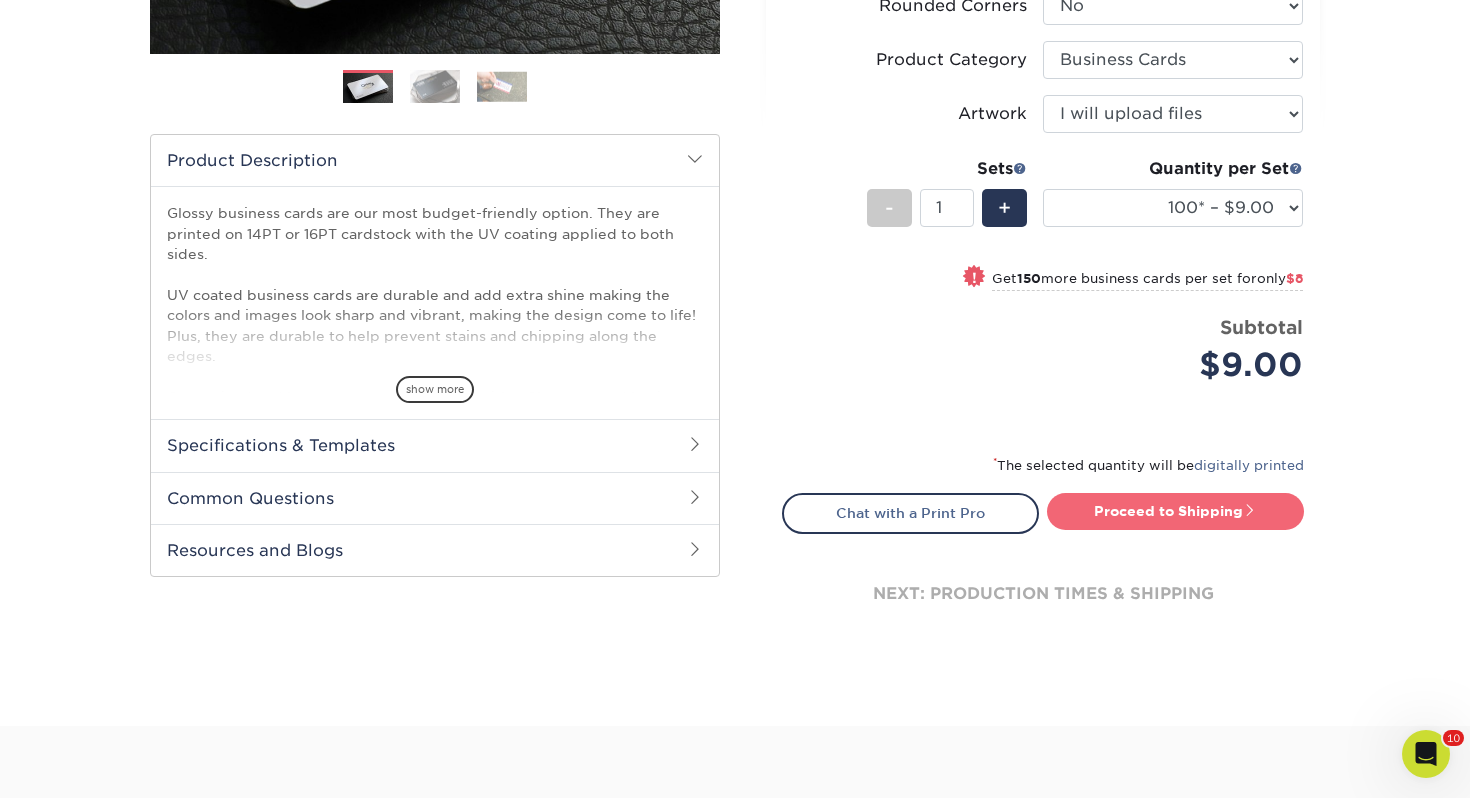 click on "Proceed to Shipping" at bounding box center (1175, 511) 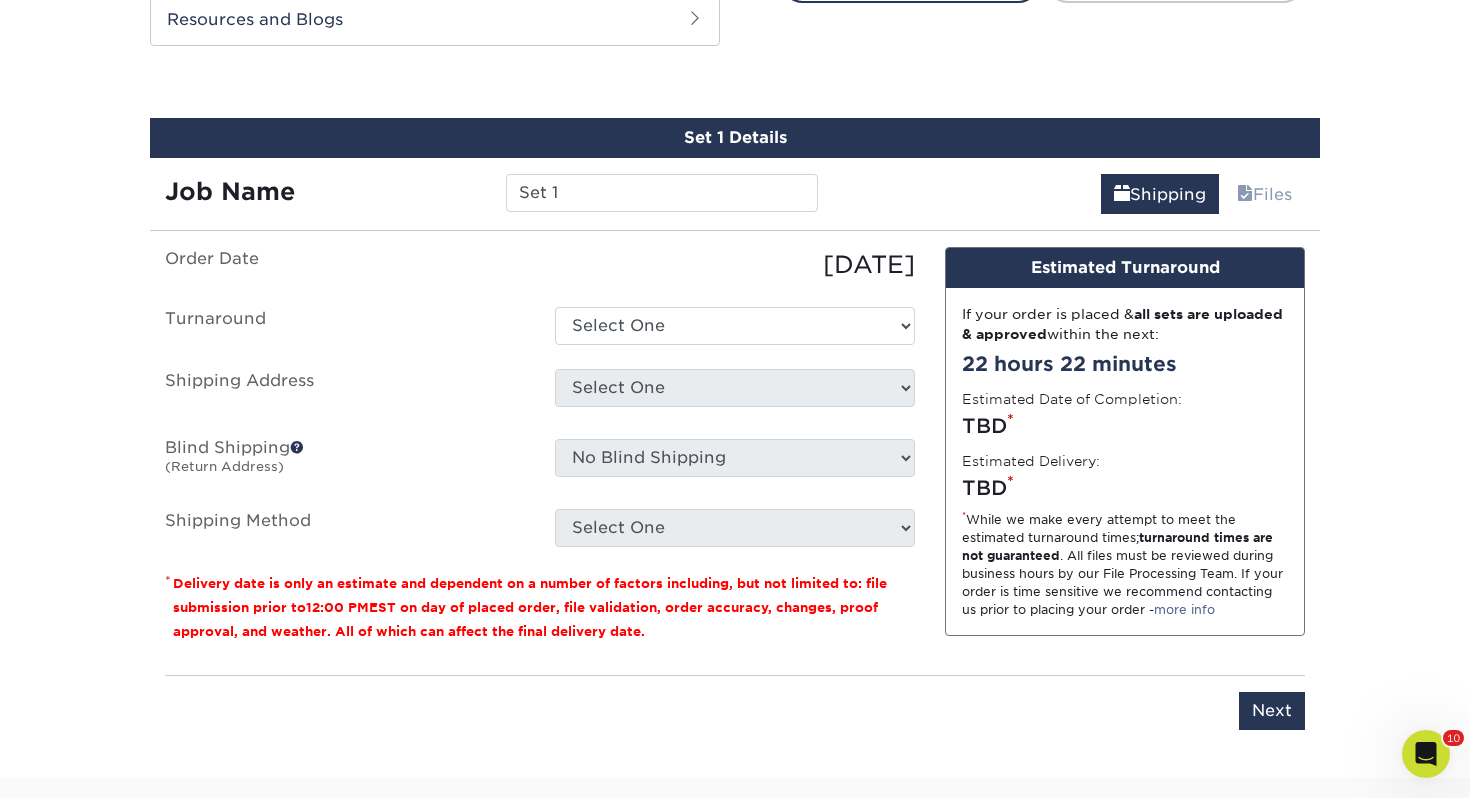 scroll, scrollTop: 1086, scrollLeft: 0, axis: vertical 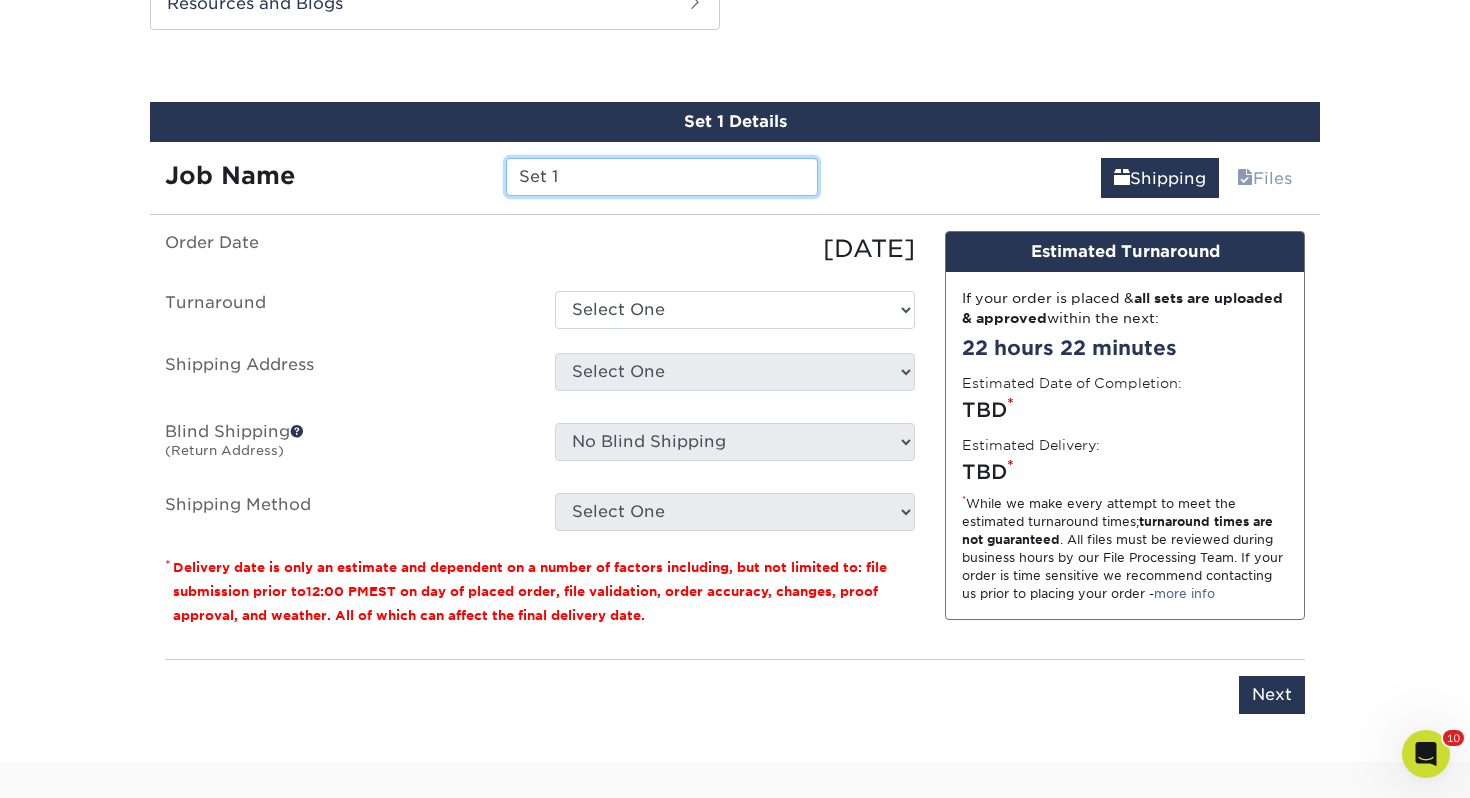 drag, startPoint x: 561, startPoint y: 181, endPoint x: 138, endPoint y: 139, distance: 425.08 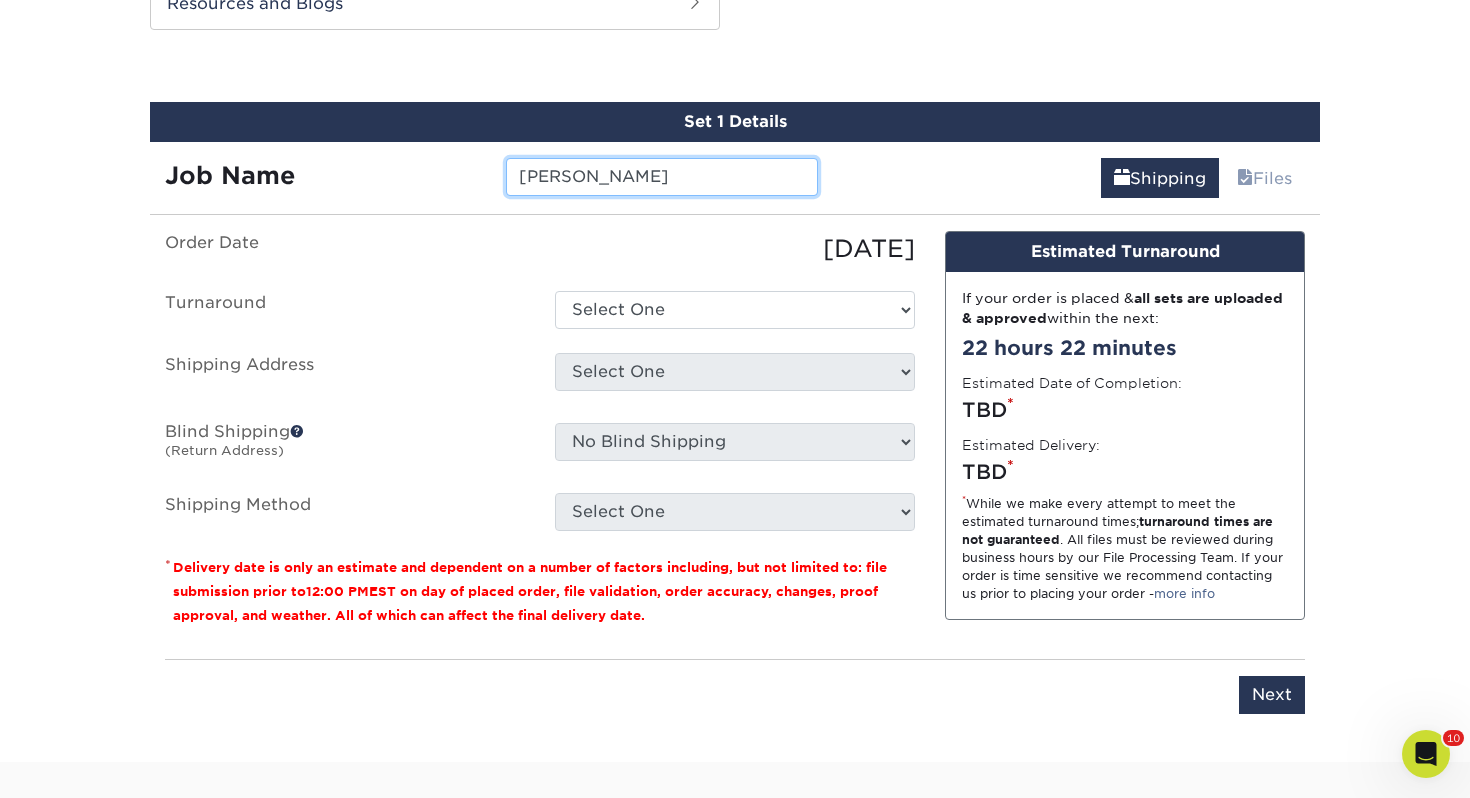 type on "[PERSON_NAME]" 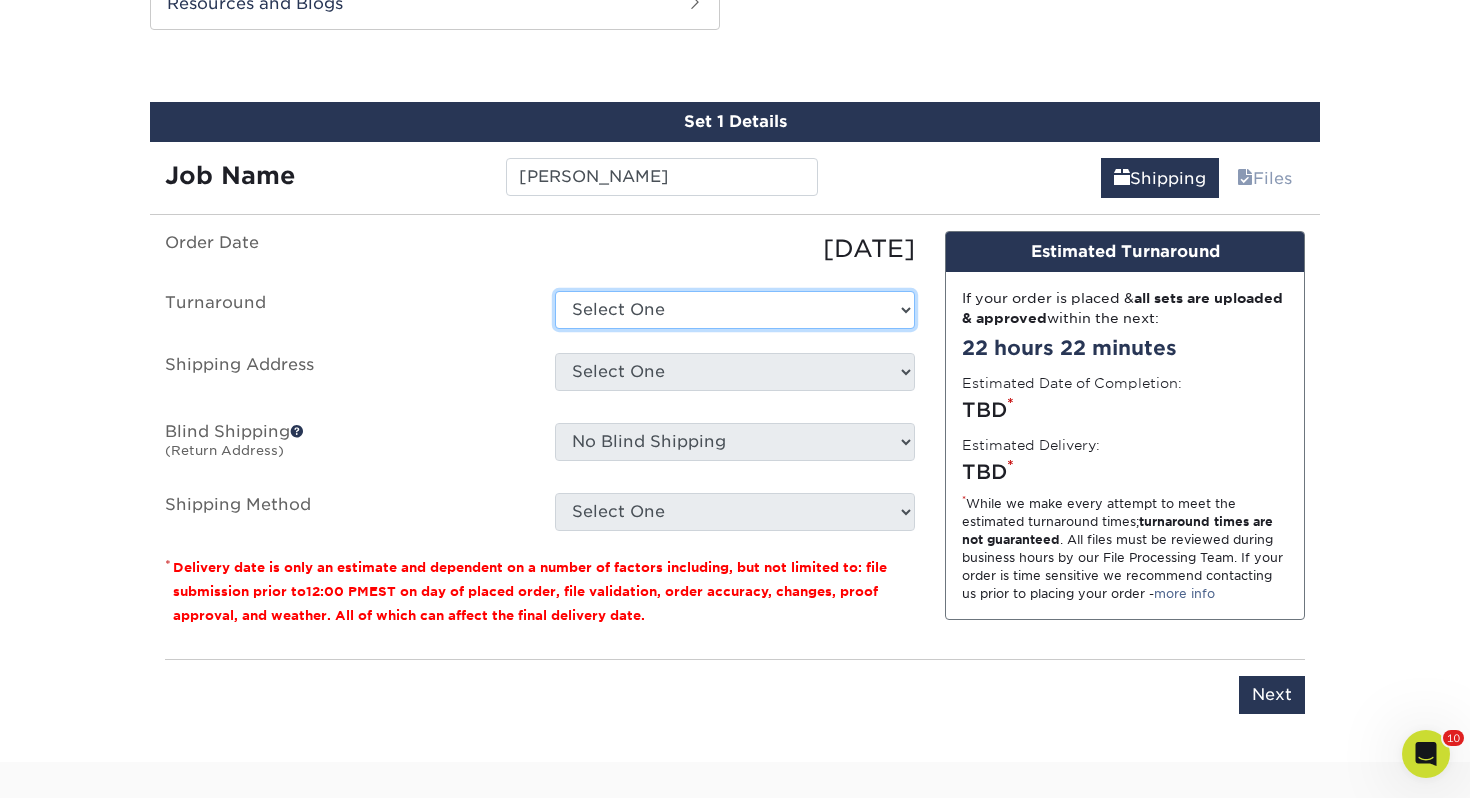 click on "Select One 2-4 Business Days 2 Day Next Business Day" at bounding box center (735, 310) 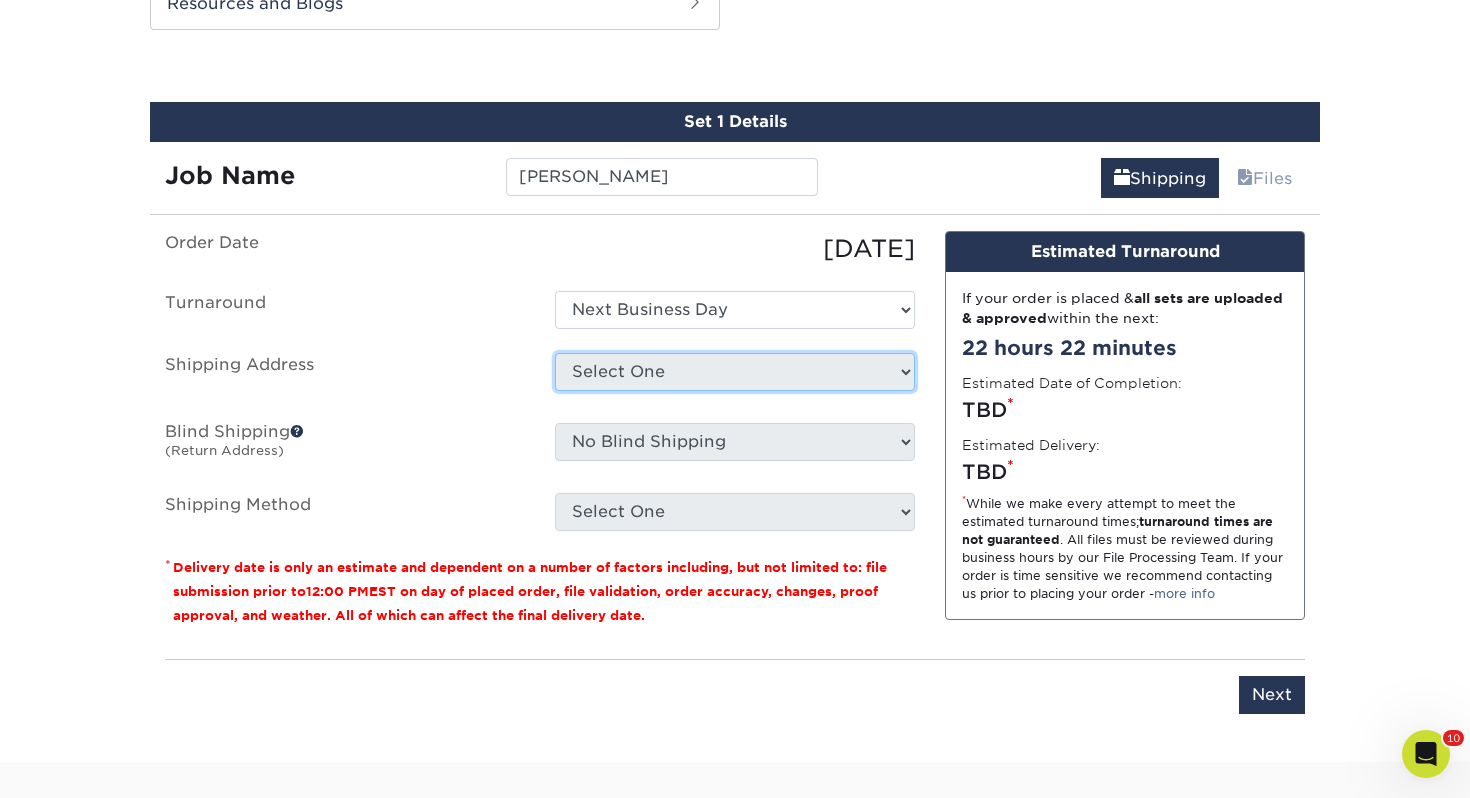 click on "Select One
Adrian, MI Akron, OH" at bounding box center [735, 372] 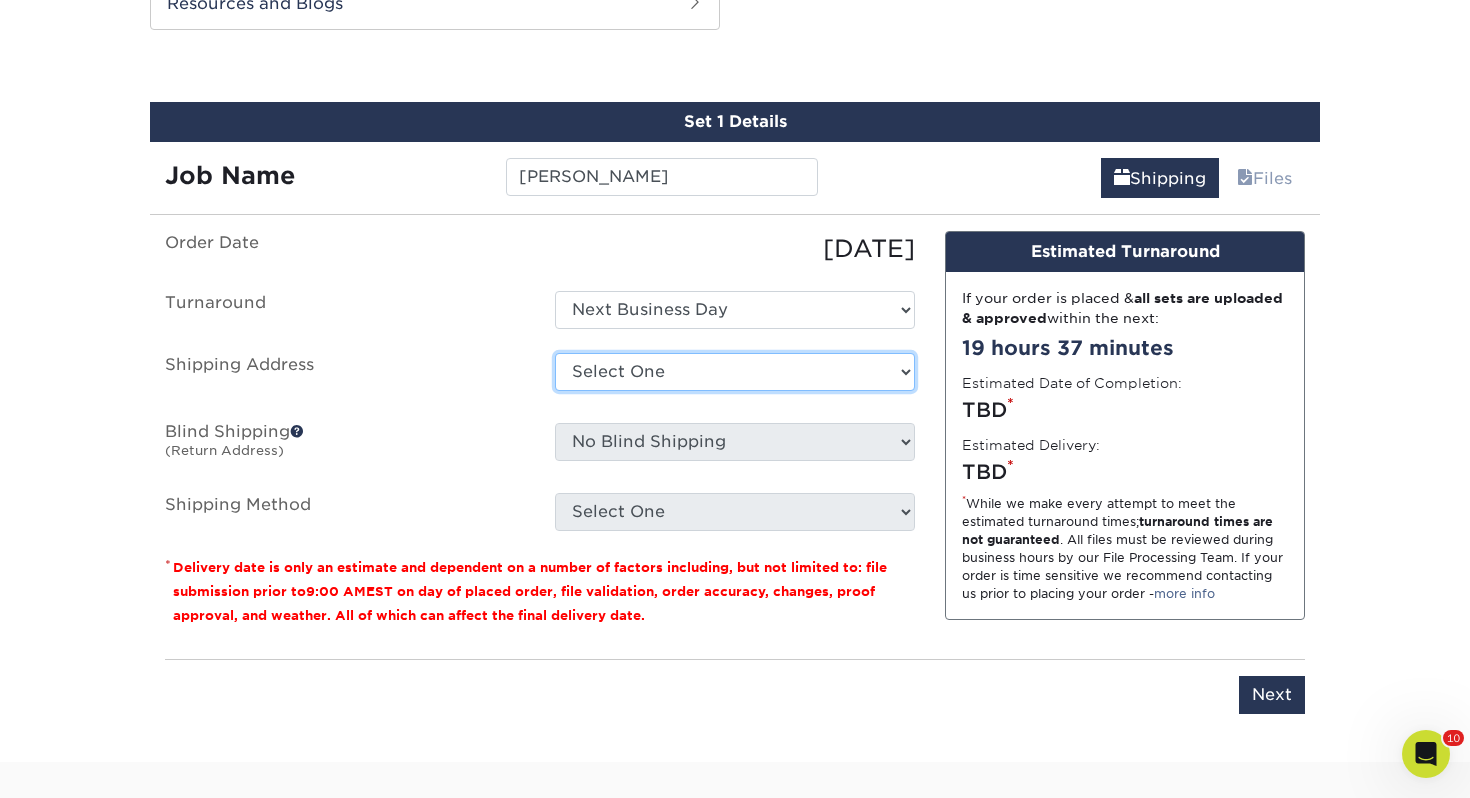 select on "109672" 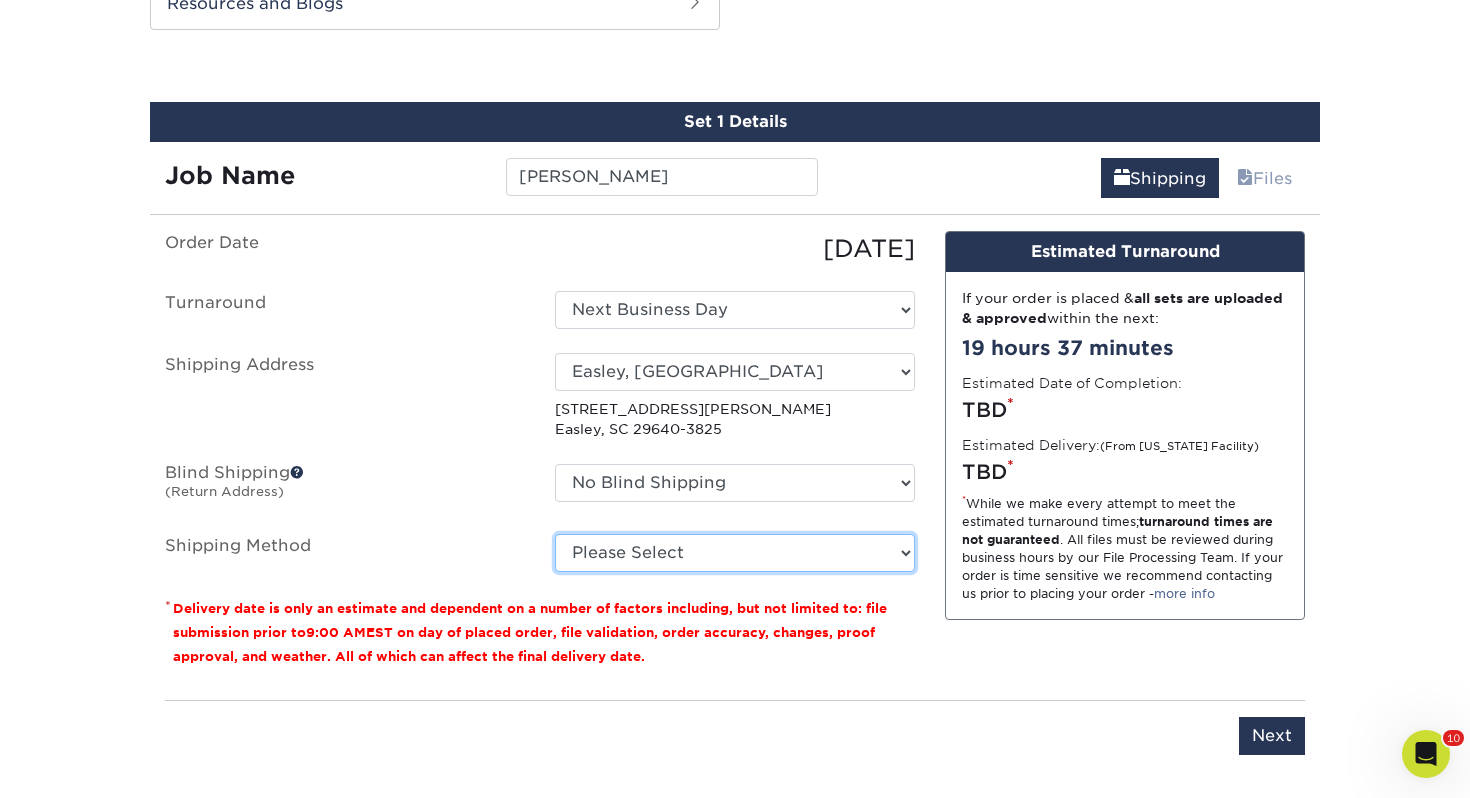 click on "Please Select Ground Shipping (+$7.84) 3 Day Shipping Service (+$18.09) 2 Day Air Shipping (+$18.55) Next Day Shipping by 5pm (+$25.86) Next Day Shipping by 12 noon (+$28.37) Next Day Air Early A.M. (+$142.63)" at bounding box center (735, 553) 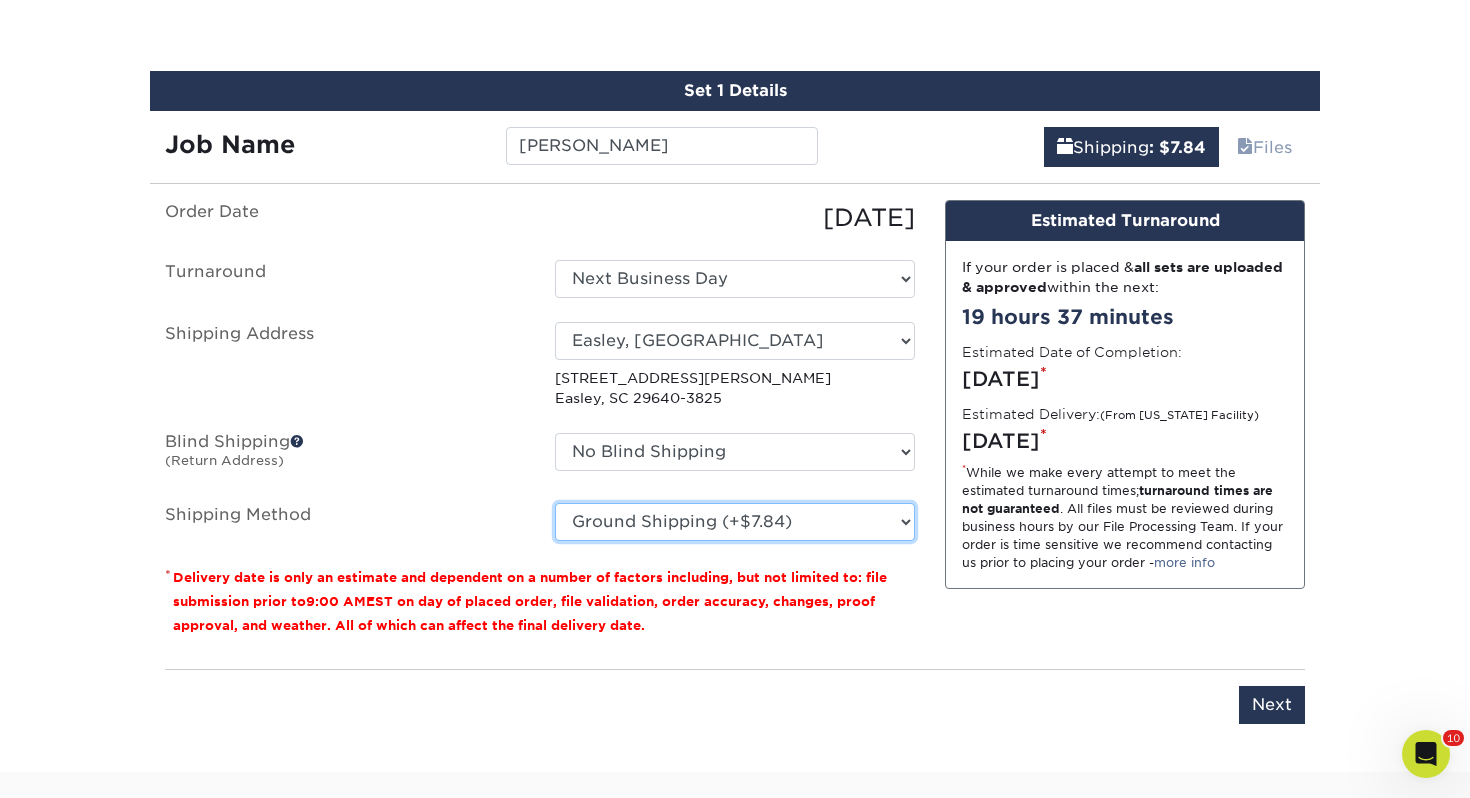 scroll, scrollTop: 1121, scrollLeft: 0, axis: vertical 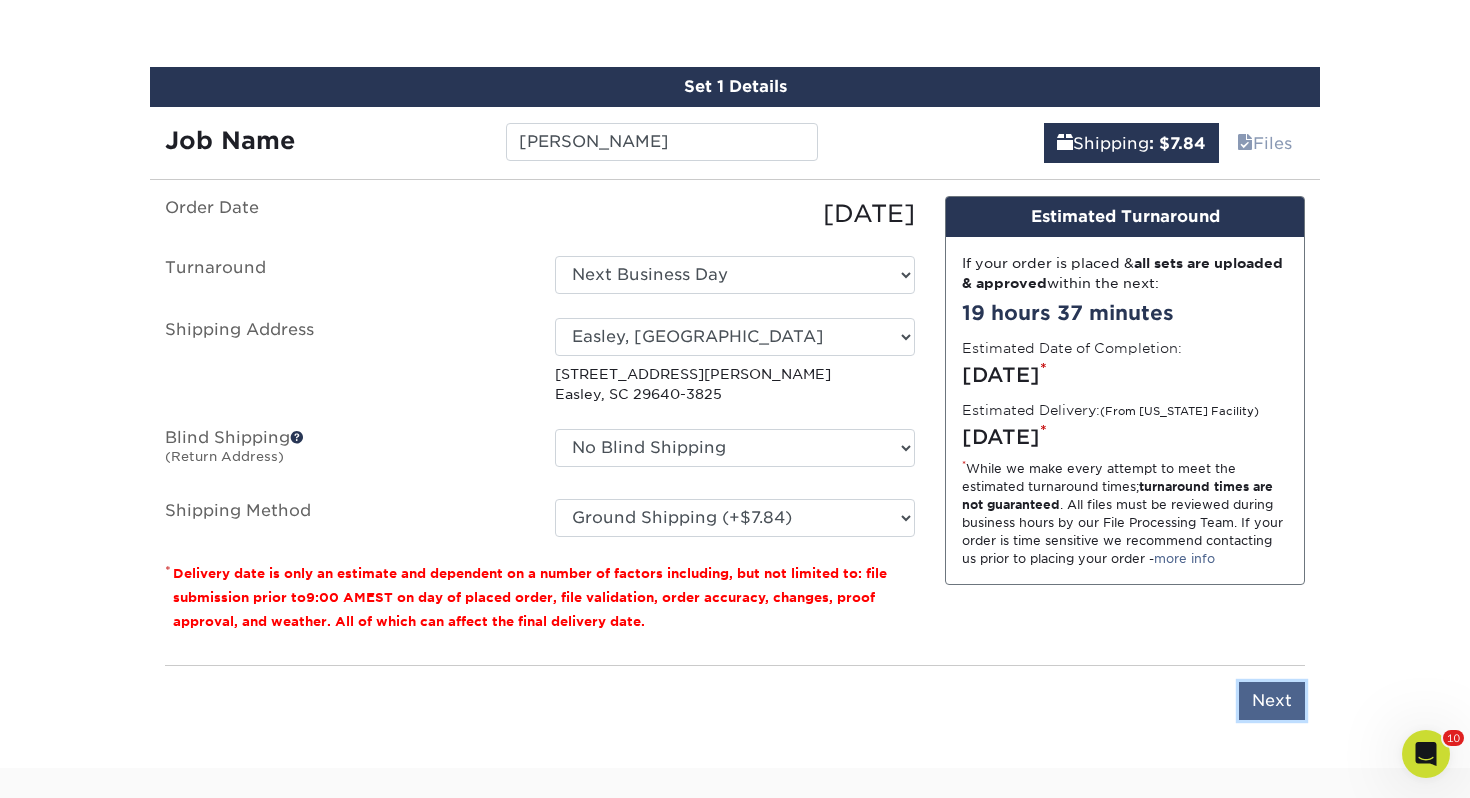 click on "Next" at bounding box center (1272, 701) 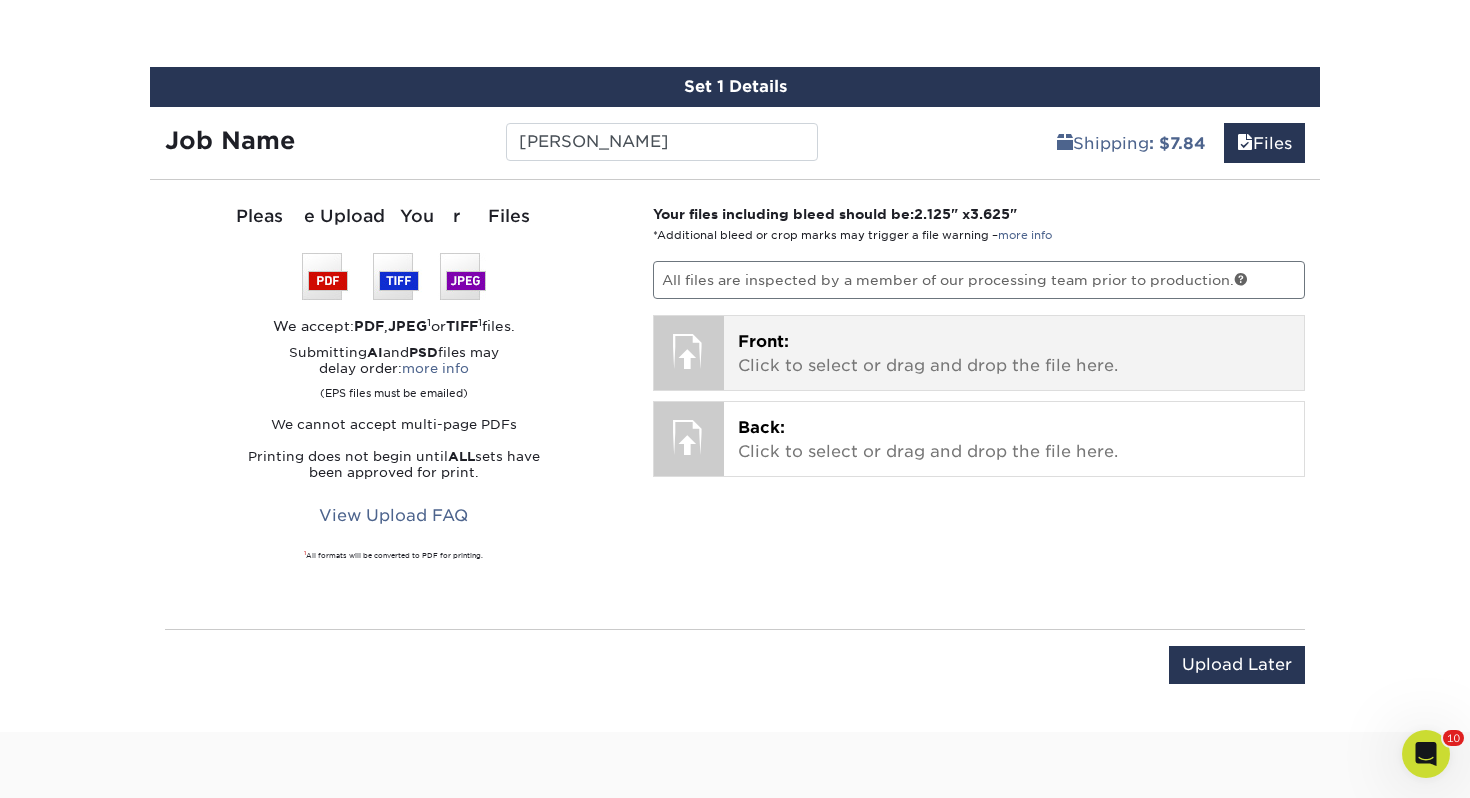 click on "Front: Click to select or drag and drop the file here.
Choose file" at bounding box center (1014, 353) 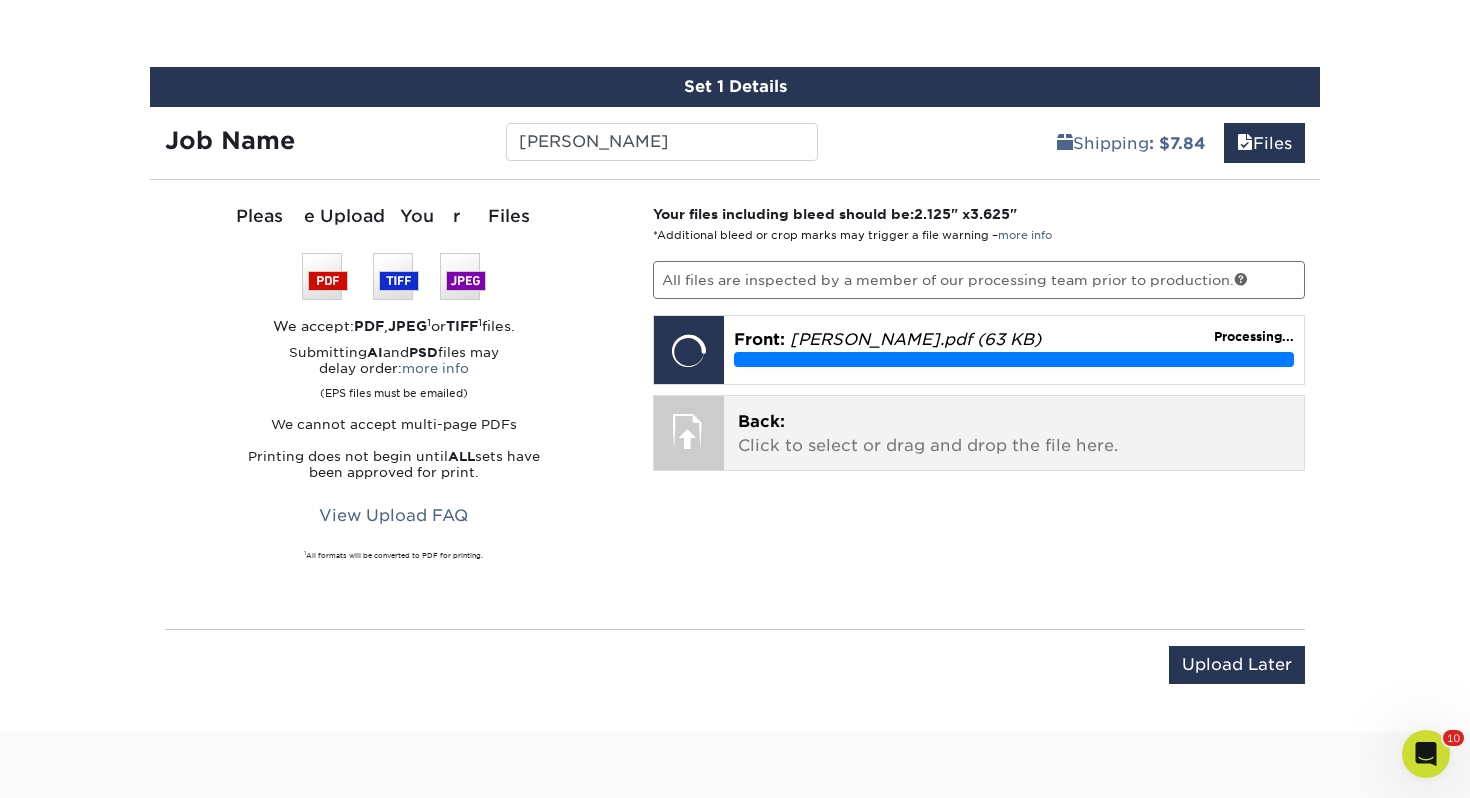 click on "Back: Click to select or drag and drop the file here." at bounding box center (1014, 434) 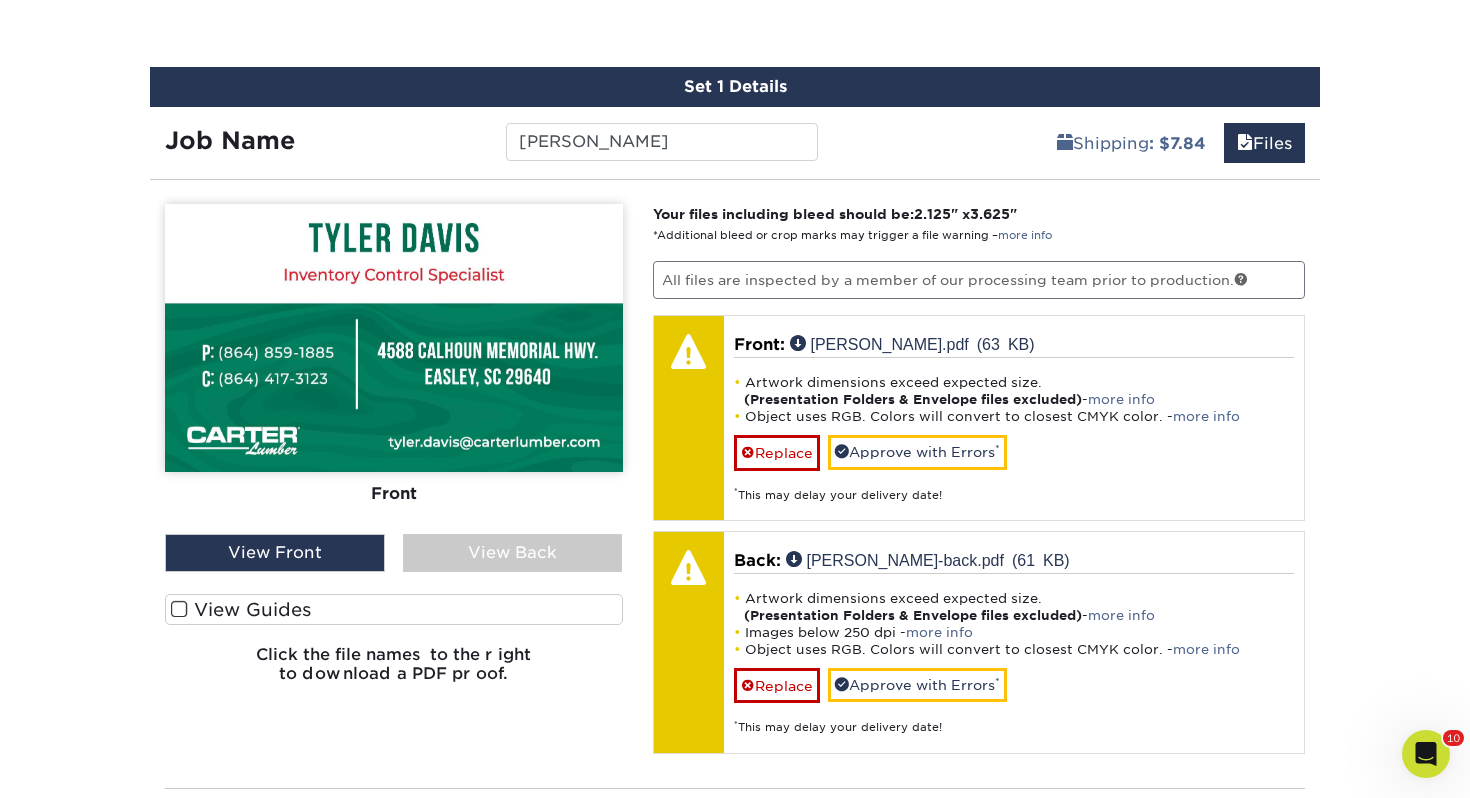 click on "View Guides" at bounding box center (394, 609) 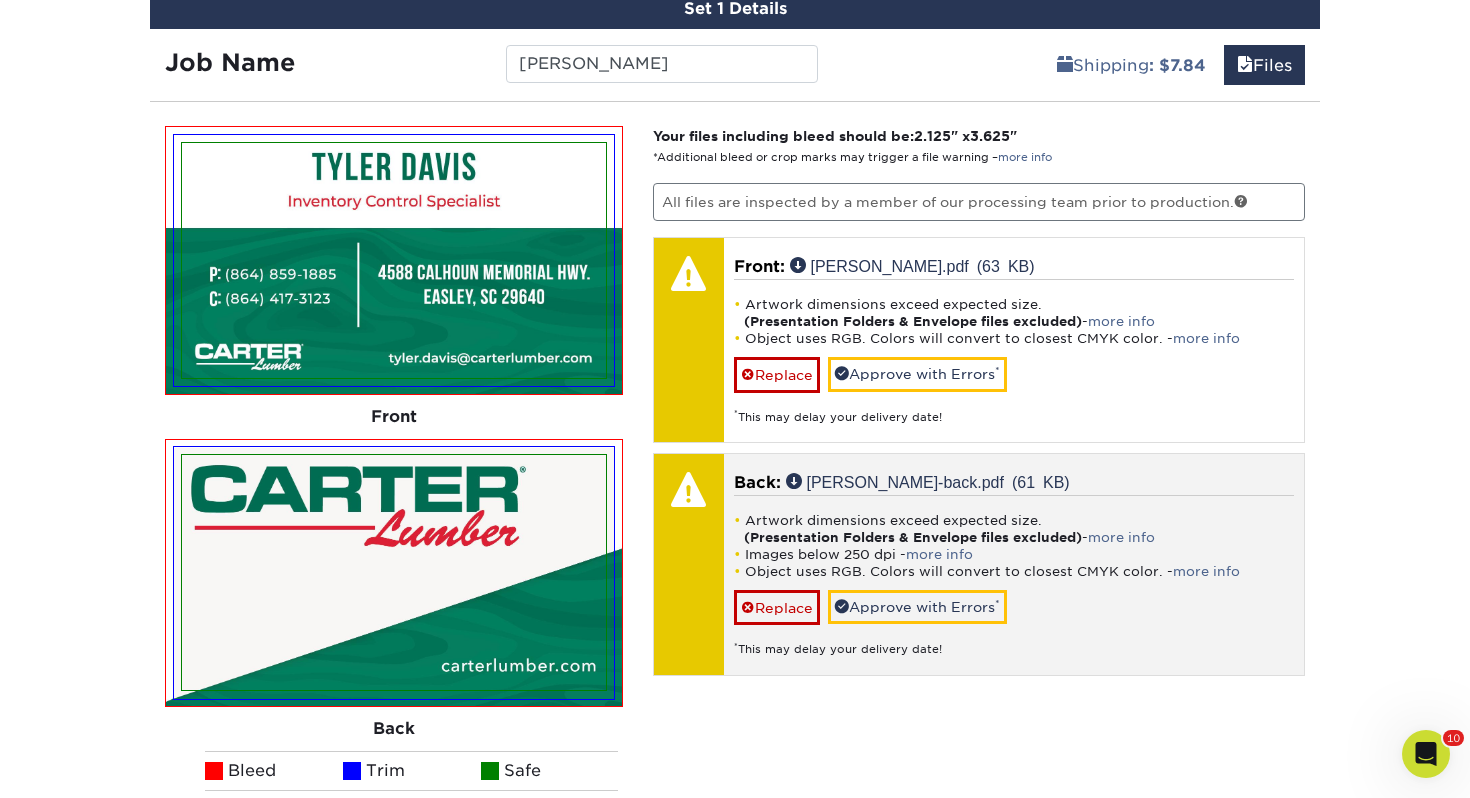 scroll, scrollTop: 1206, scrollLeft: 0, axis: vertical 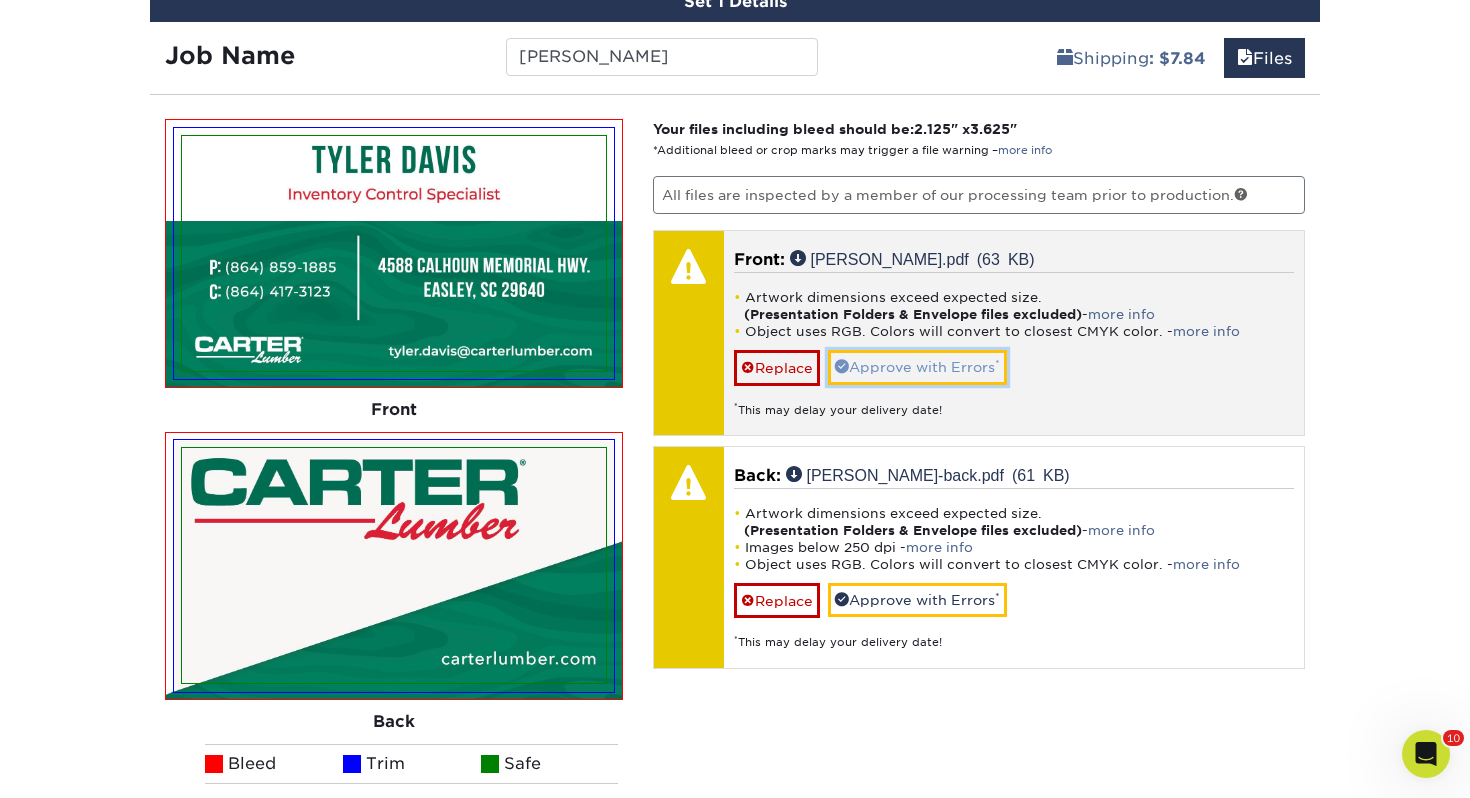 click on "Approve with Errors *" at bounding box center (917, 367) 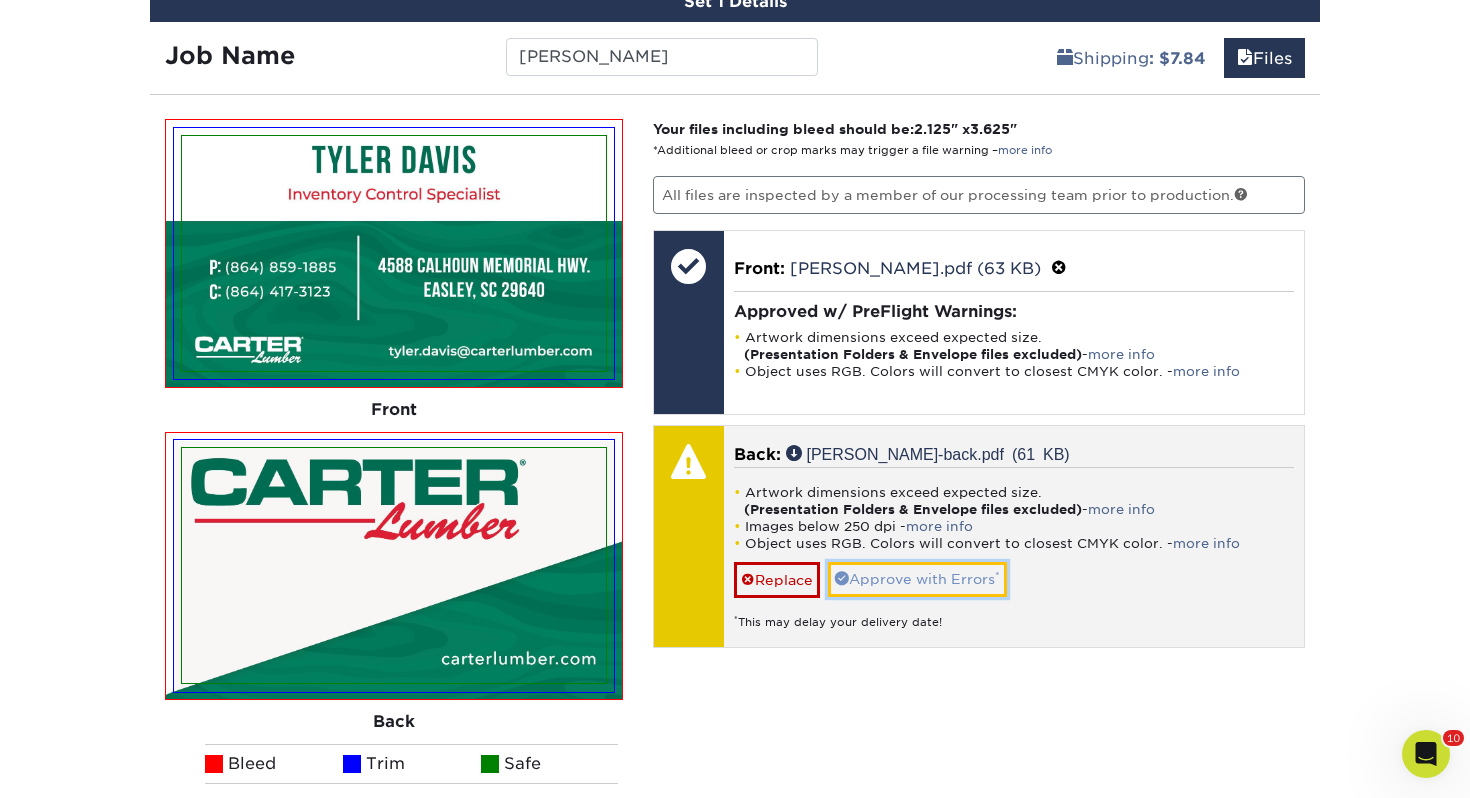 click on "Approve with Errors *" at bounding box center (917, 579) 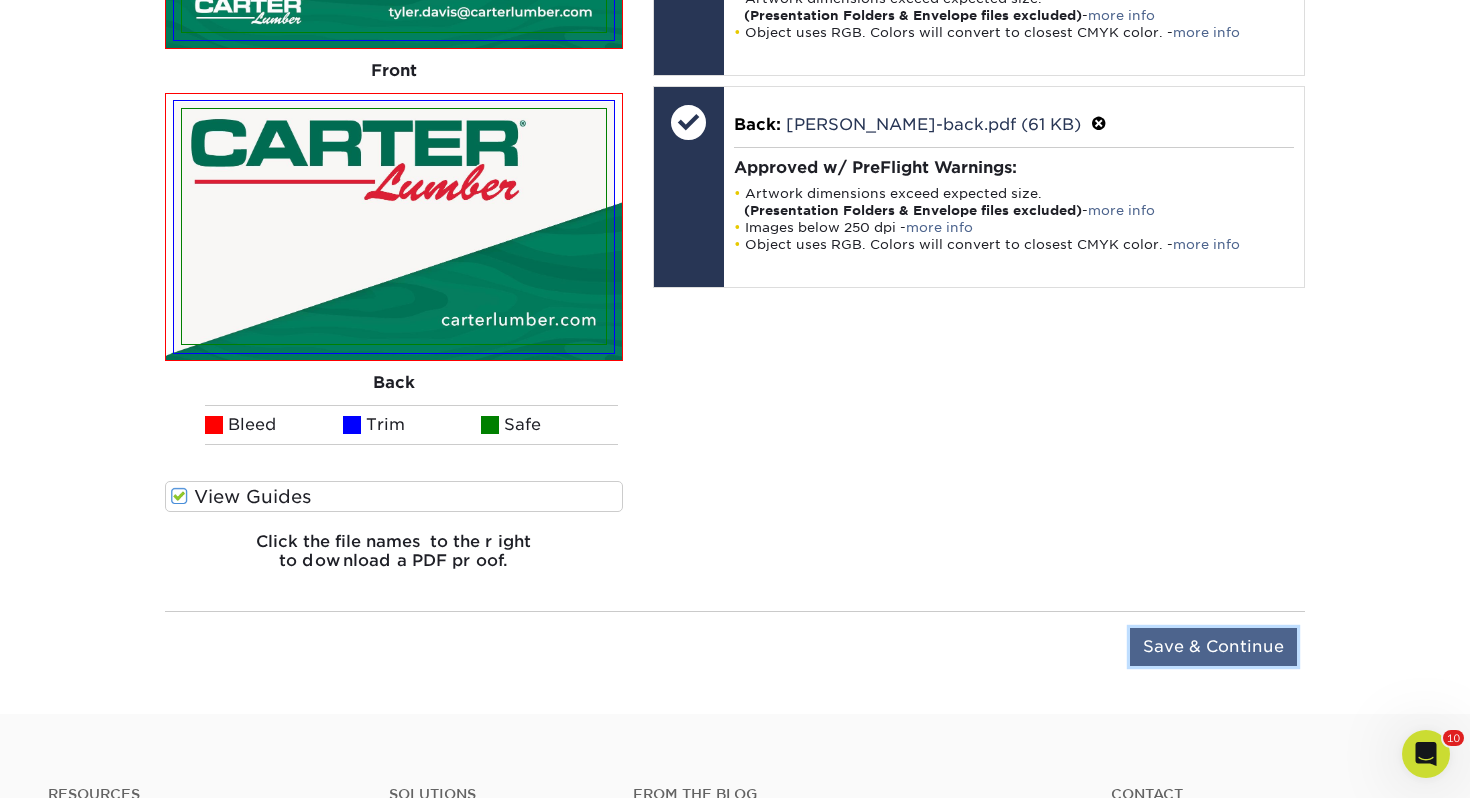click on "Save & Continue" at bounding box center [1213, 647] 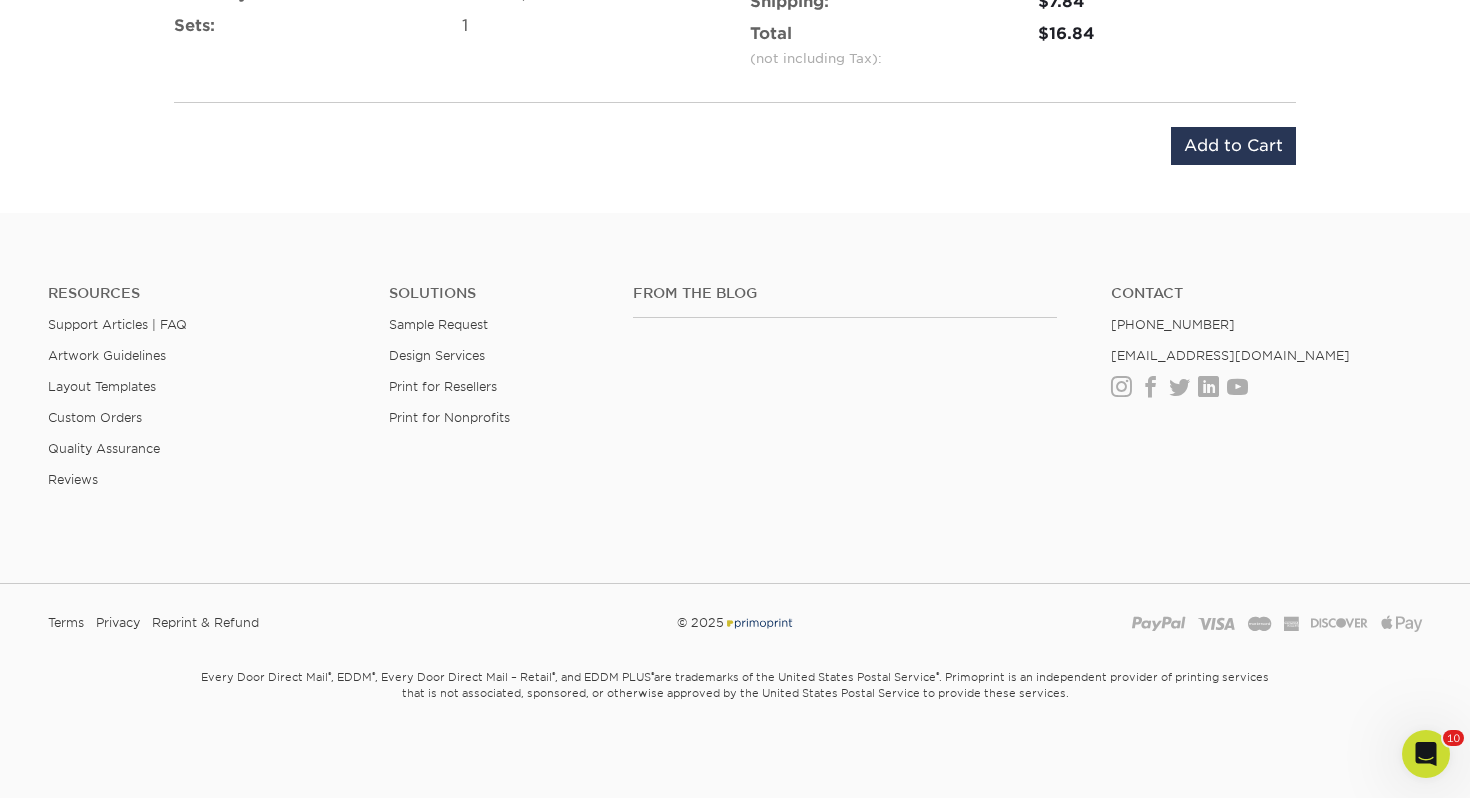 scroll, scrollTop: 1454, scrollLeft: 0, axis: vertical 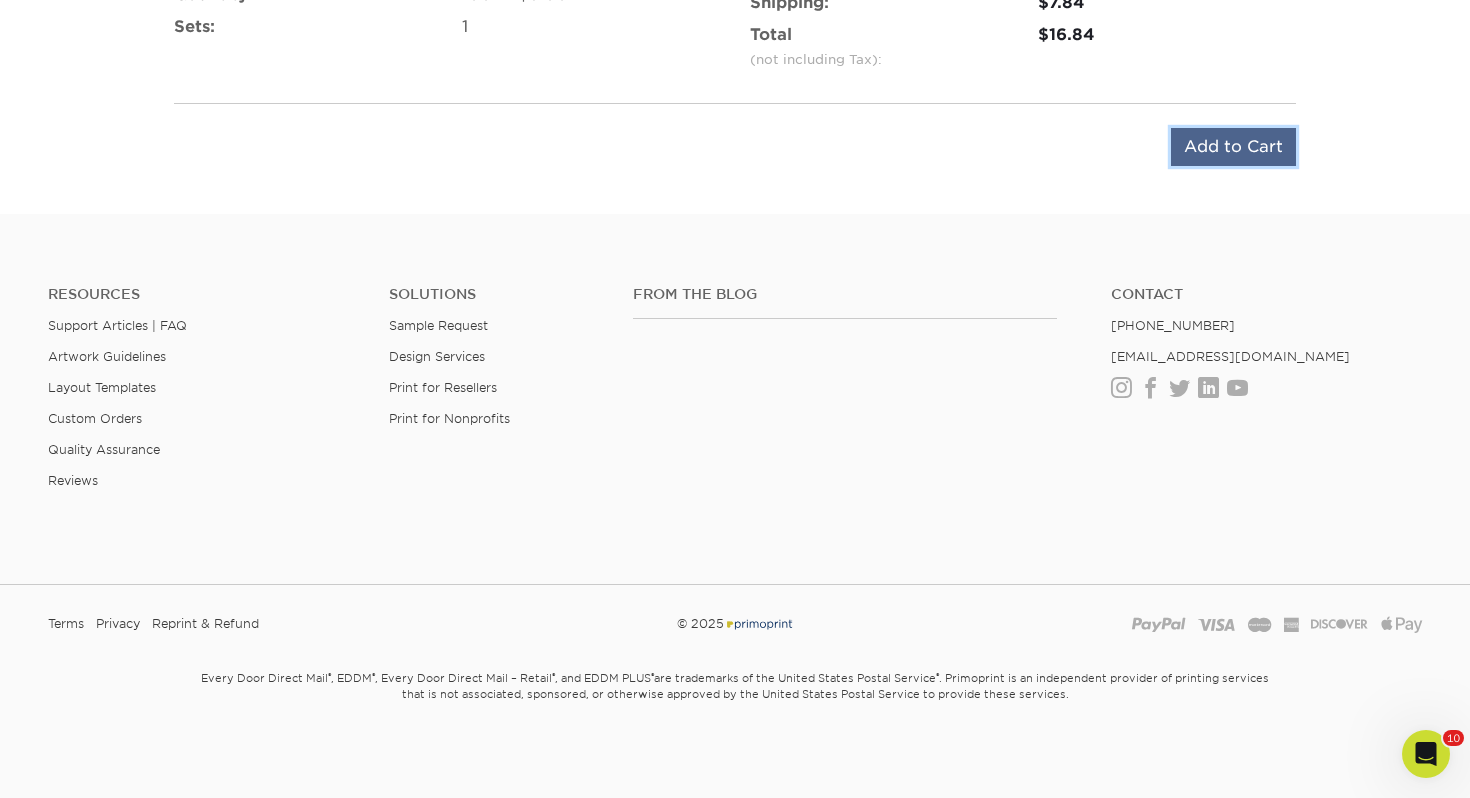 click on "Add to Cart" at bounding box center (1233, 147) 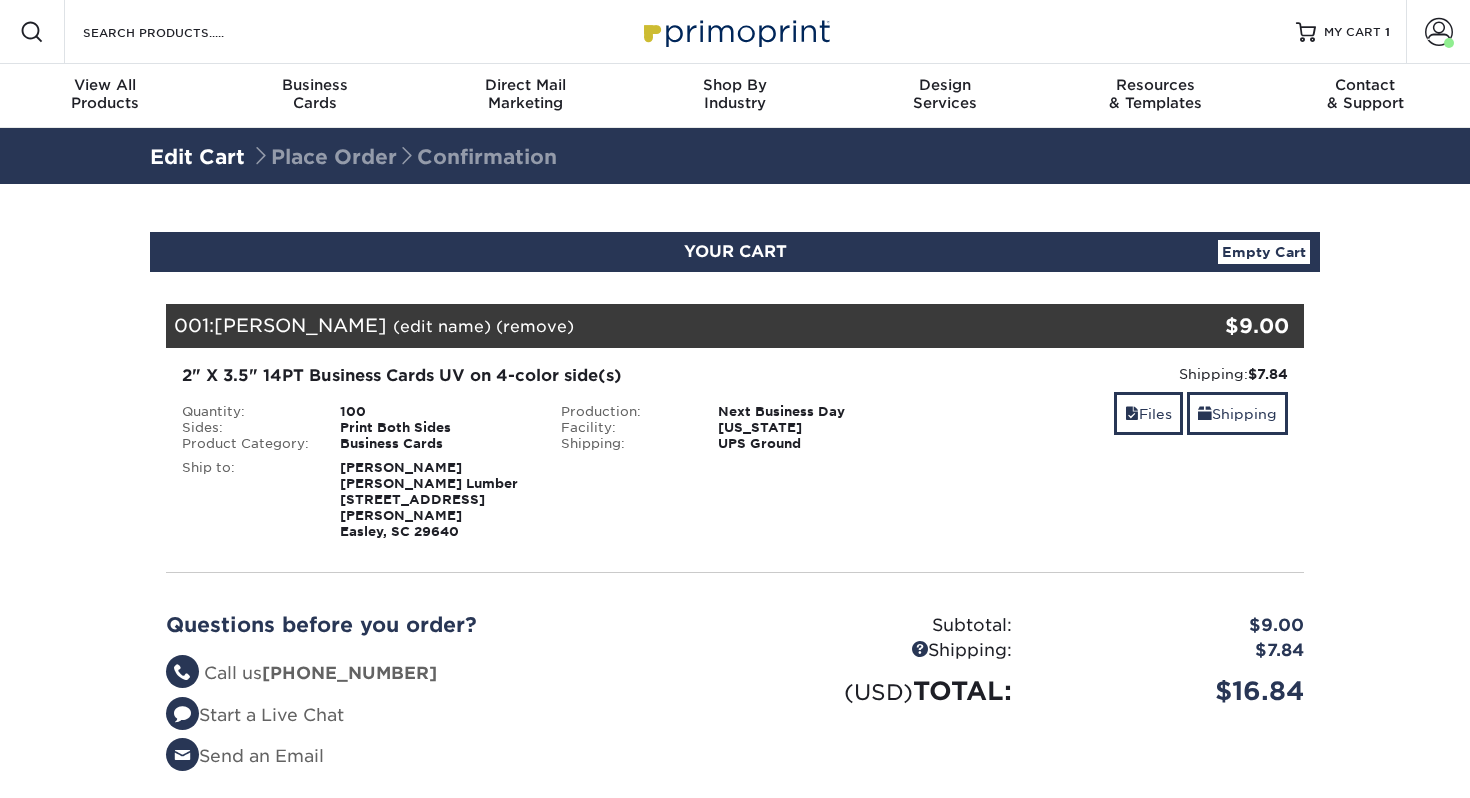 scroll, scrollTop: 0, scrollLeft: 0, axis: both 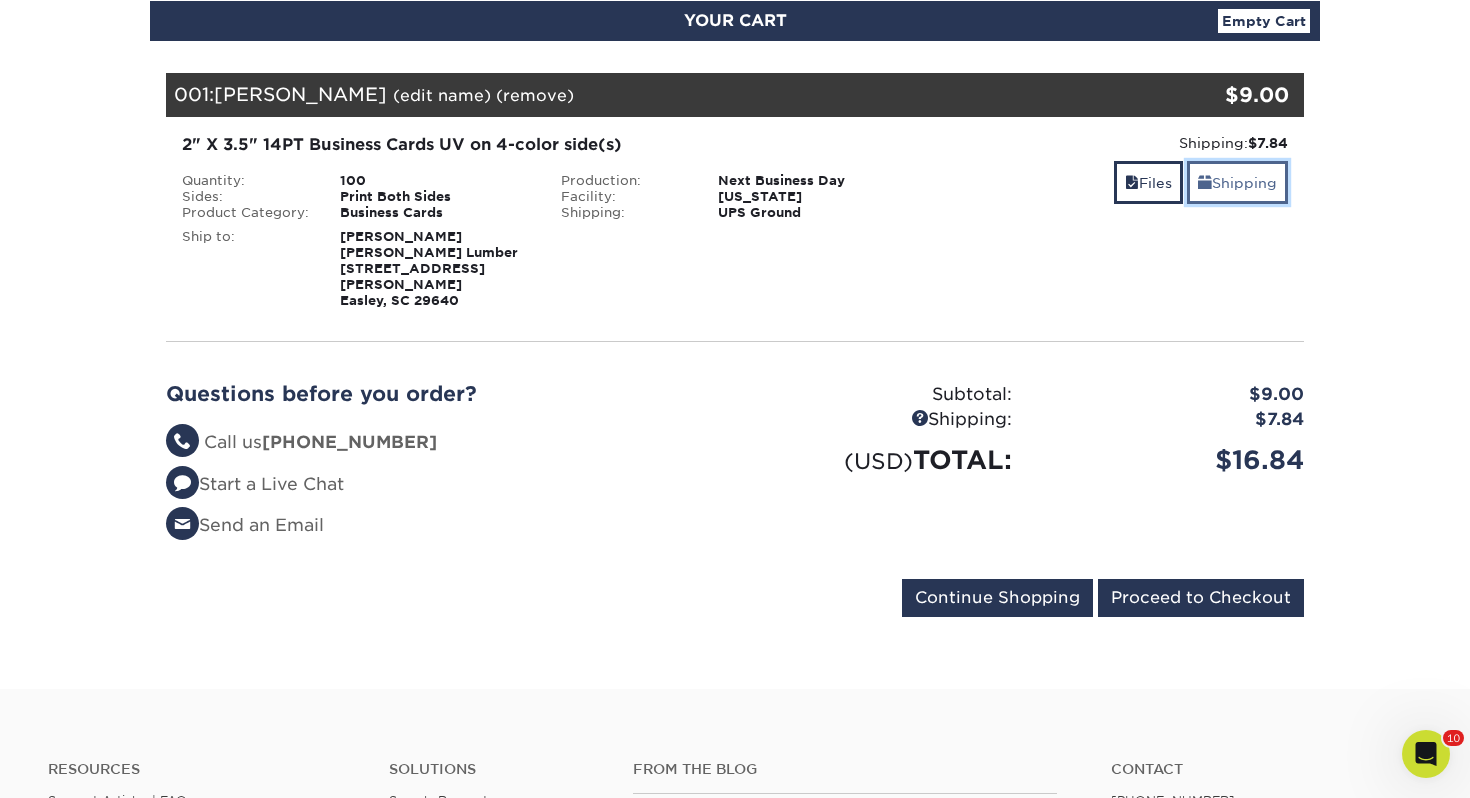 click on "Shipping" at bounding box center (1237, 182) 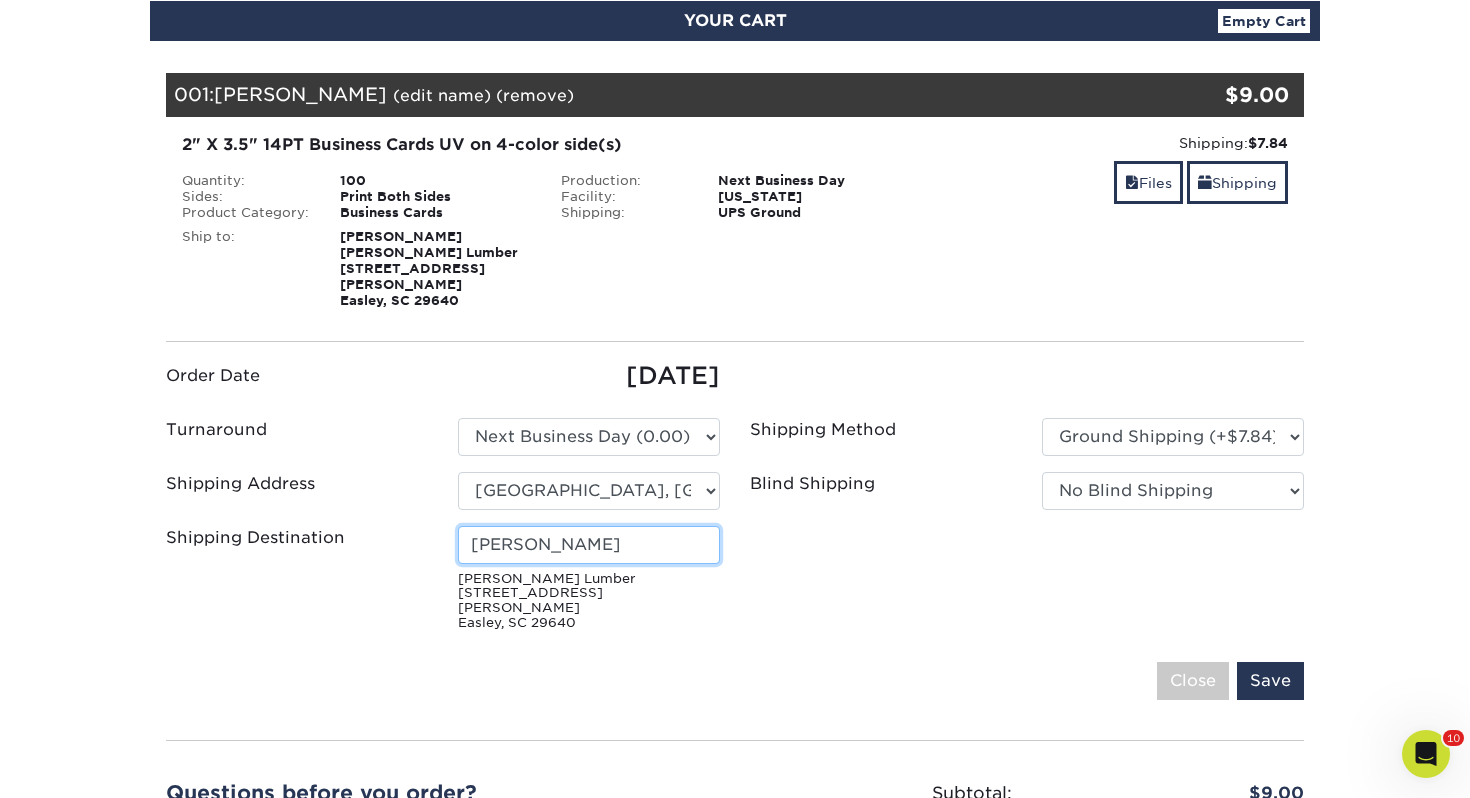 drag, startPoint x: 637, startPoint y: 548, endPoint x: 44, endPoint y: 502, distance: 594.7815 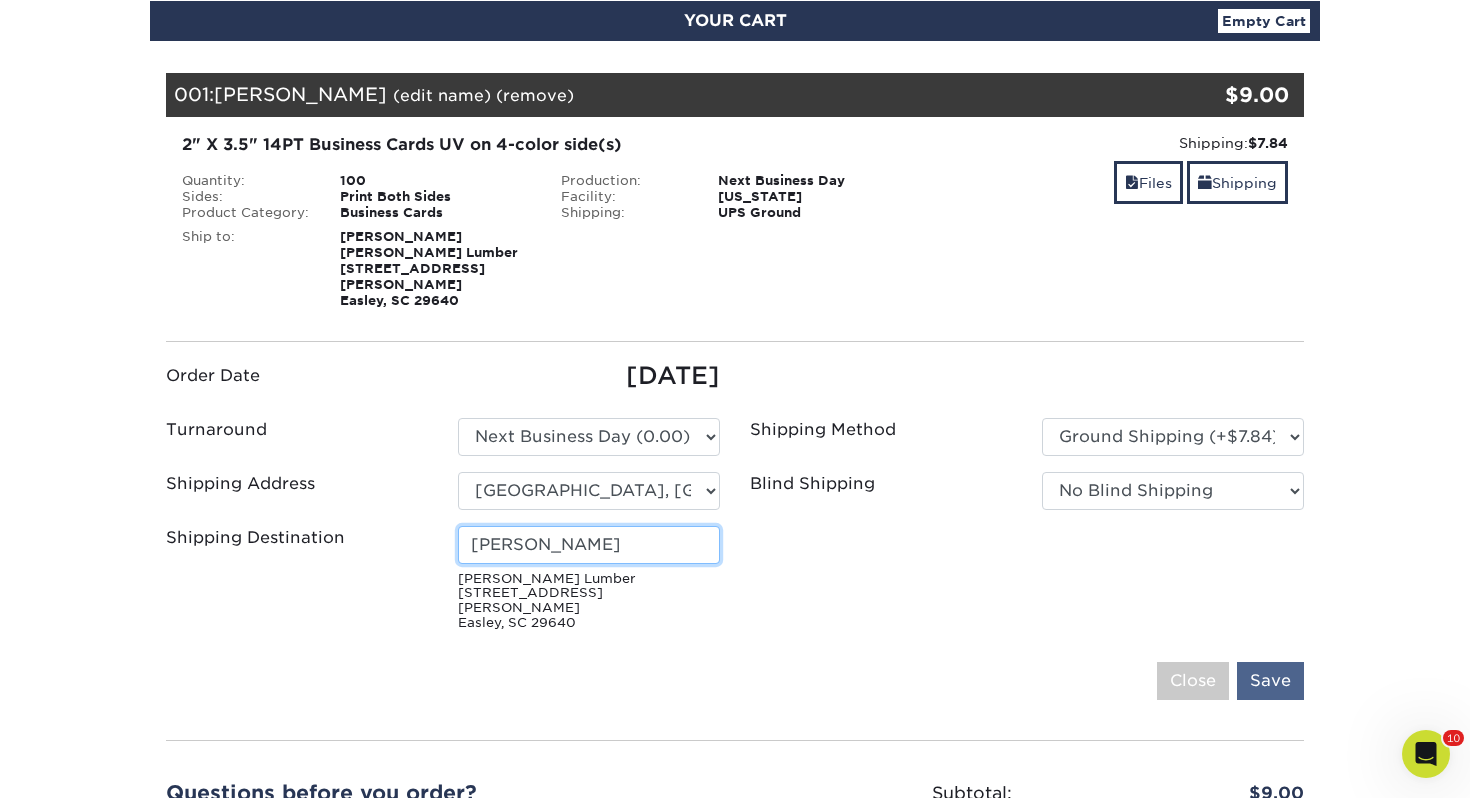 type on "[PERSON_NAME]" 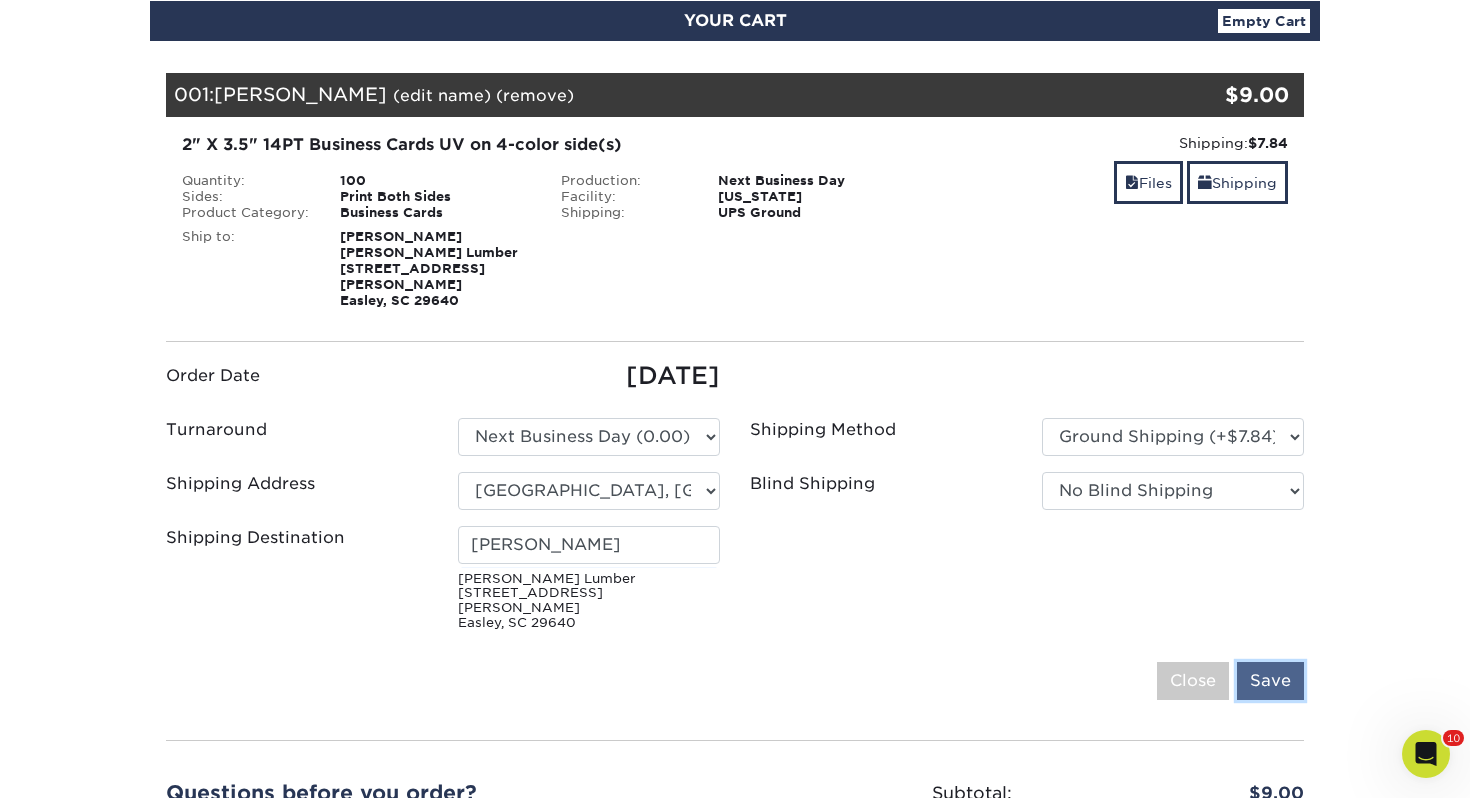 click on "Save" at bounding box center (1270, 681) 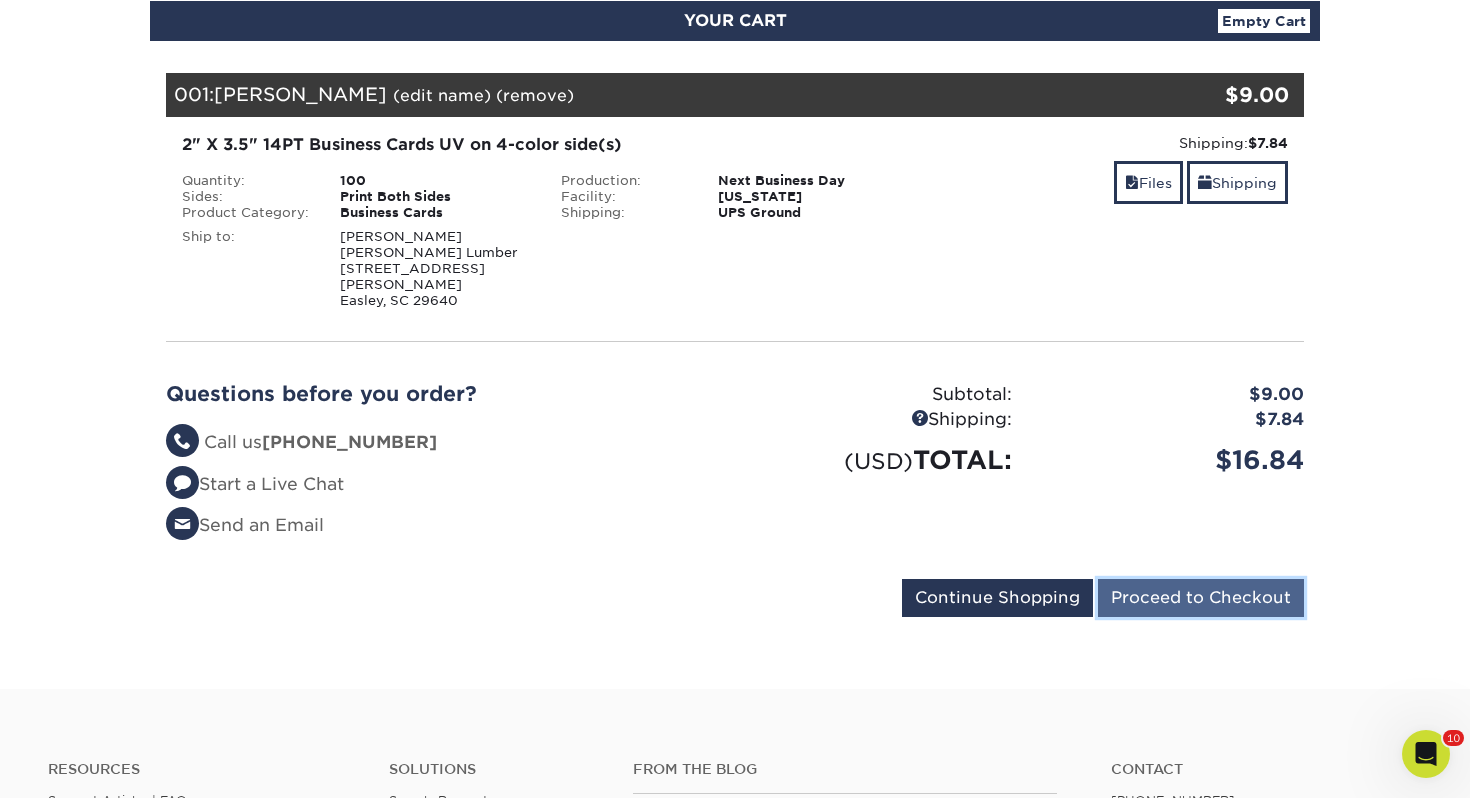click on "Proceed to Checkout" at bounding box center [1201, 598] 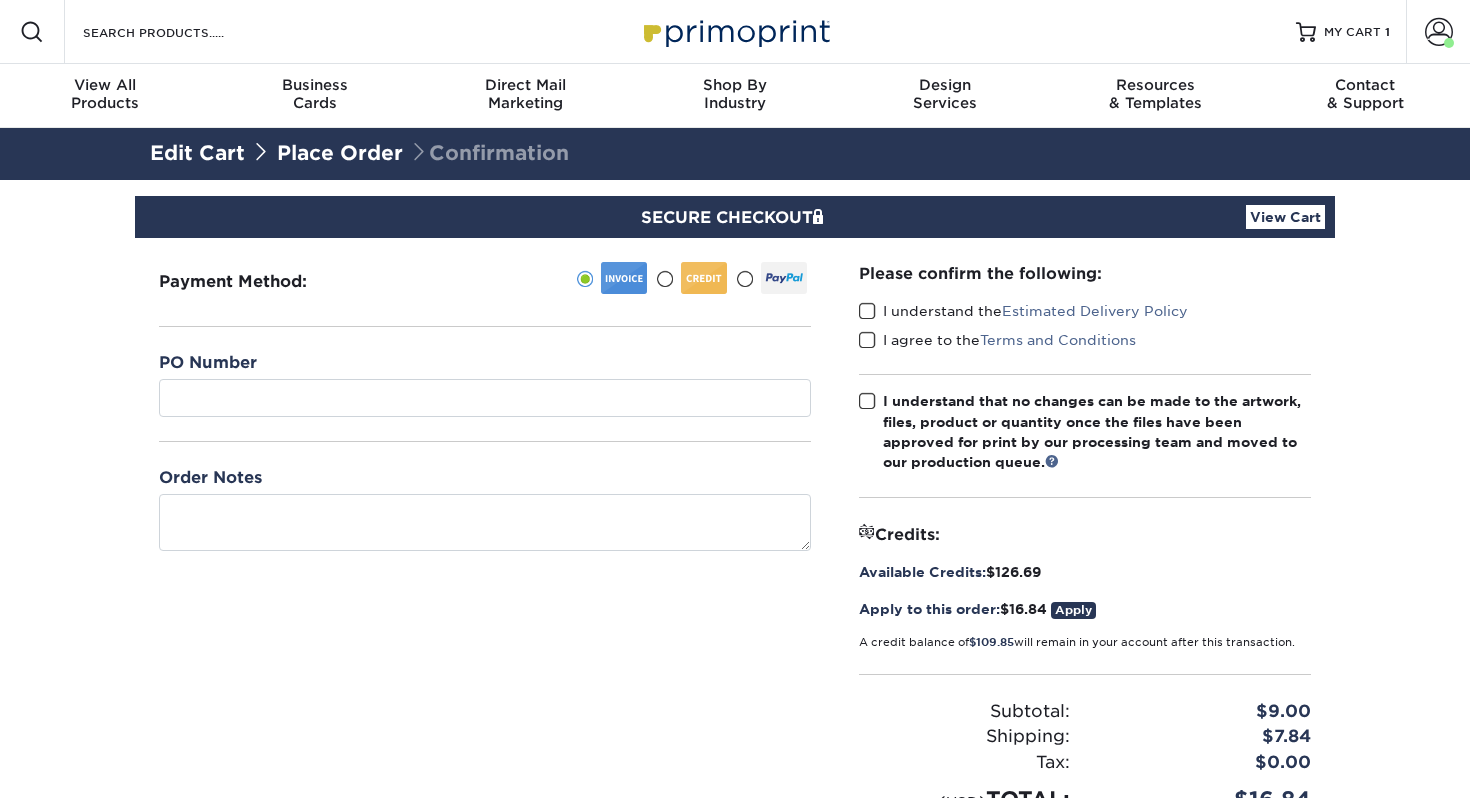 scroll, scrollTop: 0, scrollLeft: 0, axis: both 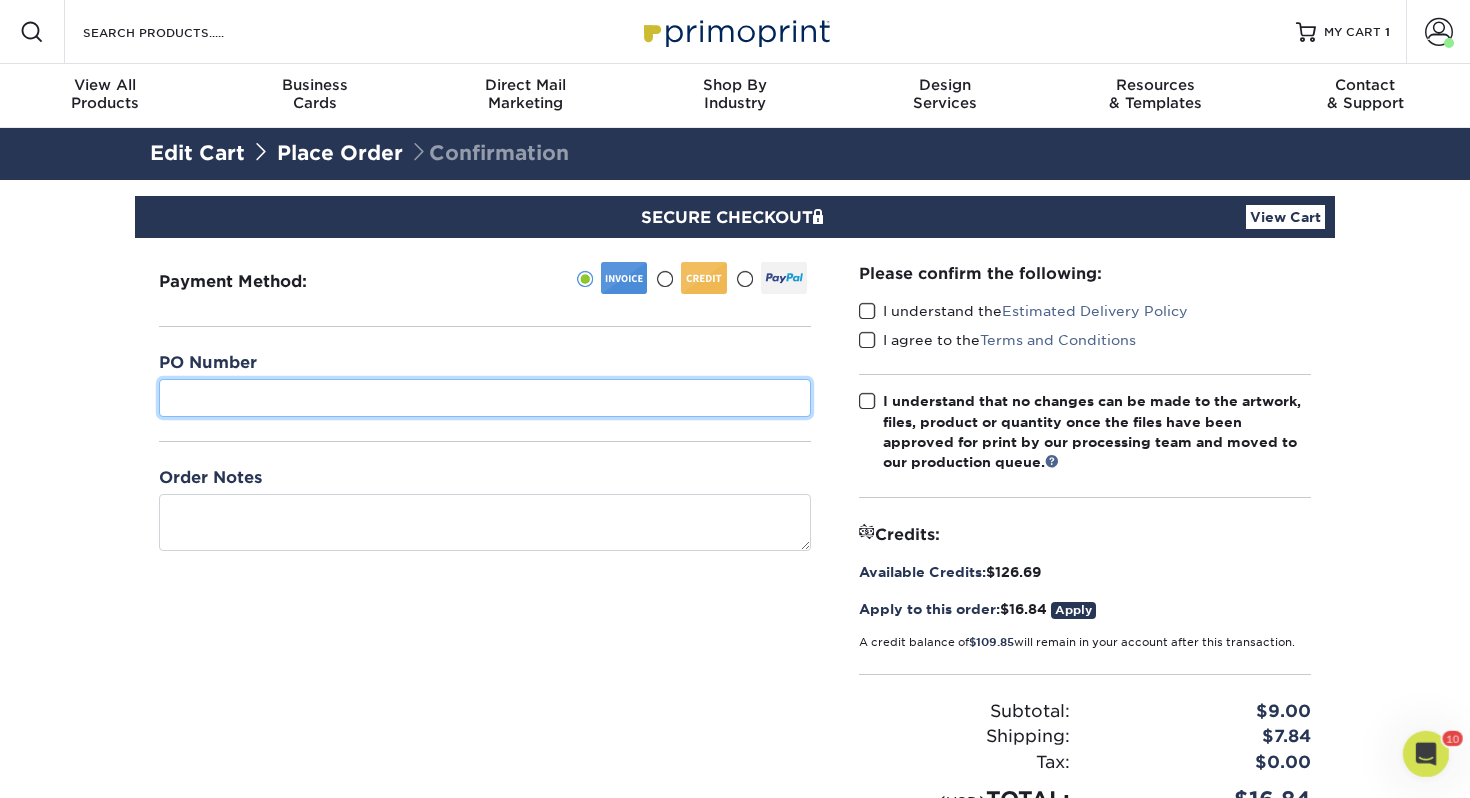 click at bounding box center (485, 398) 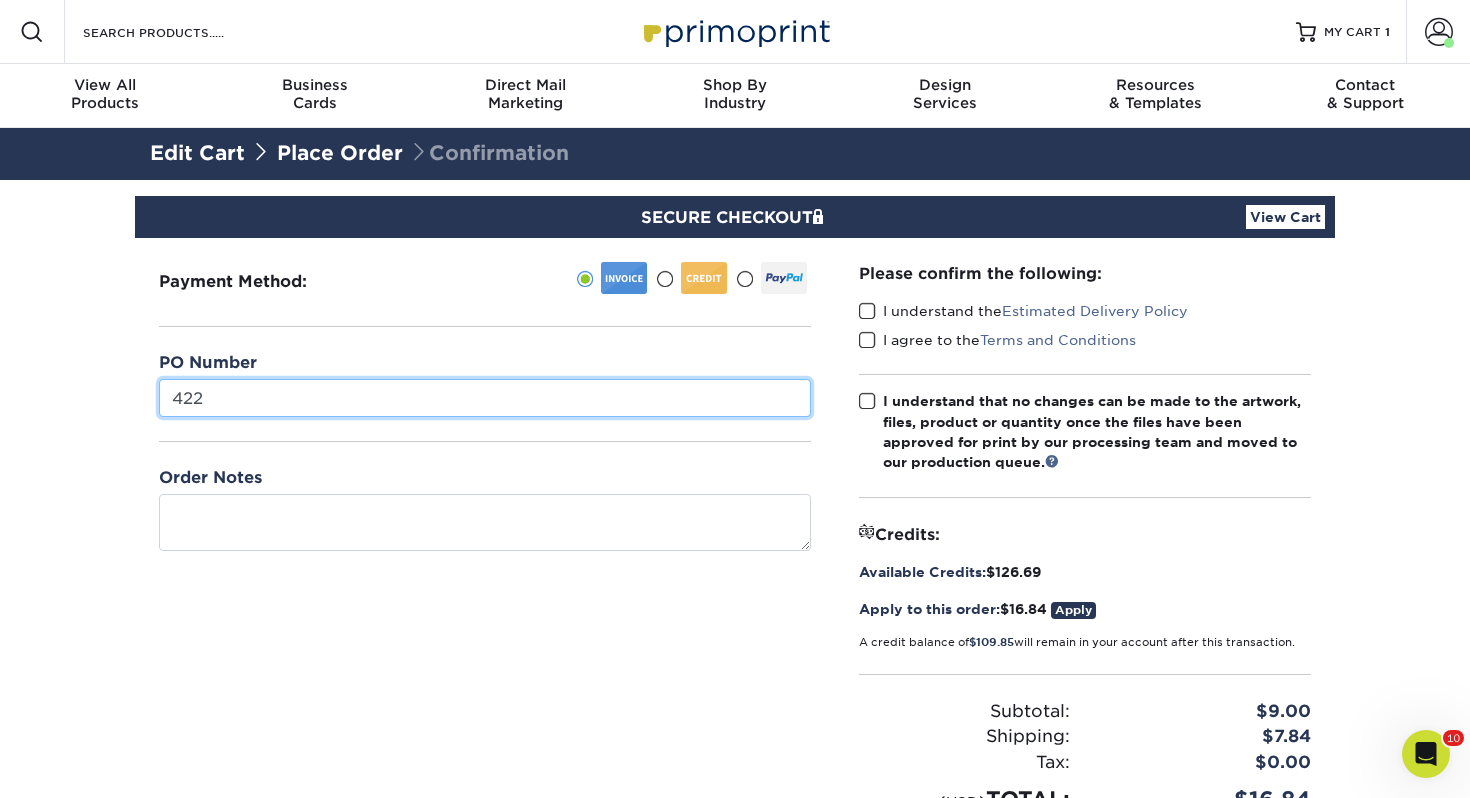 type on "422" 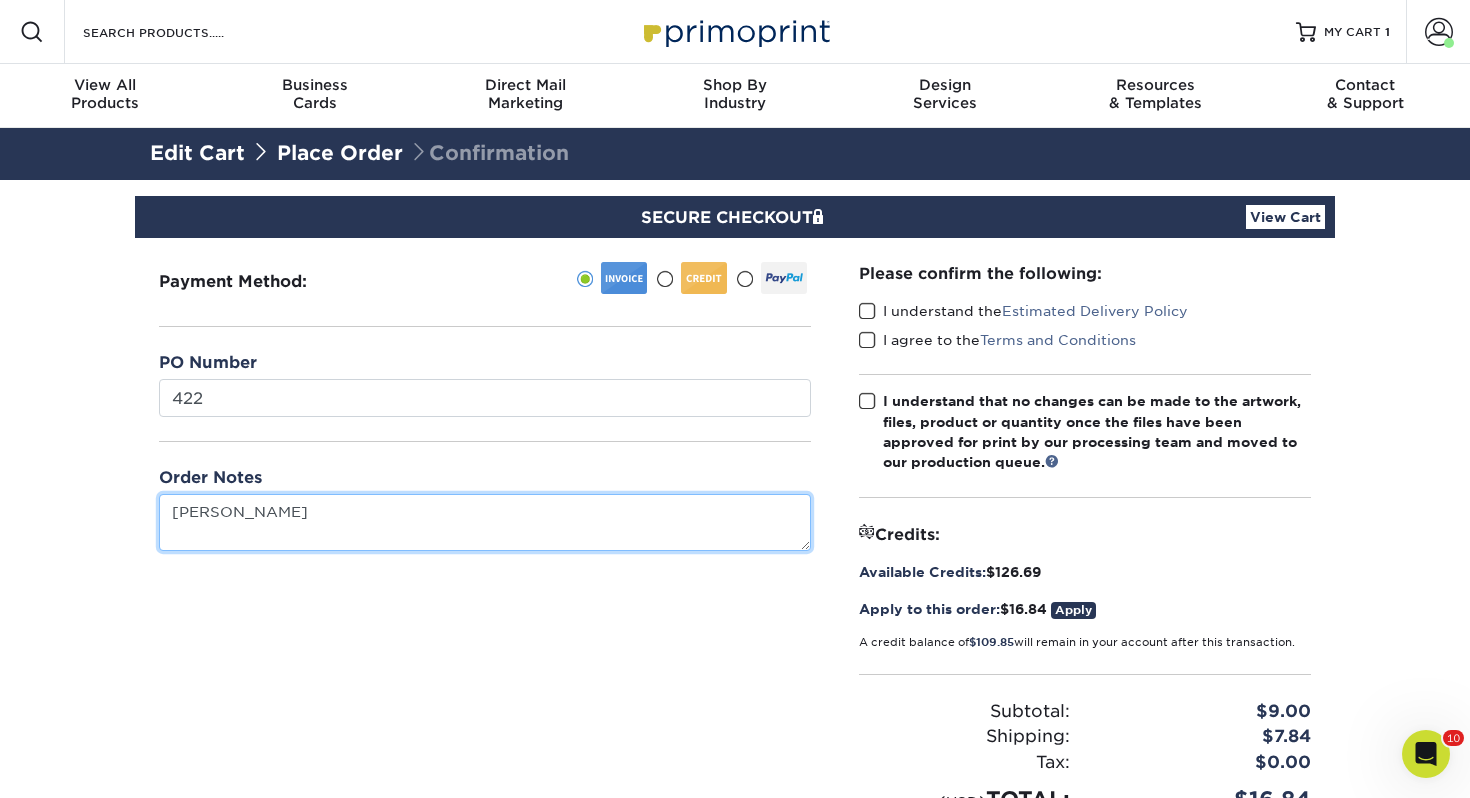 type on "[PERSON_NAME]" 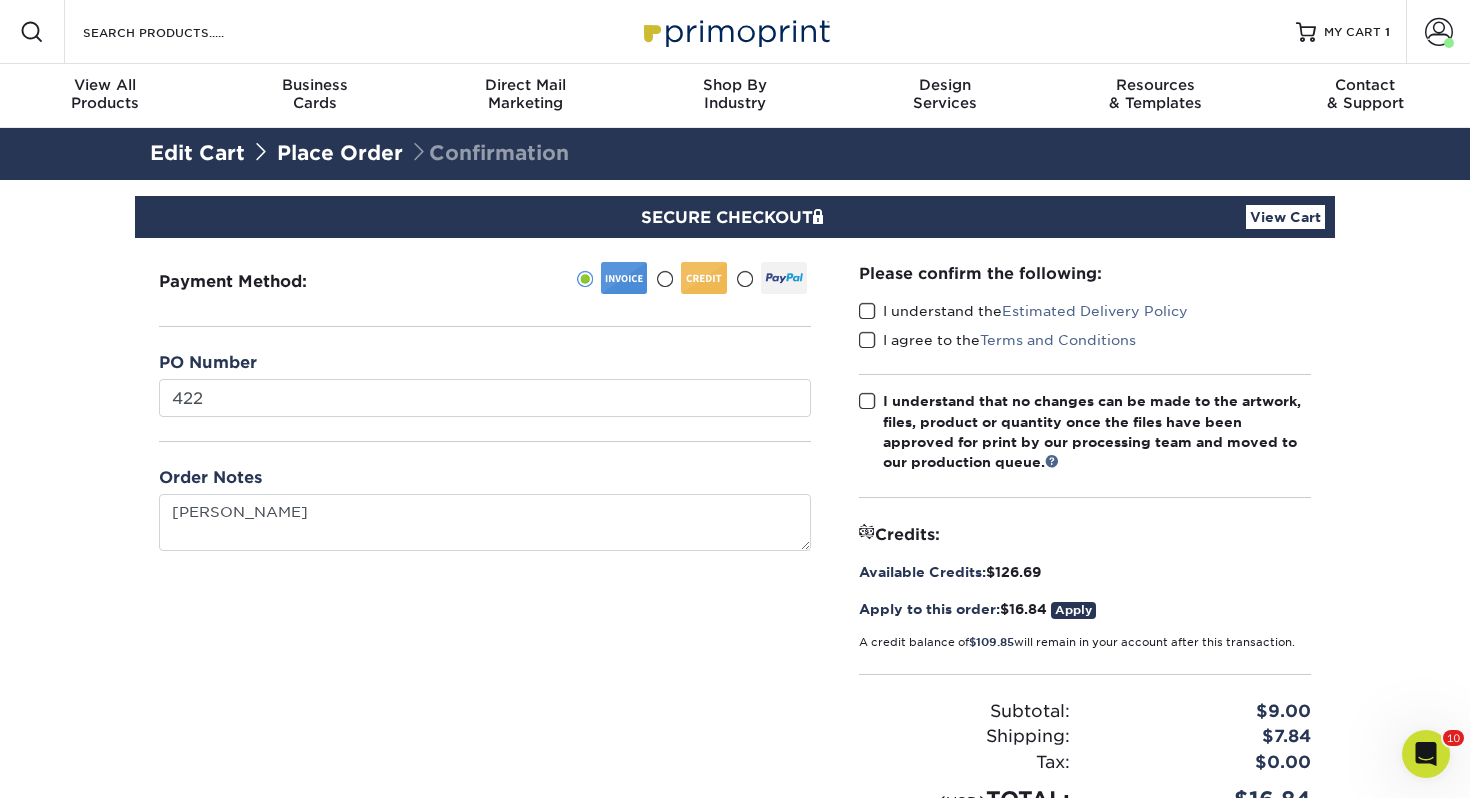 click at bounding box center [867, 311] 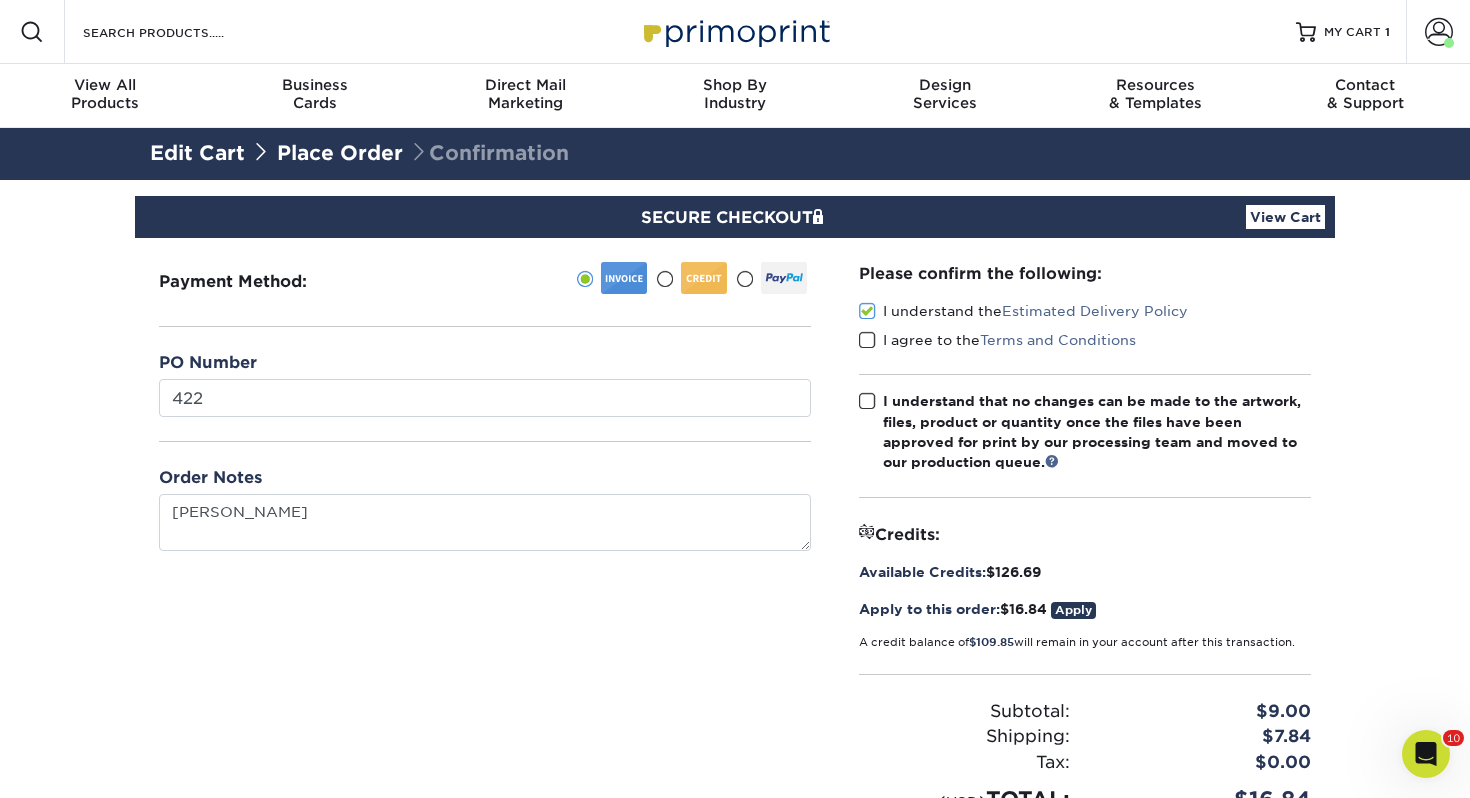drag, startPoint x: 873, startPoint y: 338, endPoint x: 887, endPoint y: 429, distance: 92.070625 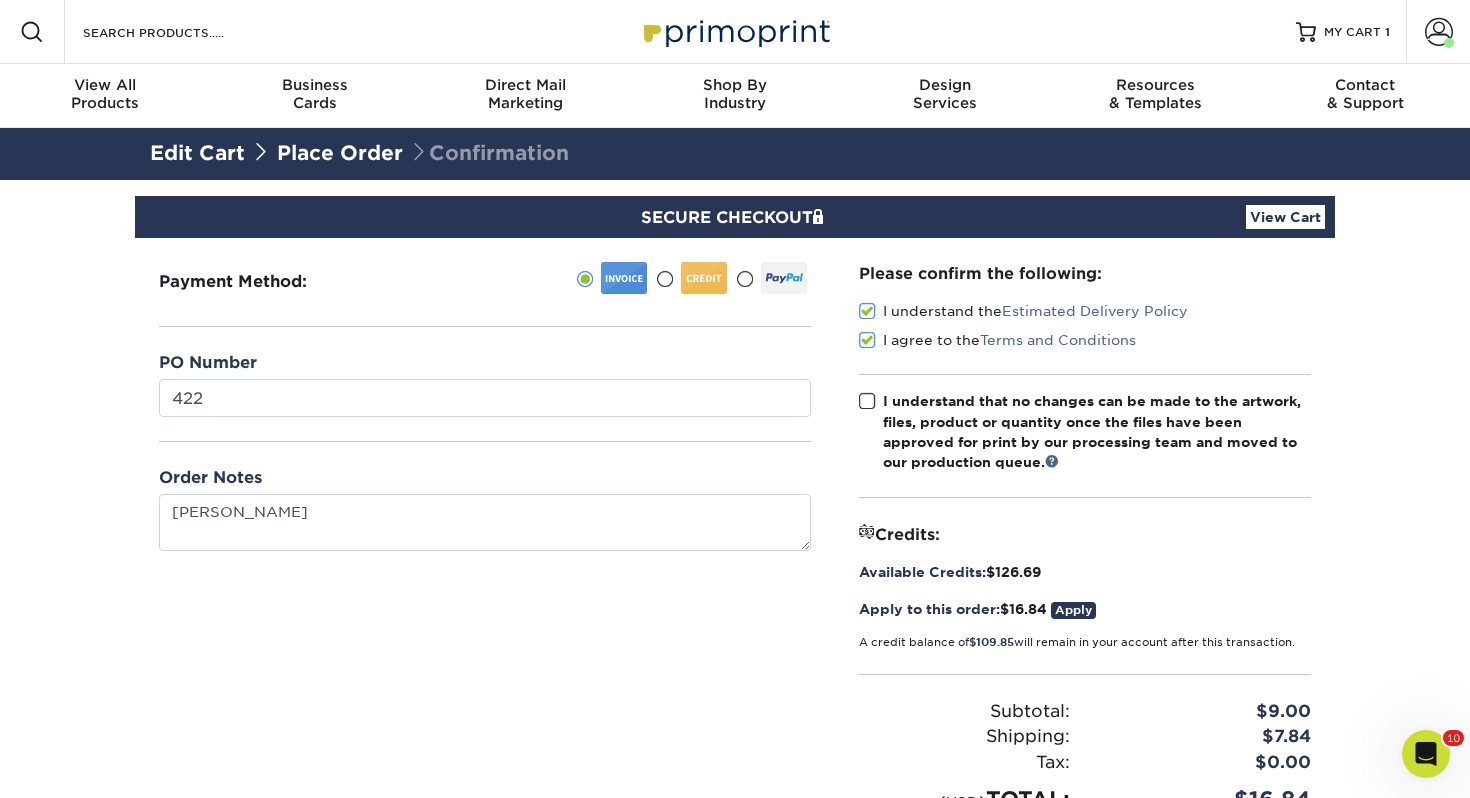 drag, startPoint x: 869, startPoint y: 393, endPoint x: 904, endPoint y: 420, distance: 44.20407 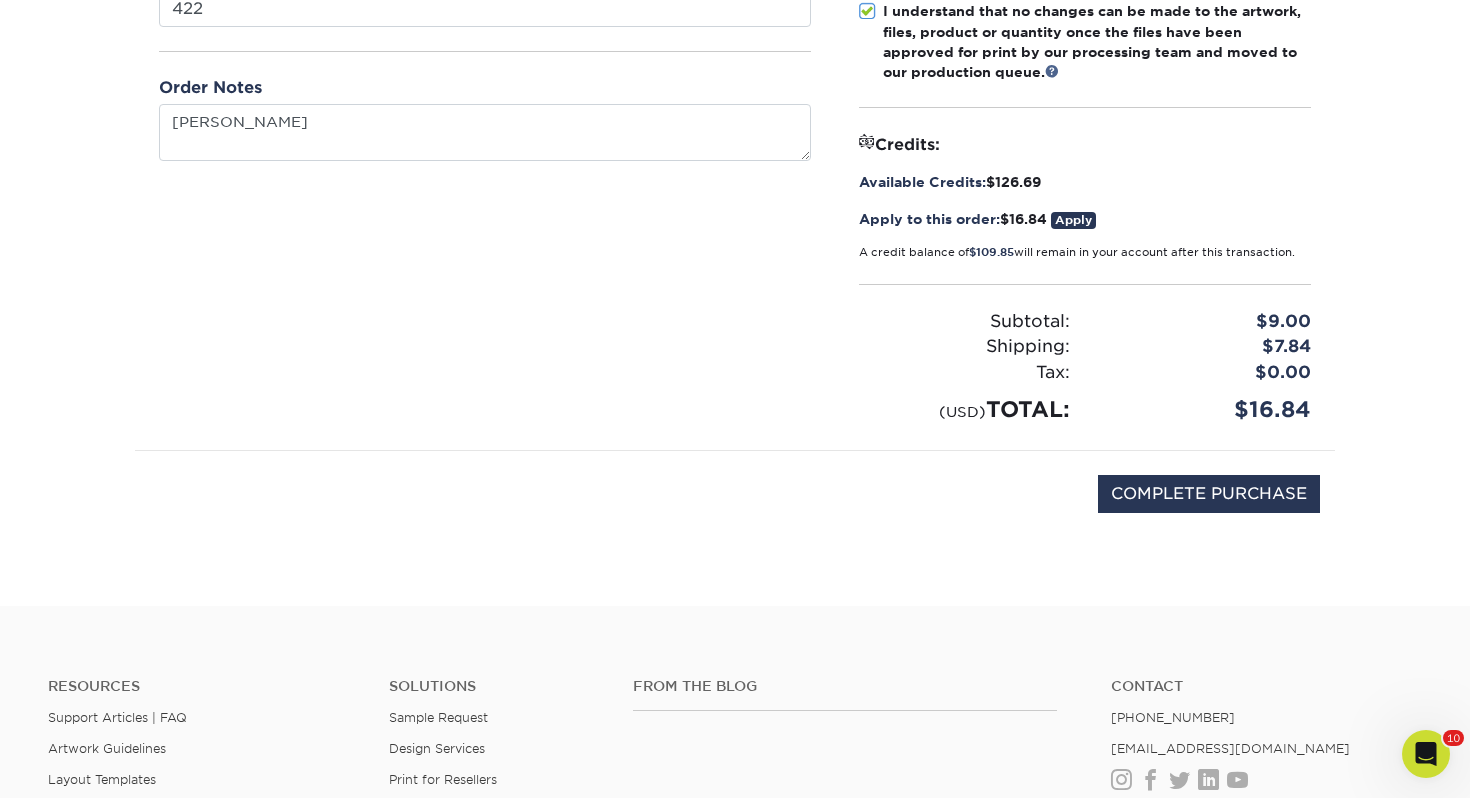 scroll, scrollTop: 388, scrollLeft: 0, axis: vertical 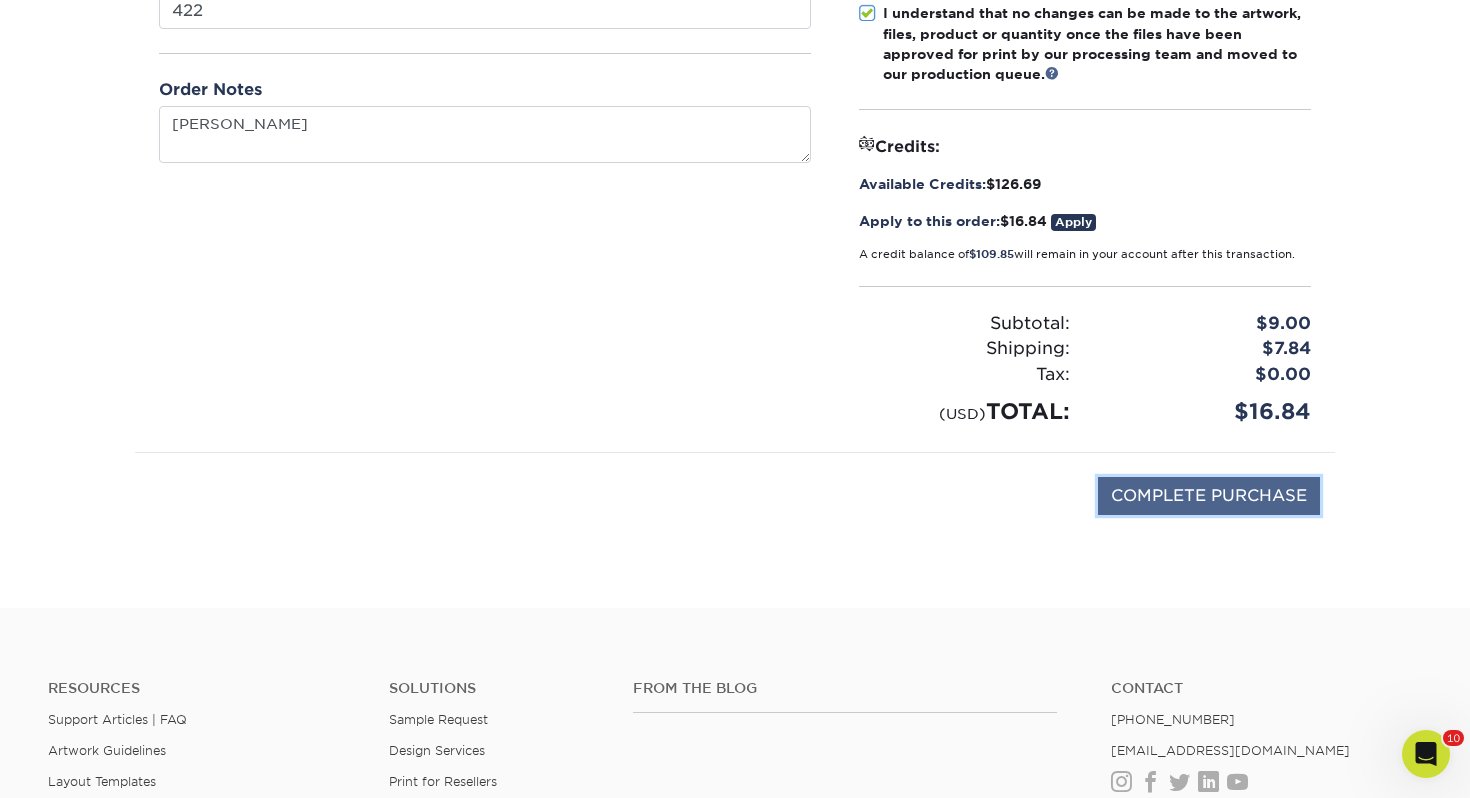 click on "COMPLETE PURCHASE" at bounding box center (1209, 496) 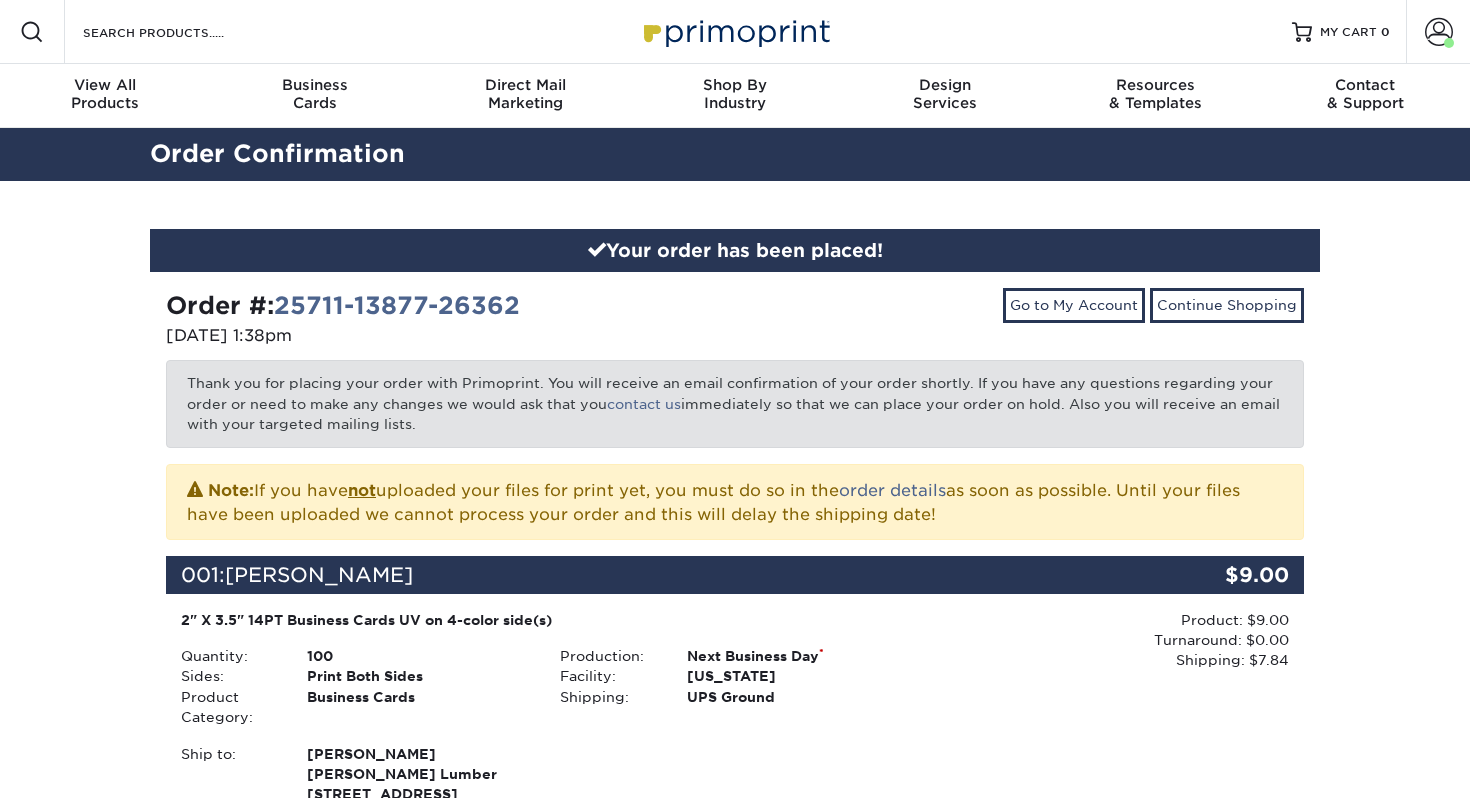 scroll, scrollTop: 0, scrollLeft: 0, axis: both 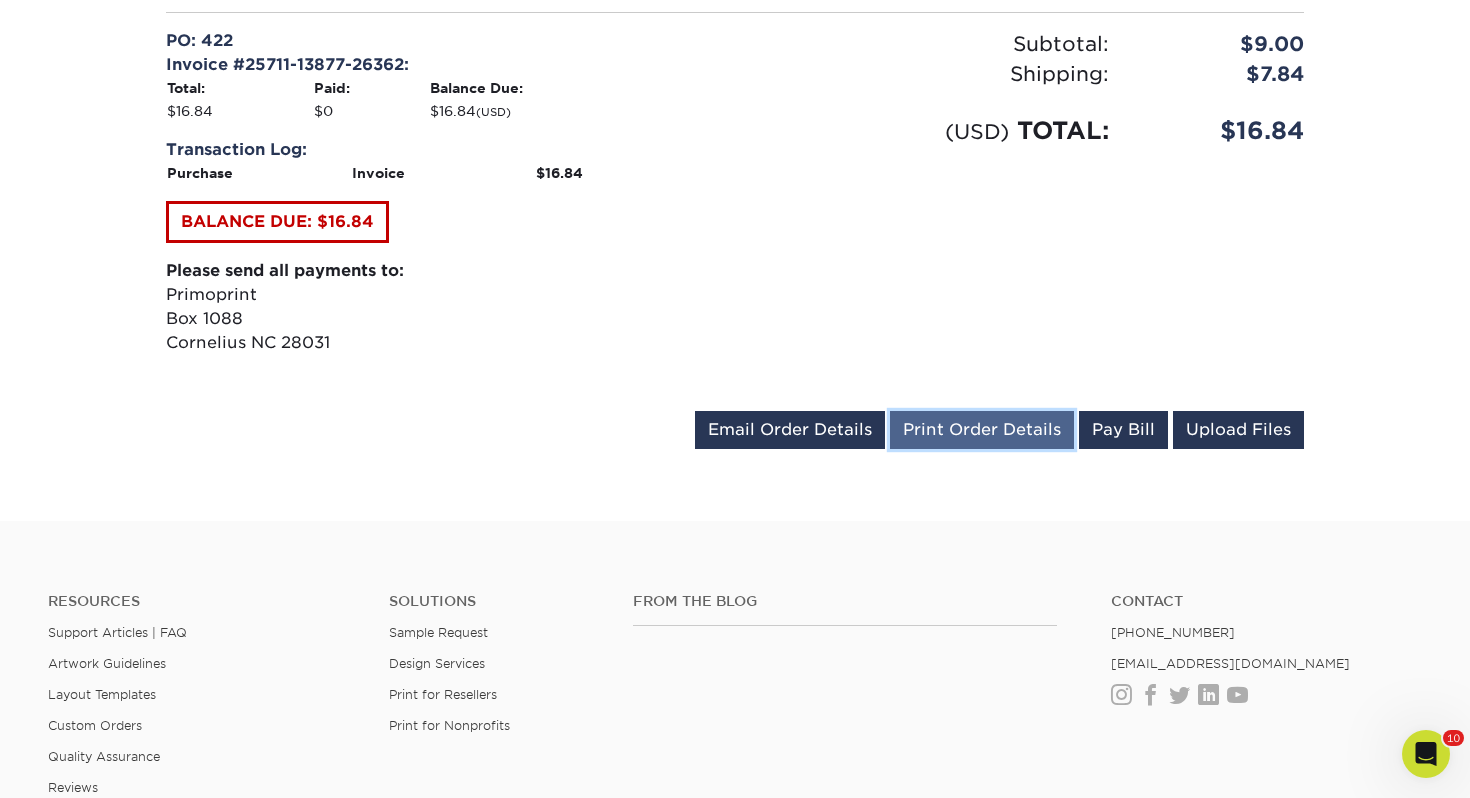 click on "Print Order Details" at bounding box center [982, 430] 